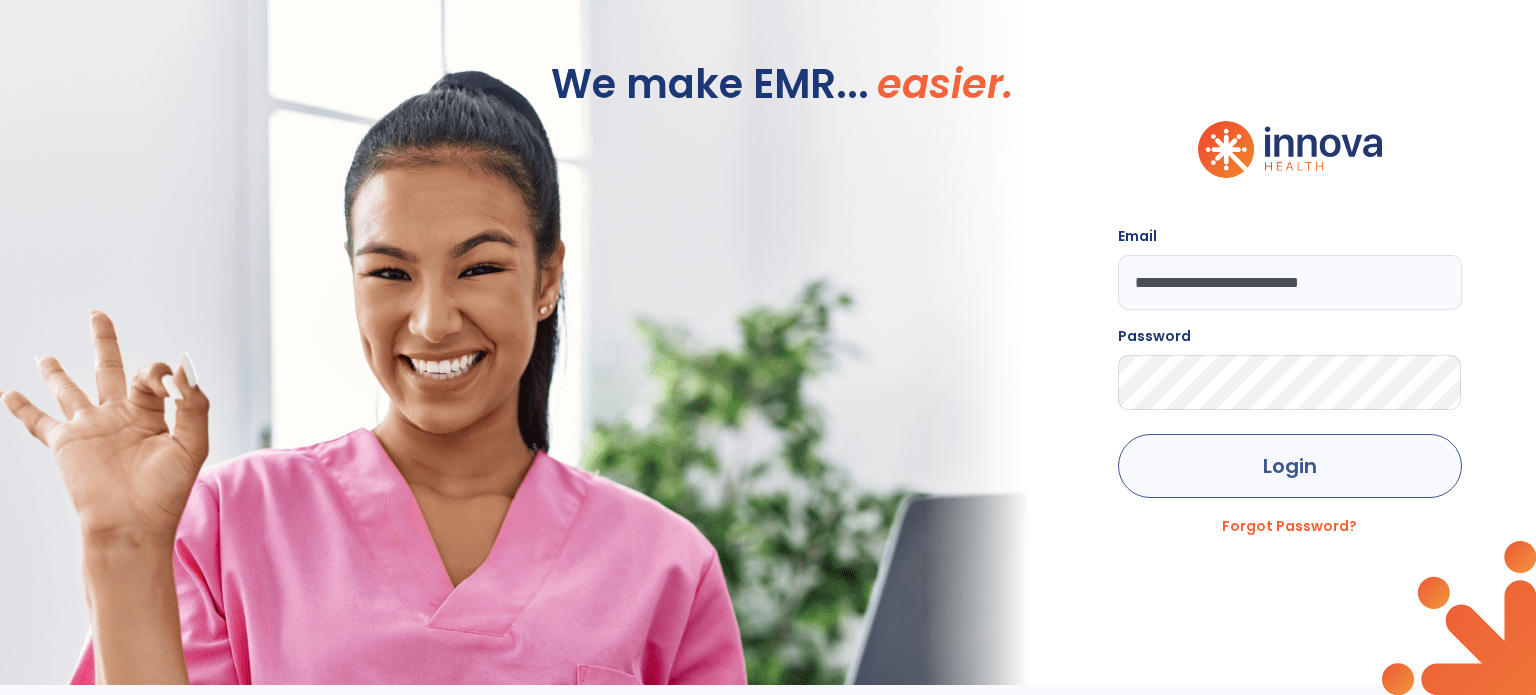 scroll, scrollTop: 0, scrollLeft: 0, axis: both 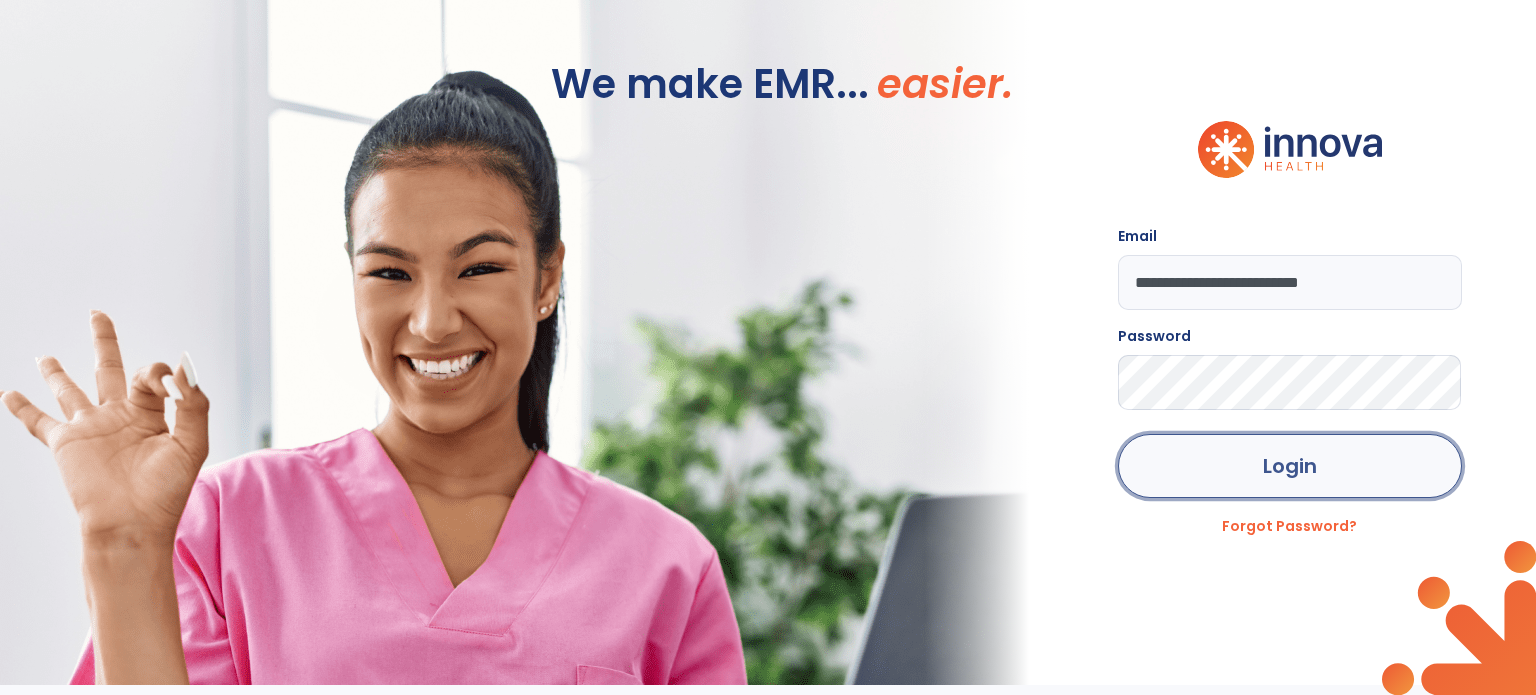 click on "Login" 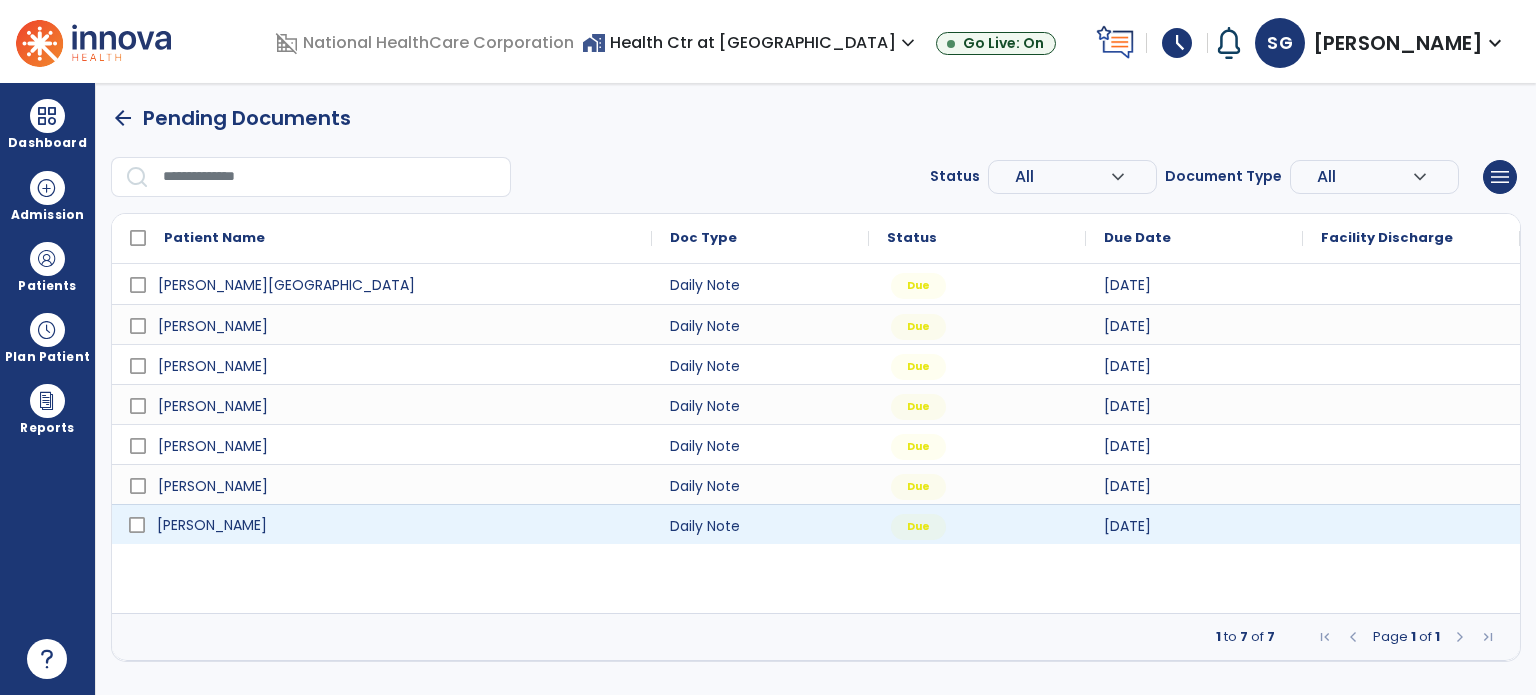 click on "[PERSON_NAME]" at bounding box center [396, 525] 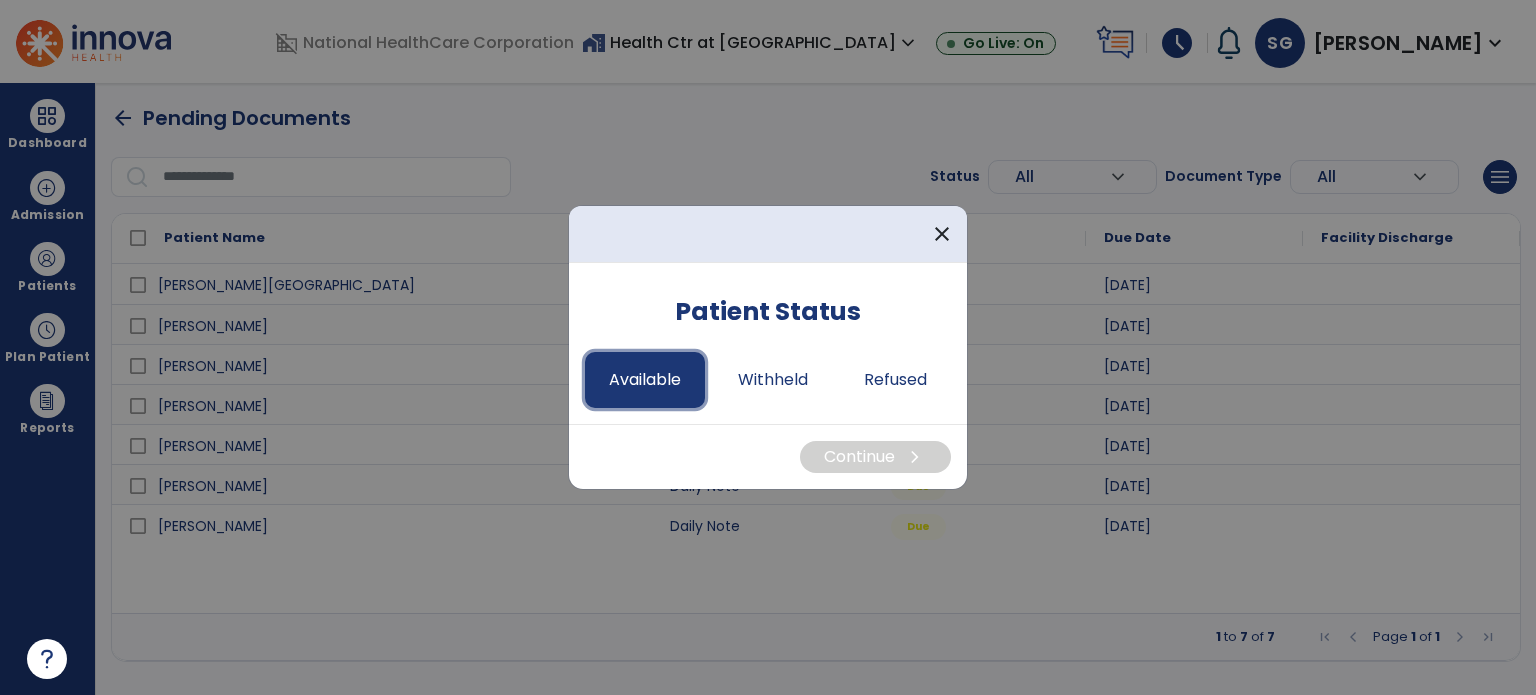 click on "Available" at bounding box center [645, 380] 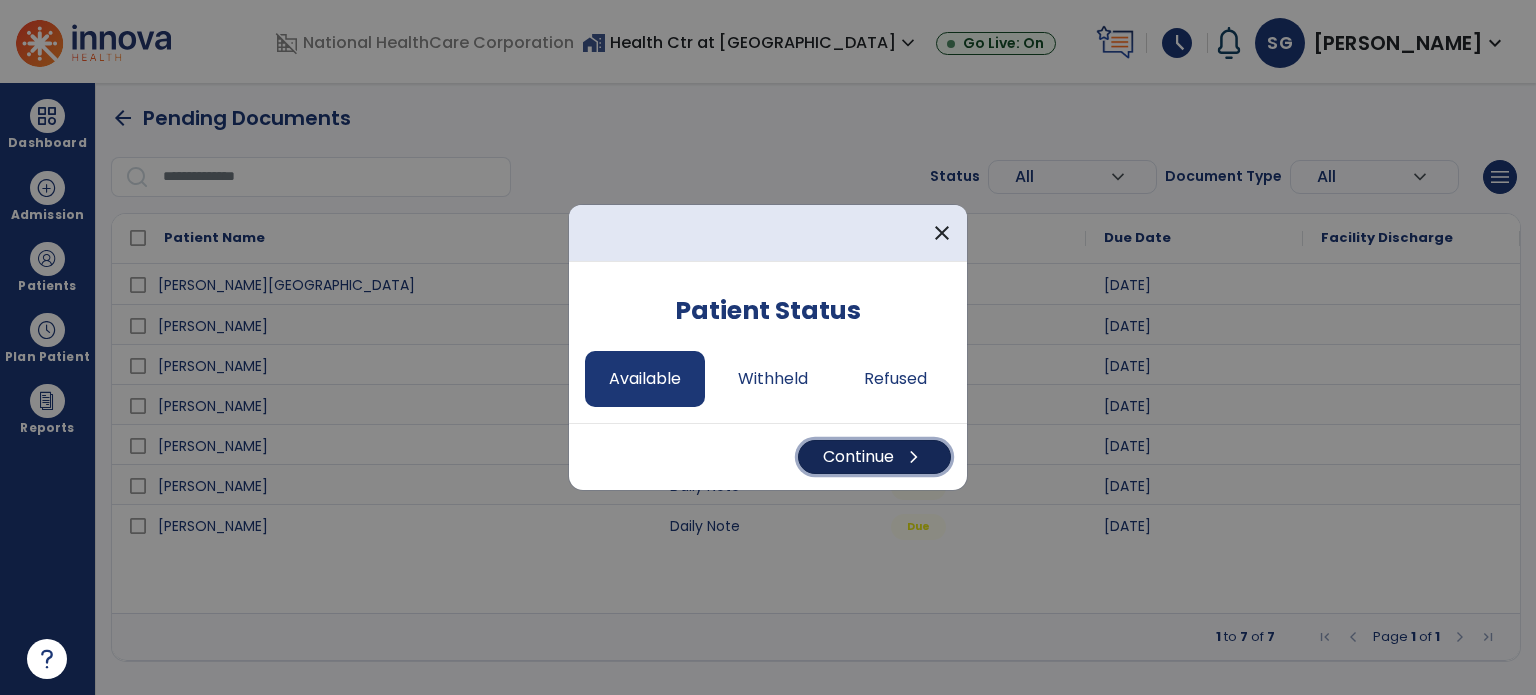 click on "Continue   chevron_right" at bounding box center (874, 457) 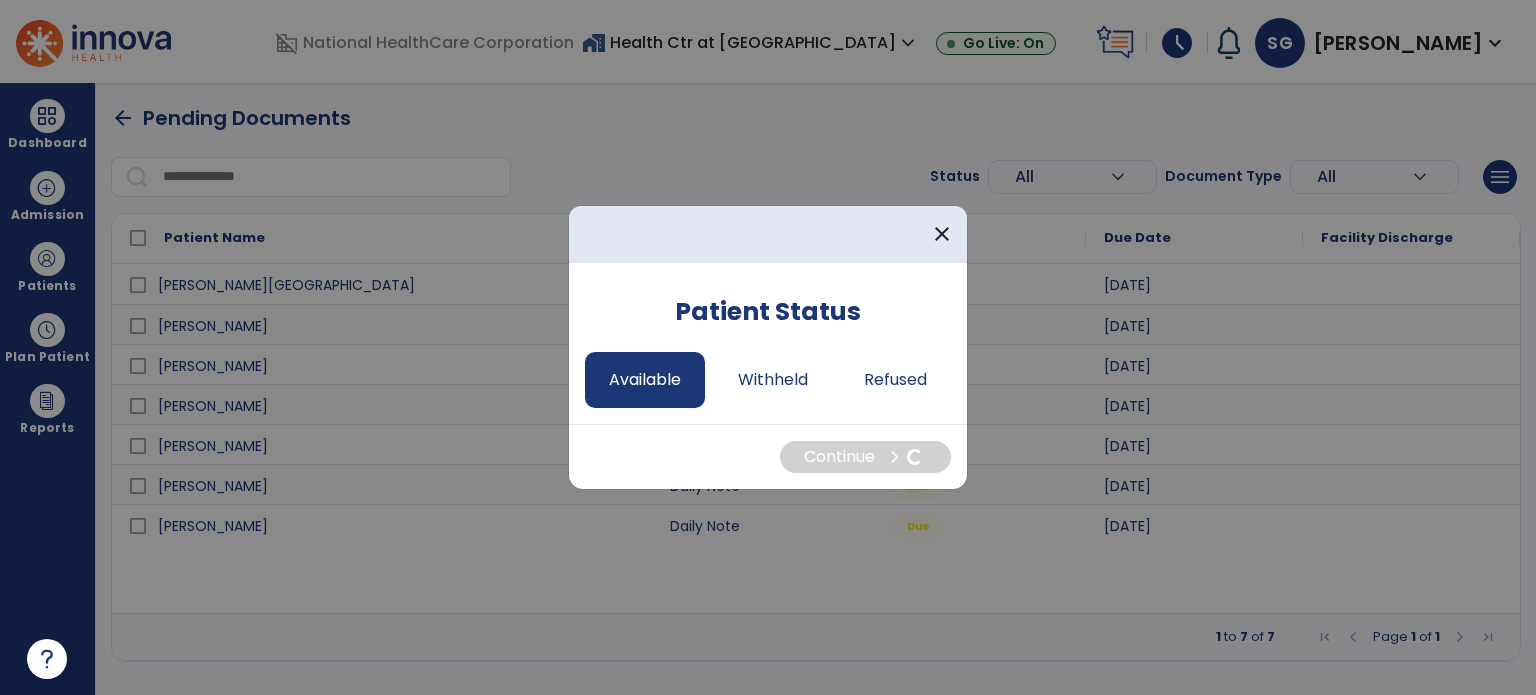 select on "*" 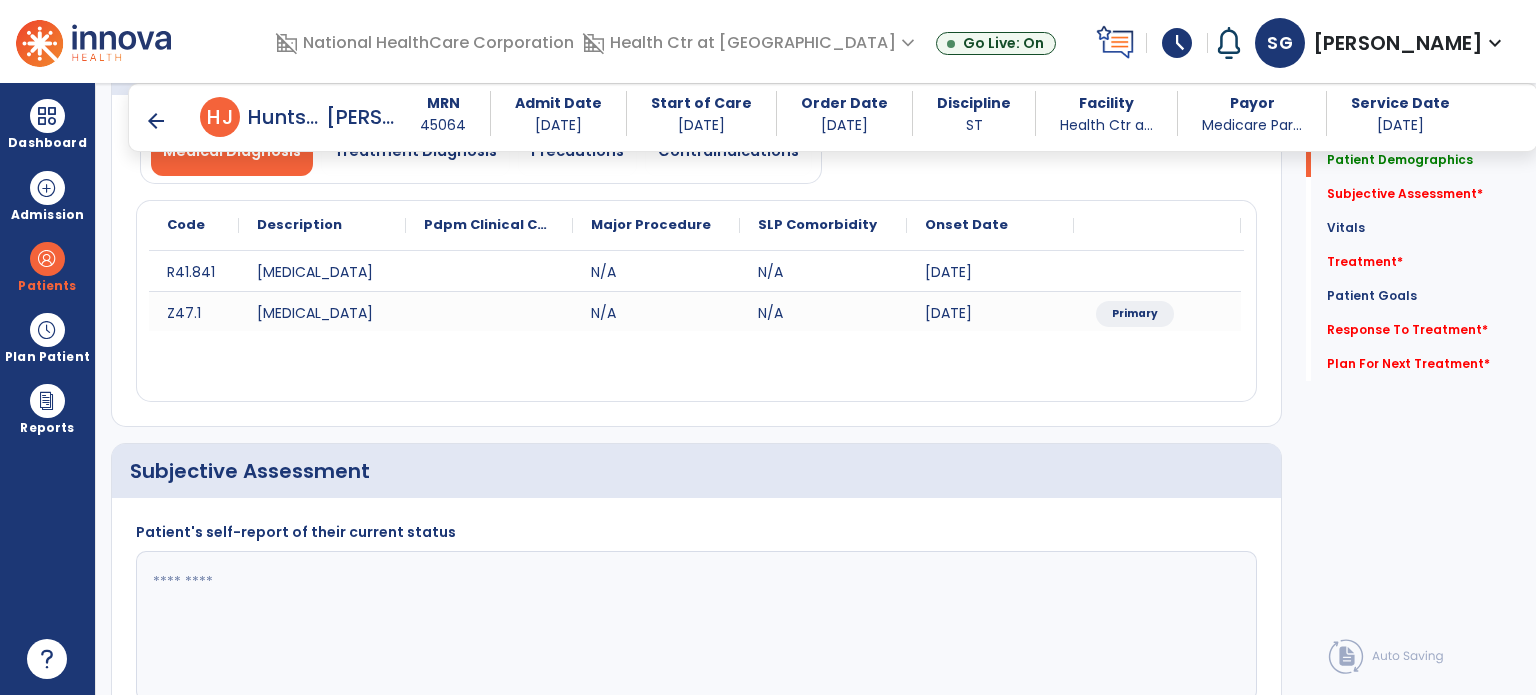 scroll, scrollTop: 320, scrollLeft: 0, axis: vertical 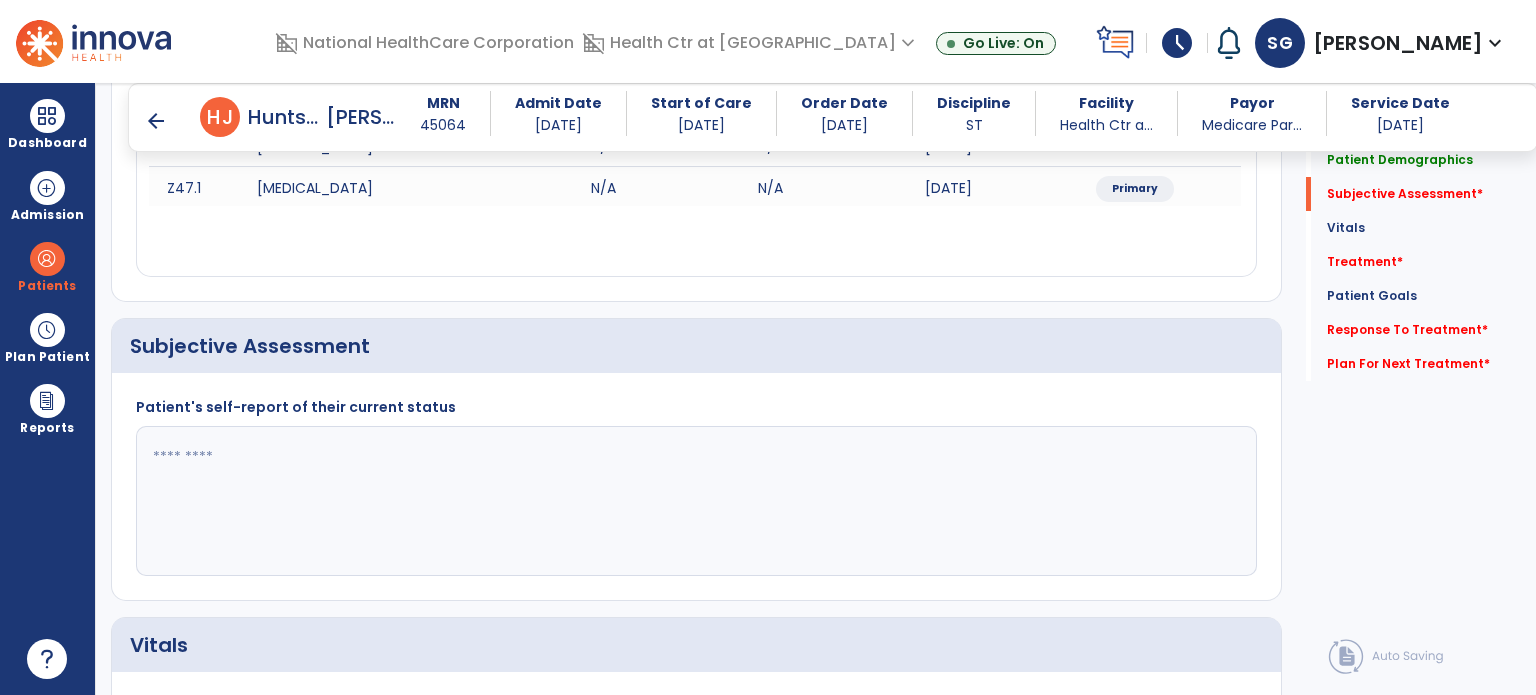 click 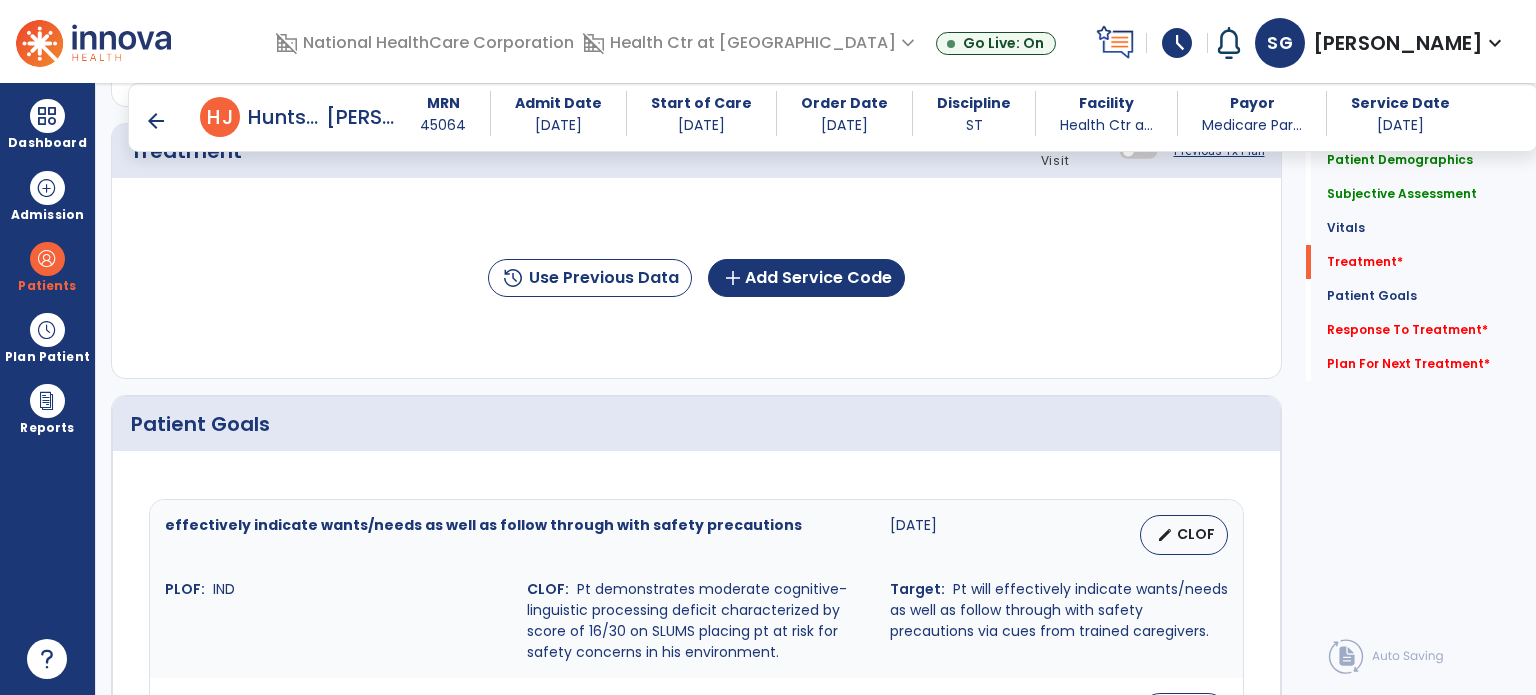 scroll, scrollTop: 1234, scrollLeft: 0, axis: vertical 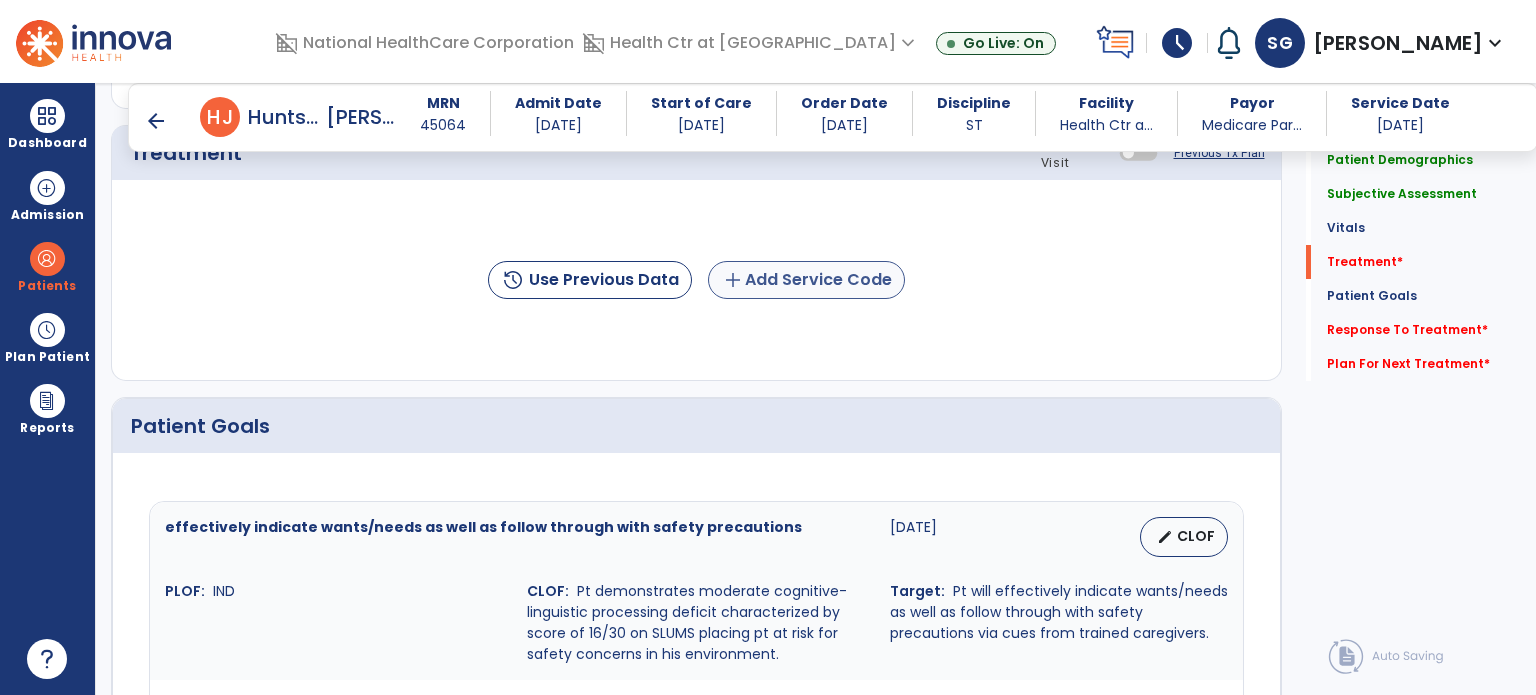 type on "**********" 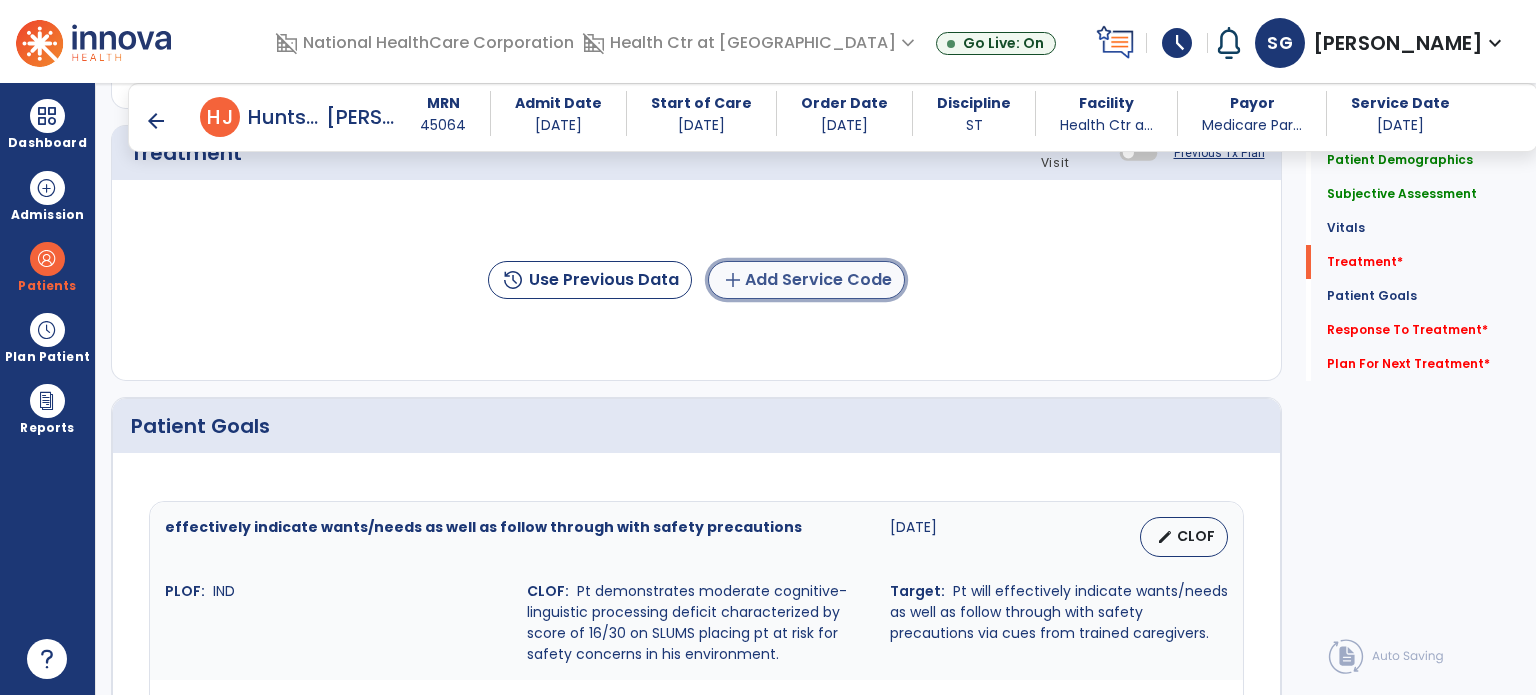 click on "add" 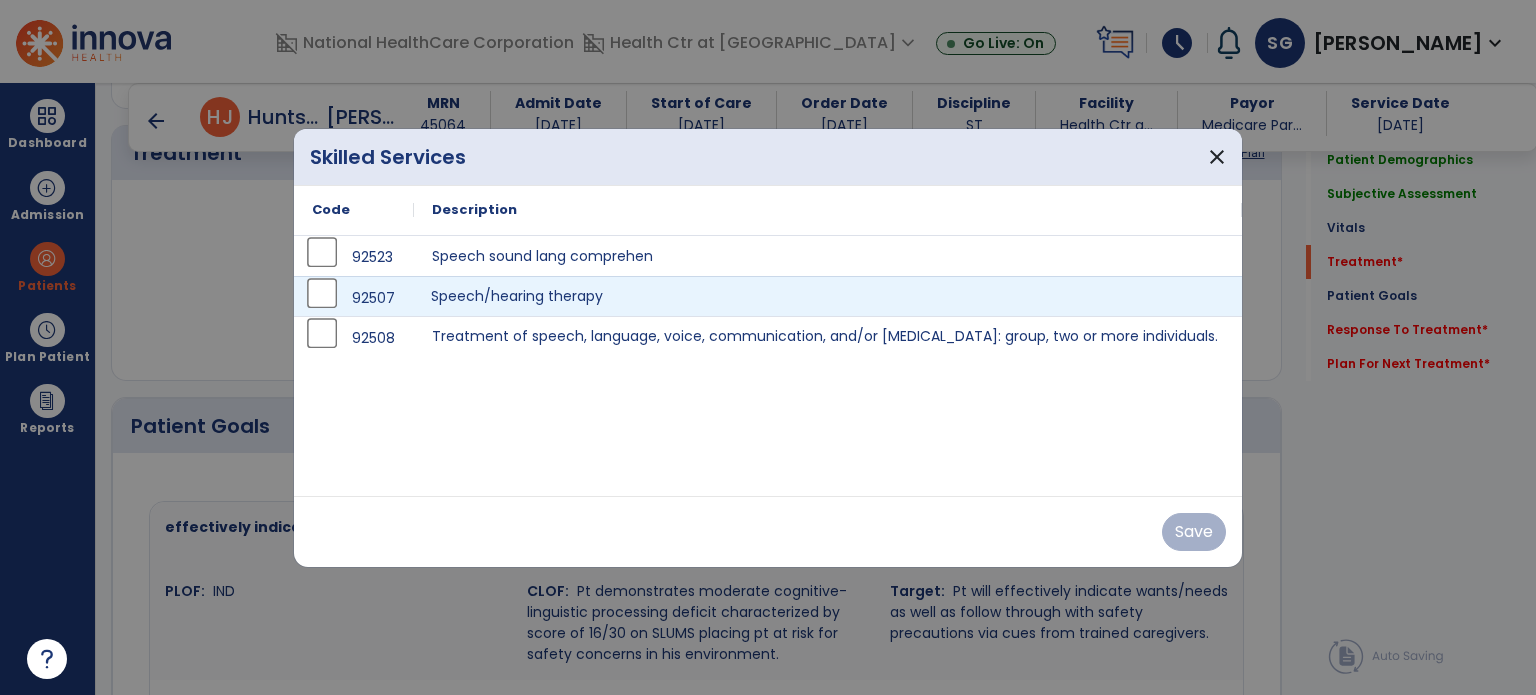 click on "Speech/hearing therapy" at bounding box center [828, 296] 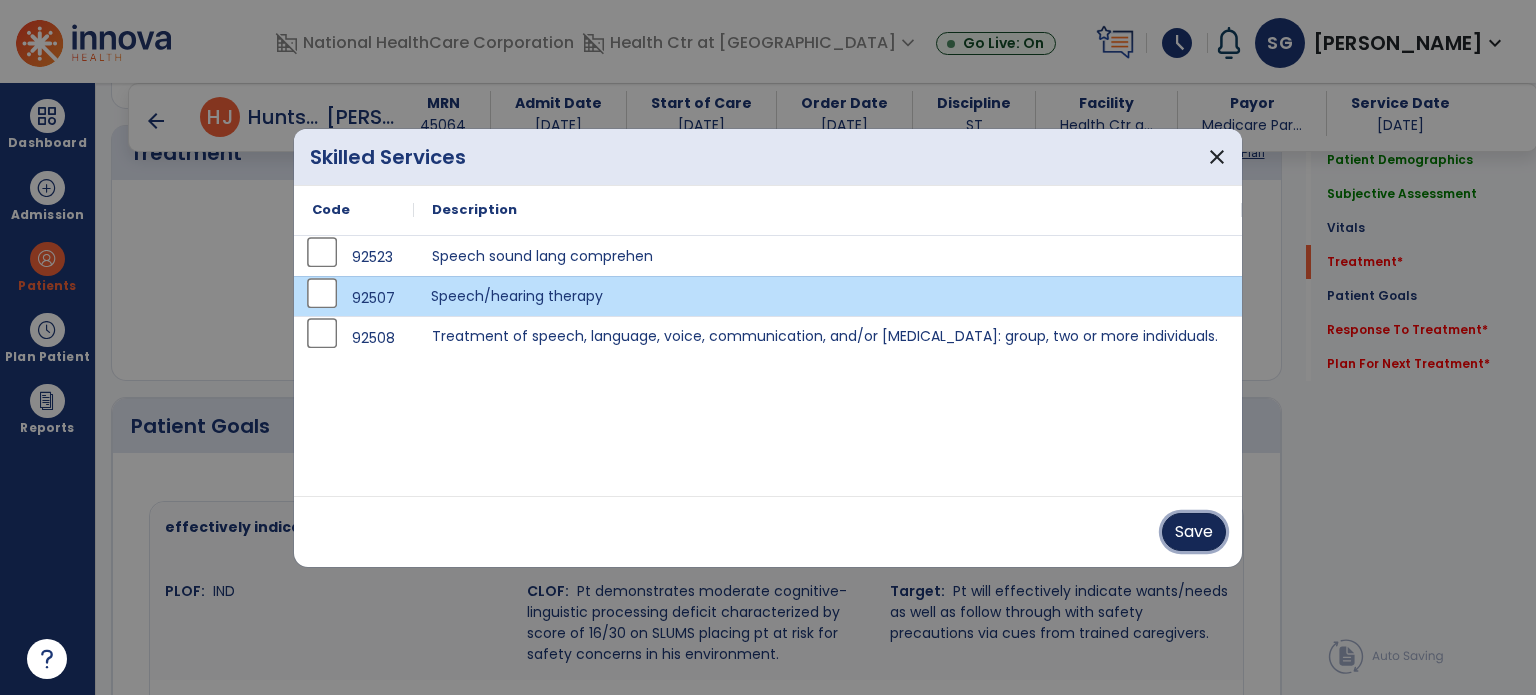click on "Save" at bounding box center (1194, 532) 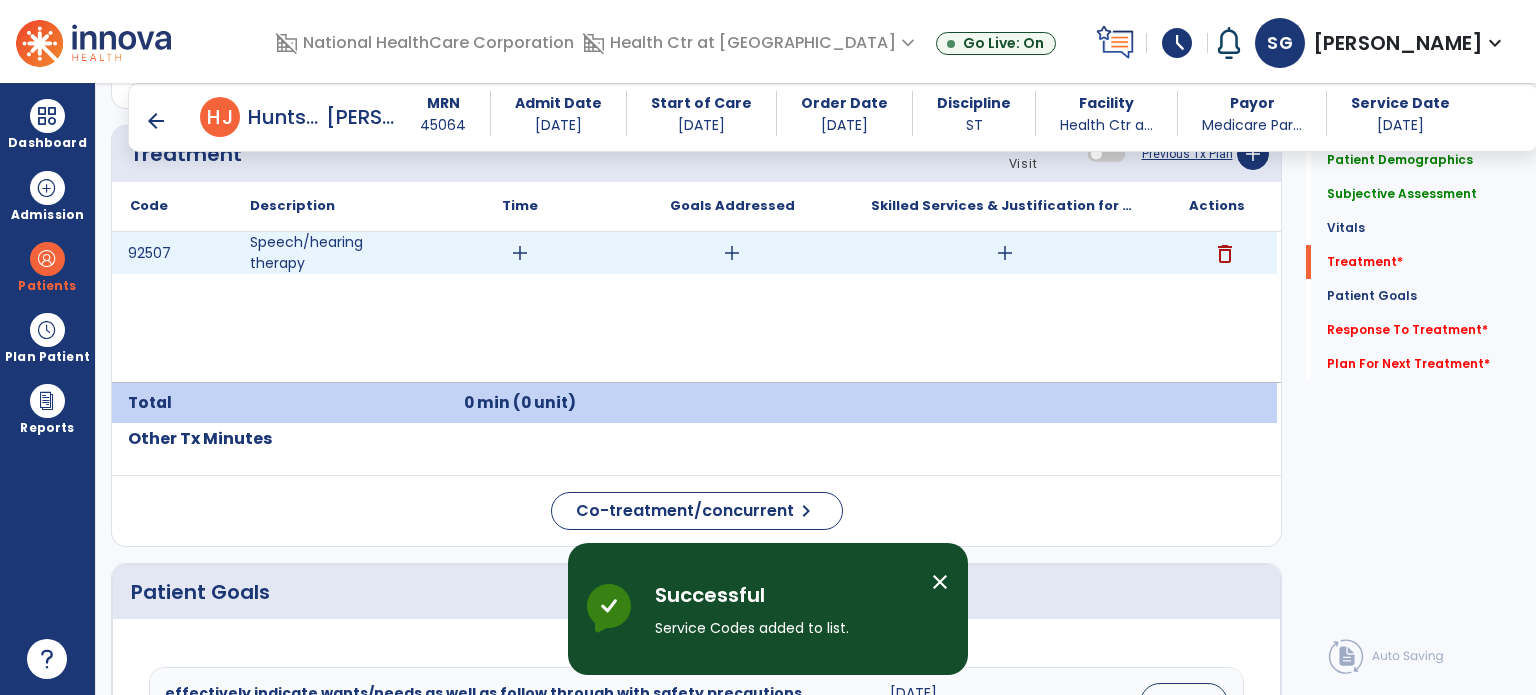 click on "add" at bounding box center (520, 253) 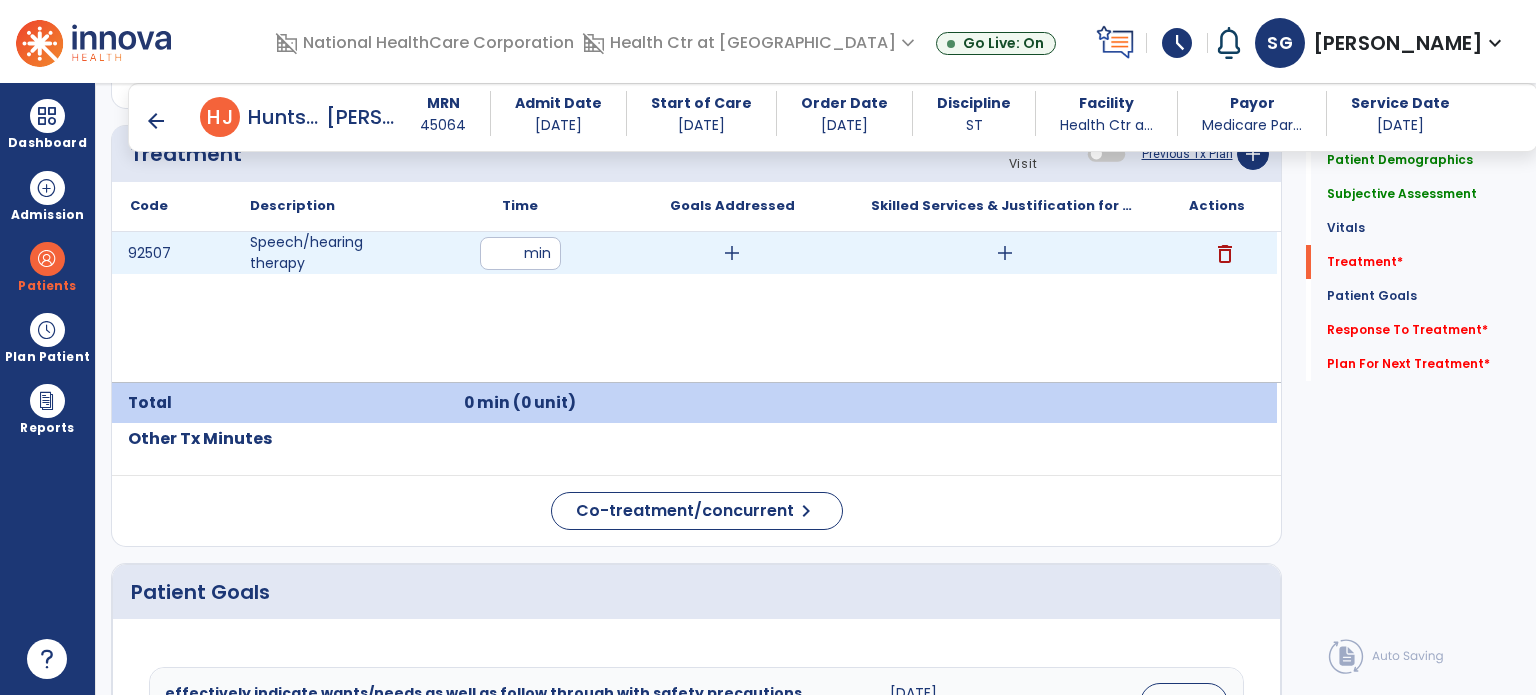 type on "**" 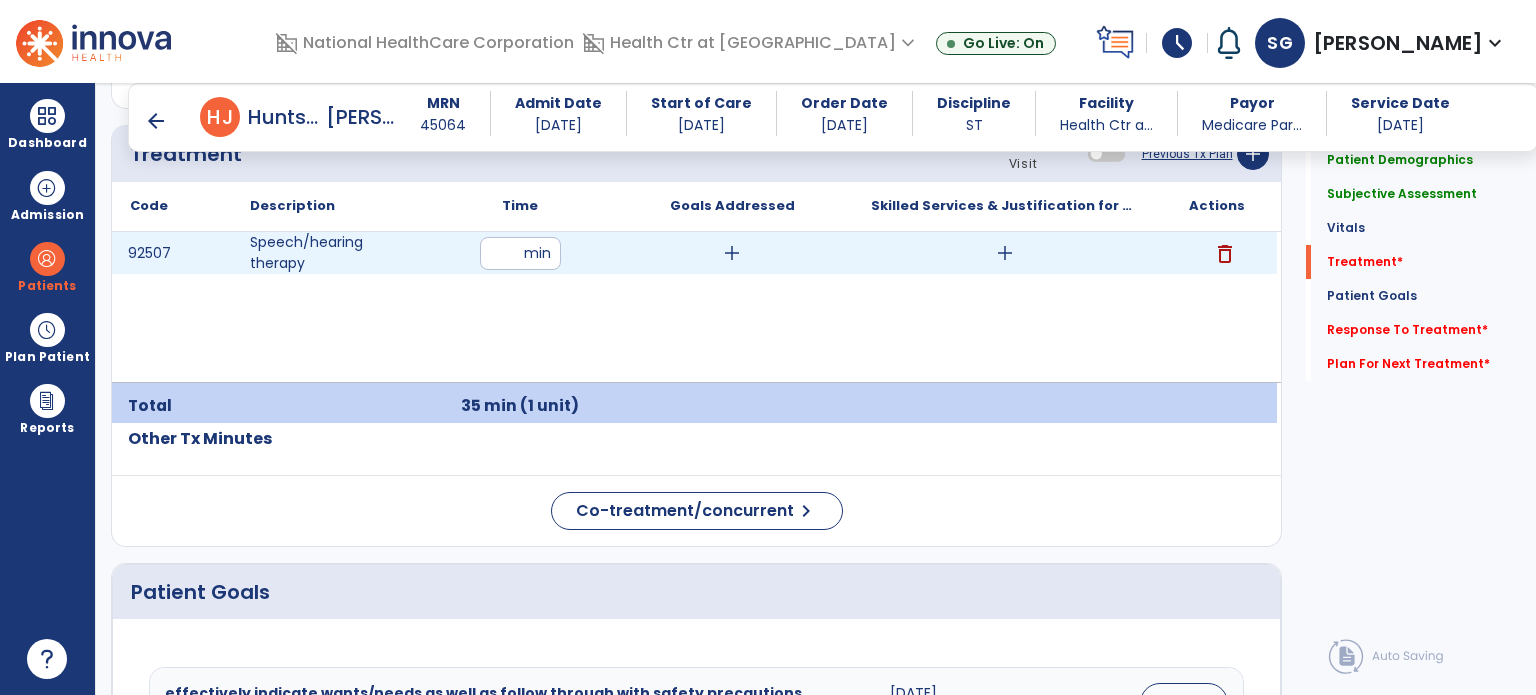 click on "add" at bounding box center (1005, 253) 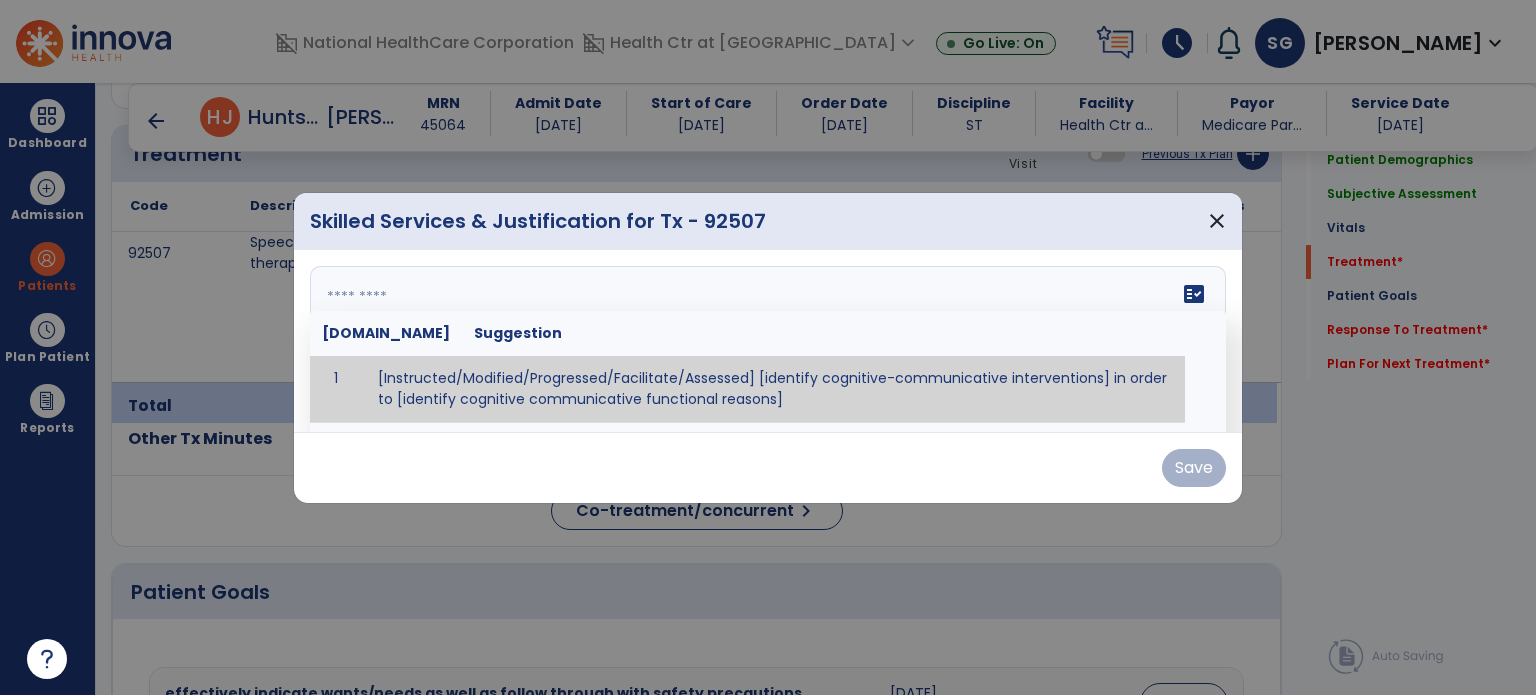 paste on "**********" 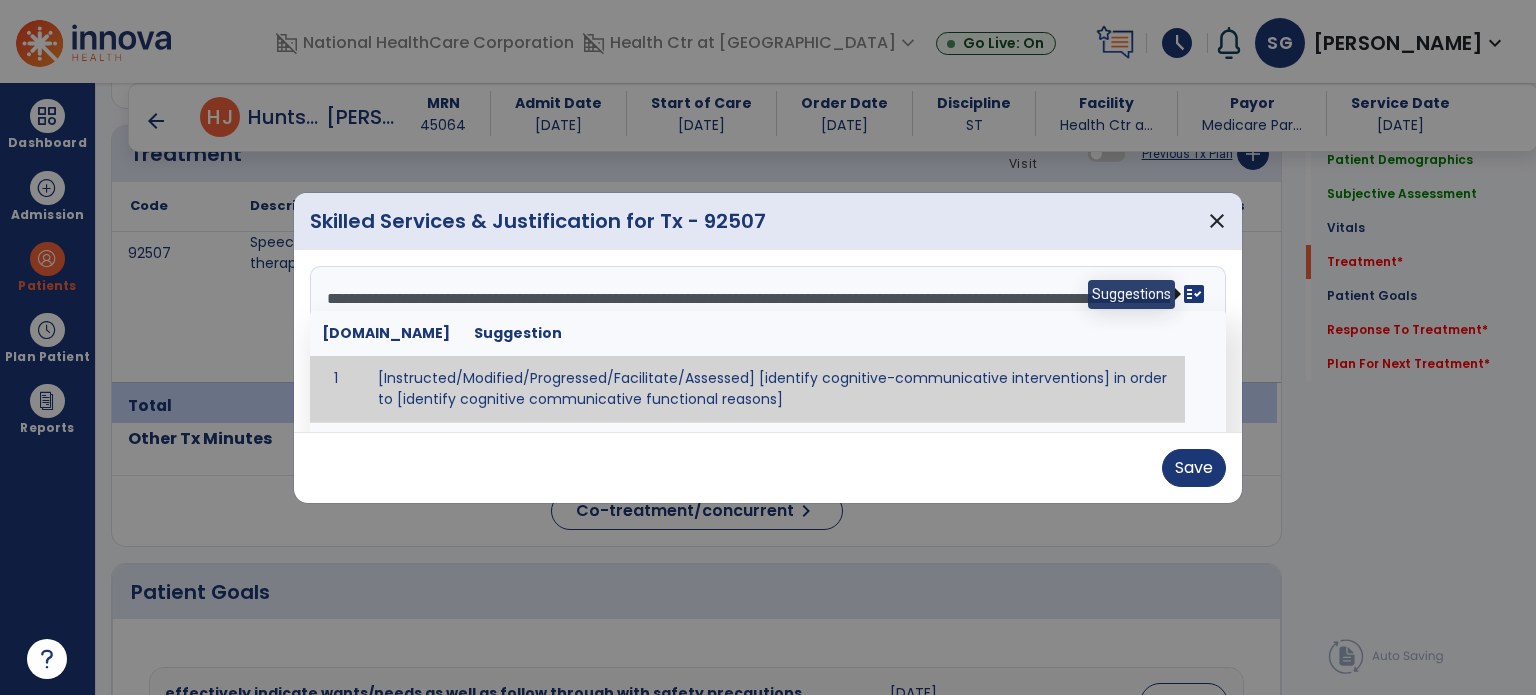 type on "**********" 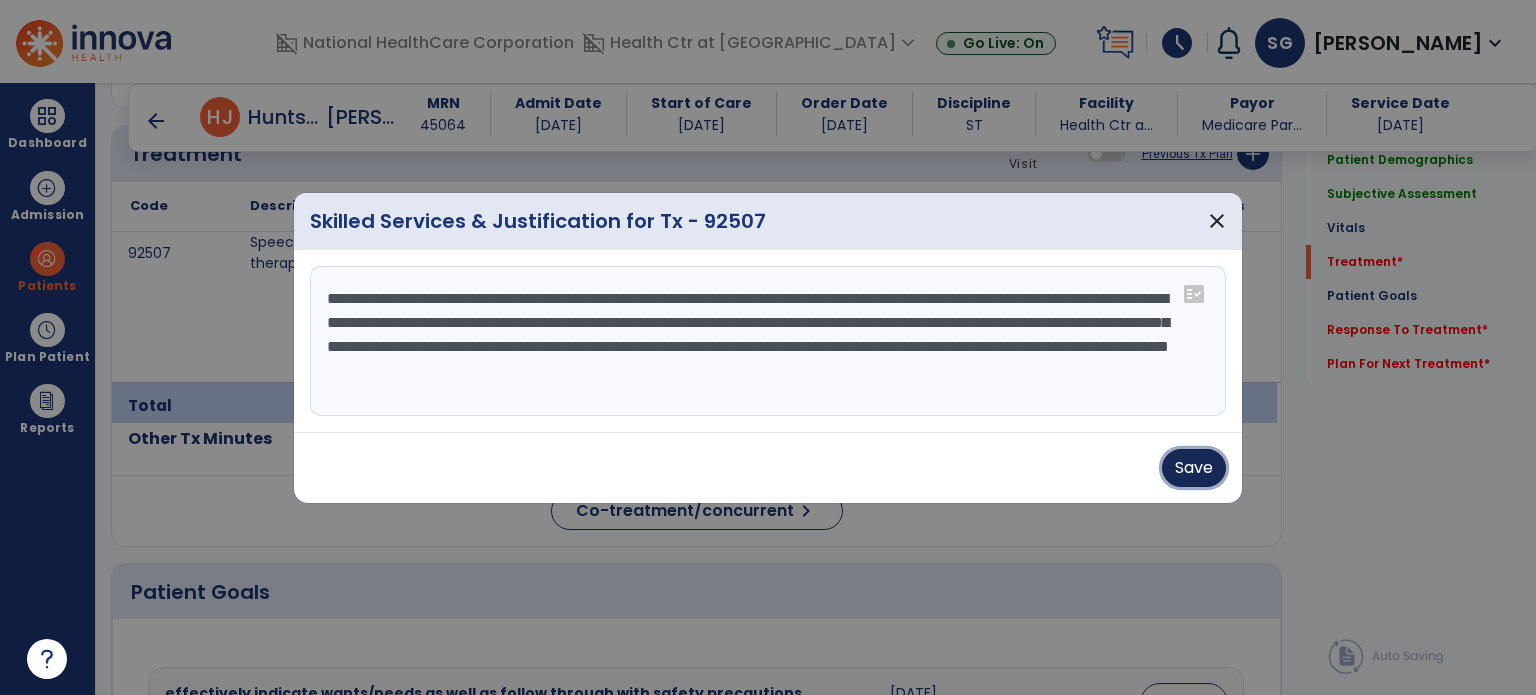 click on "Save" at bounding box center [1194, 468] 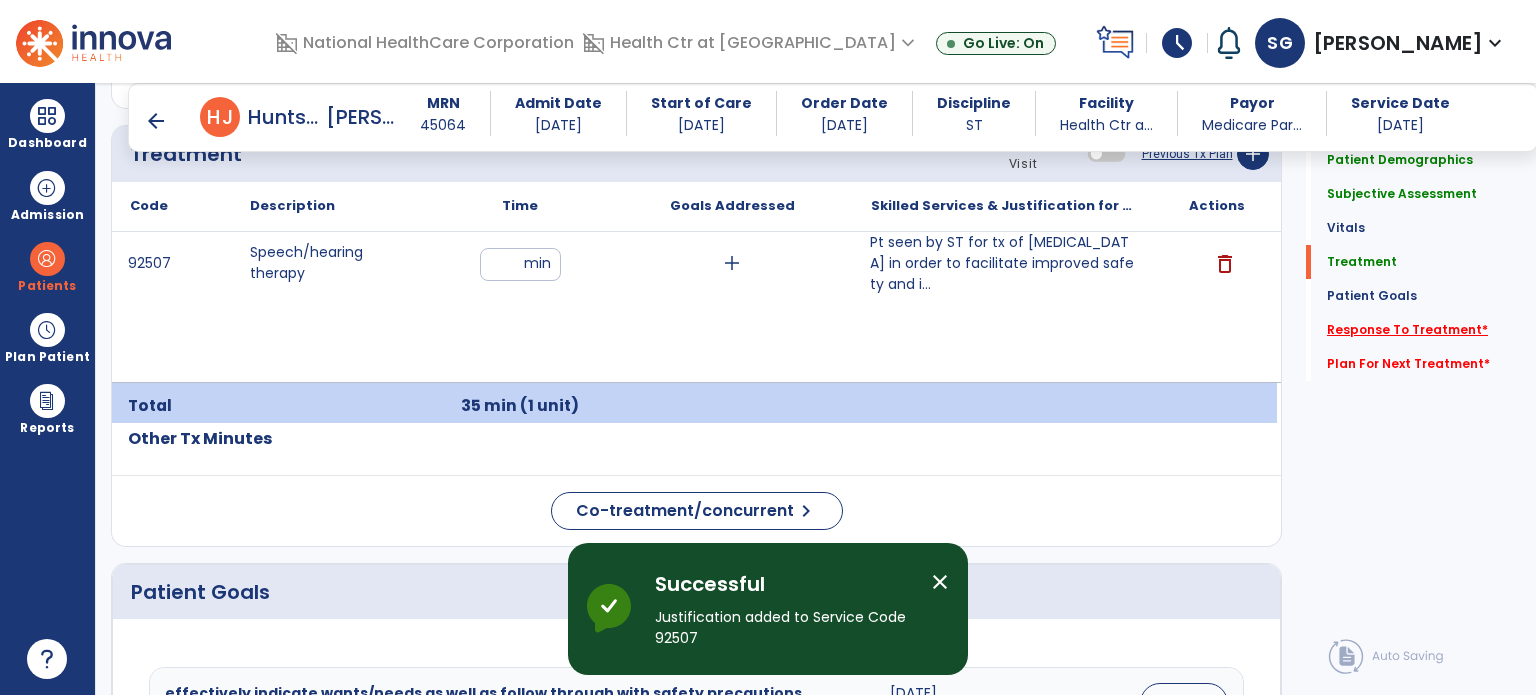 click on "Response To Treatment   *" 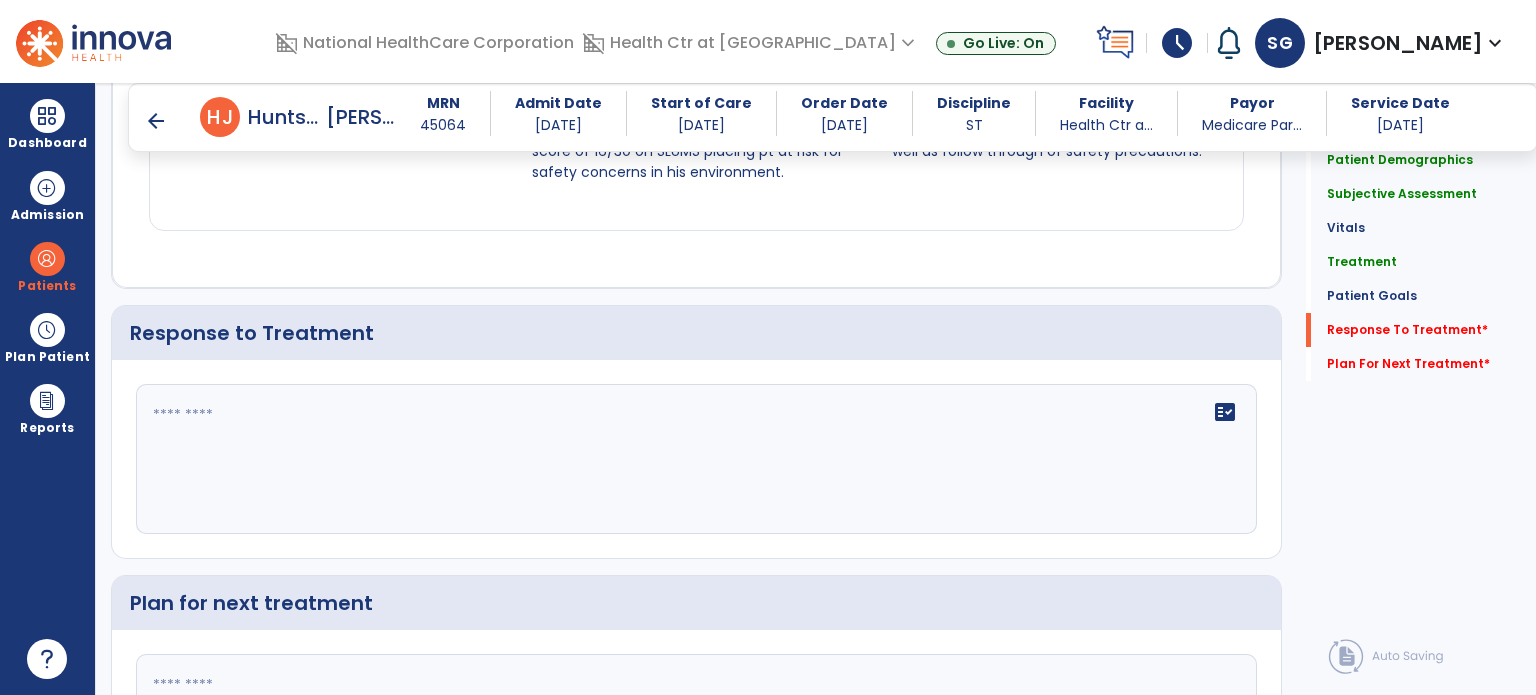 scroll, scrollTop: 2099, scrollLeft: 0, axis: vertical 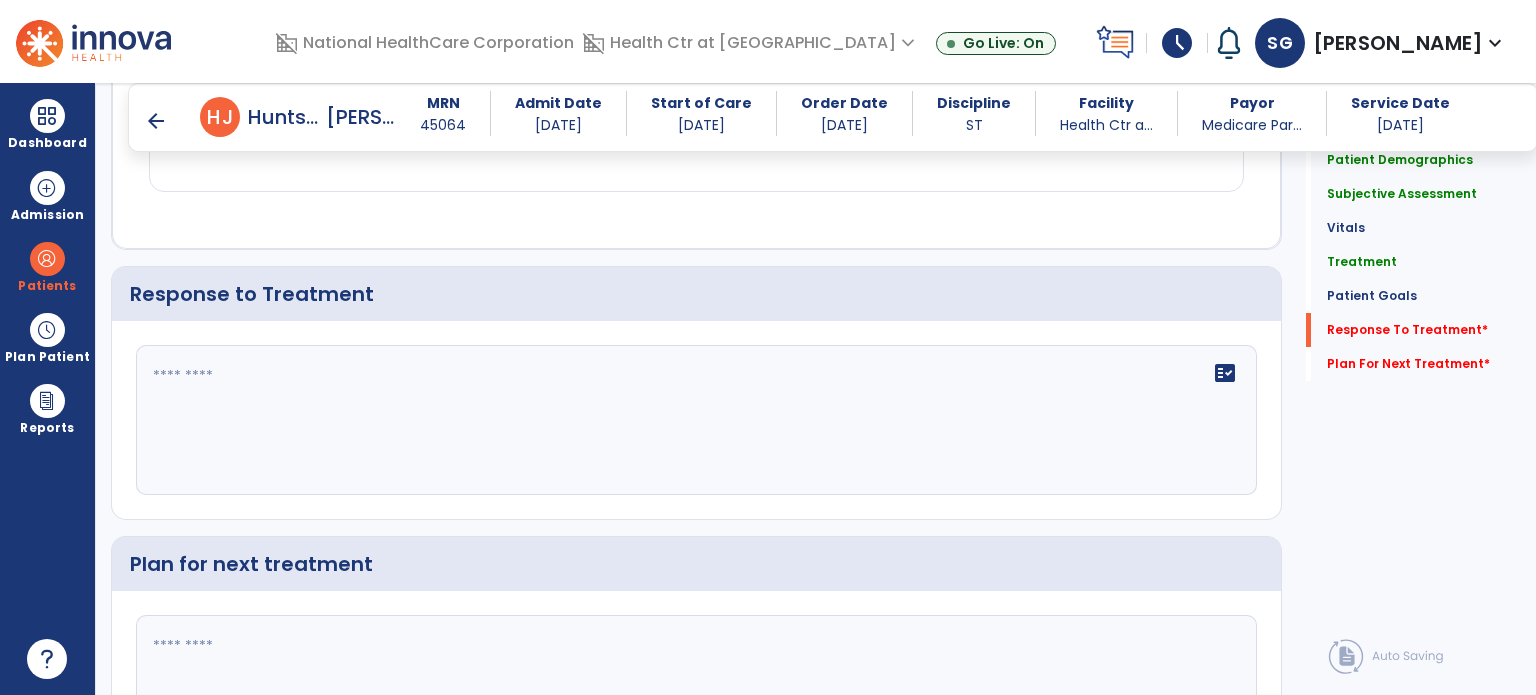 click on "fact_check" 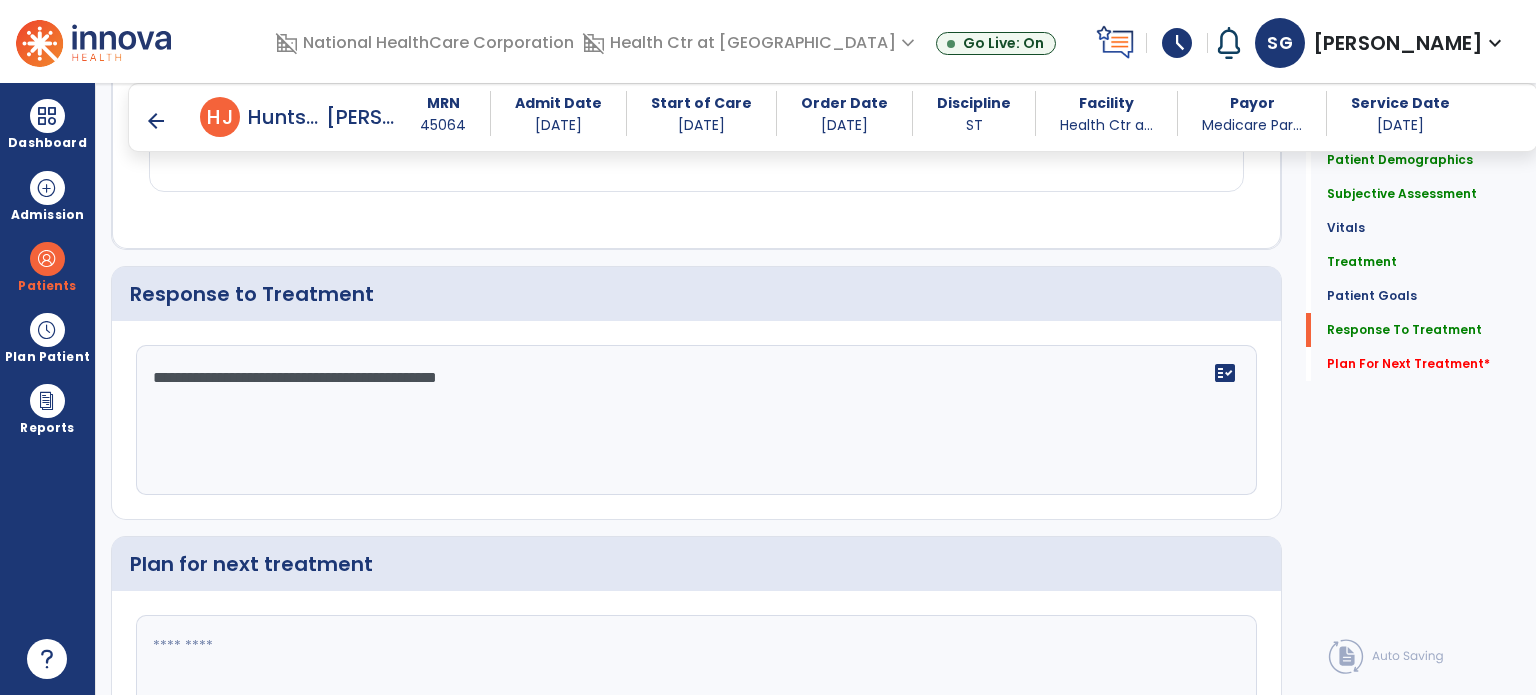 scroll, scrollTop: 2254, scrollLeft: 0, axis: vertical 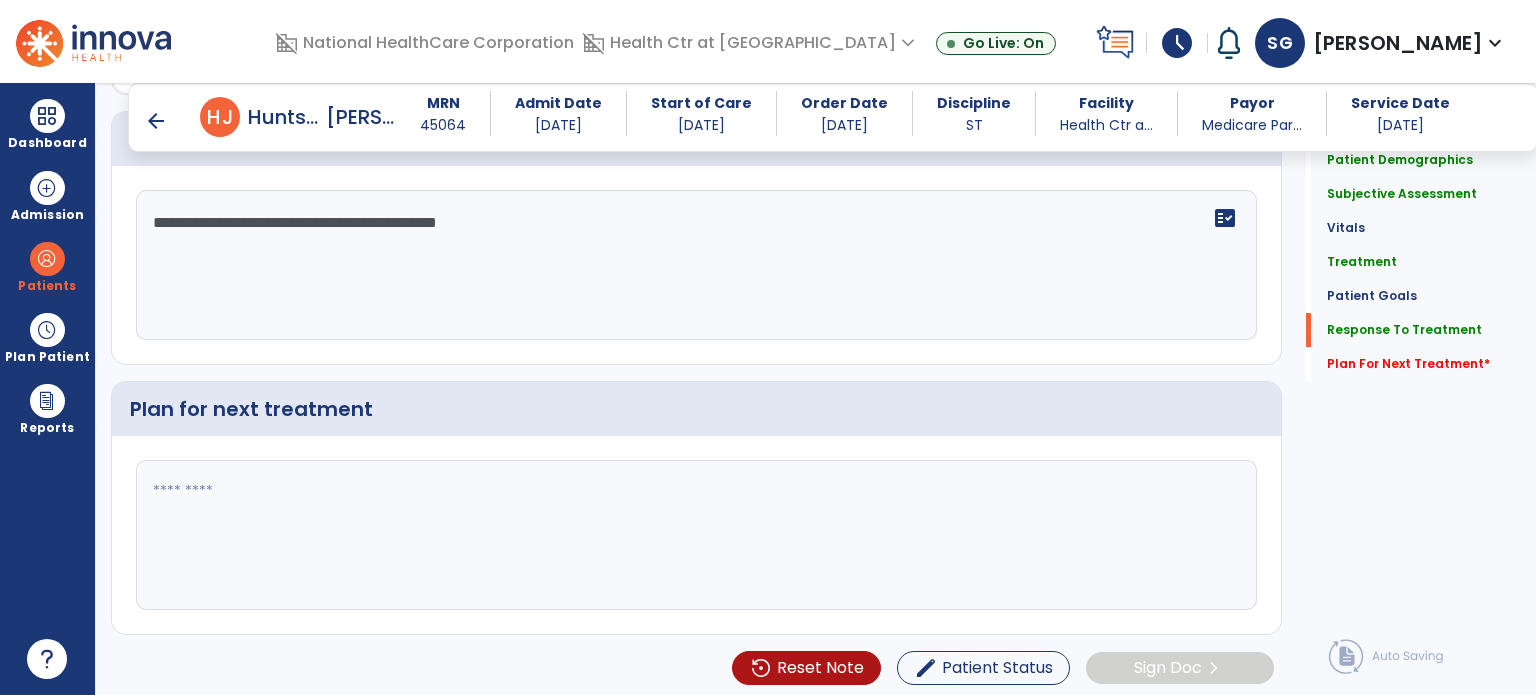 type on "**********" 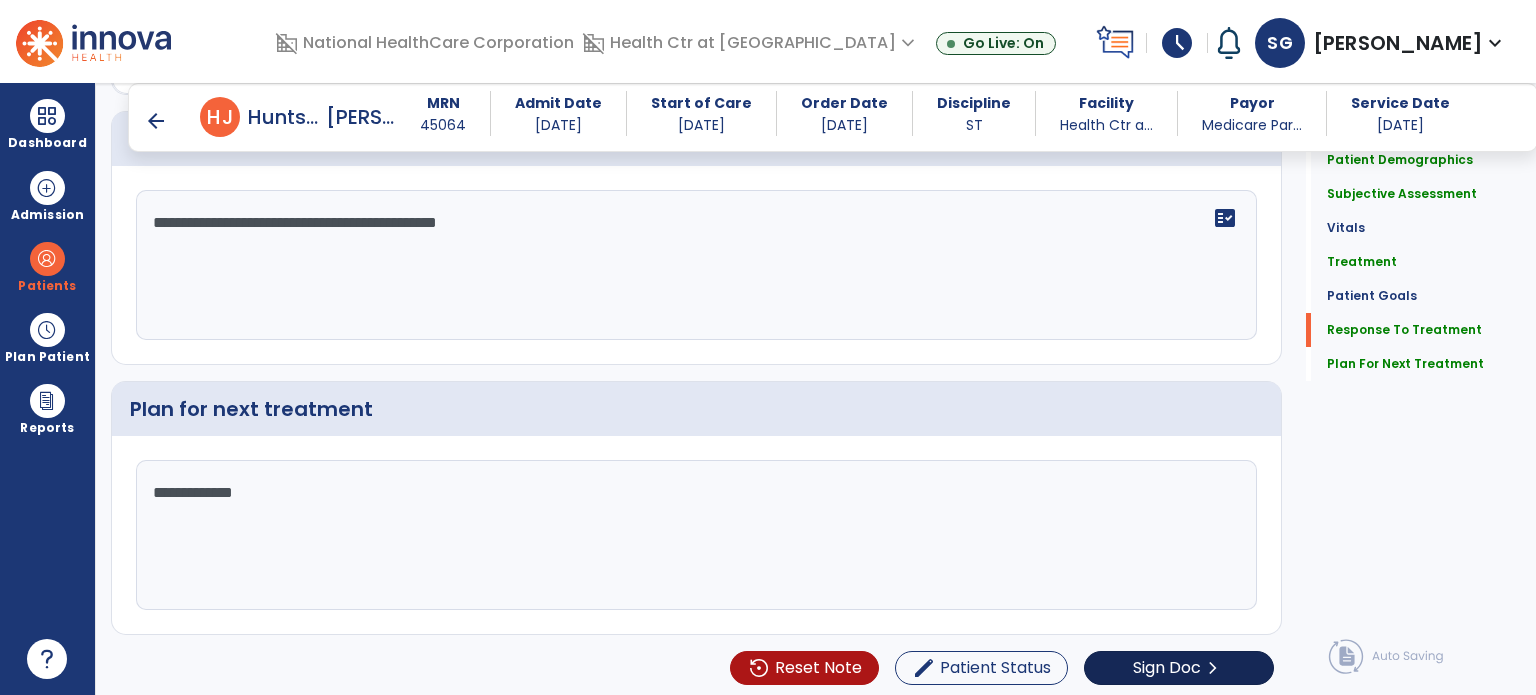 type on "**********" 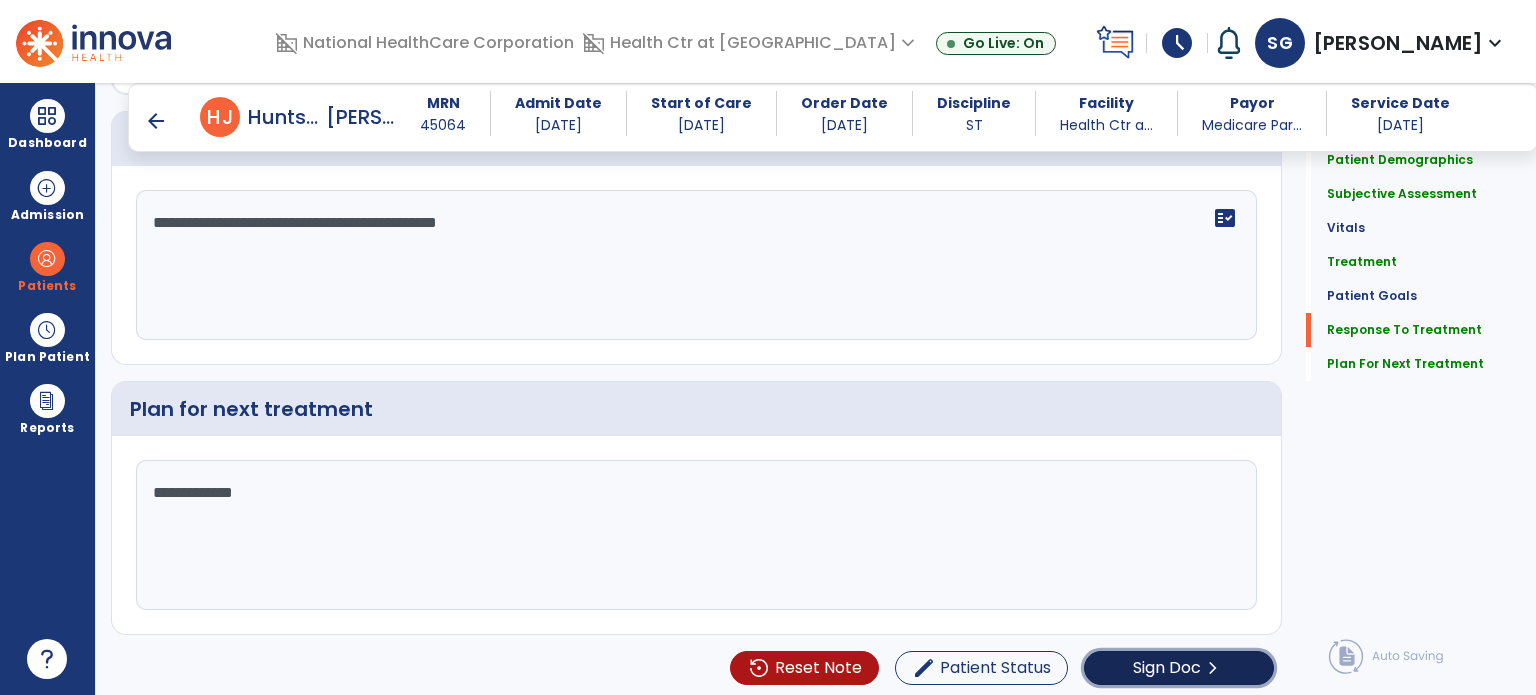 click on "Sign Doc" 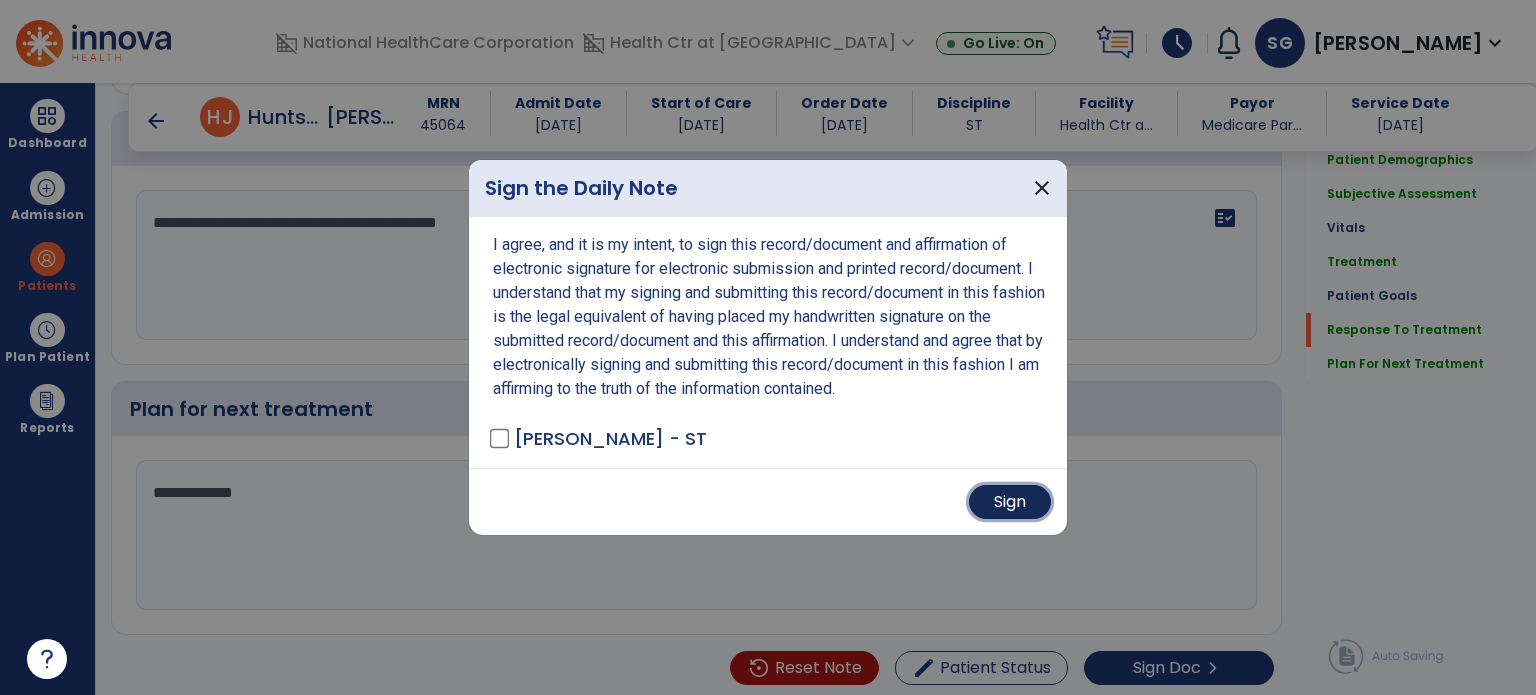 click on "Sign" at bounding box center [1010, 502] 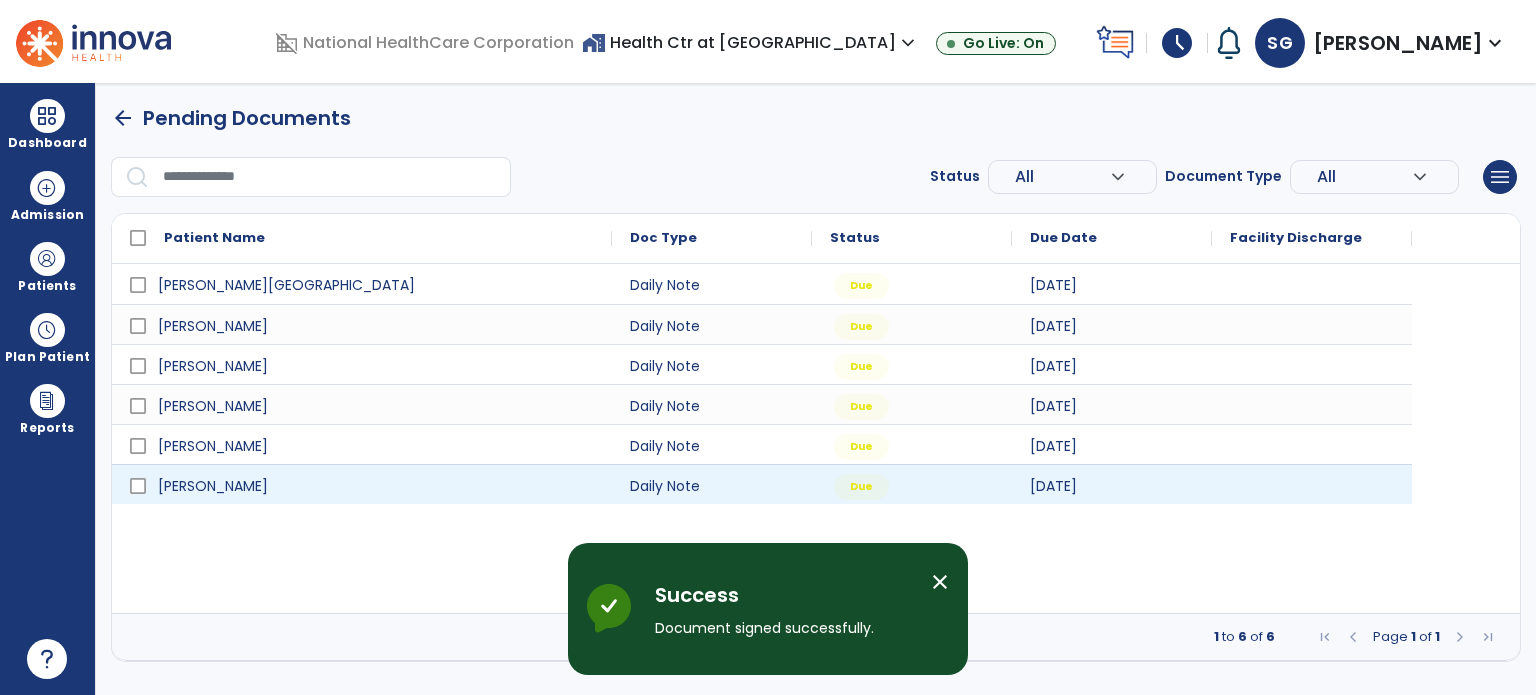 scroll, scrollTop: 0, scrollLeft: 0, axis: both 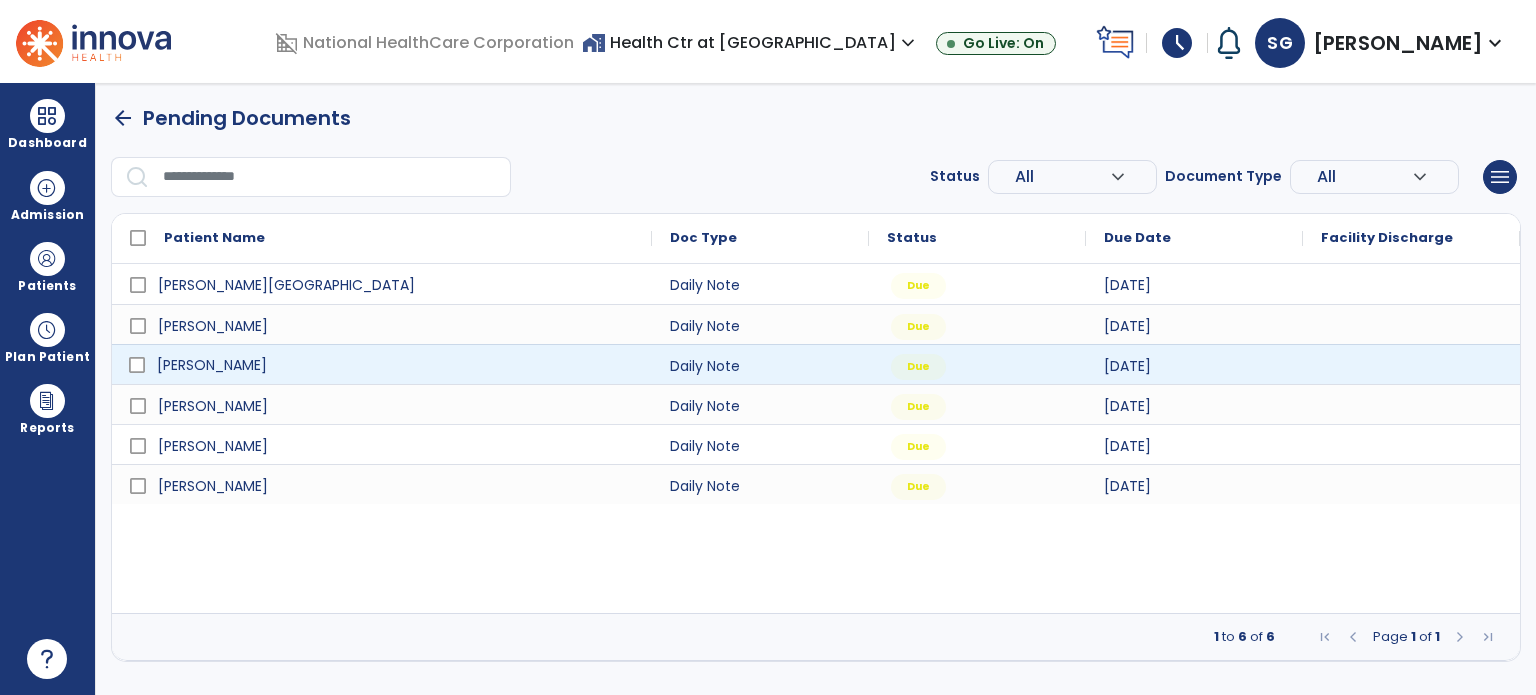 click on "[PERSON_NAME]" at bounding box center (212, 365) 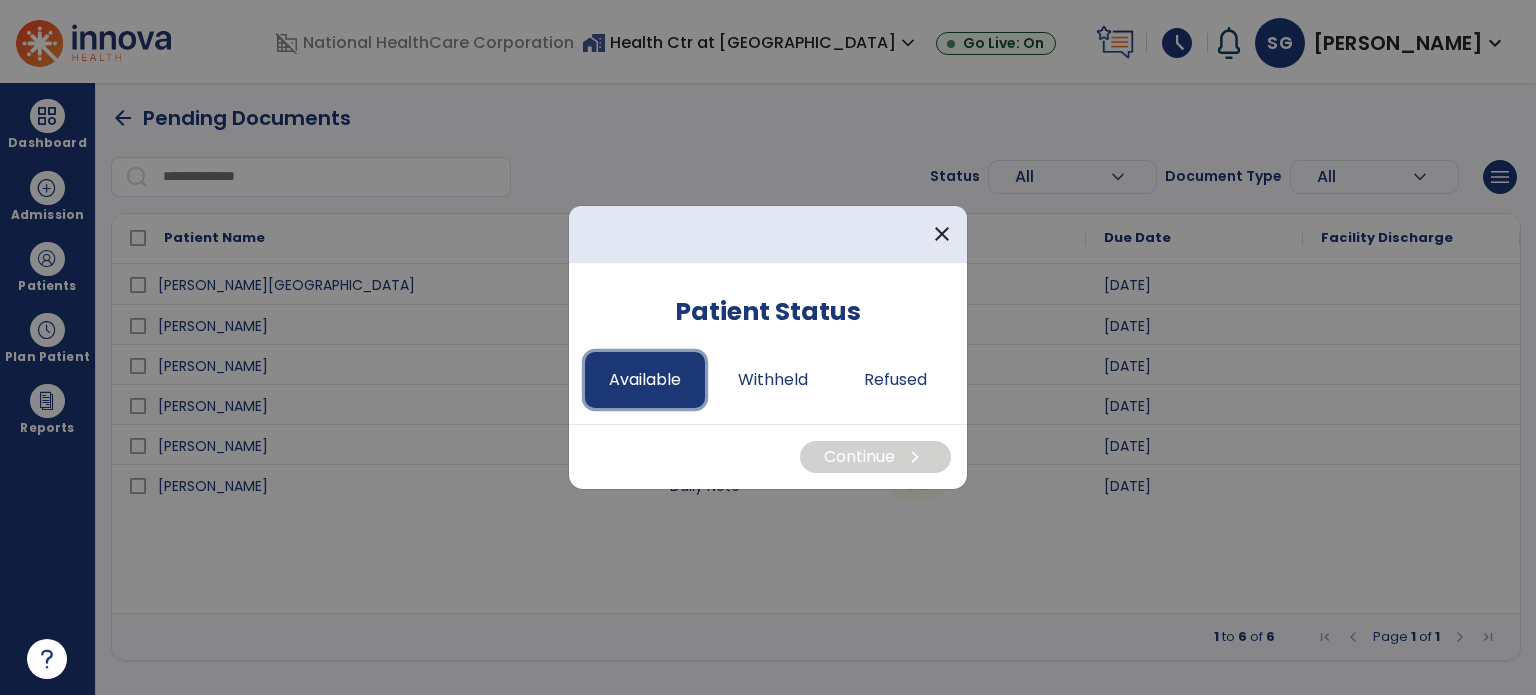 click on "Available" at bounding box center (645, 380) 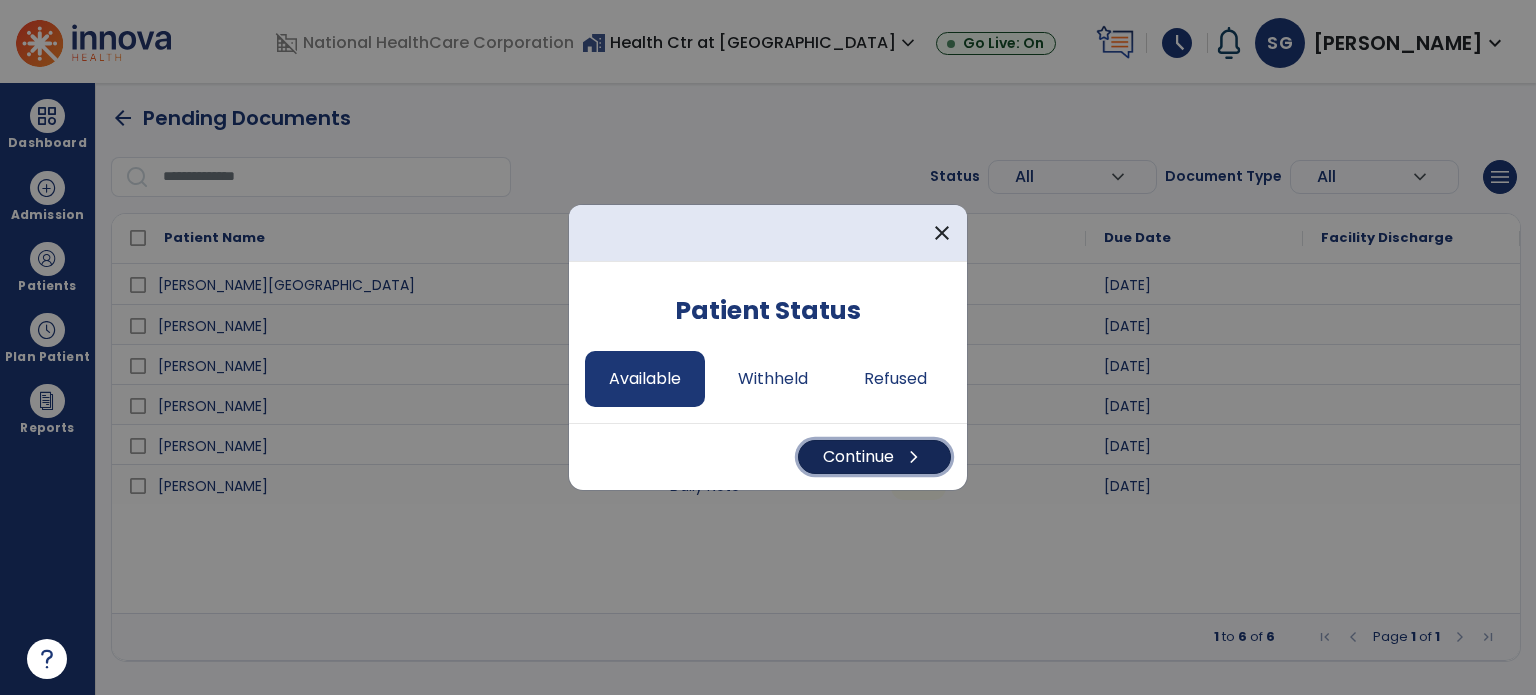 click on "Continue   chevron_right" at bounding box center [874, 457] 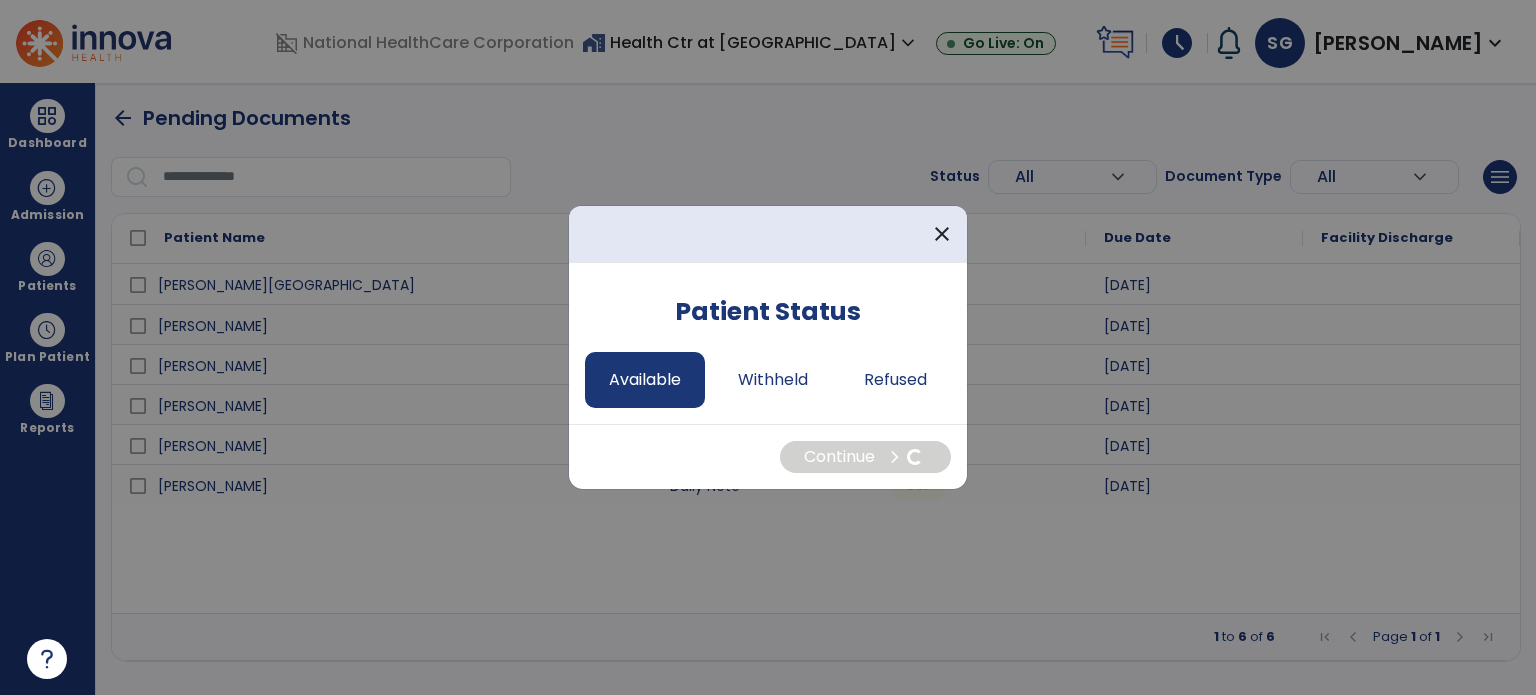 select on "*" 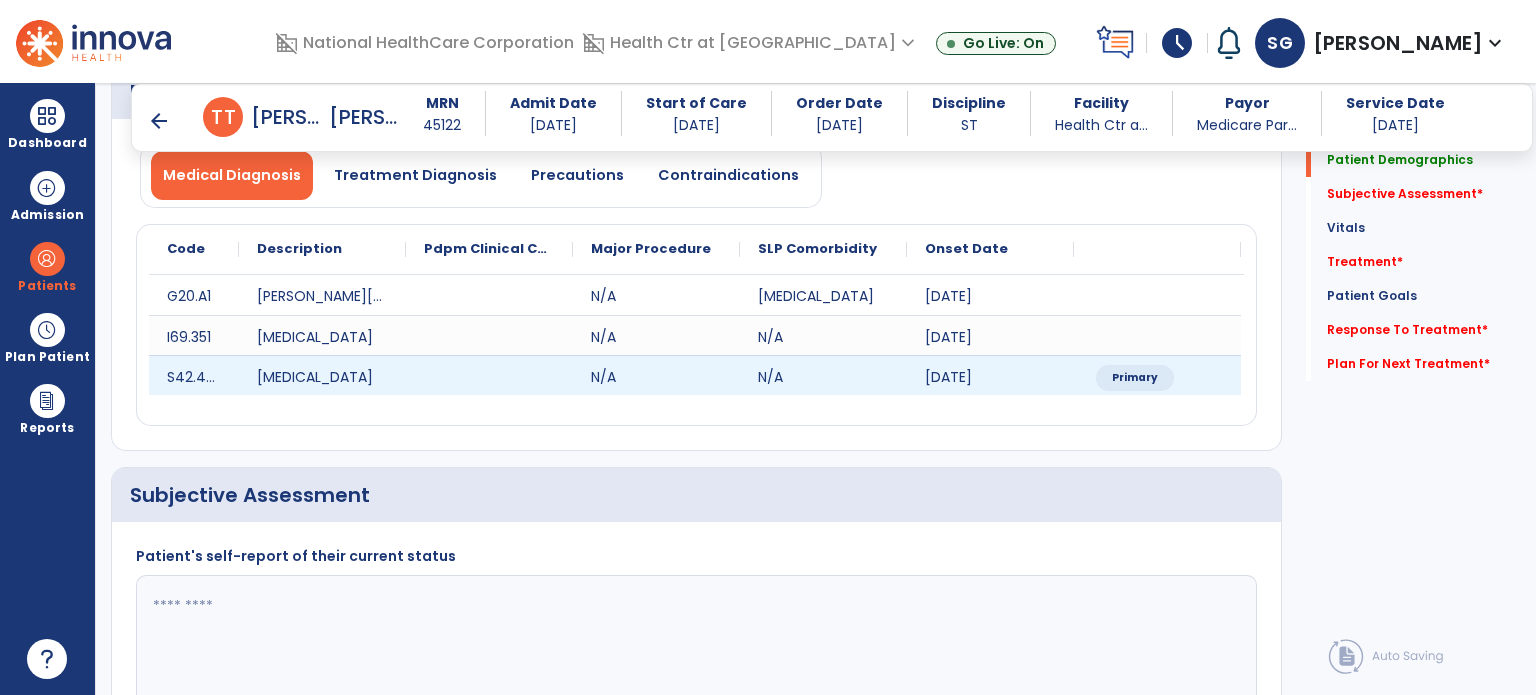 scroll, scrollTop: 172, scrollLeft: 0, axis: vertical 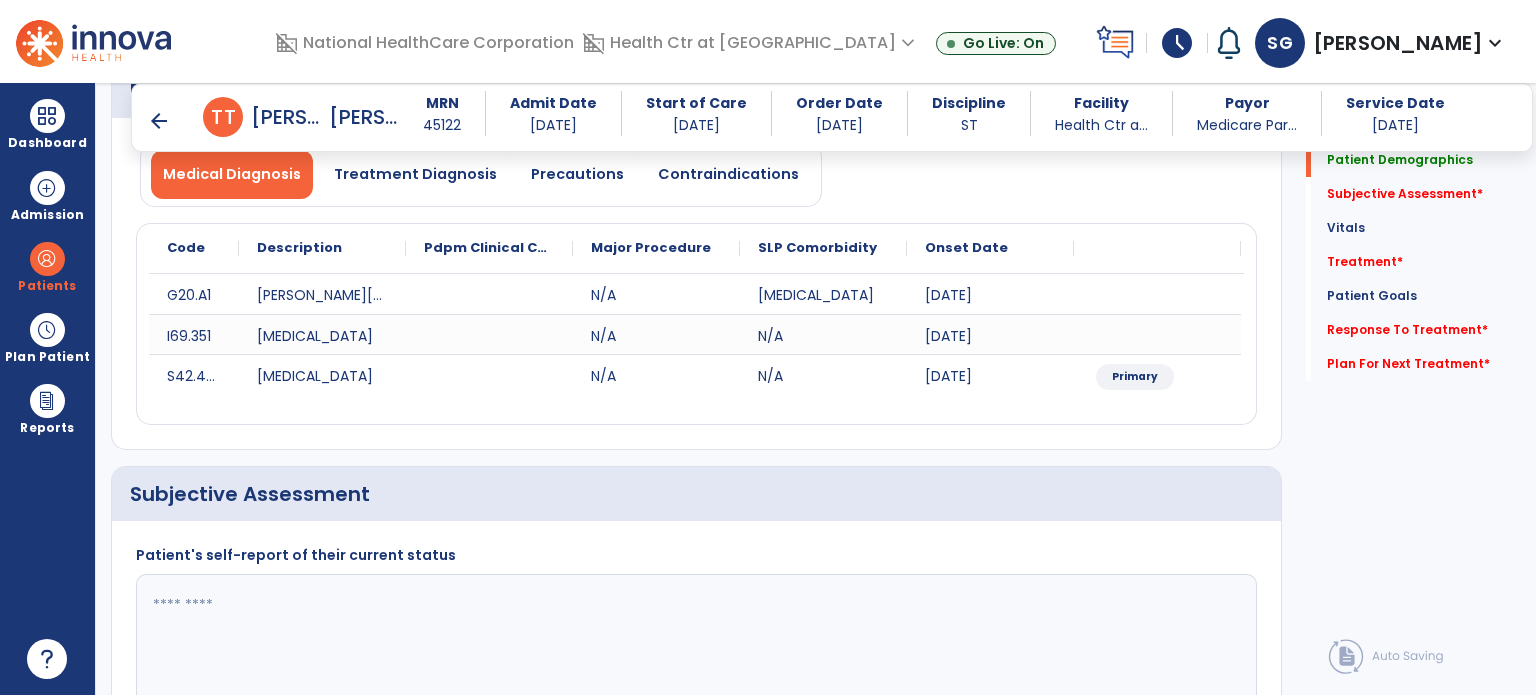 click 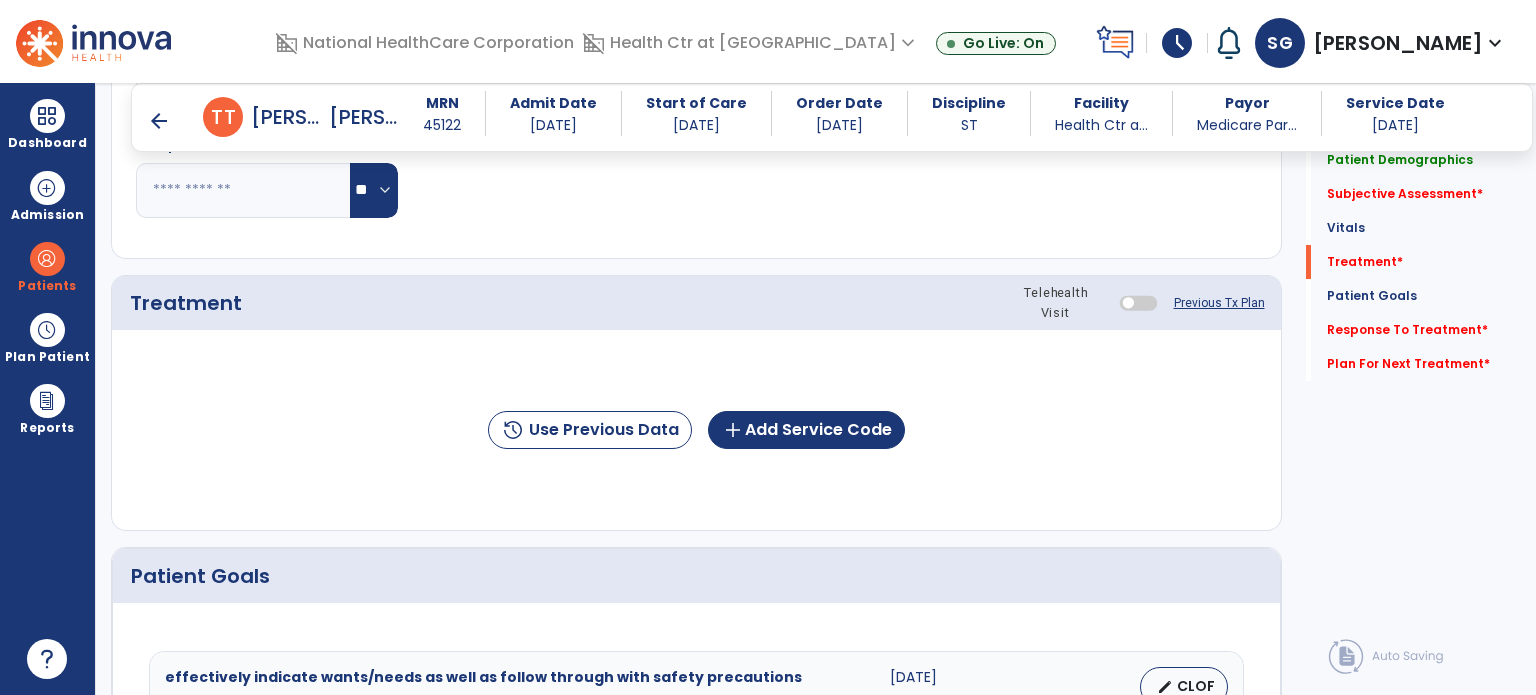 scroll, scrollTop: 1087, scrollLeft: 0, axis: vertical 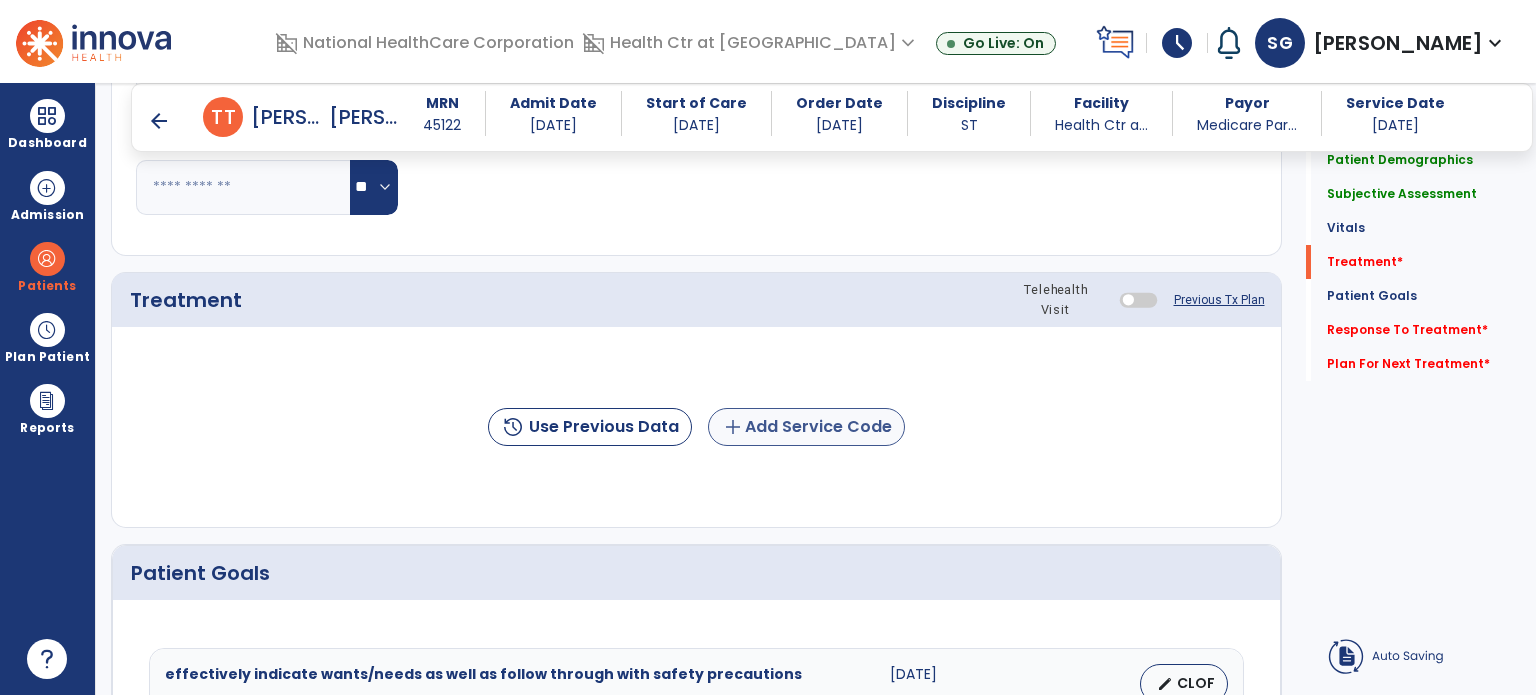 type on "**********" 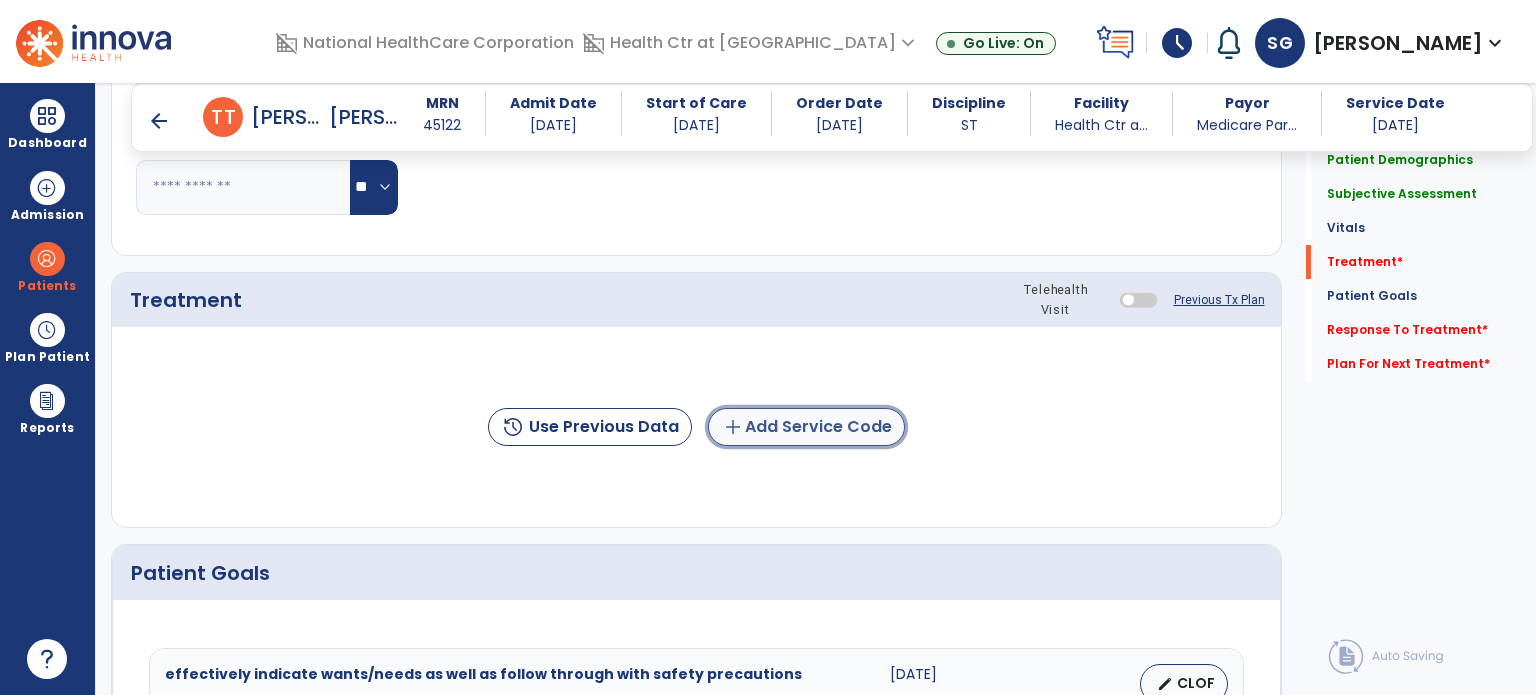 click on "add  Add Service Code" 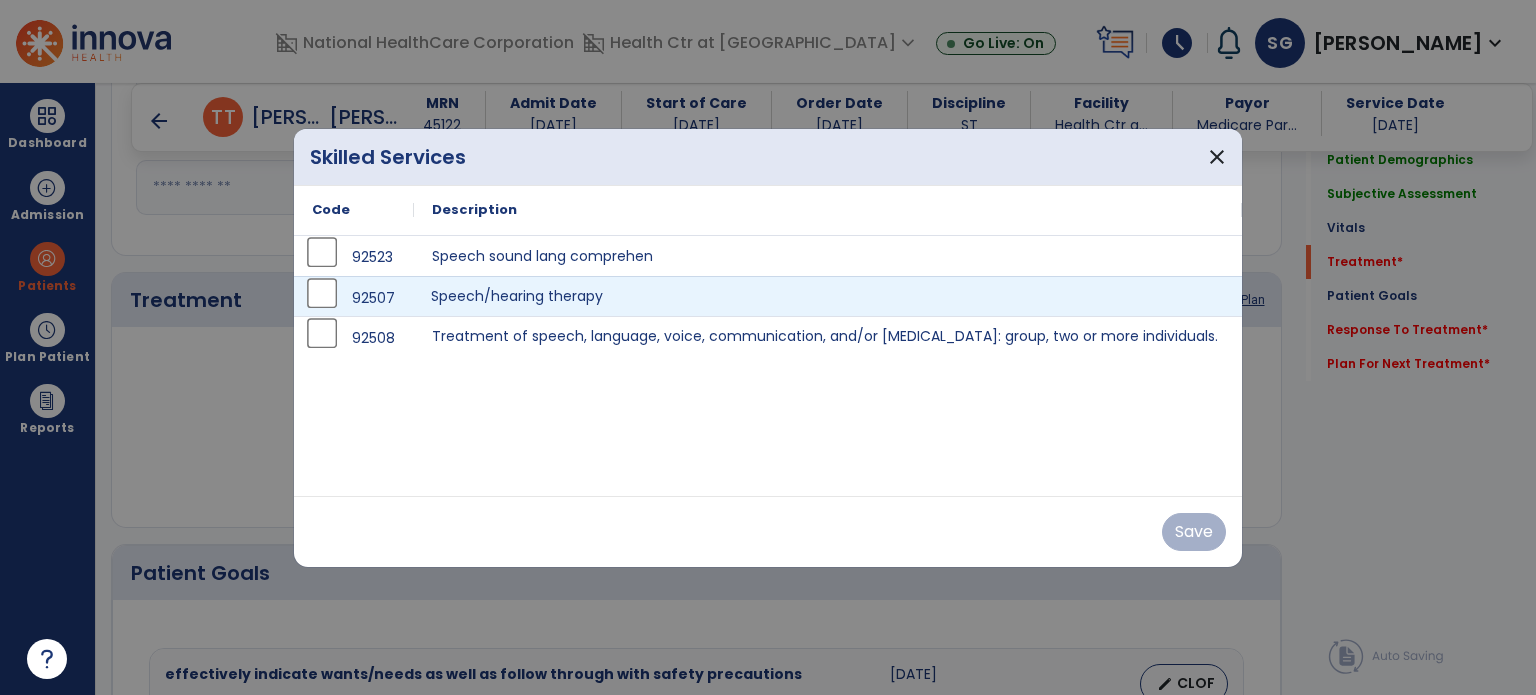click on "Speech/hearing therapy" at bounding box center [828, 296] 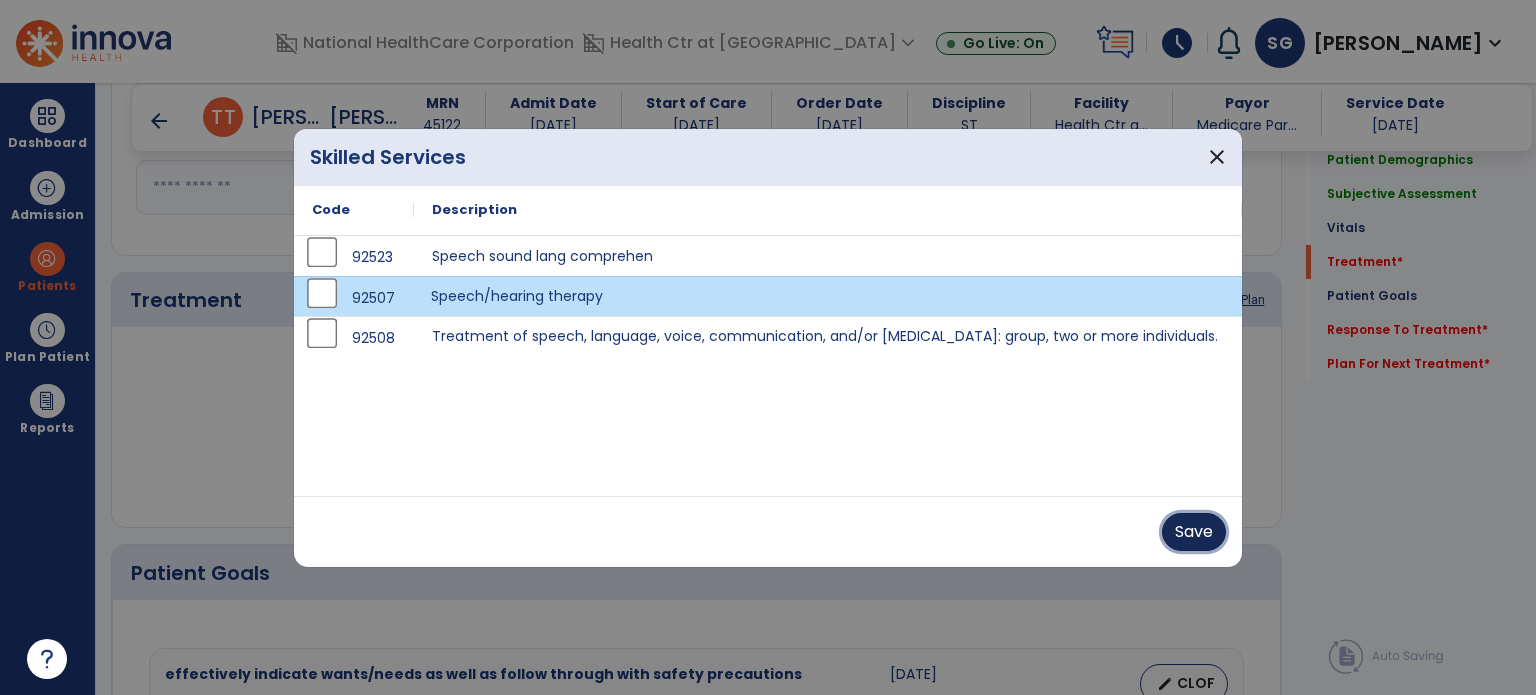 click on "Save" at bounding box center (1194, 532) 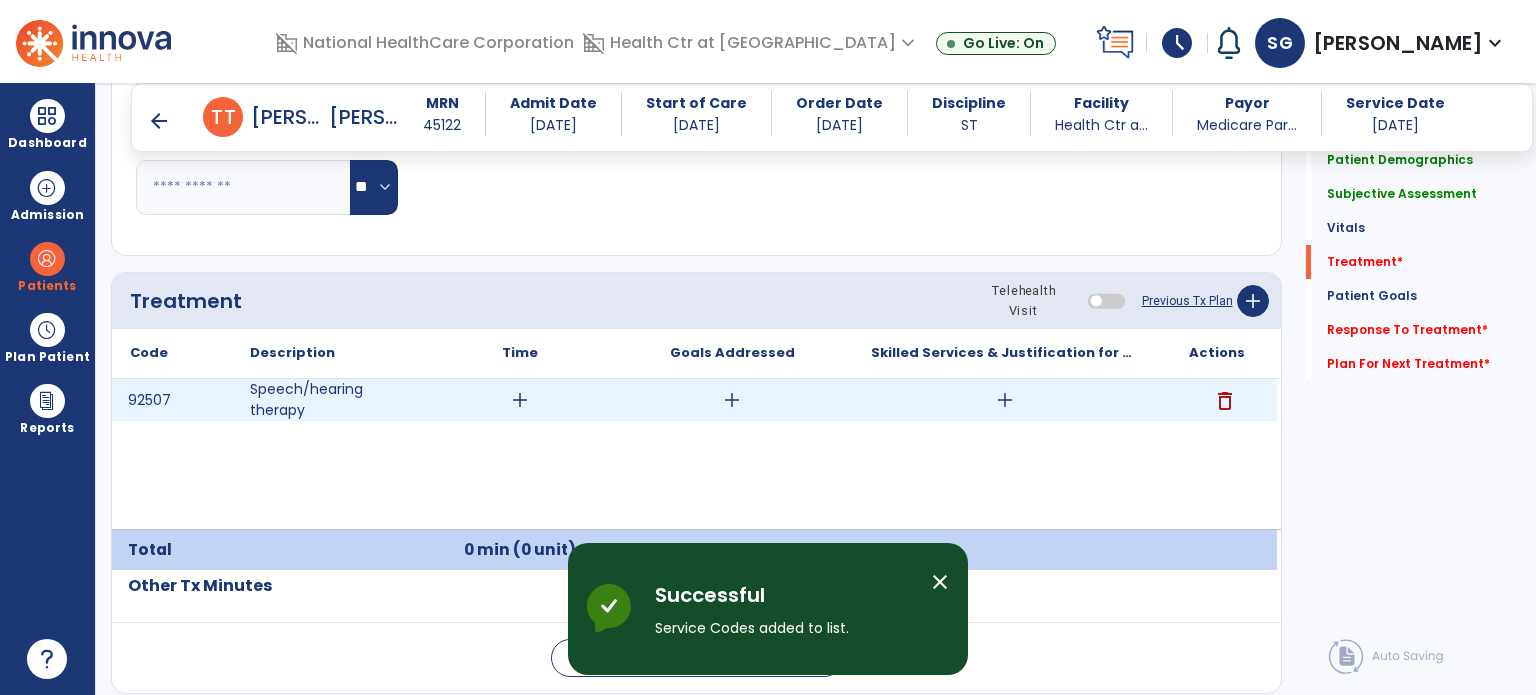 click on "add" at bounding box center (520, 400) 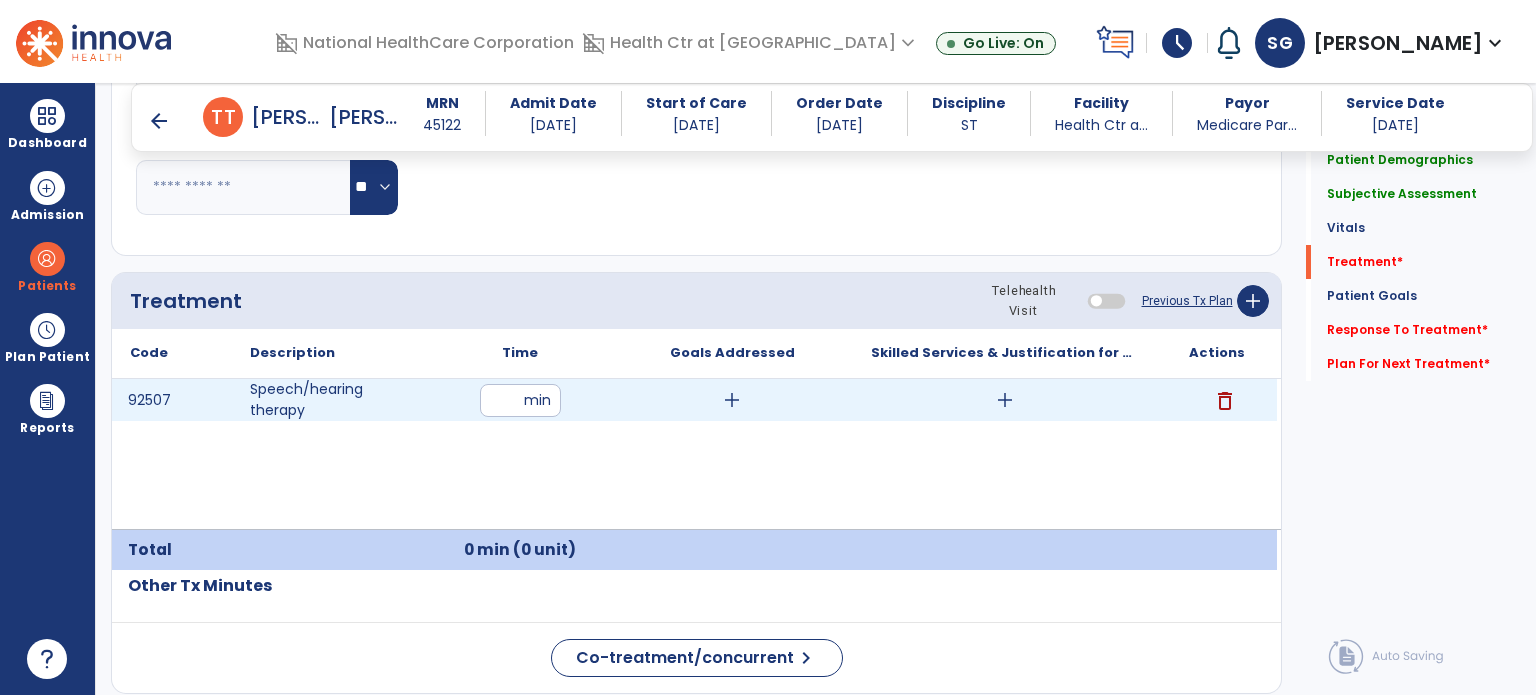 type on "**" 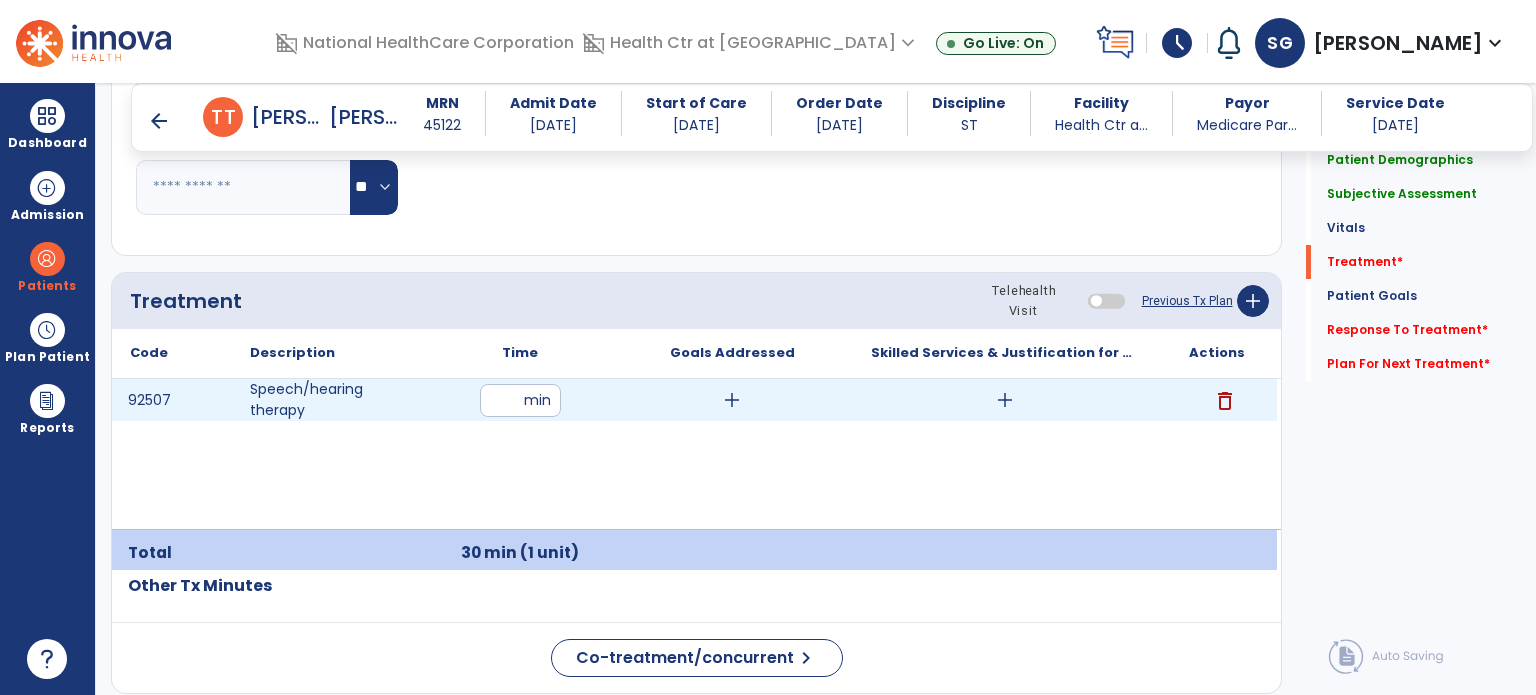 click on "add" at bounding box center (1005, 400) 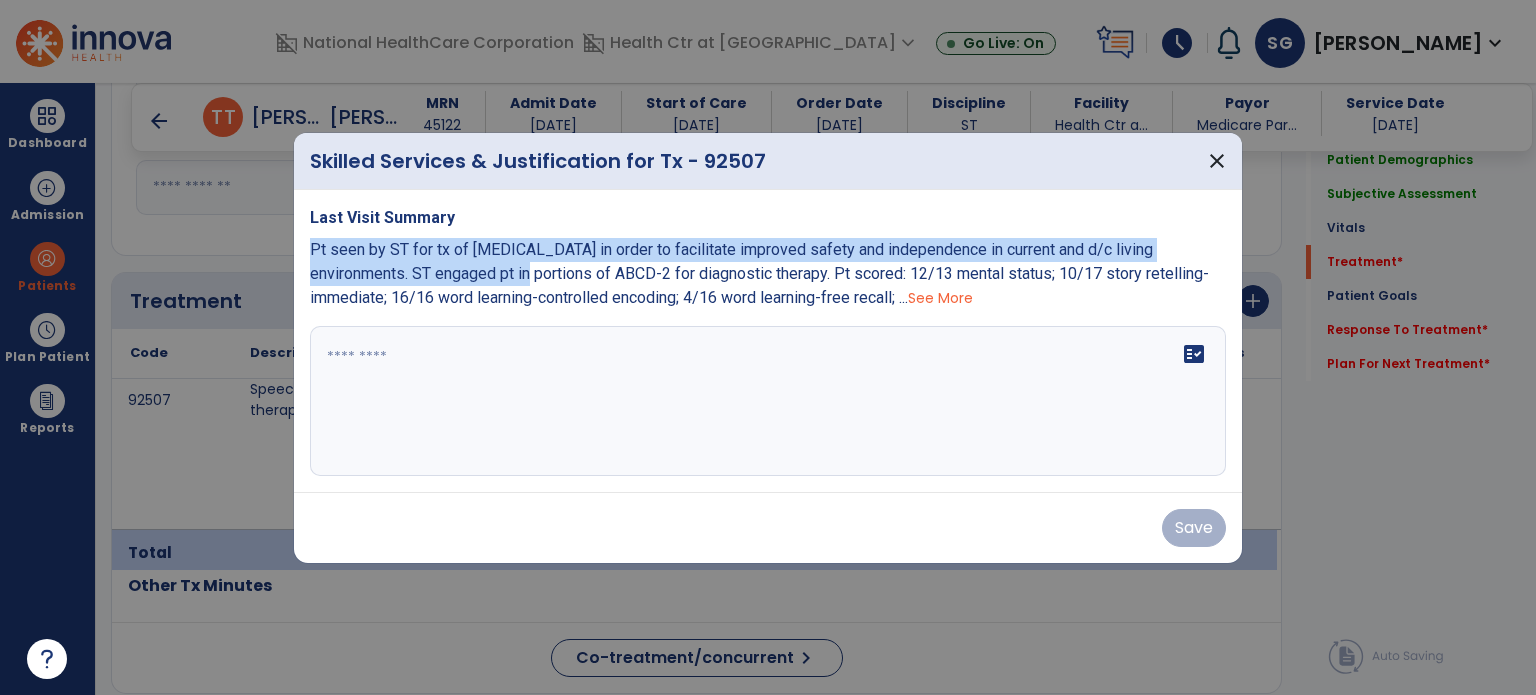 drag, startPoint x: 452, startPoint y: 279, endPoint x: 306, endPoint y: 251, distance: 148.66069 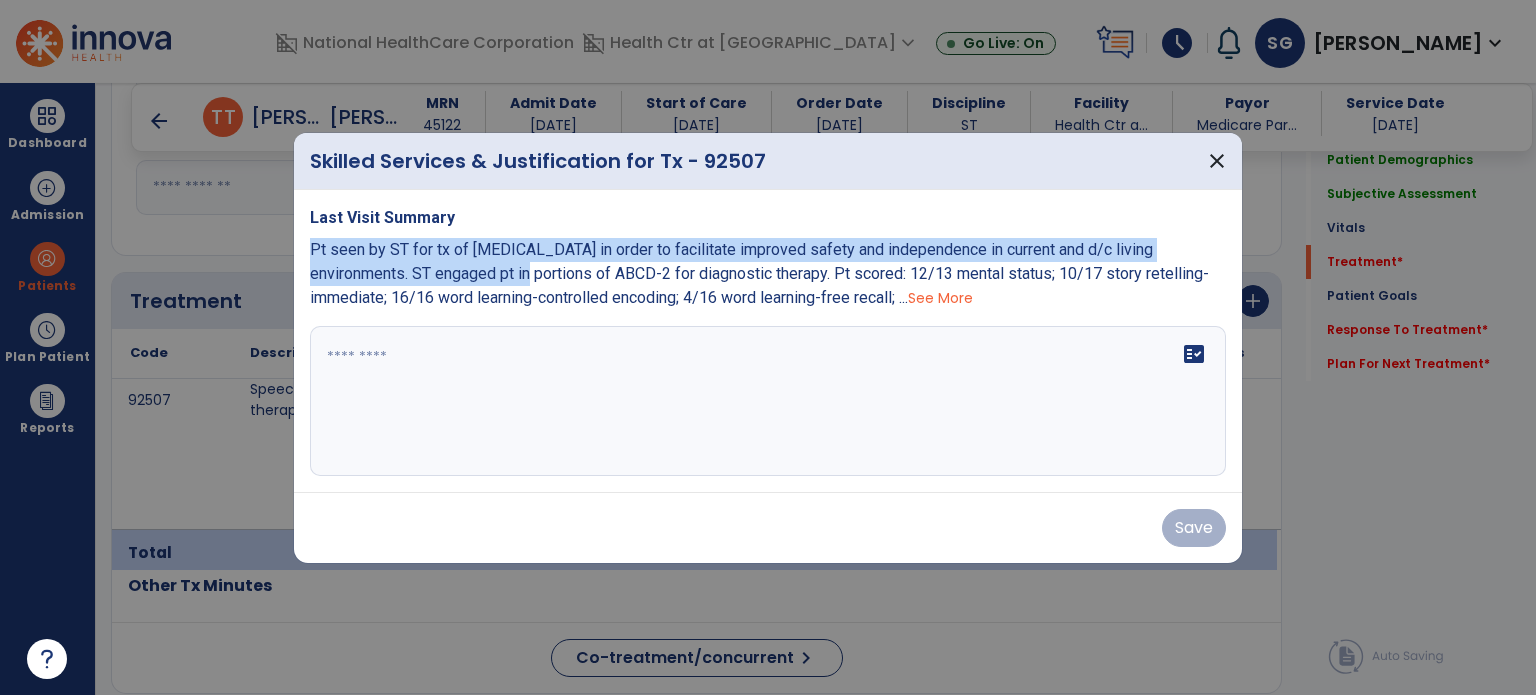 click on "Last Visit Summary Pt seen by ST for tx of [MEDICAL_DATA] in order to facilitate improved safety and independence in current and d/c living environments. ST engaged pt in portions of ABCD-2 for diagnostic therapy. Pt scored: 12/13 mental status; 10/17 story retelling-immediate; 16/16 word learning-controlled encoding; 4/16 word learning-free recall;  ...  See More   fact_check" at bounding box center [768, 341] 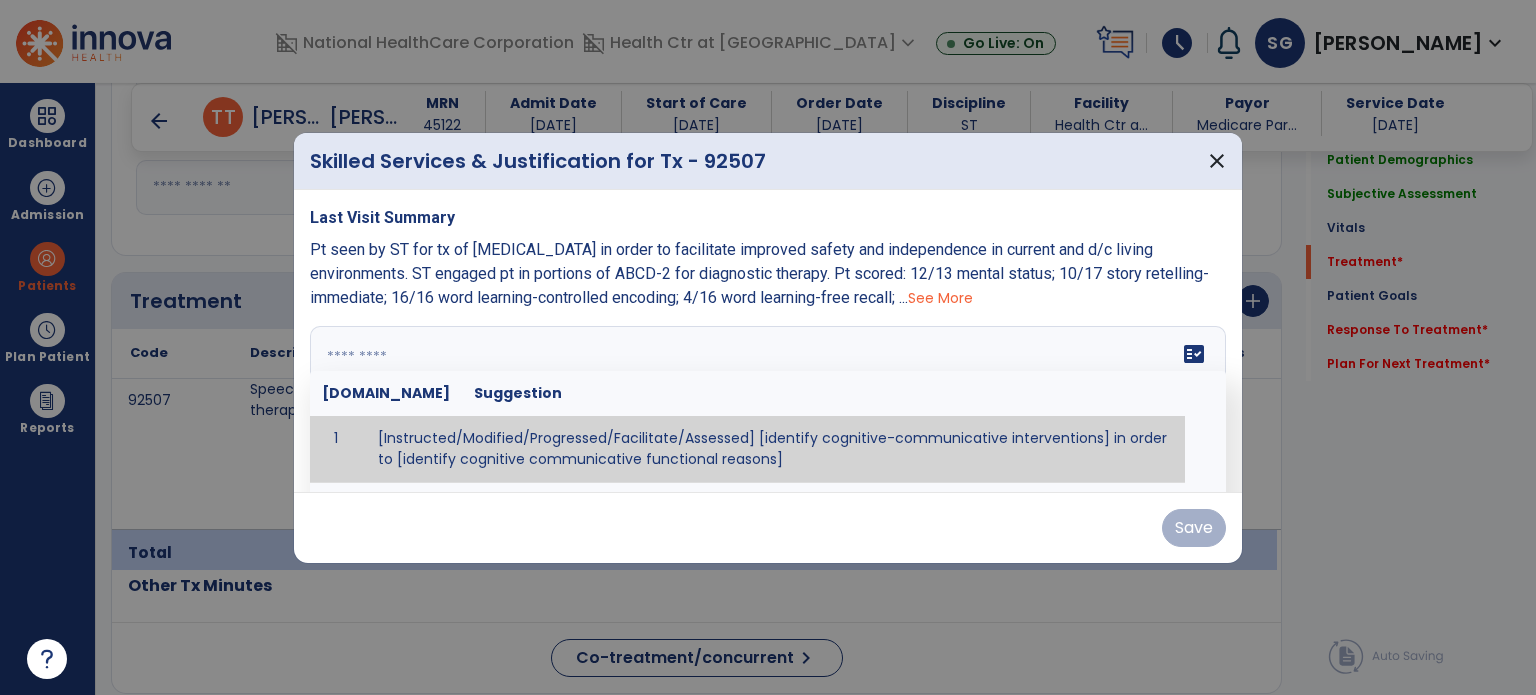 paste on "**********" 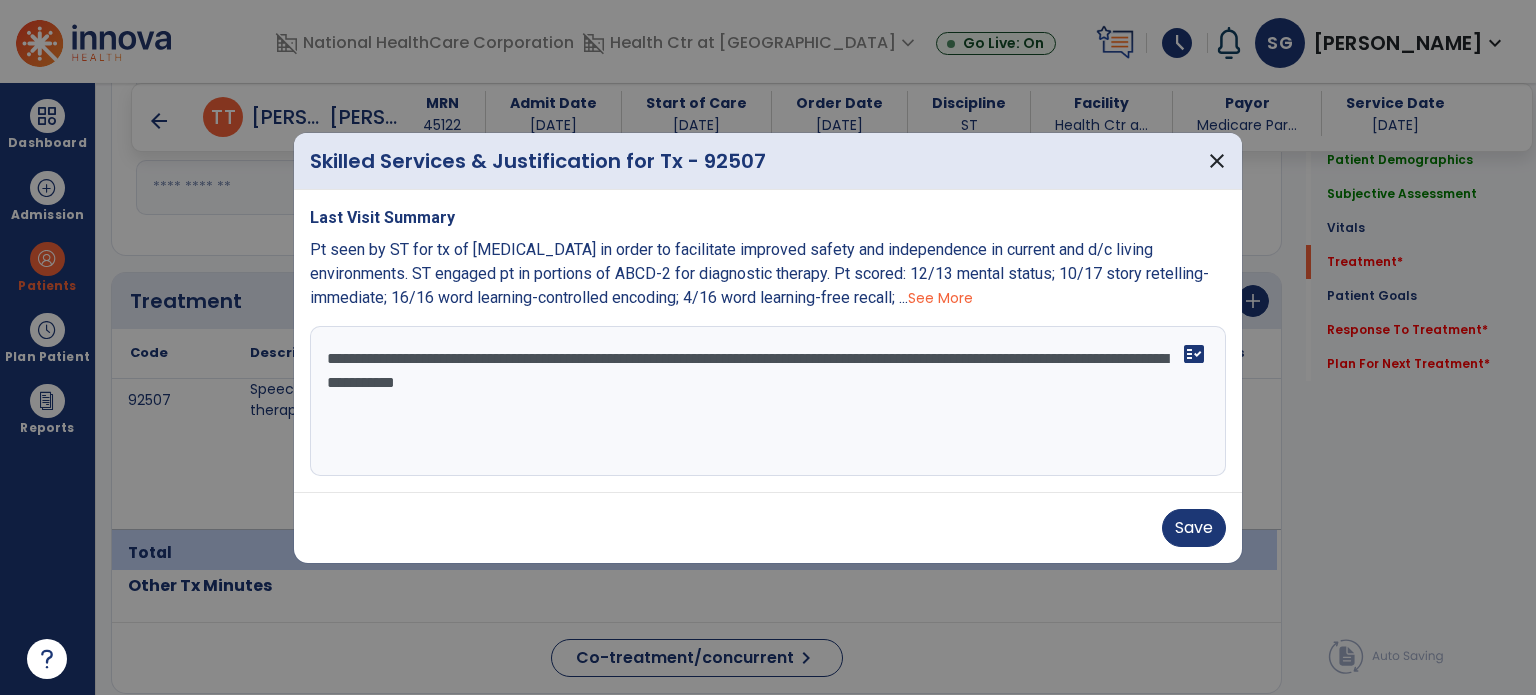 click on "**********" at bounding box center [768, 401] 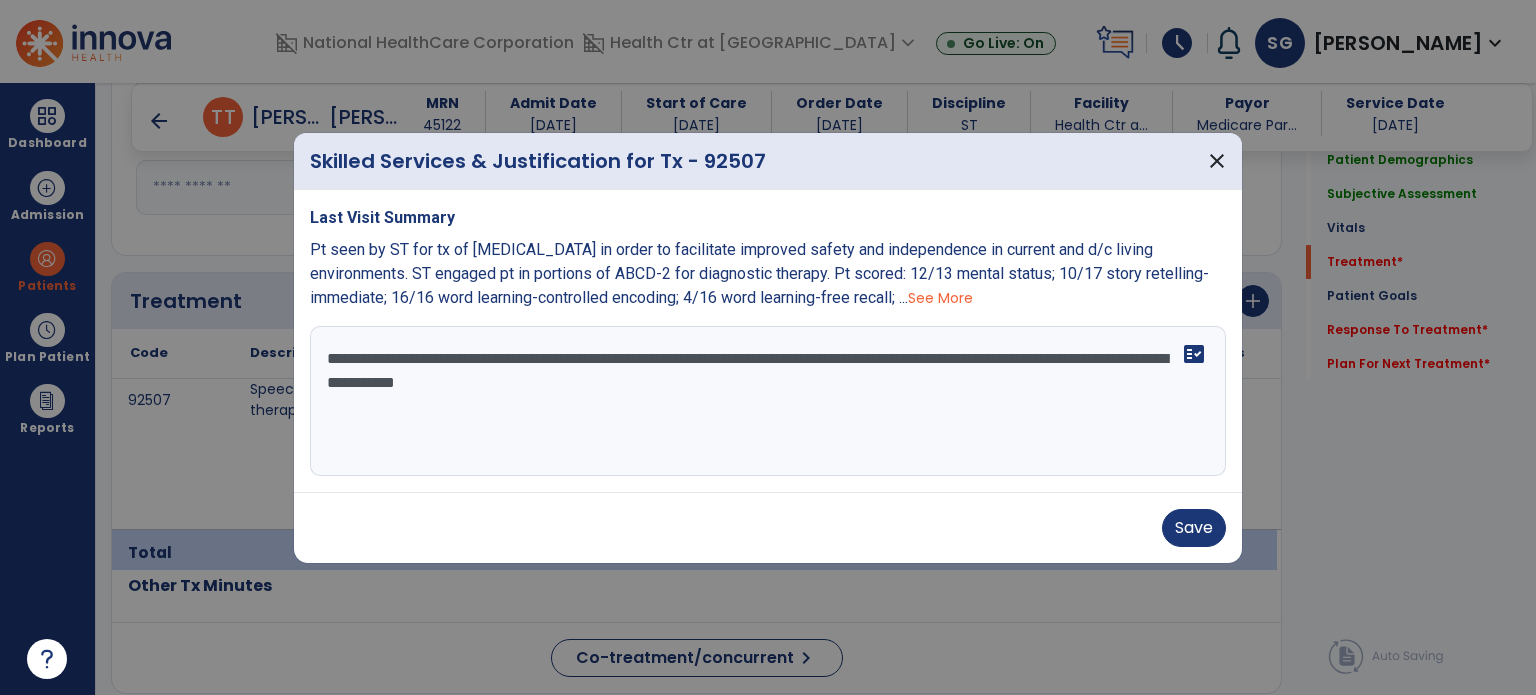click on "**********" at bounding box center (768, 401) 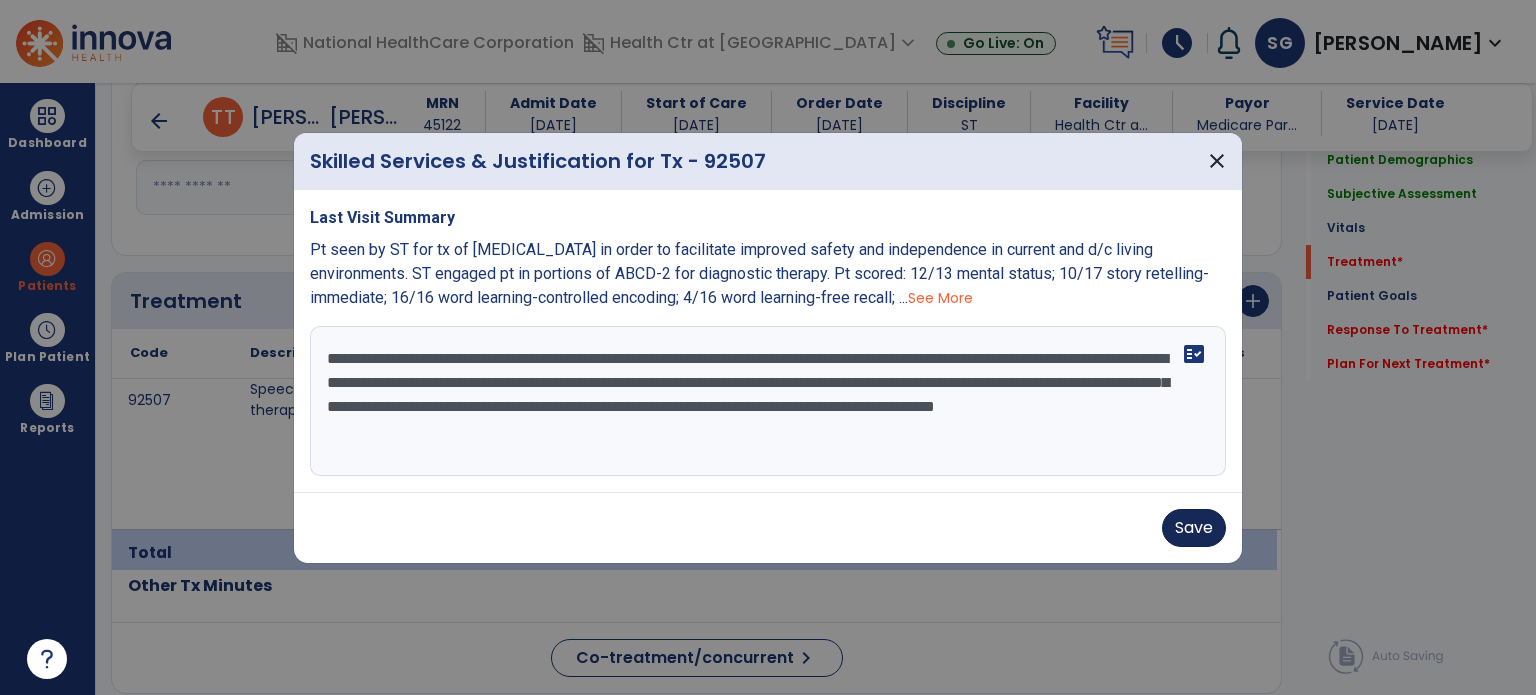type on "**********" 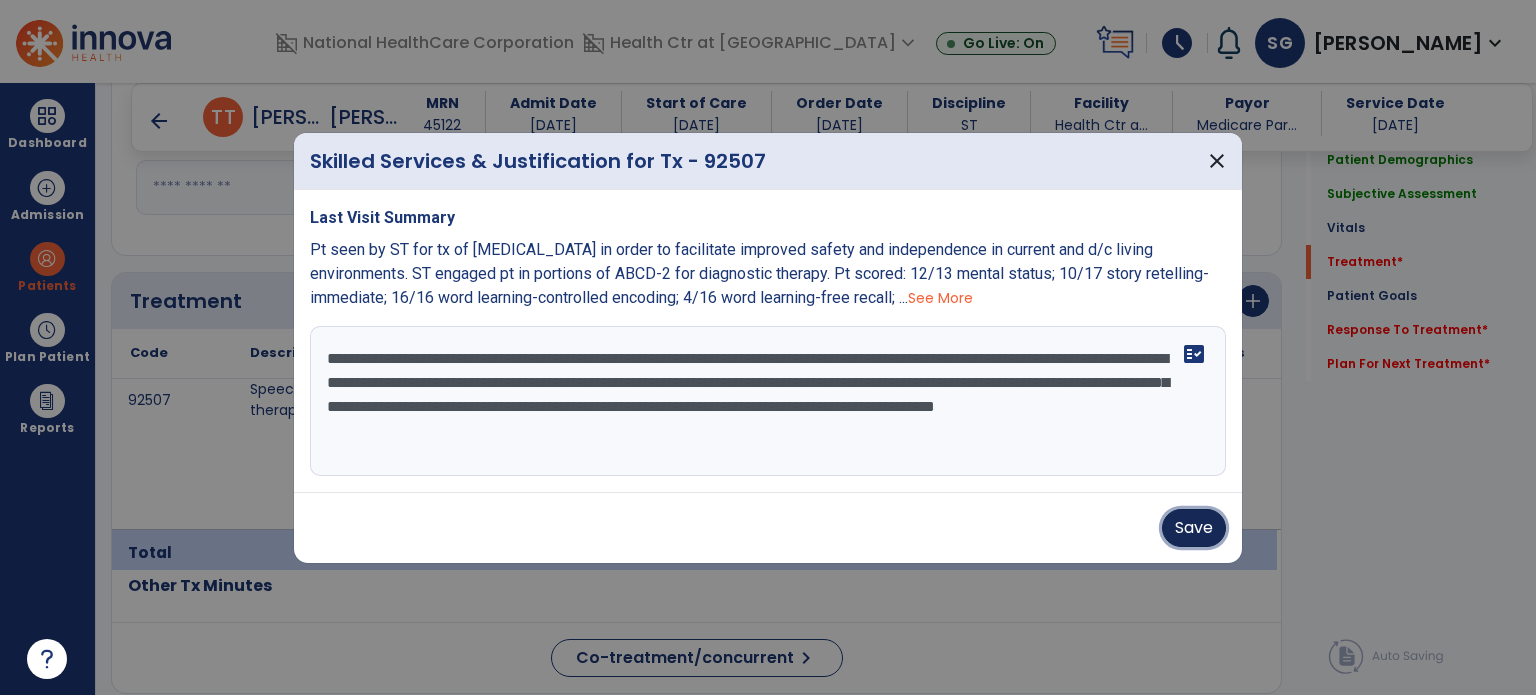 click on "Save" at bounding box center (1194, 528) 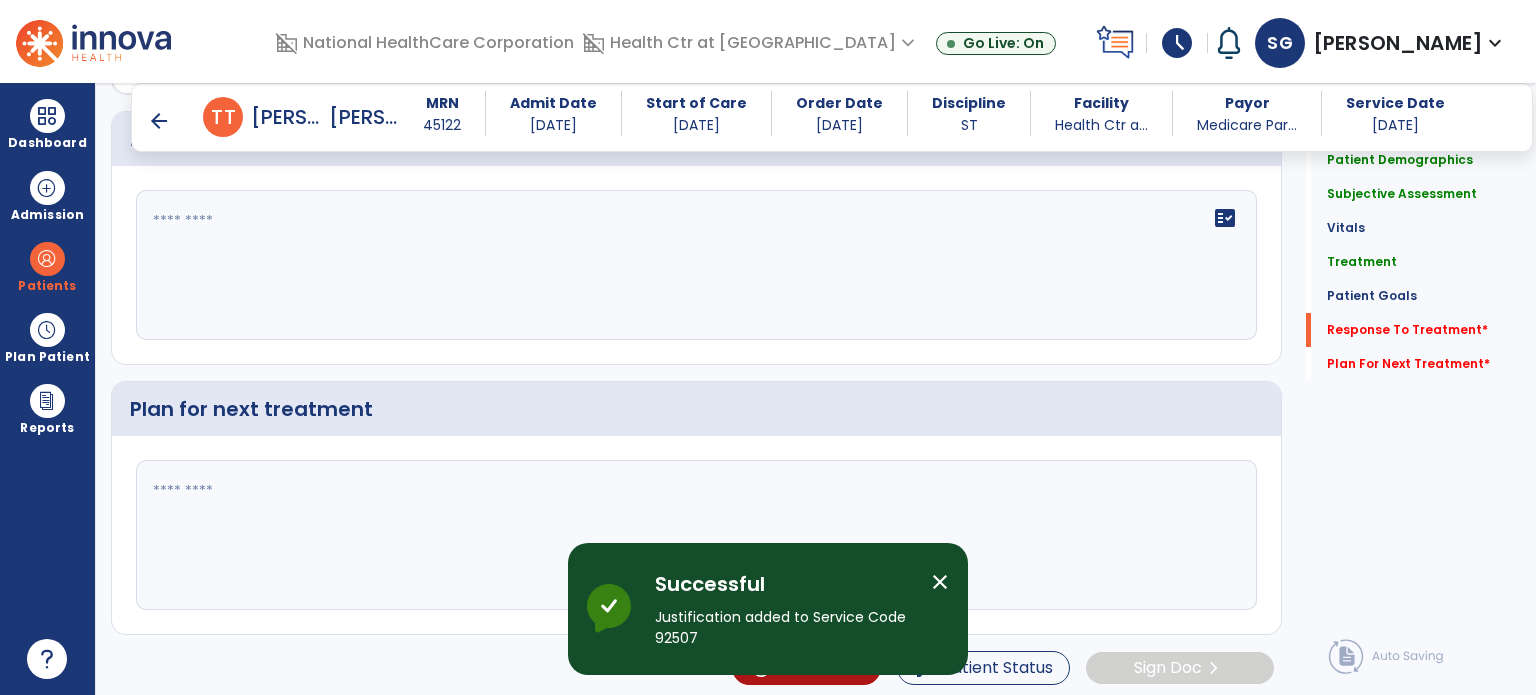 scroll, scrollTop: 2053, scrollLeft: 0, axis: vertical 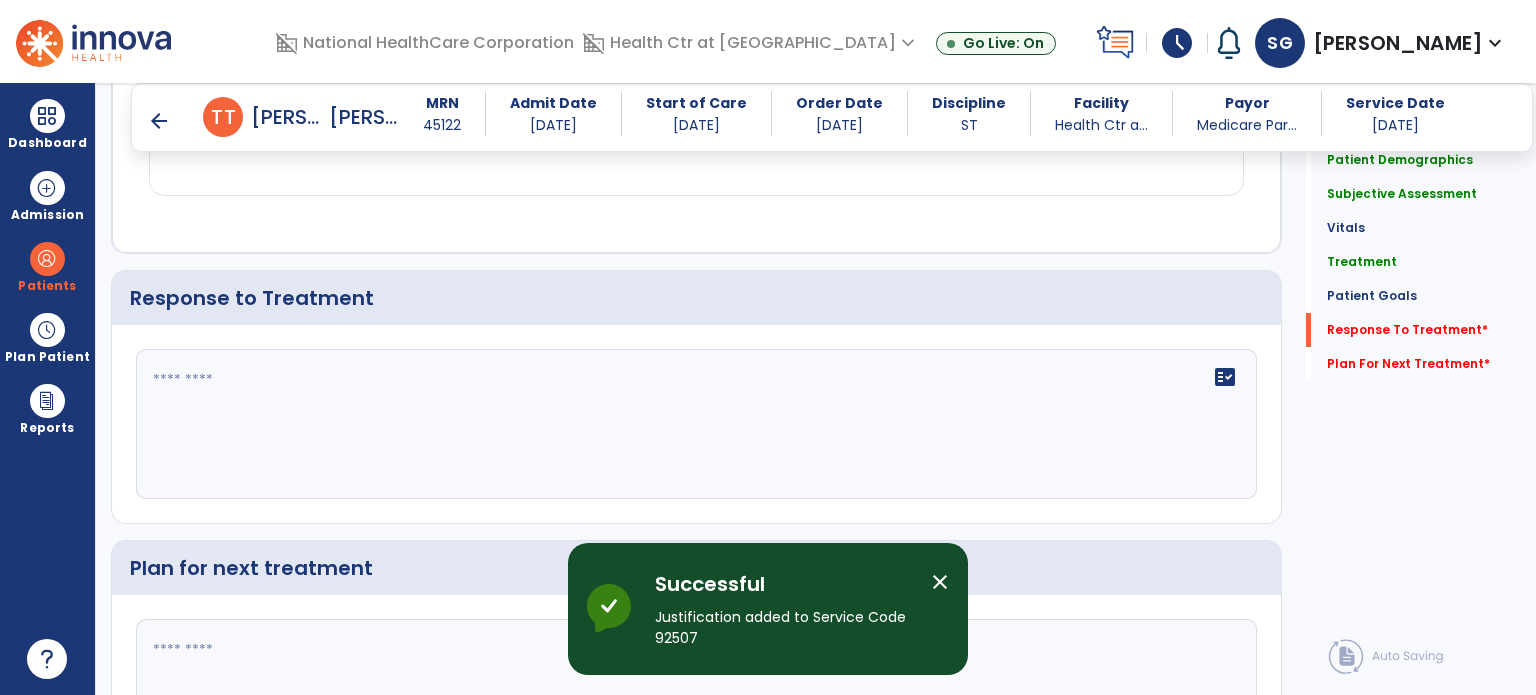 click 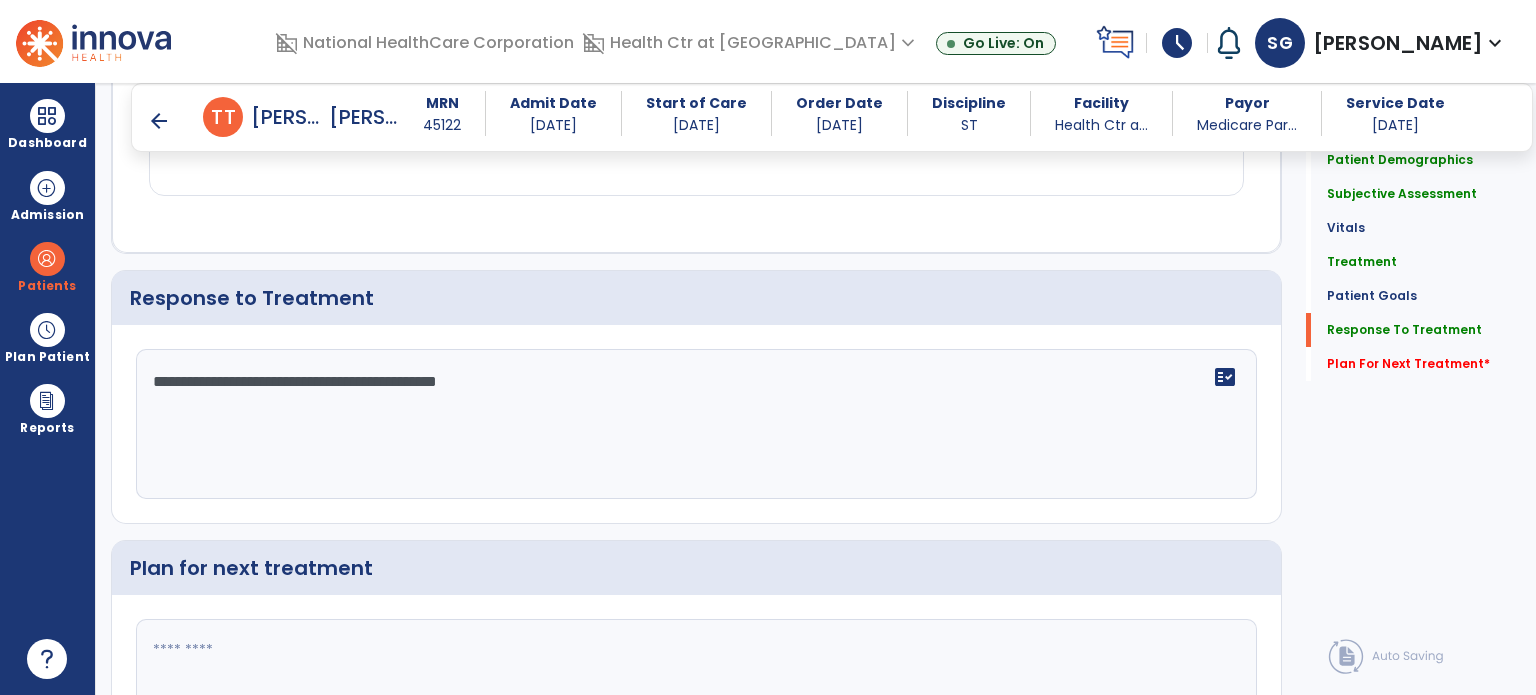 scroll, scrollTop: 2212, scrollLeft: 0, axis: vertical 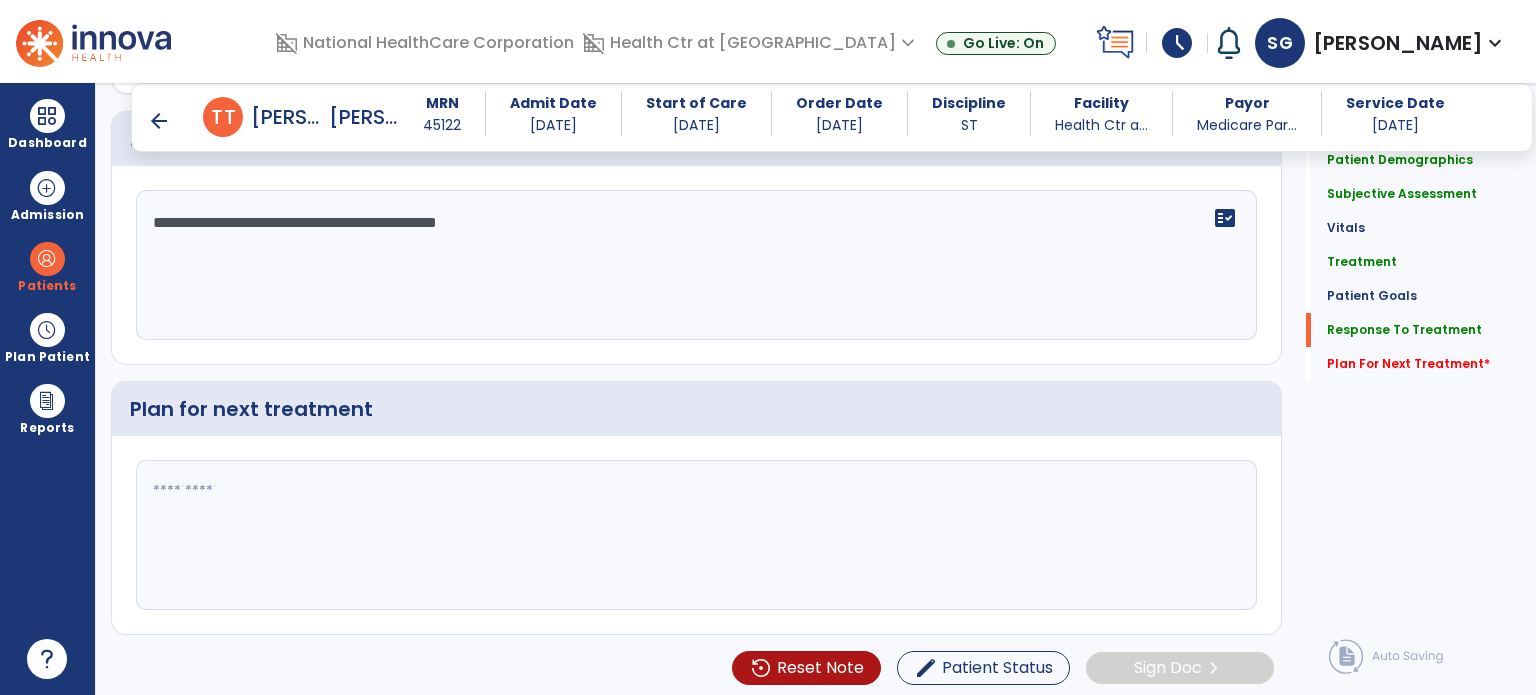 type on "**********" 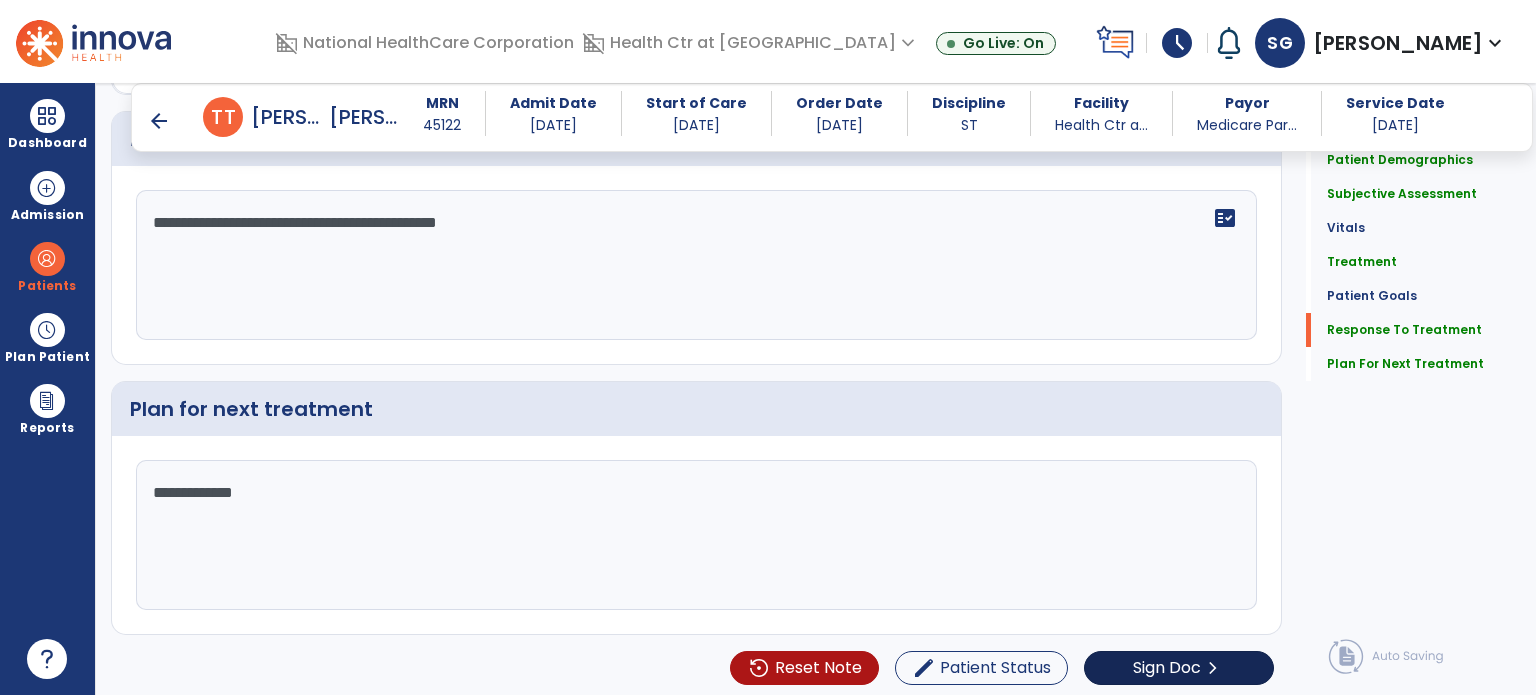 type on "**********" 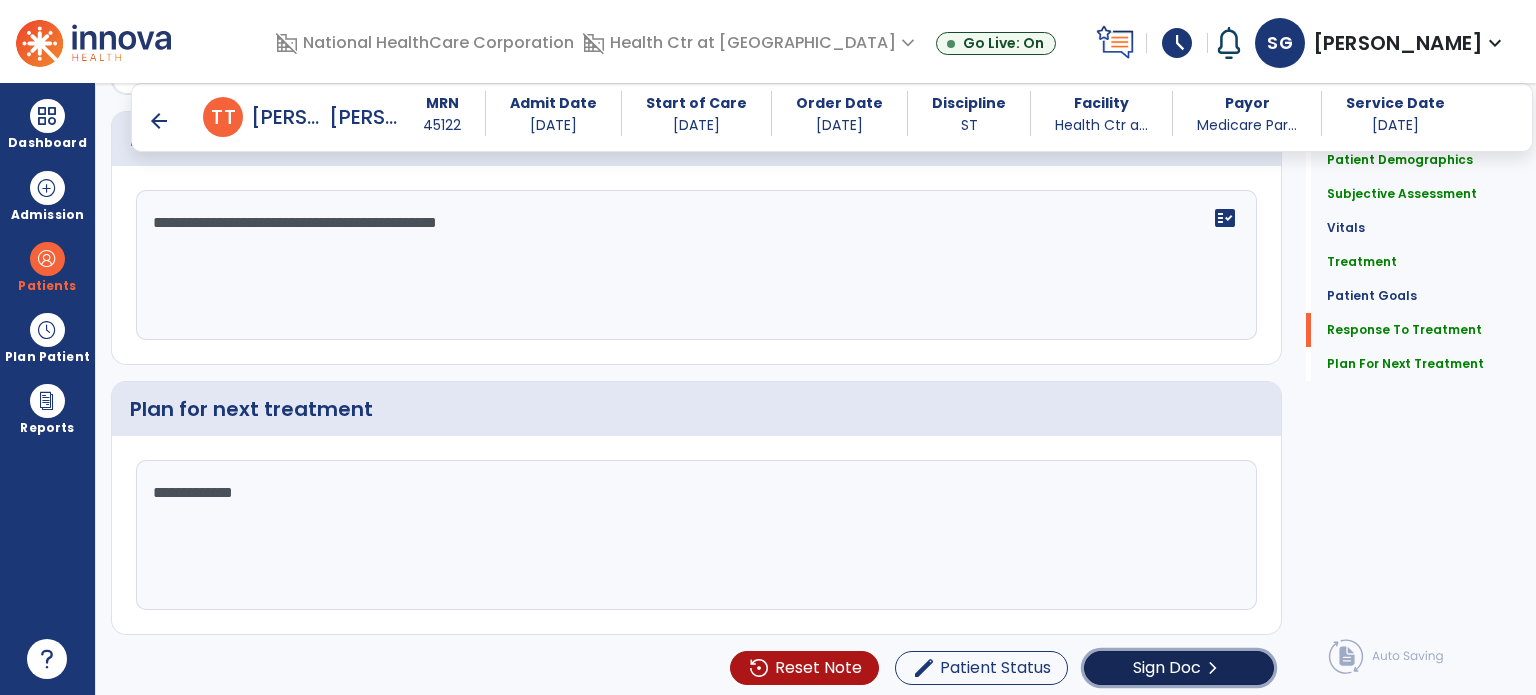 click on "Sign Doc  chevron_right" 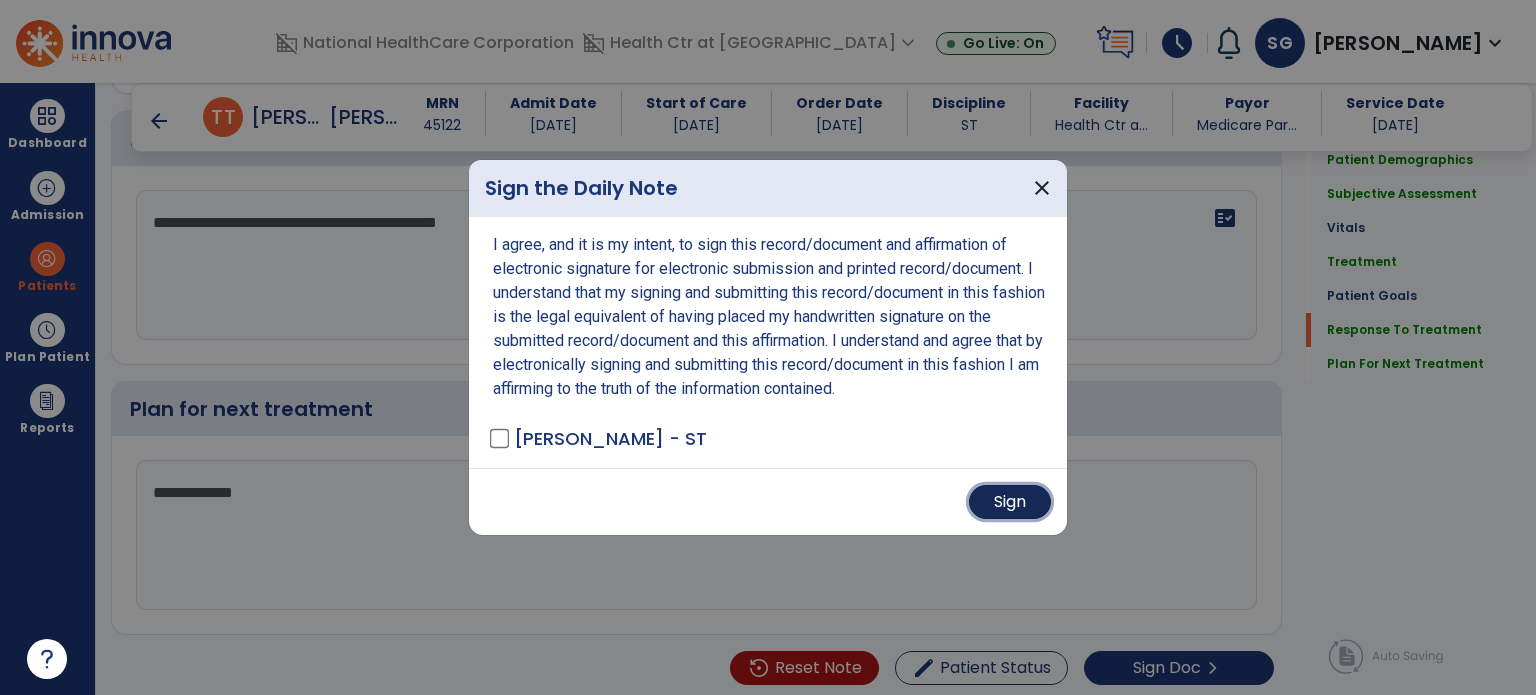 click on "Sign" at bounding box center [1010, 502] 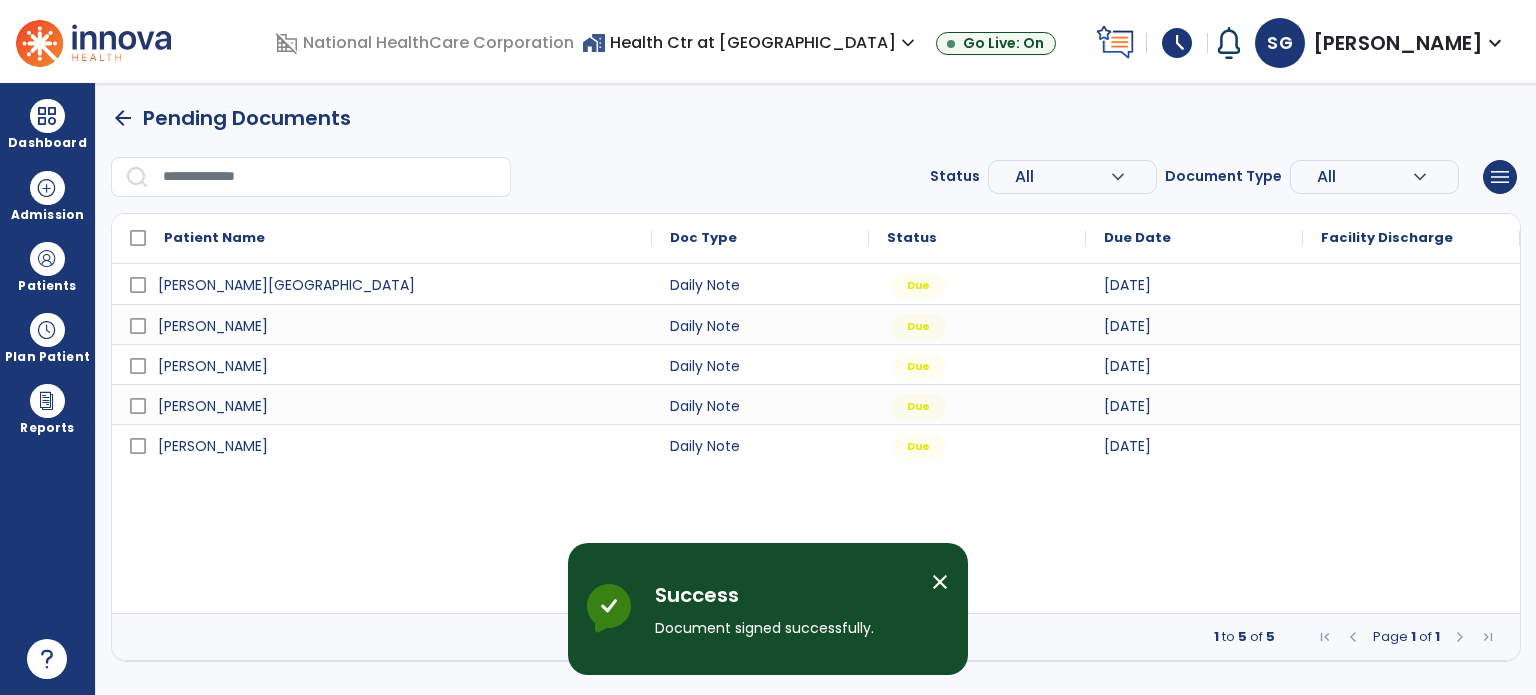 scroll, scrollTop: 0, scrollLeft: 0, axis: both 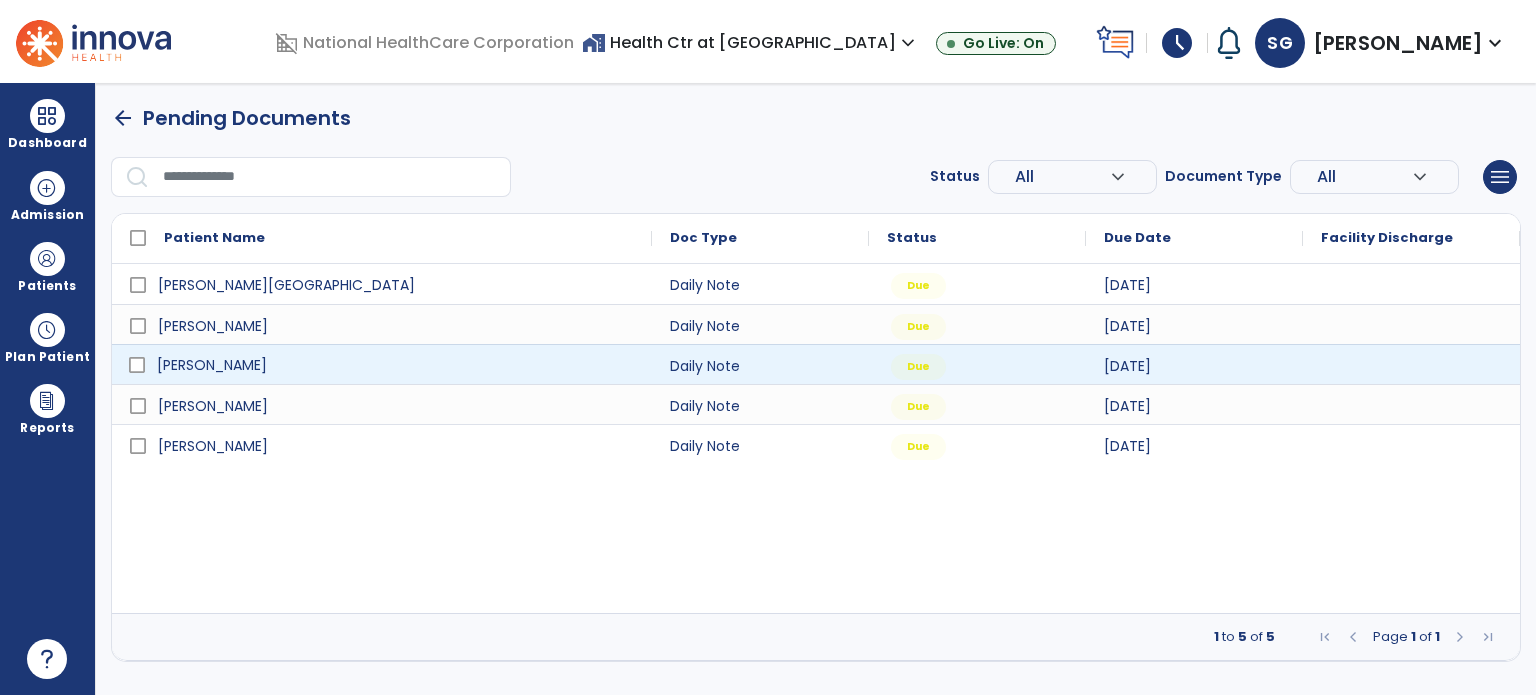 click on "[PERSON_NAME]" at bounding box center (396, 365) 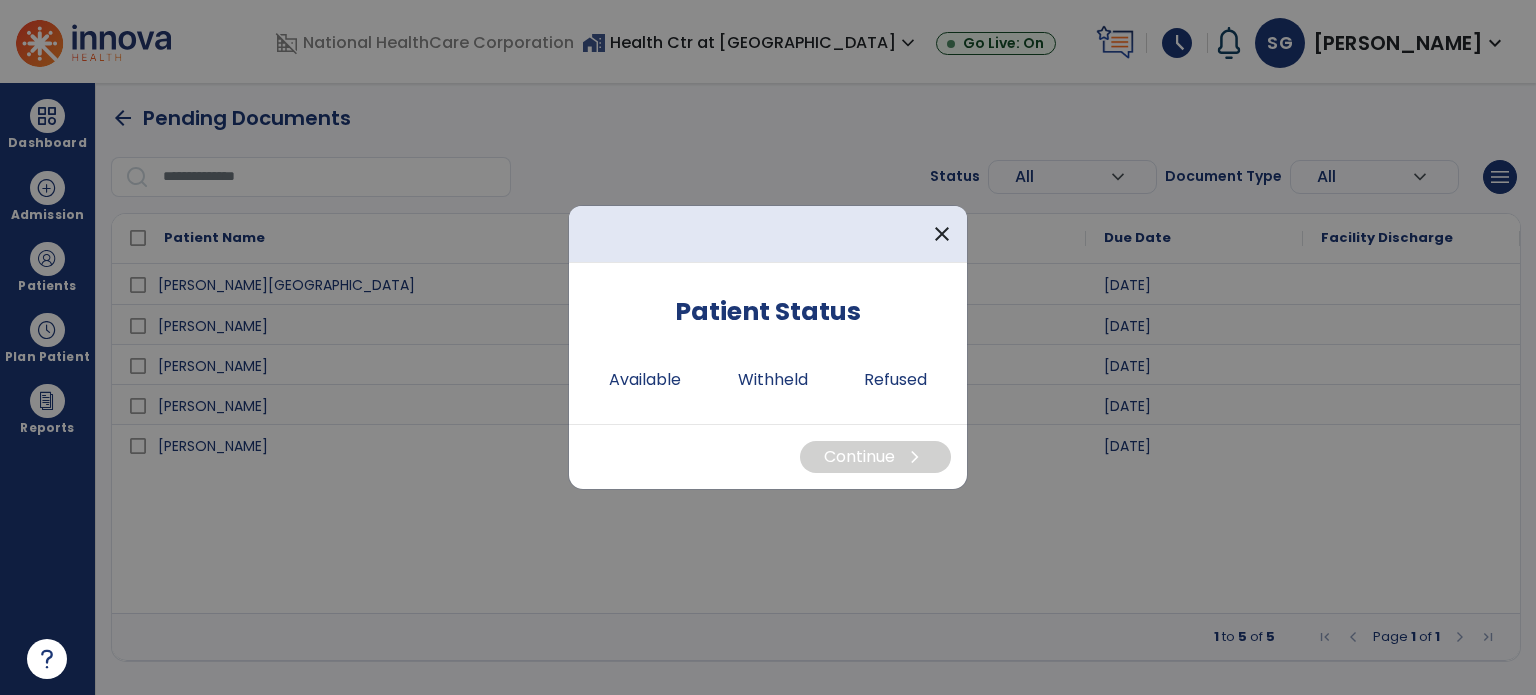 click on "Patient Status  Available   Withheld   Refused" at bounding box center [768, 343] 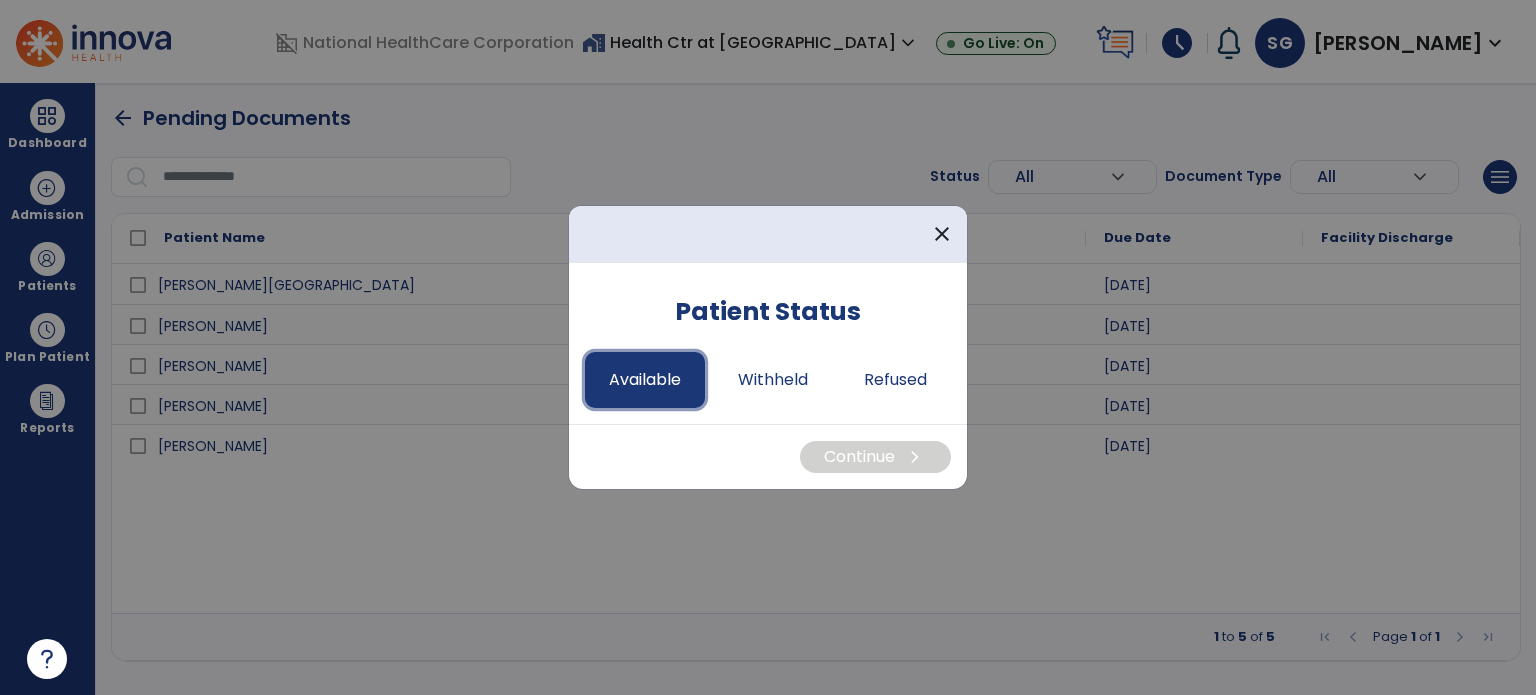 click on "Available" at bounding box center (645, 380) 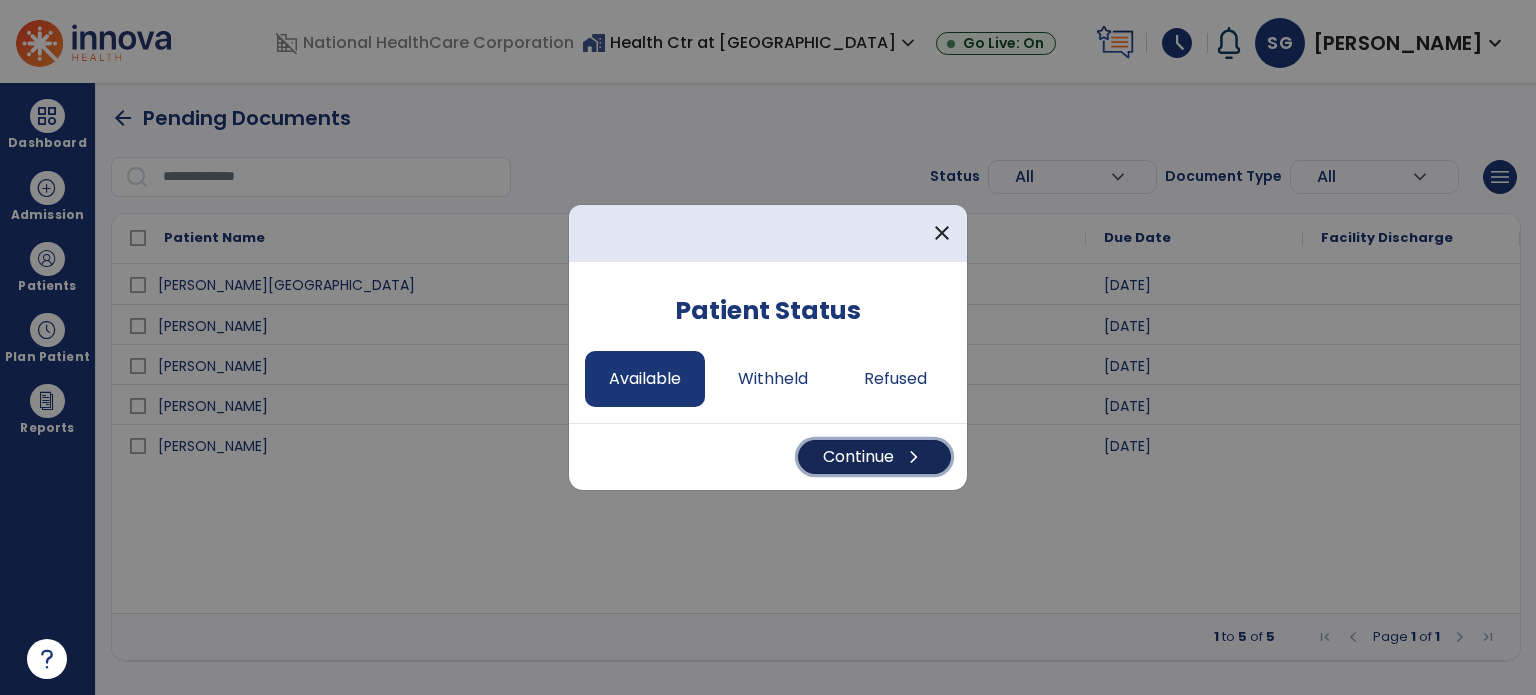 click on "Continue   chevron_right" at bounding box center (874, 457) 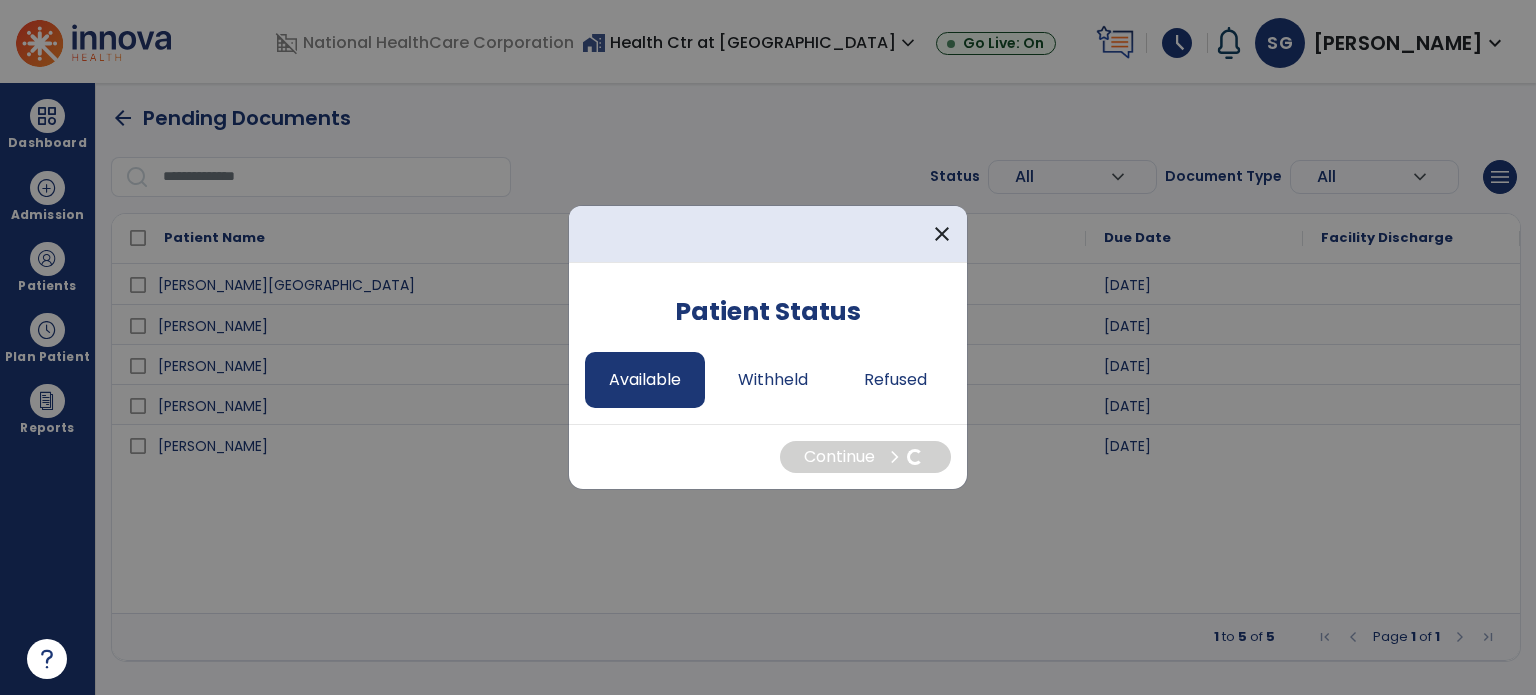 select on "*" 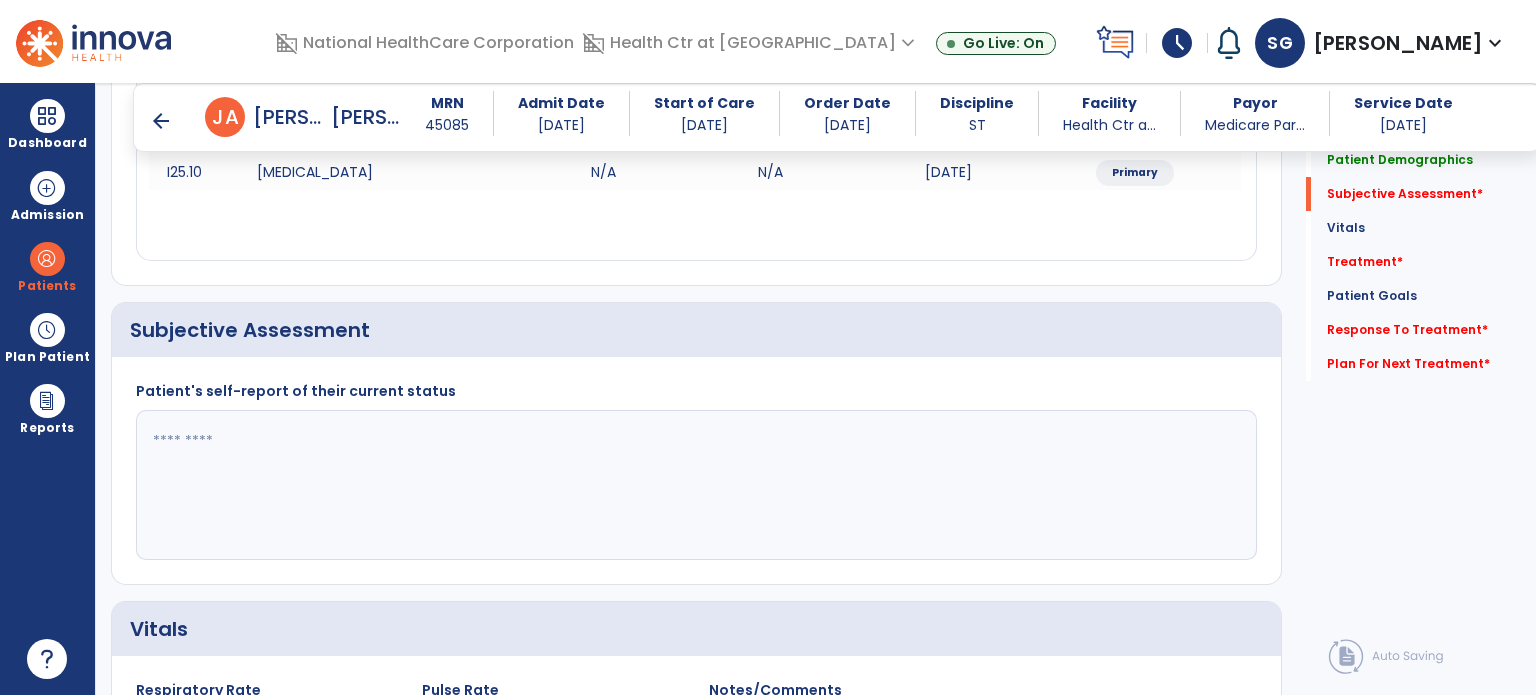 scroll, scrollTop: 336, scrollLeft: 0, axis: vertical 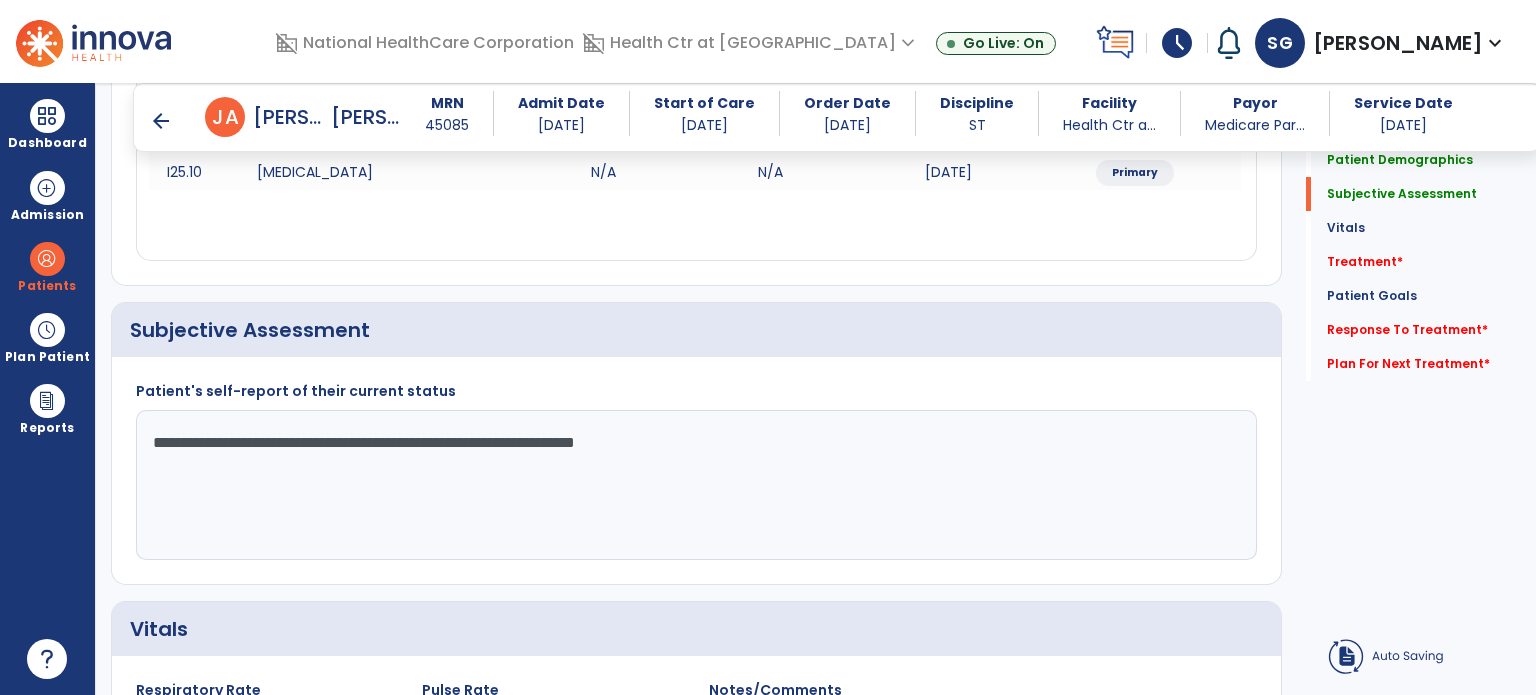 type on "**********" 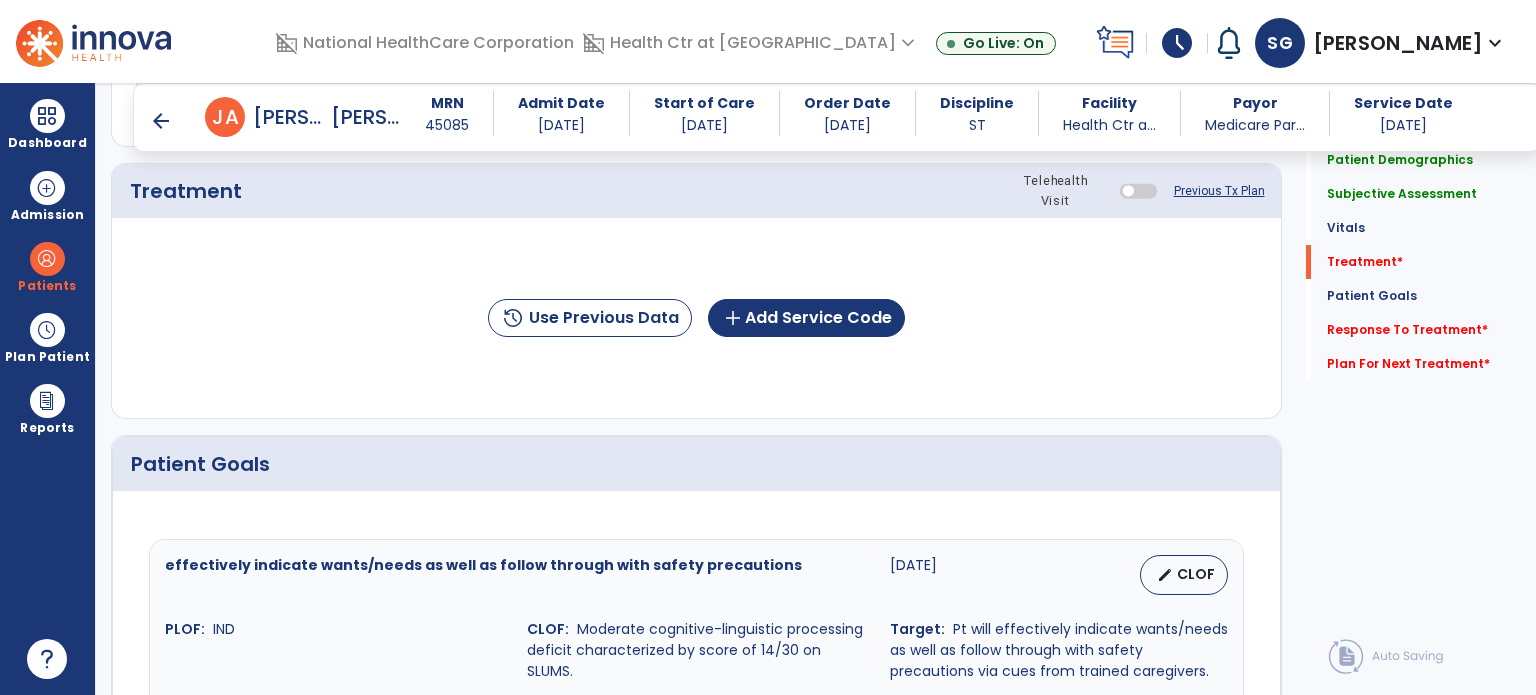 scroll, scrollTop: 1206, scrollLeft: 0, axis: vertical 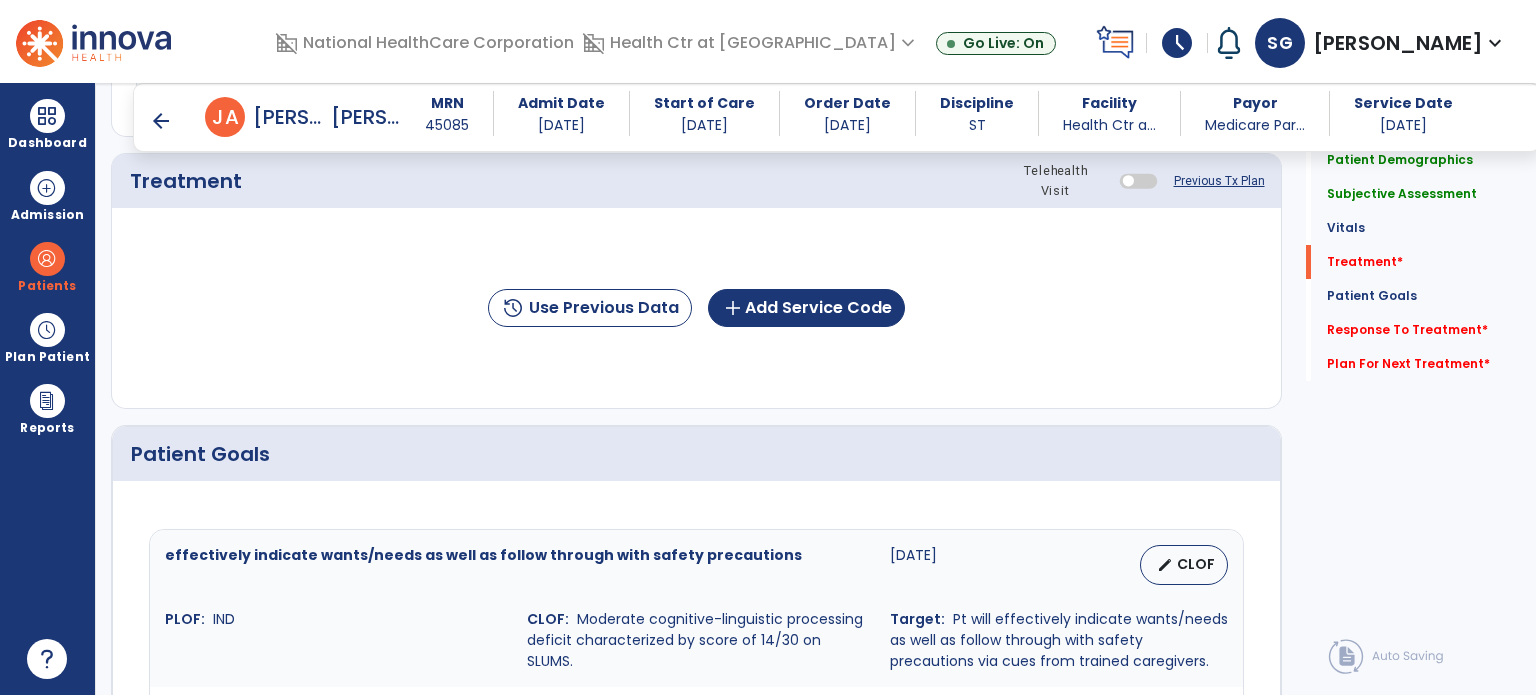 click on "history  Use Previous Data  add  Add Service Code" 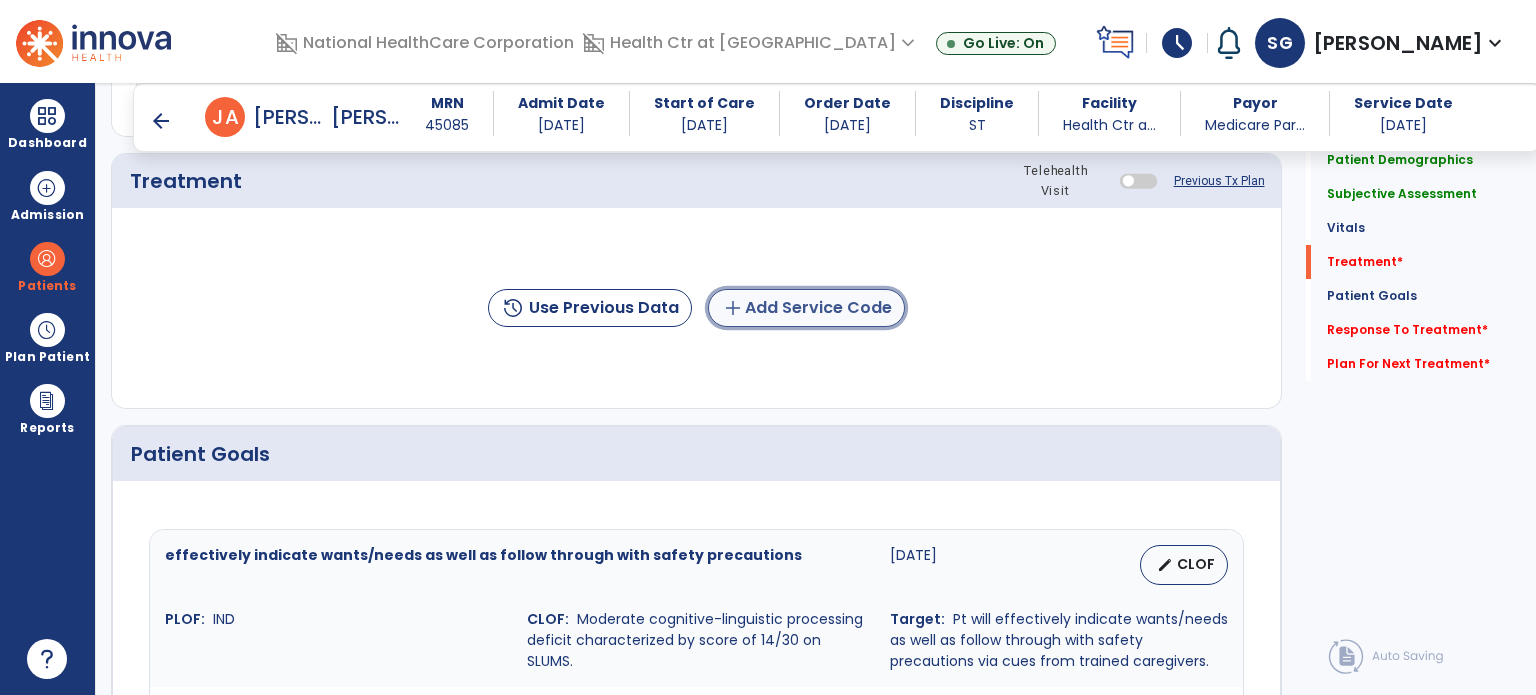 click on "add  Add Service Code" 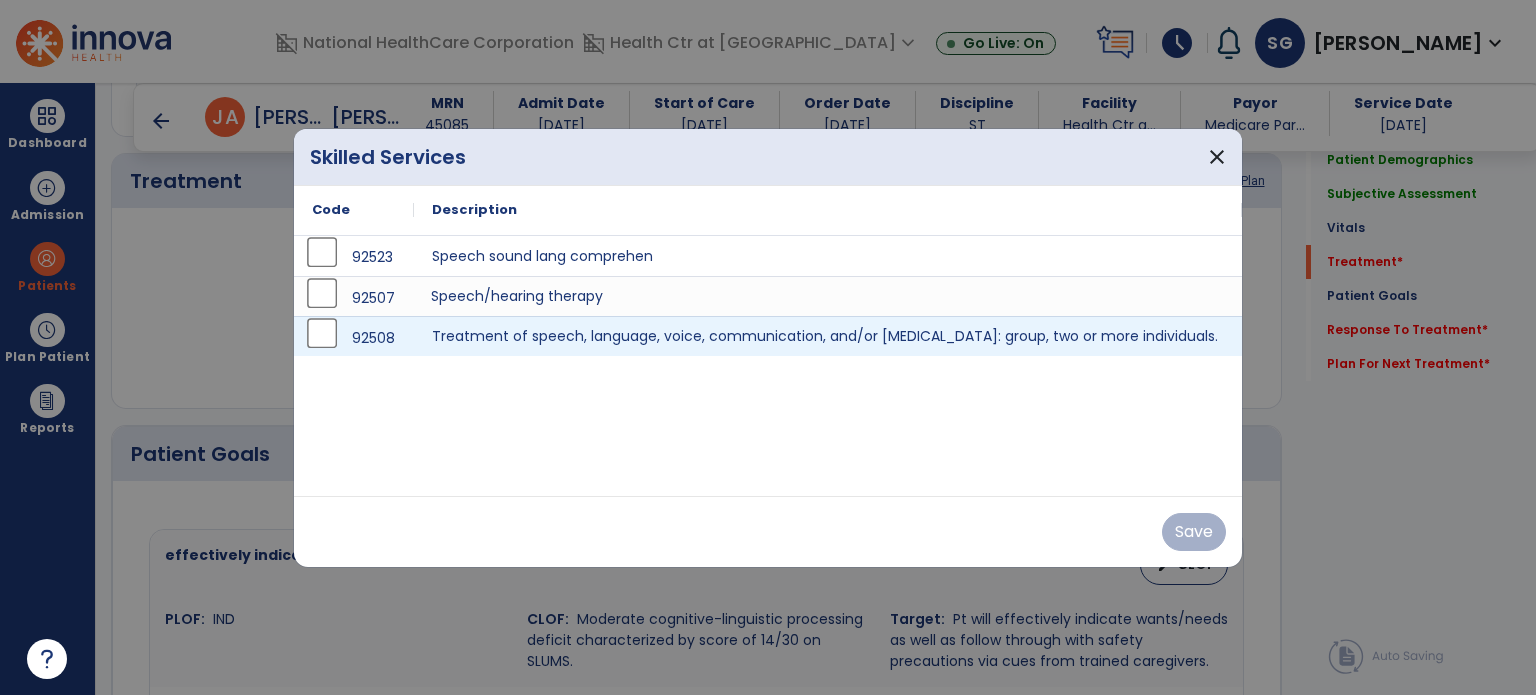 click on "Speech/hearing therapy" at bounding box center (828, 296) 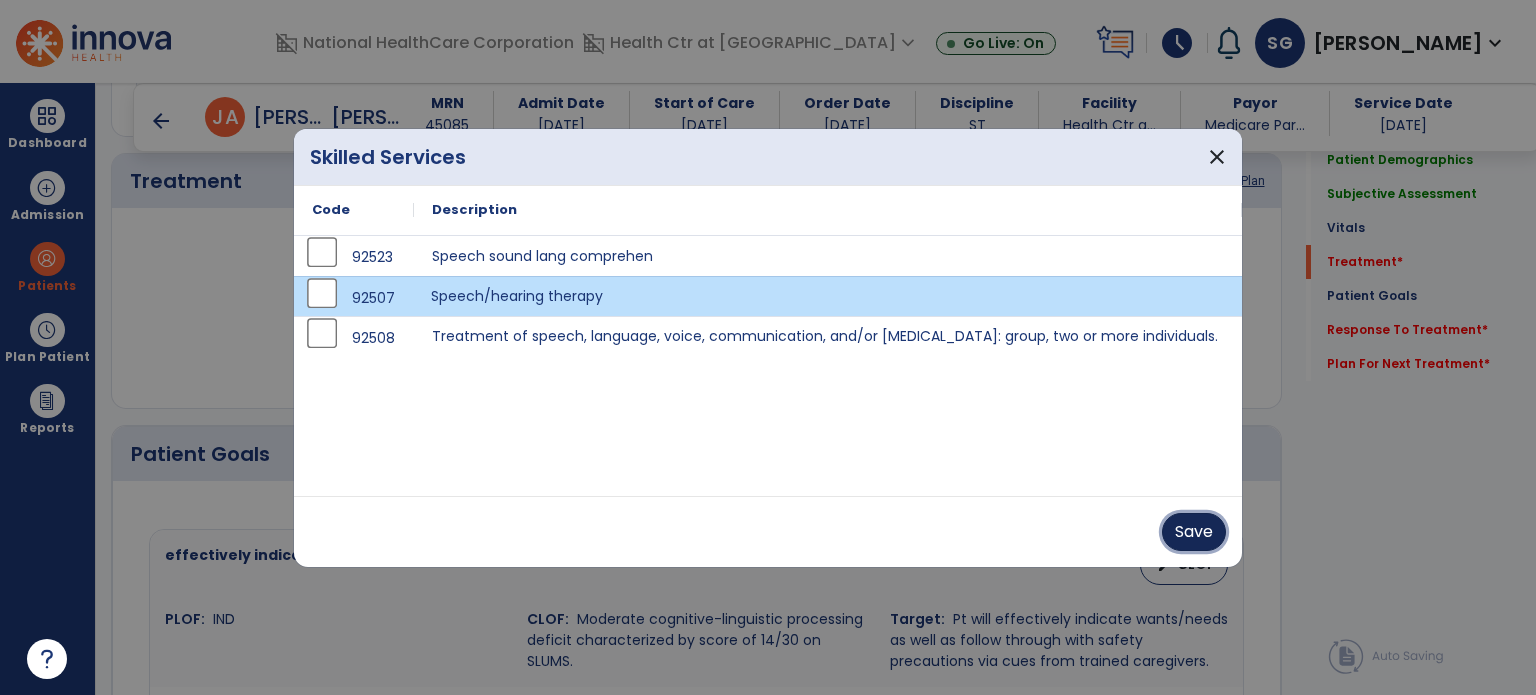 click on "Save" at bounding box center [1194, 532] 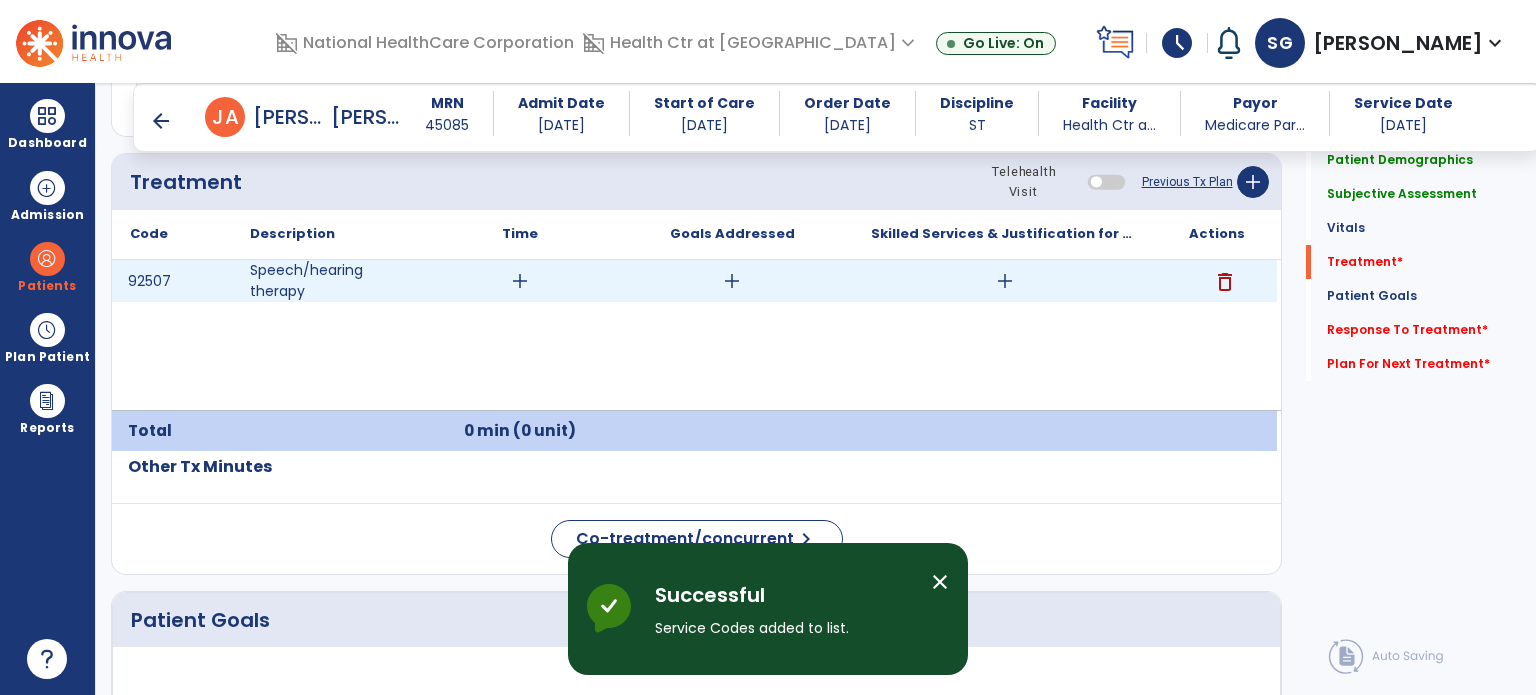 click on "add" at bounding box center (520, 281) 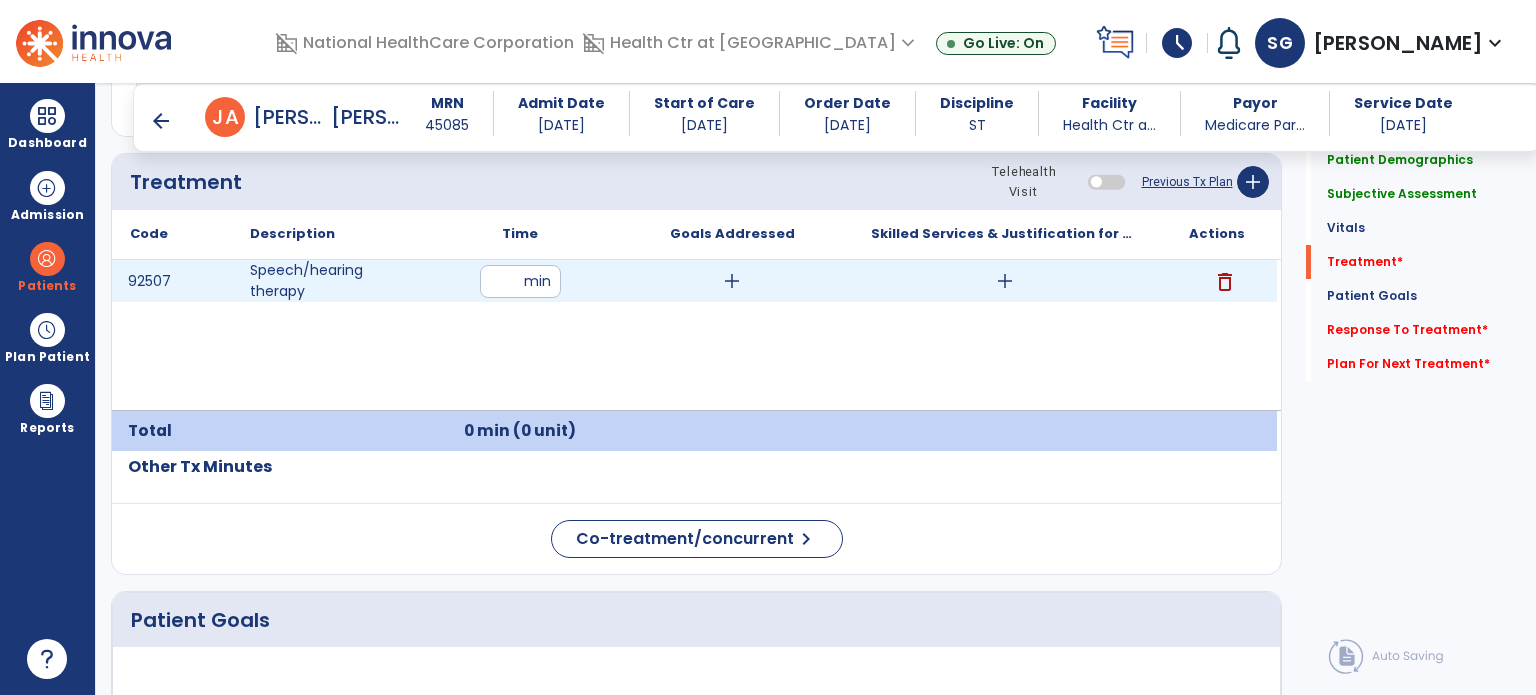 type on "**" 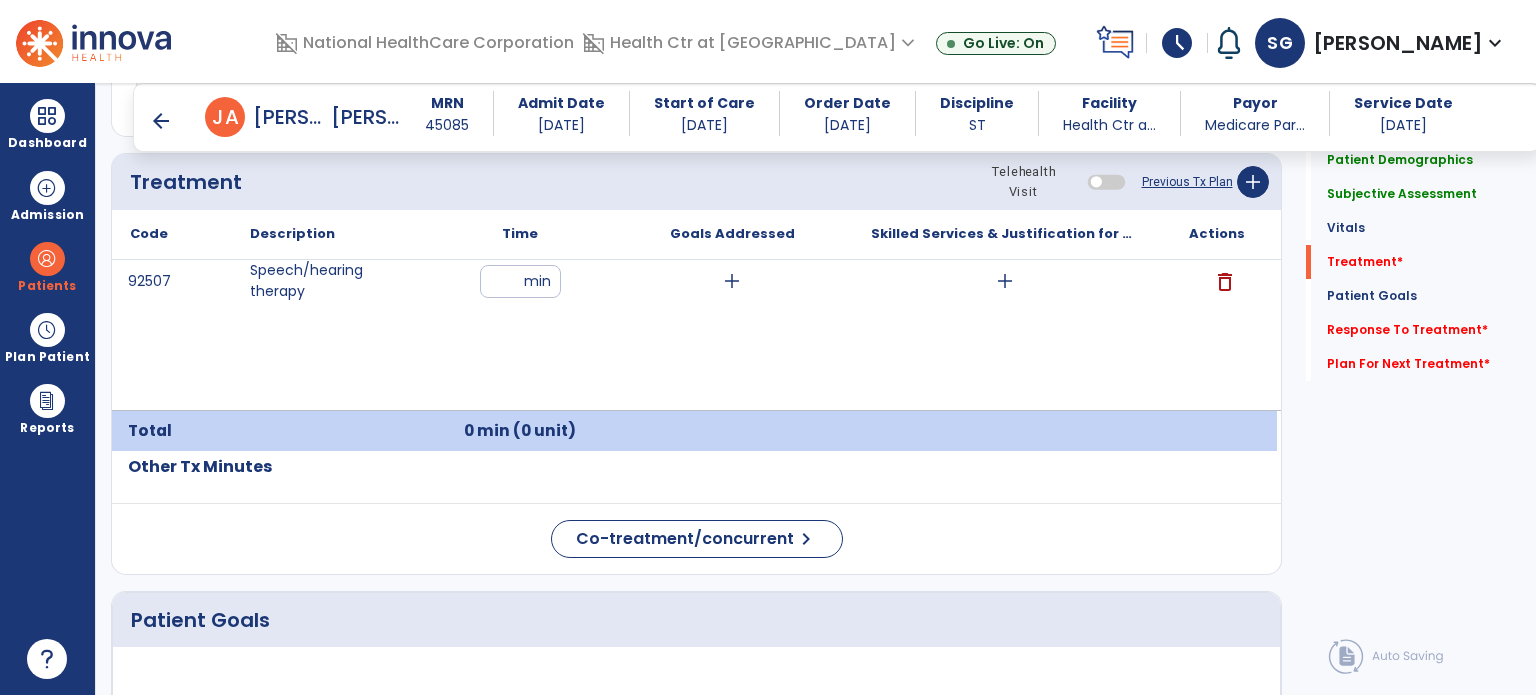 click on "schedule" at bounding box center (1177, 43) 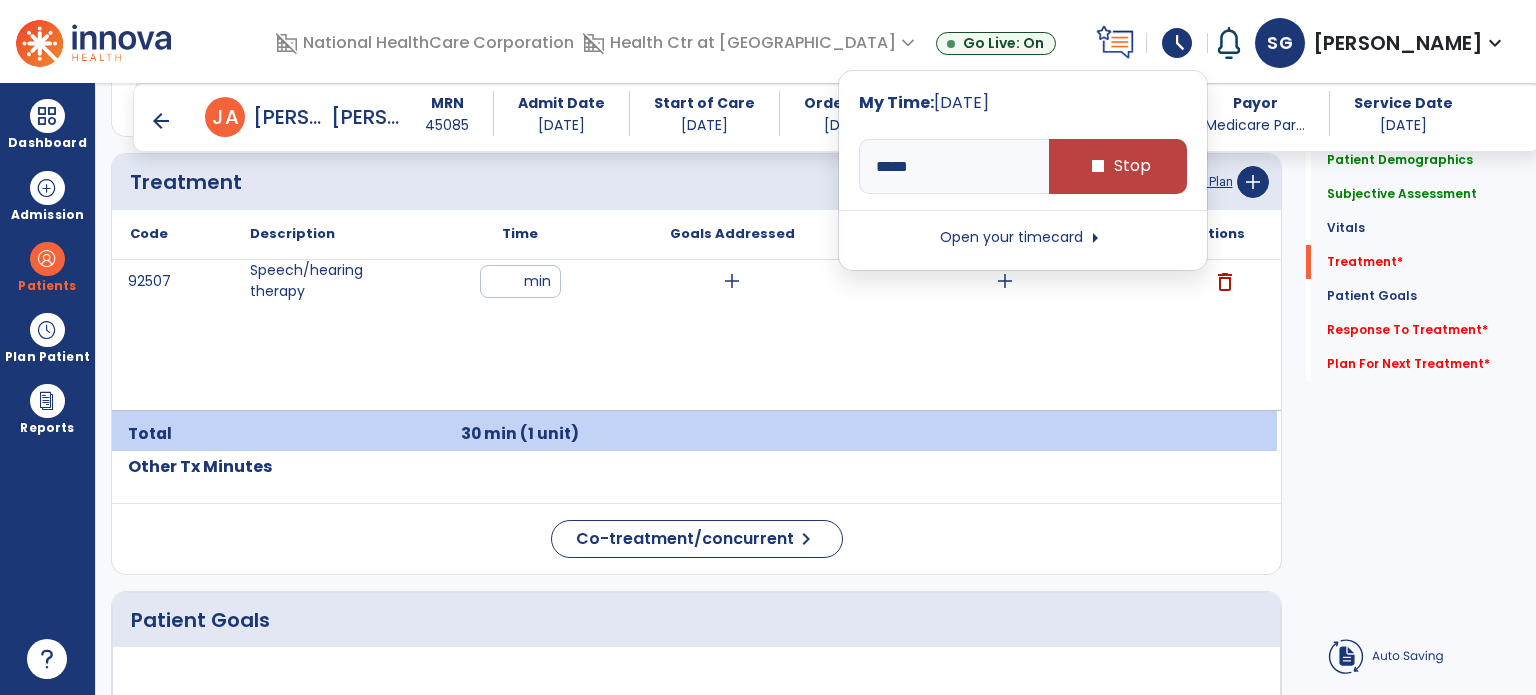 click on "schedule" at bounding box center (1177, 43) 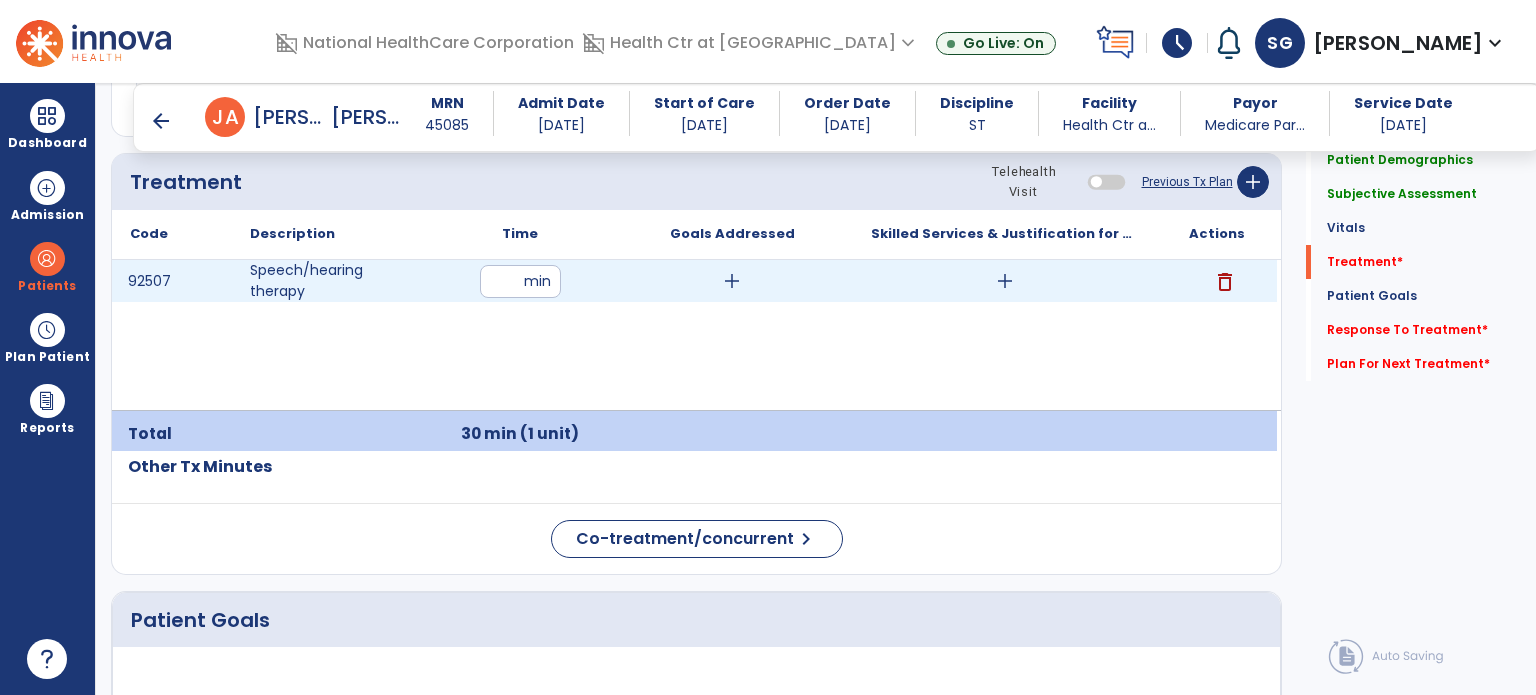 click on "add" at bounding box center [1005, 281] 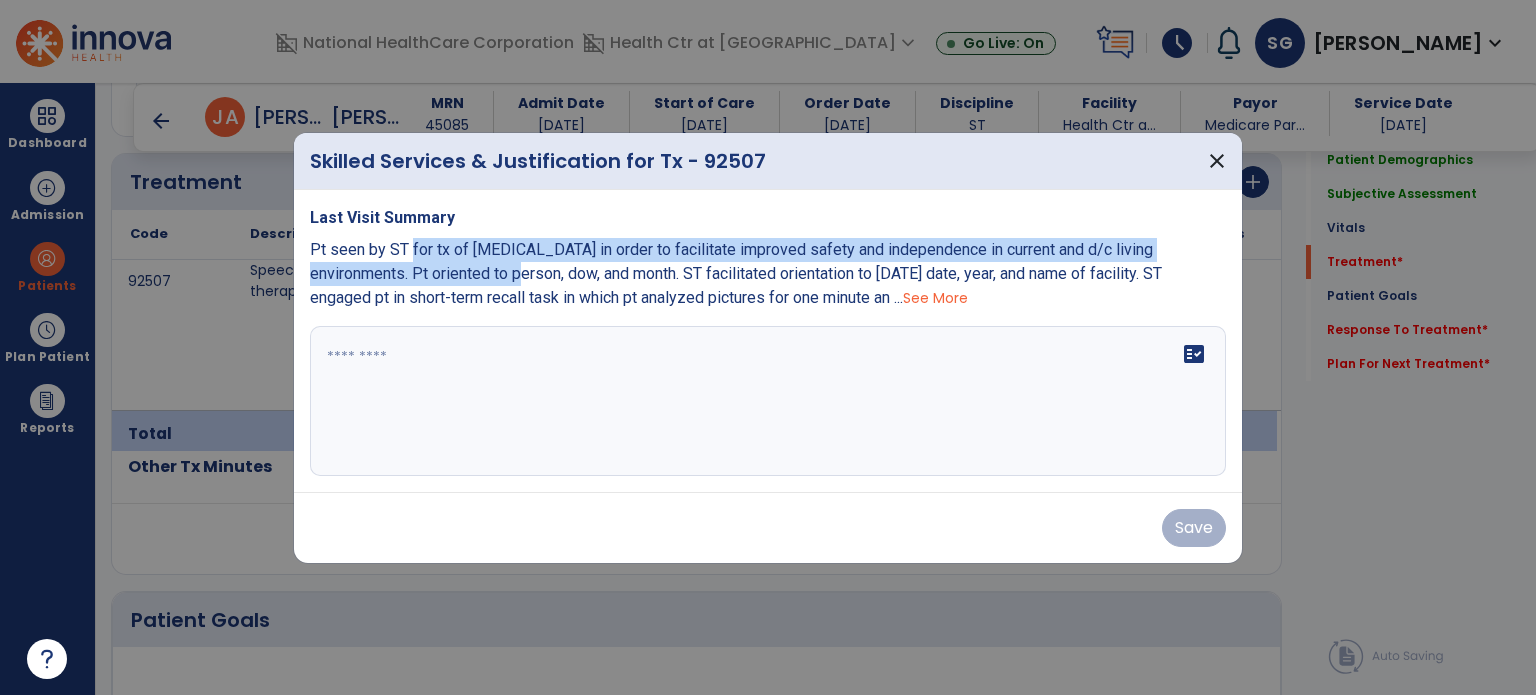 drag, startPoint x: 452, startPoint y: 274, endPoint x: 409, endPoint y: 261, distance: 44.922153 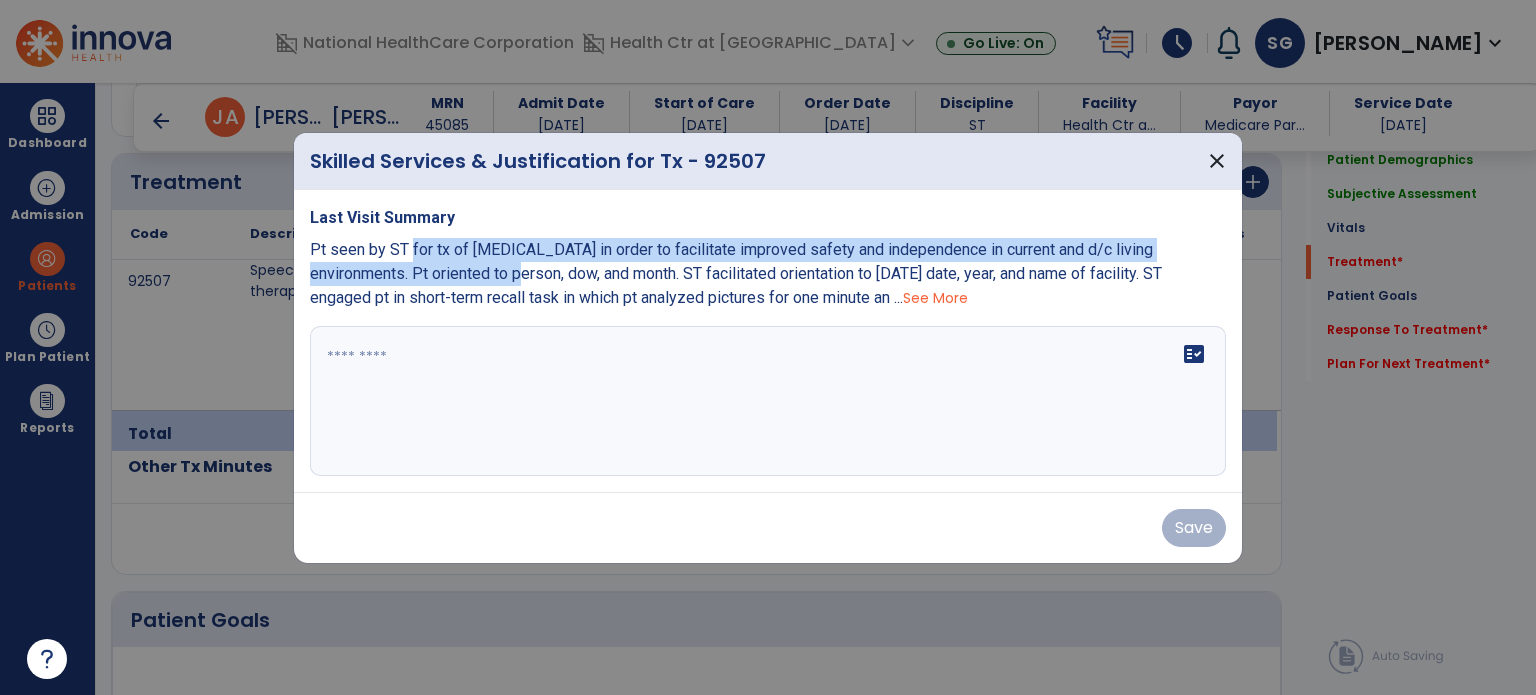 click on "Pt seen by ST for tx of [MEDICAL_DATA] in order to facilitate improved safety and independence in current and d/c living environments. Pt oriented to person, dow, and month. ST facilitated orientation to [DATE] date, year, and name of facility. ST engaged pt in short-term recall task in which pt analyzed pictures for one minute an ...  See More" at bounding box center [768, 274] 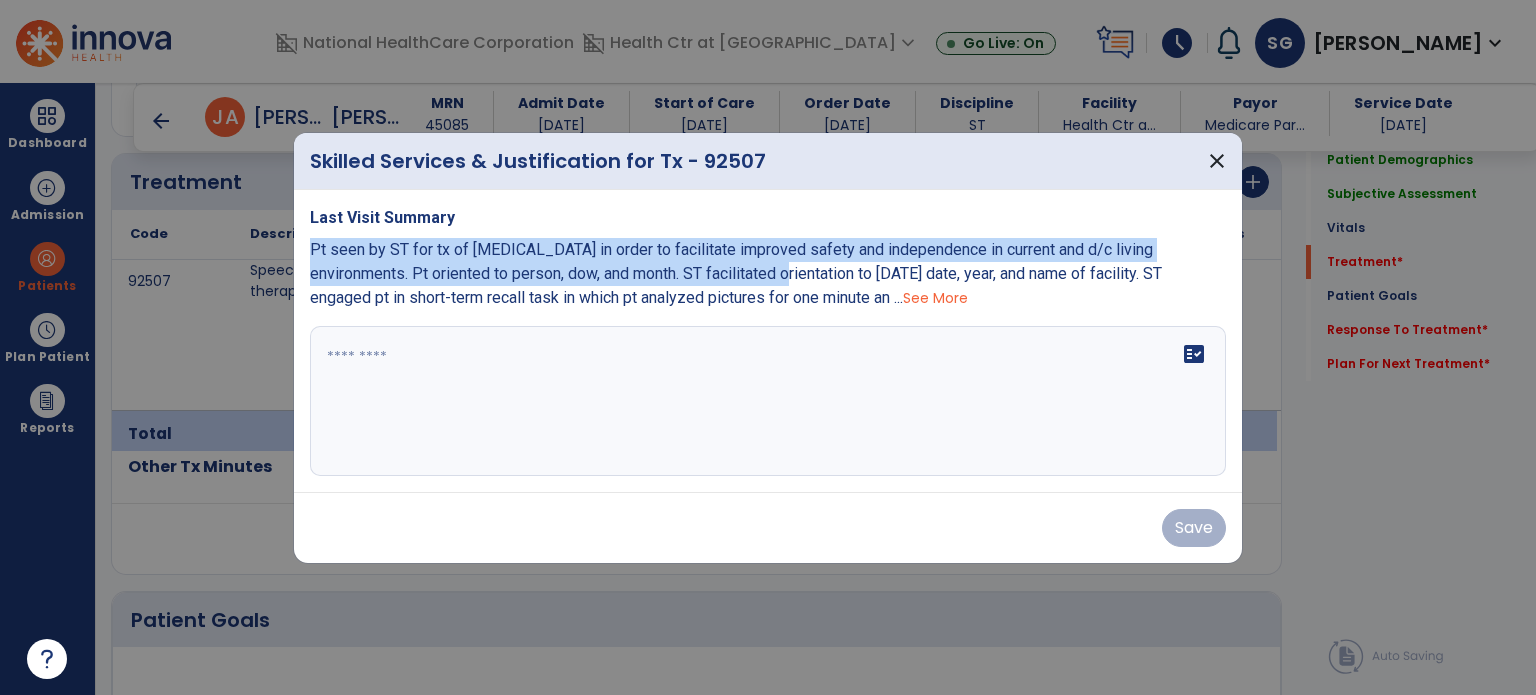drag, startPoint x: 733, startPoint y: 278, endPoint x: 309, endPoint y: 236, distance: 426.0751 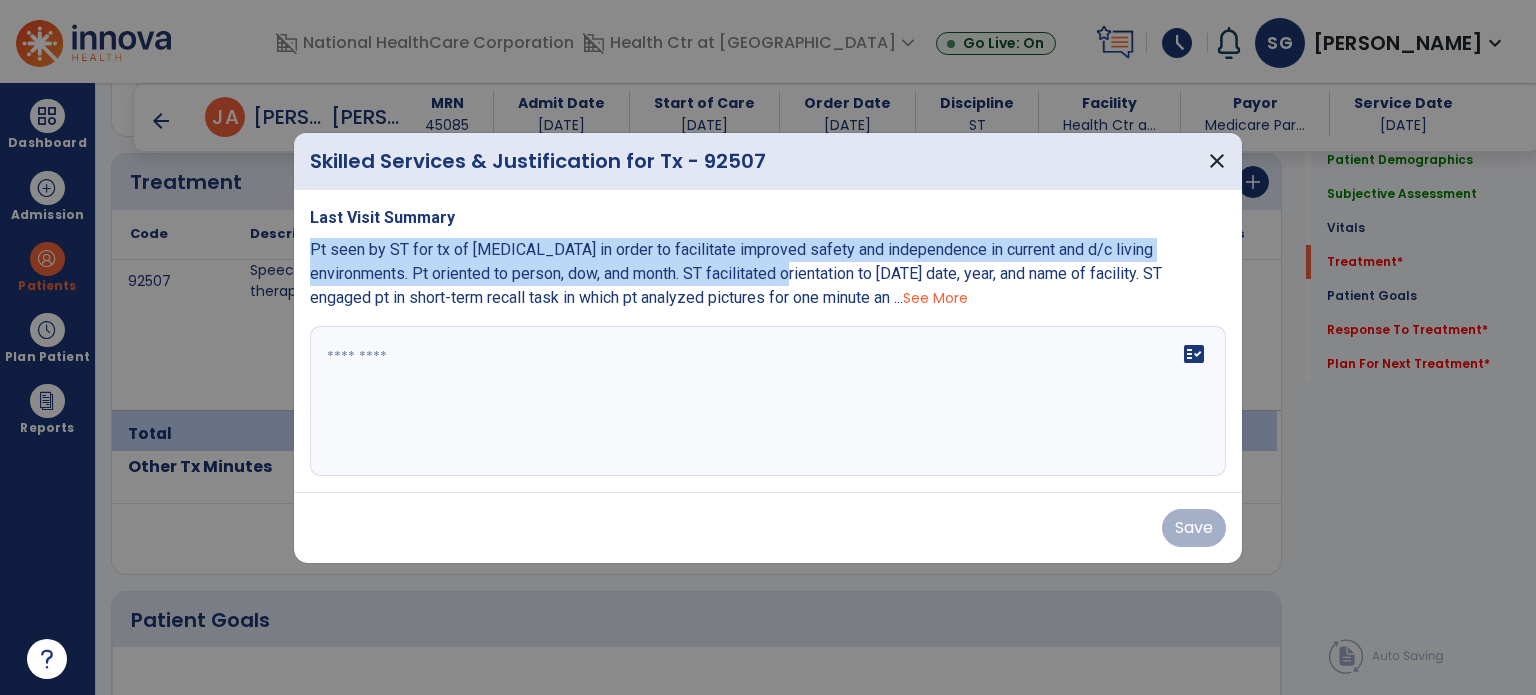click on "Last Visit Summary Pt seen by ST for tx of [MEDICAL_DATA] in order to facilitate improved safety and independence in current and d/c living environments. Pt oriented to person, dow, and month. ST facilitated orientation to [DATE] date, year, and name of facility. ST engaged pt in short-term recall task in which pt analyzed pictures for one minute an ...  See More" at bounding box center [768, 258] 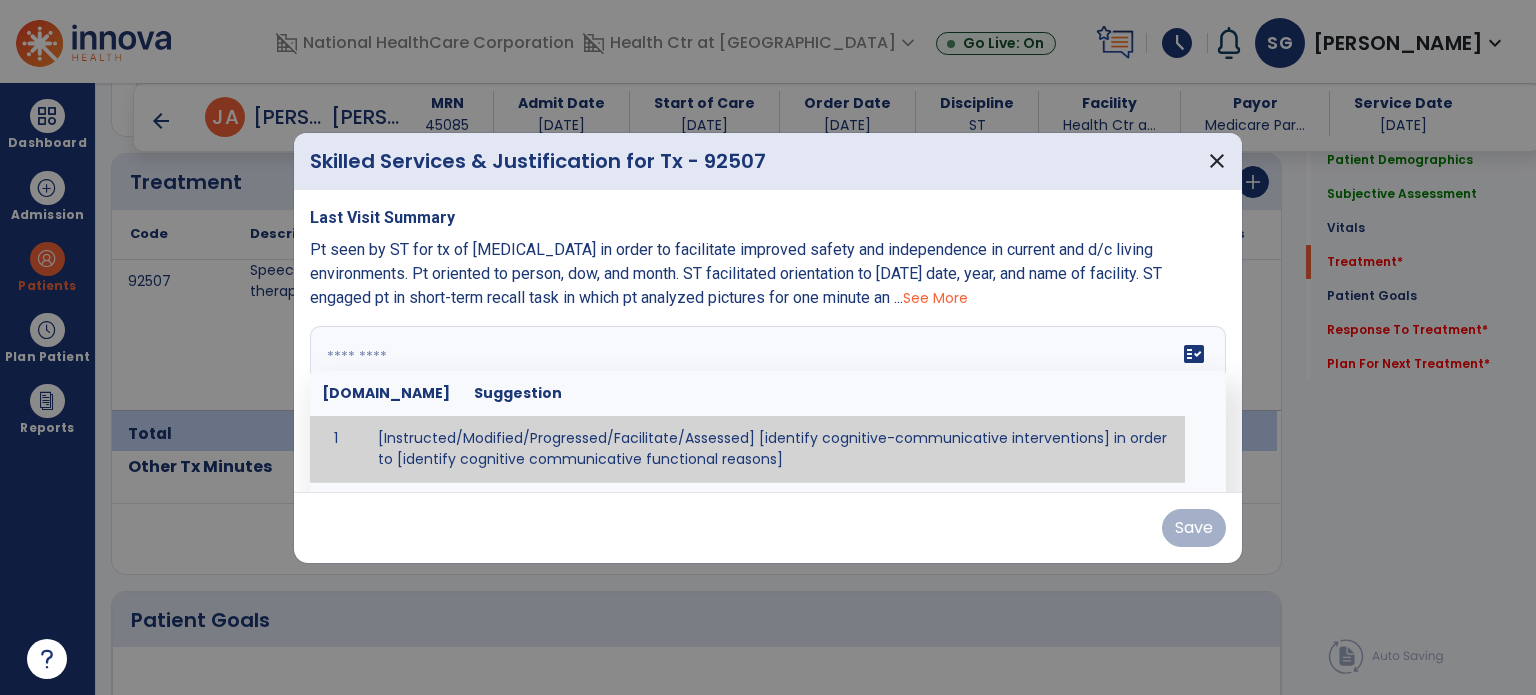 paste on "**********" 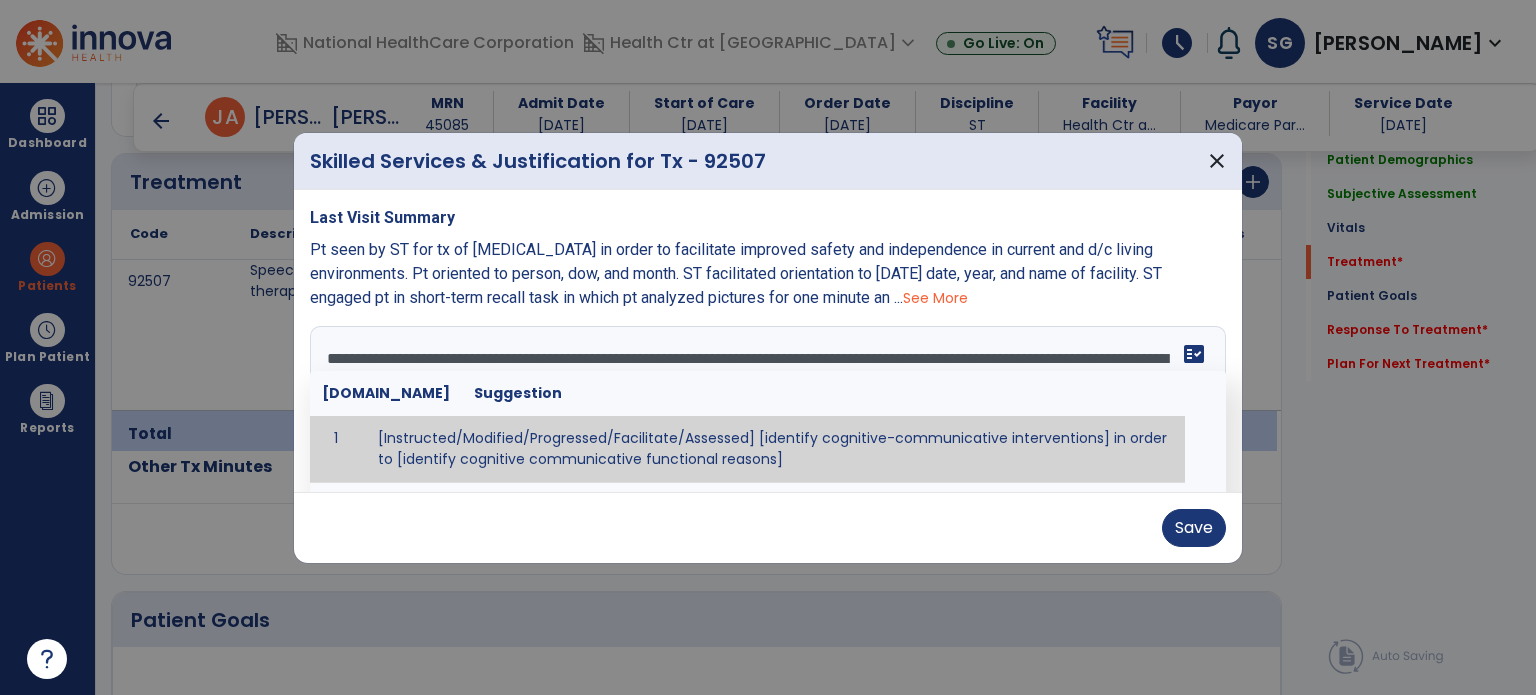 click on "**********" at bounding box center (766, 401) 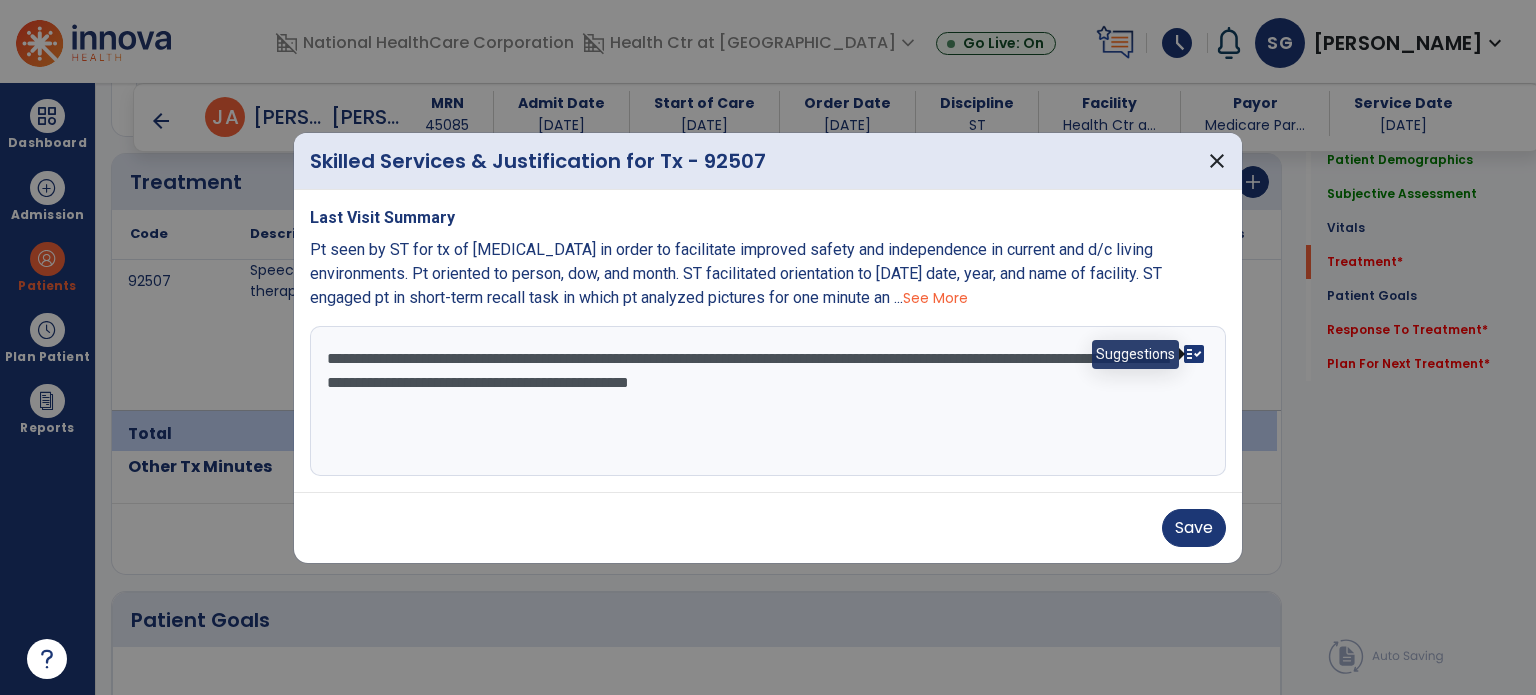 click on "fact_check" at bounding box center [1194, 354] 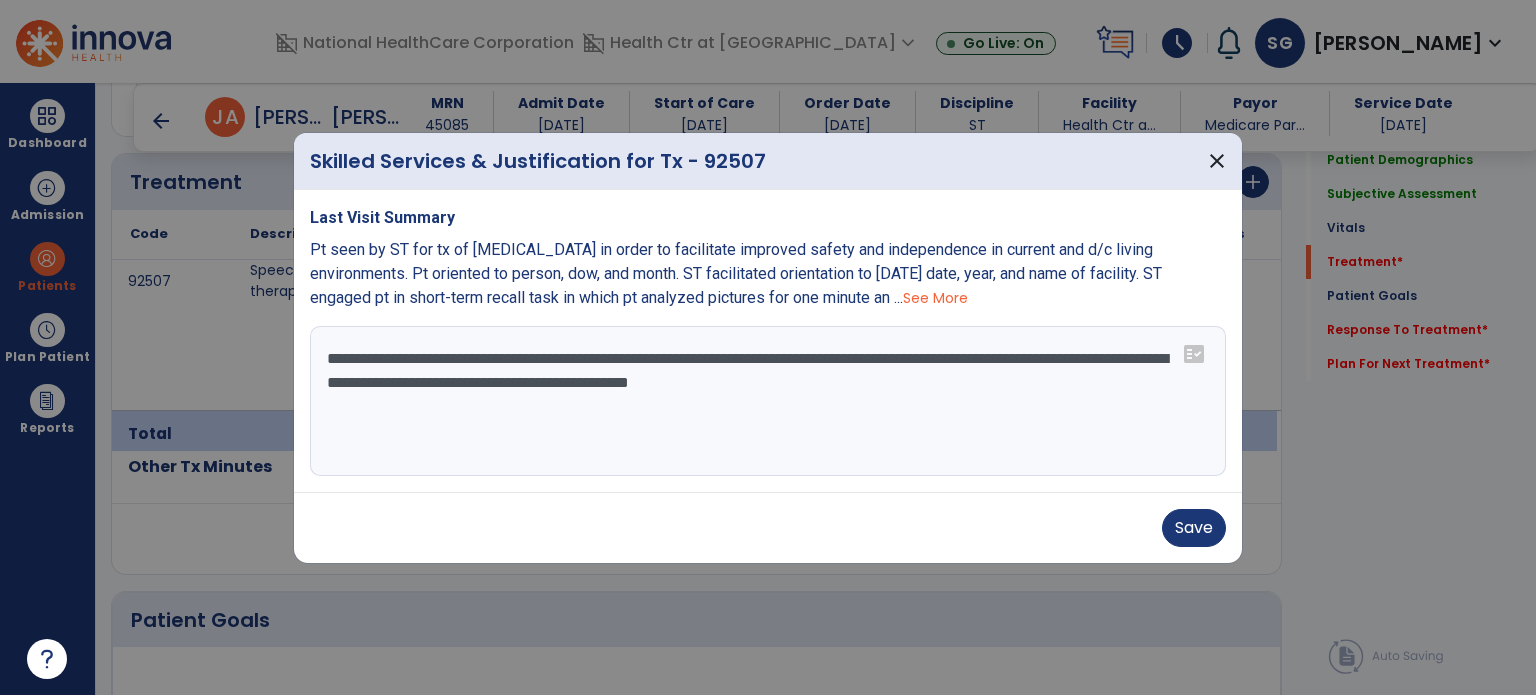 click on "**********" at bounding box center (768, 401) 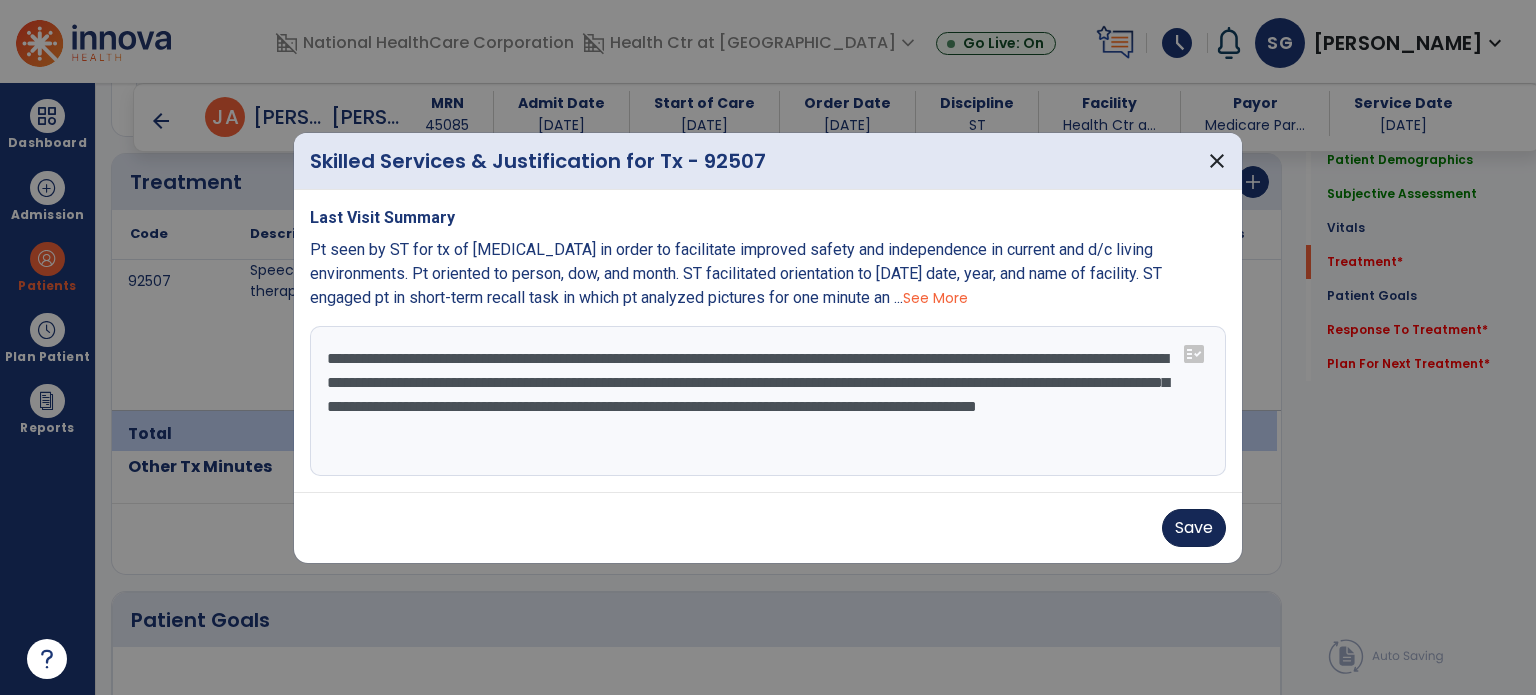 type on "**********" 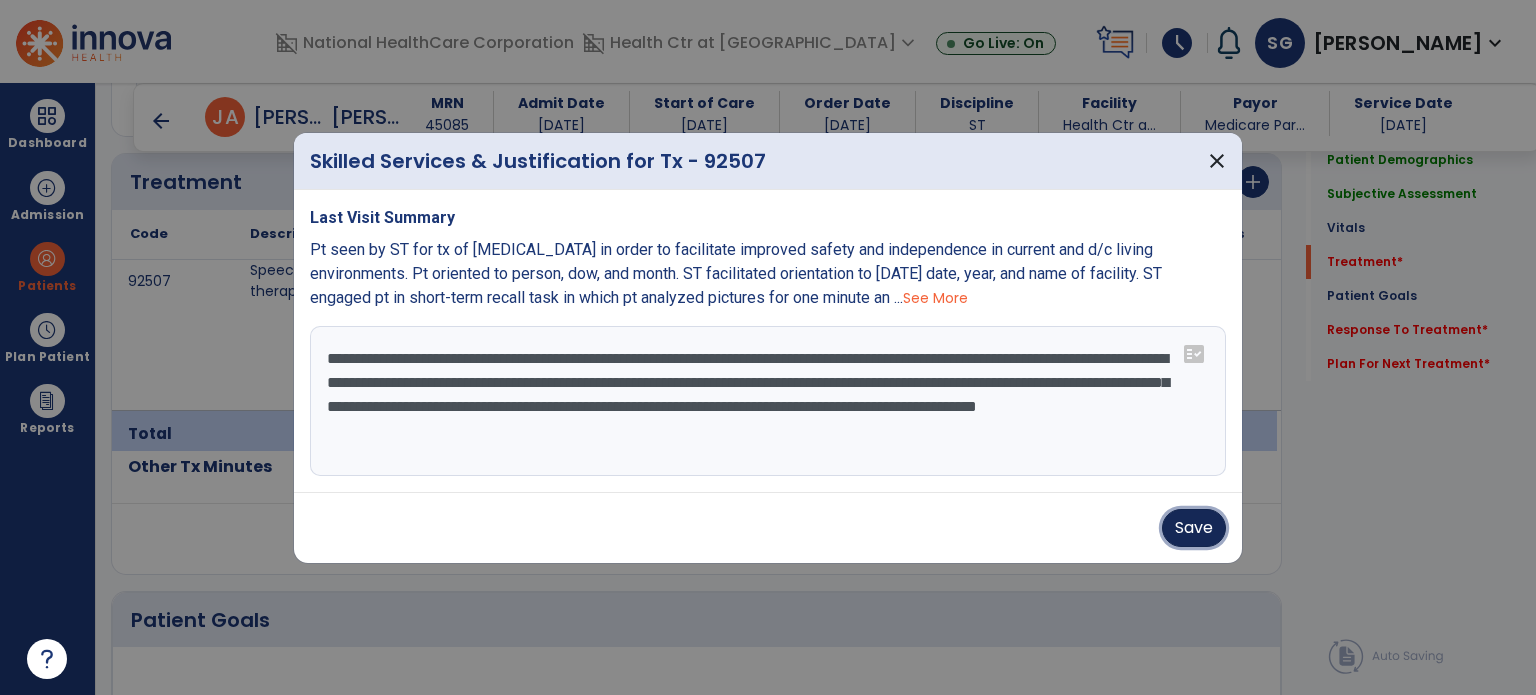 click on "Save" at bounding box center (1194, 528) 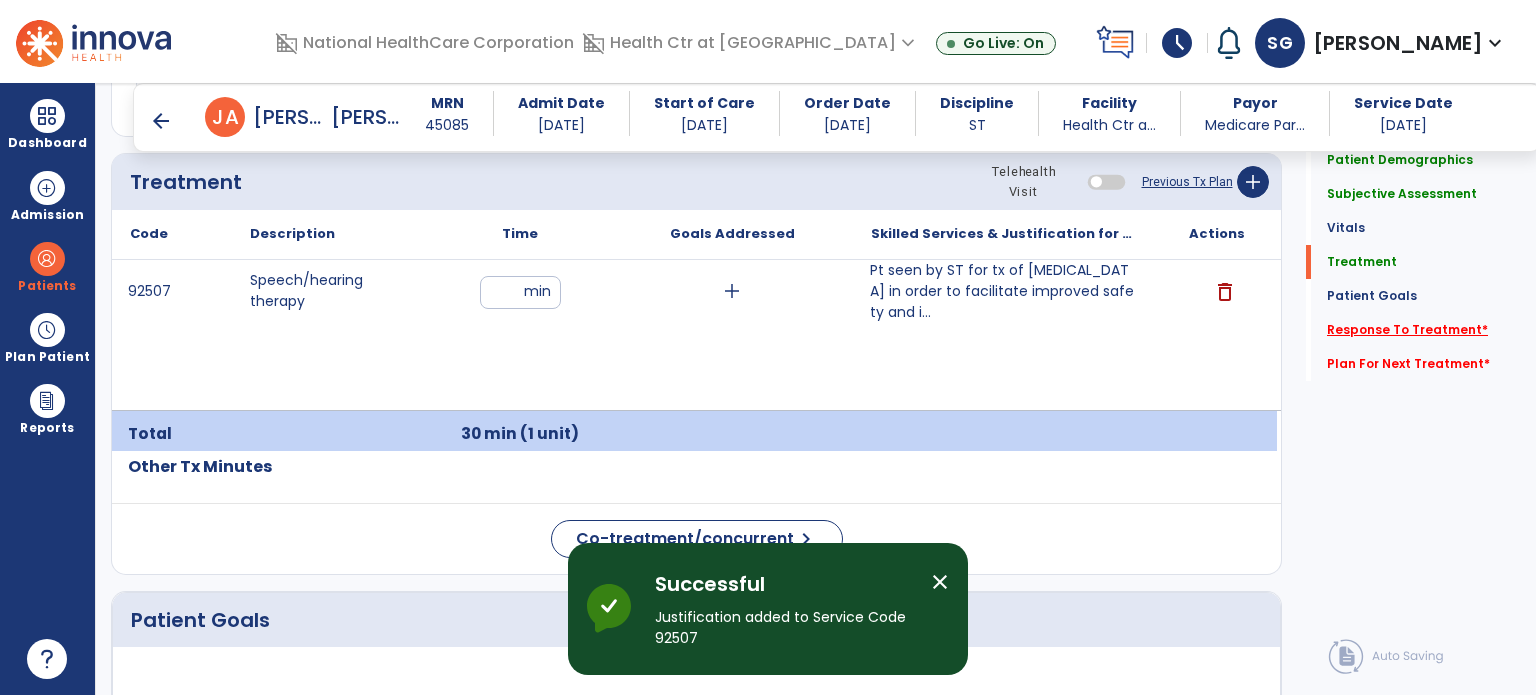click on "Response To Treatment   *" 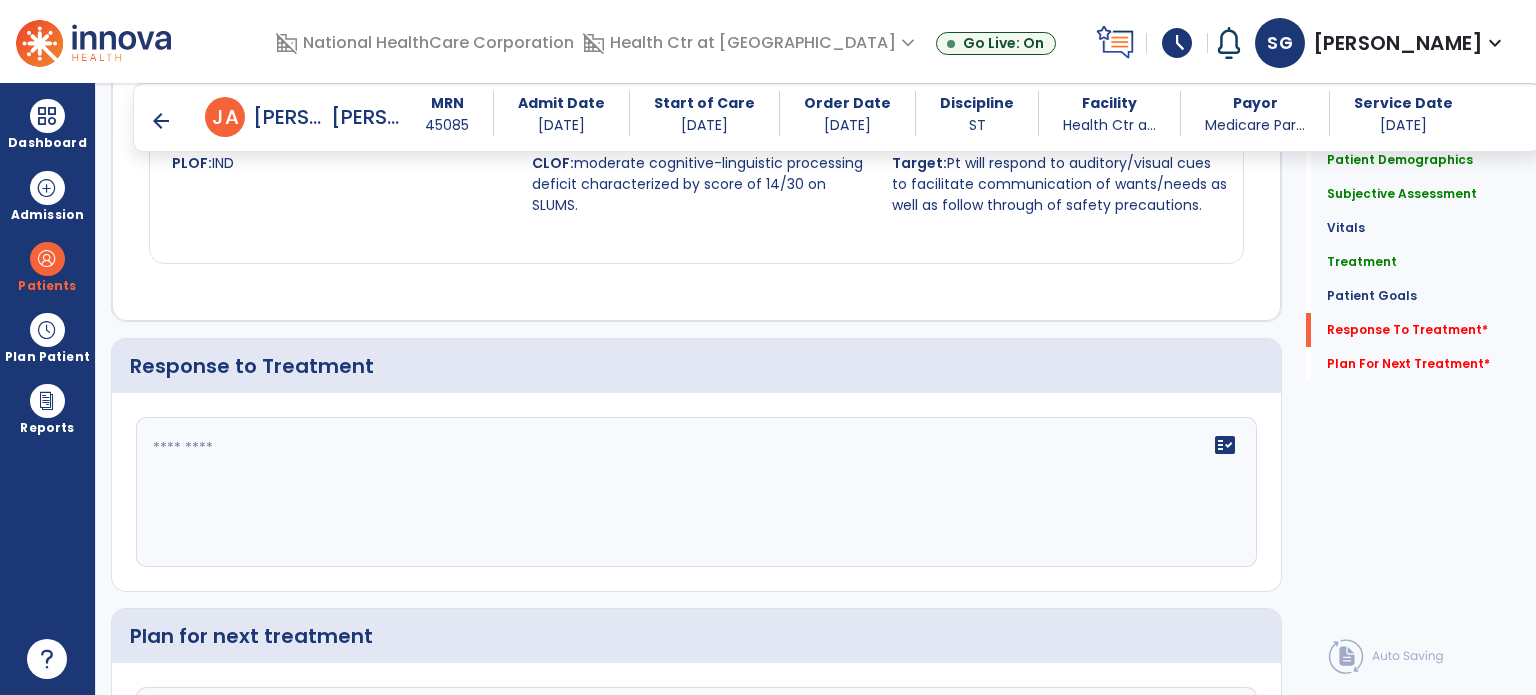 scroll, scrollTop: 2057, scrollLeft: 0, axis: vertical 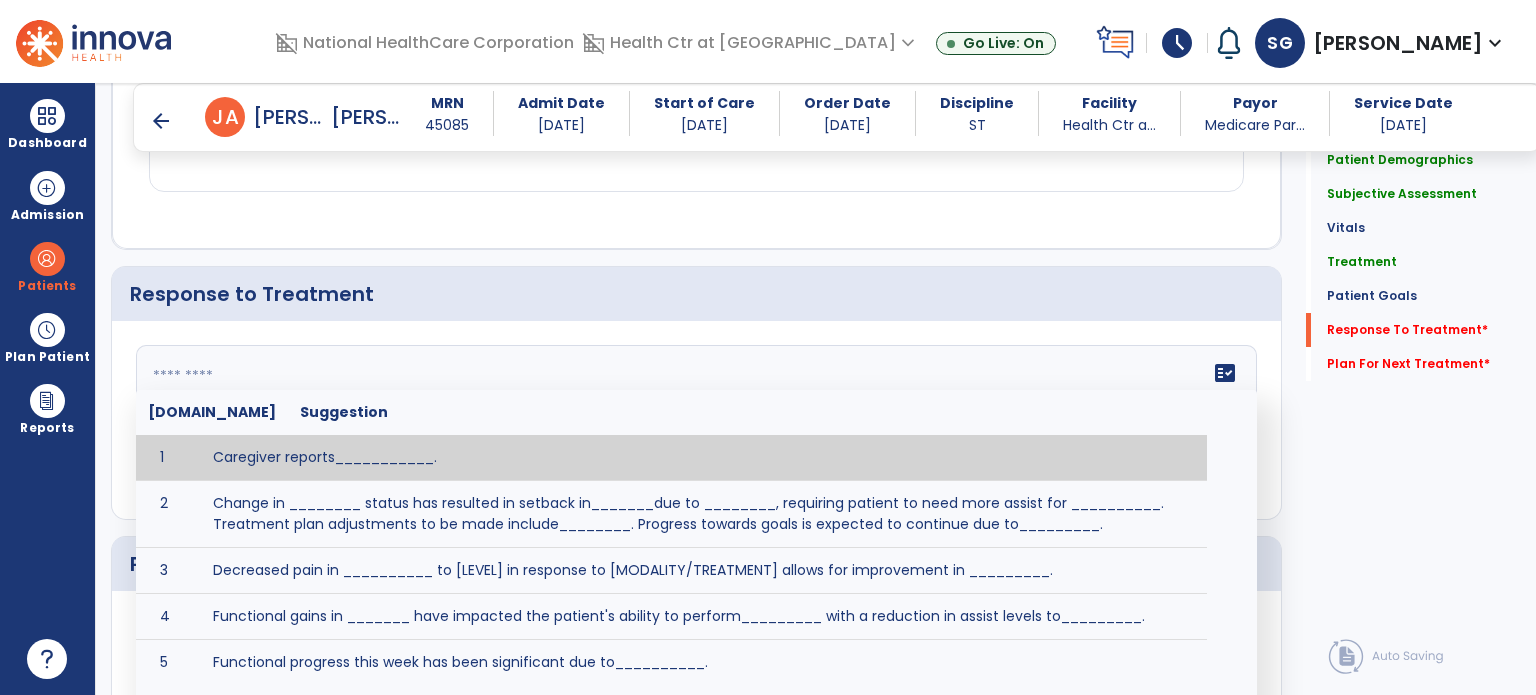 click 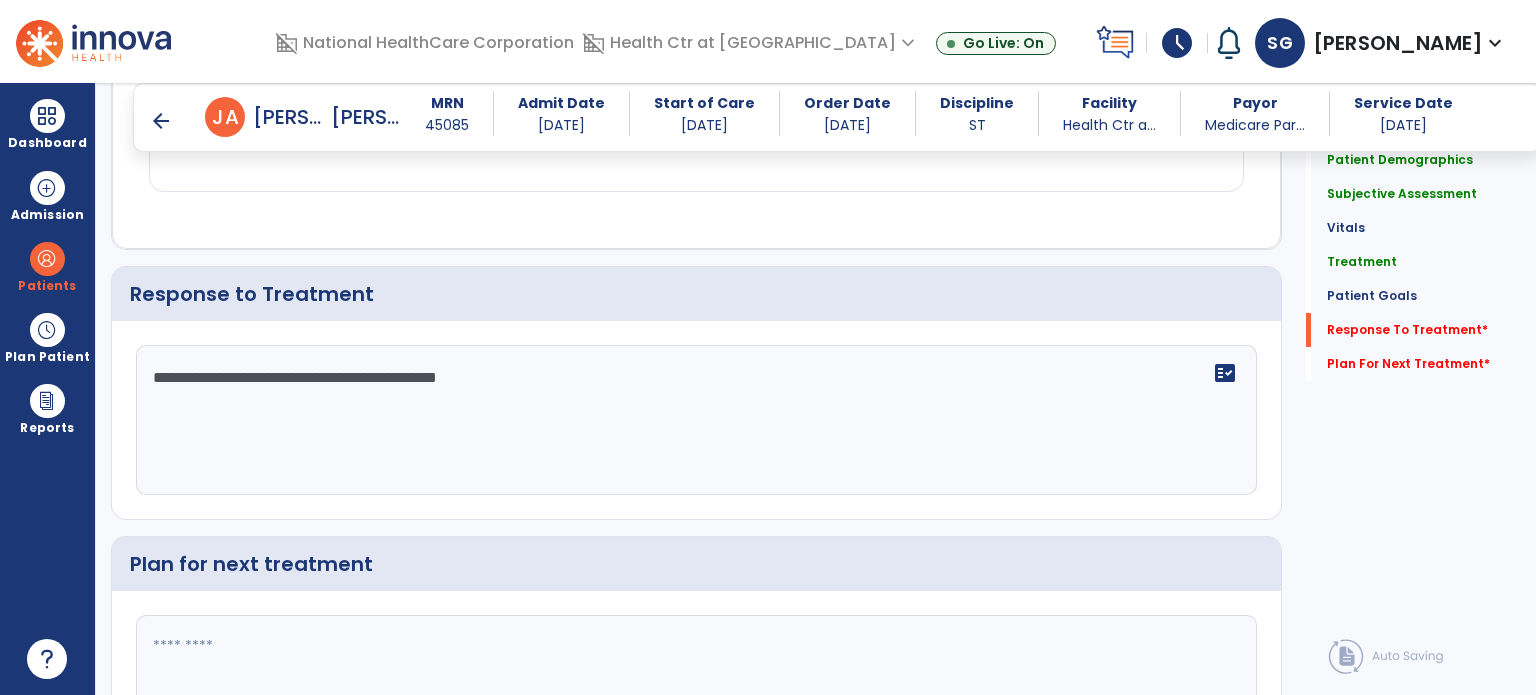 scroll, scrollTop: 2060, scrollLeft: 0, axis: vertical 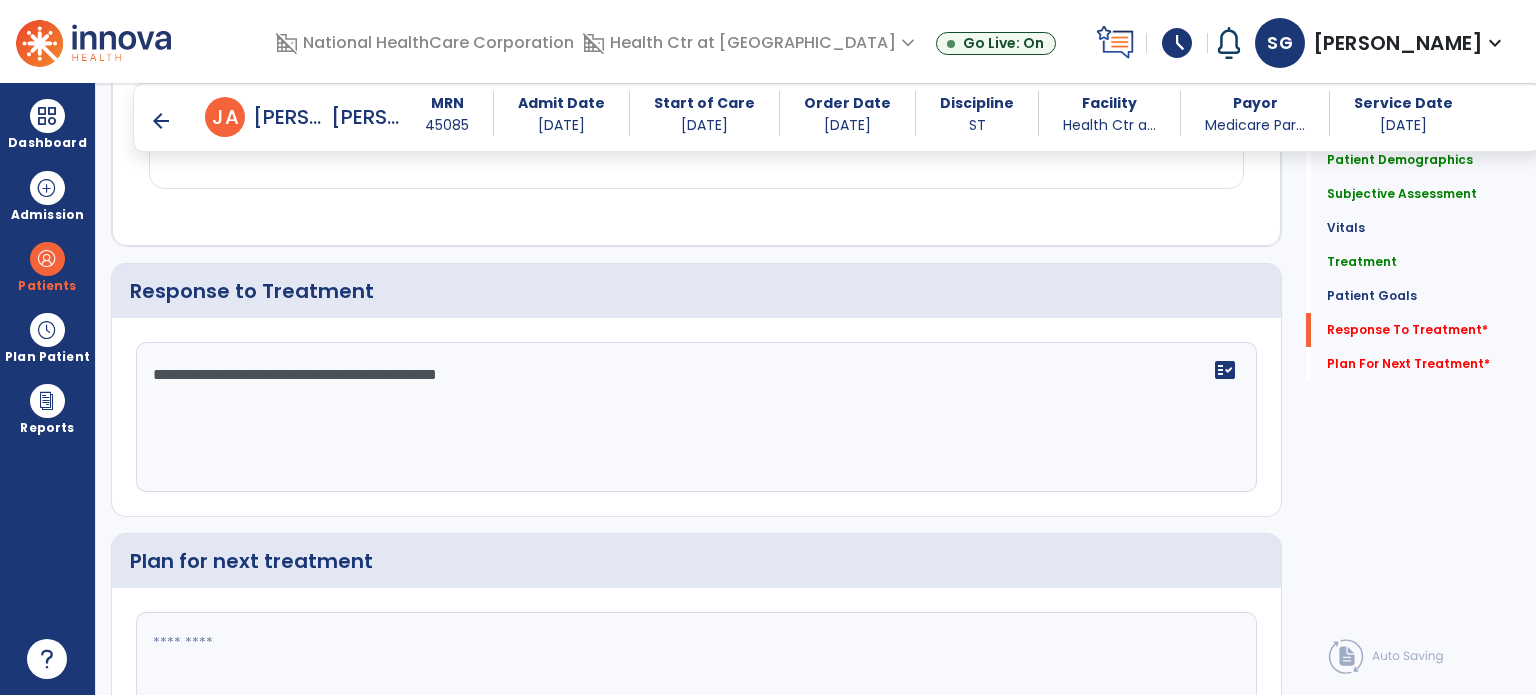 type on "**********" 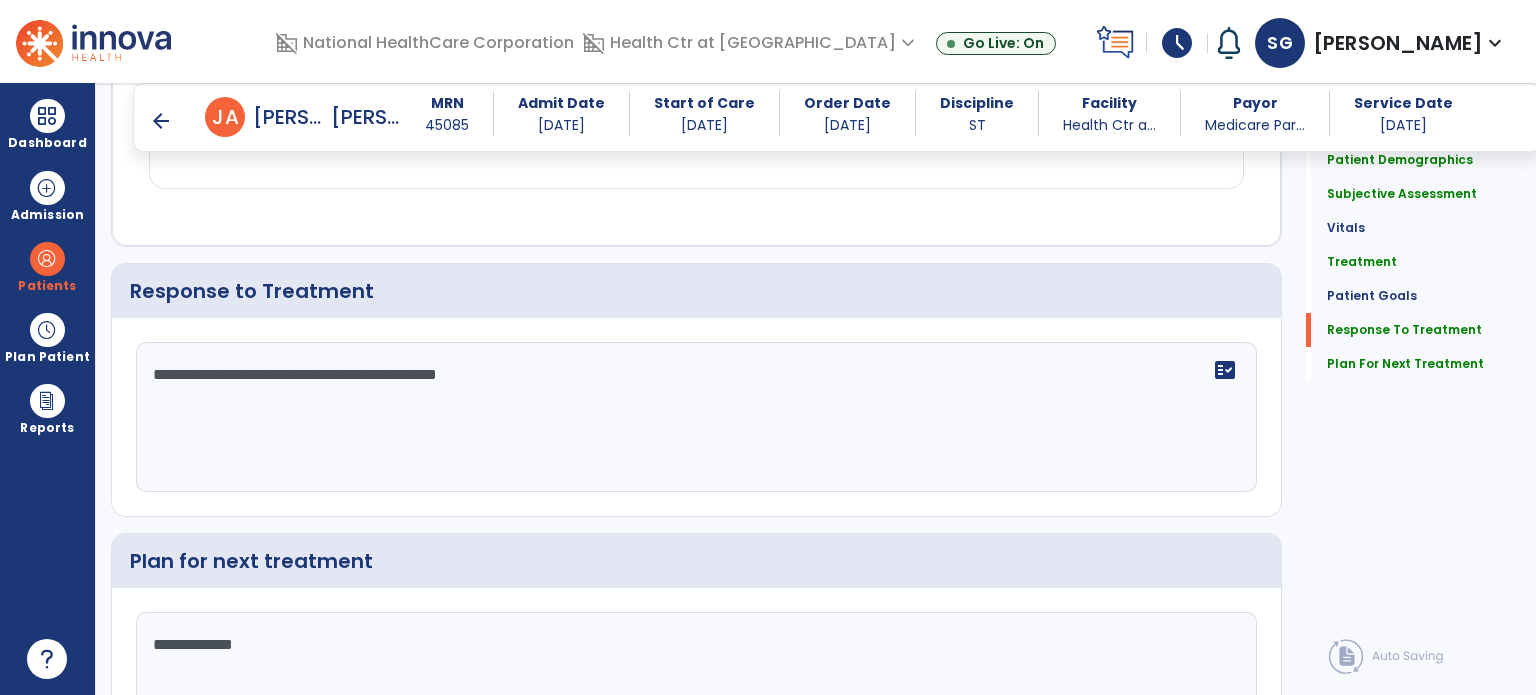 scroll, scrollTop: 2212, scrollLeft: 0, axis: vertical 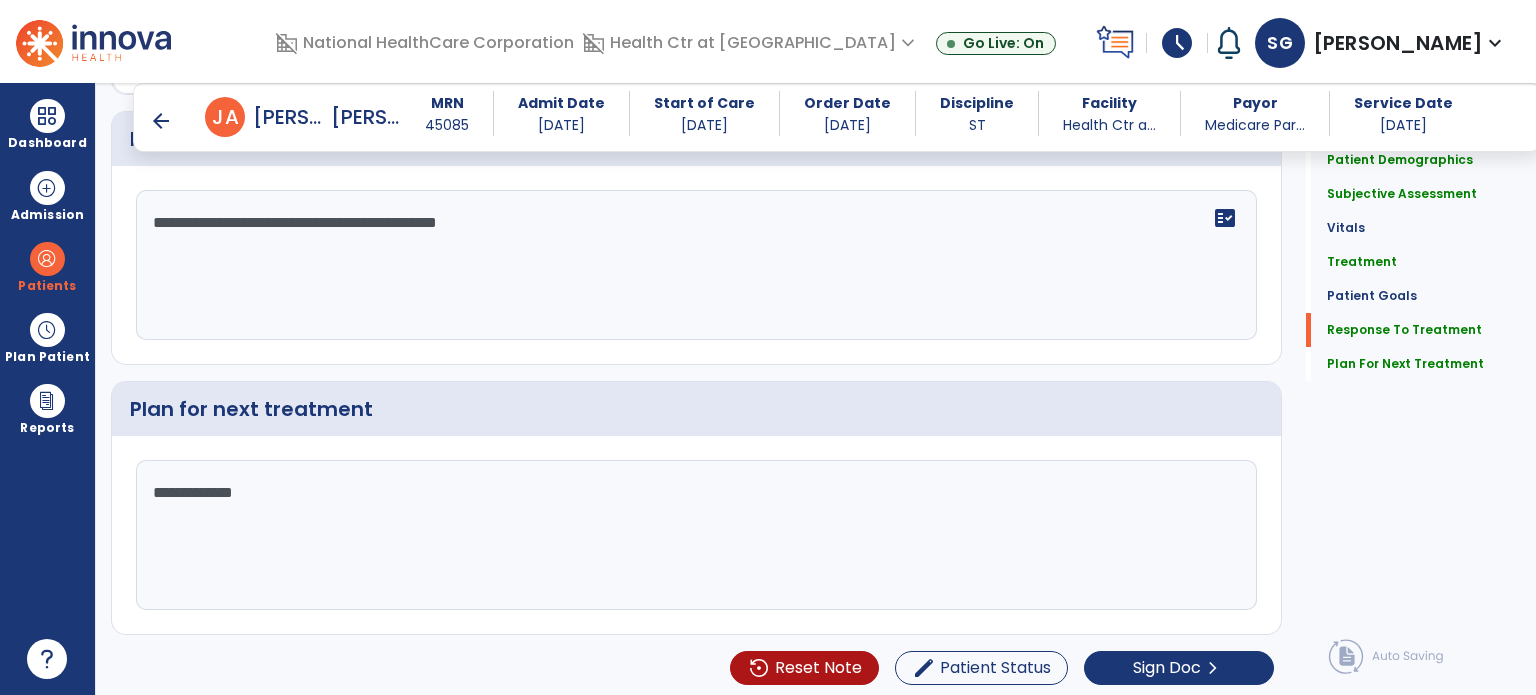 type on "**********" 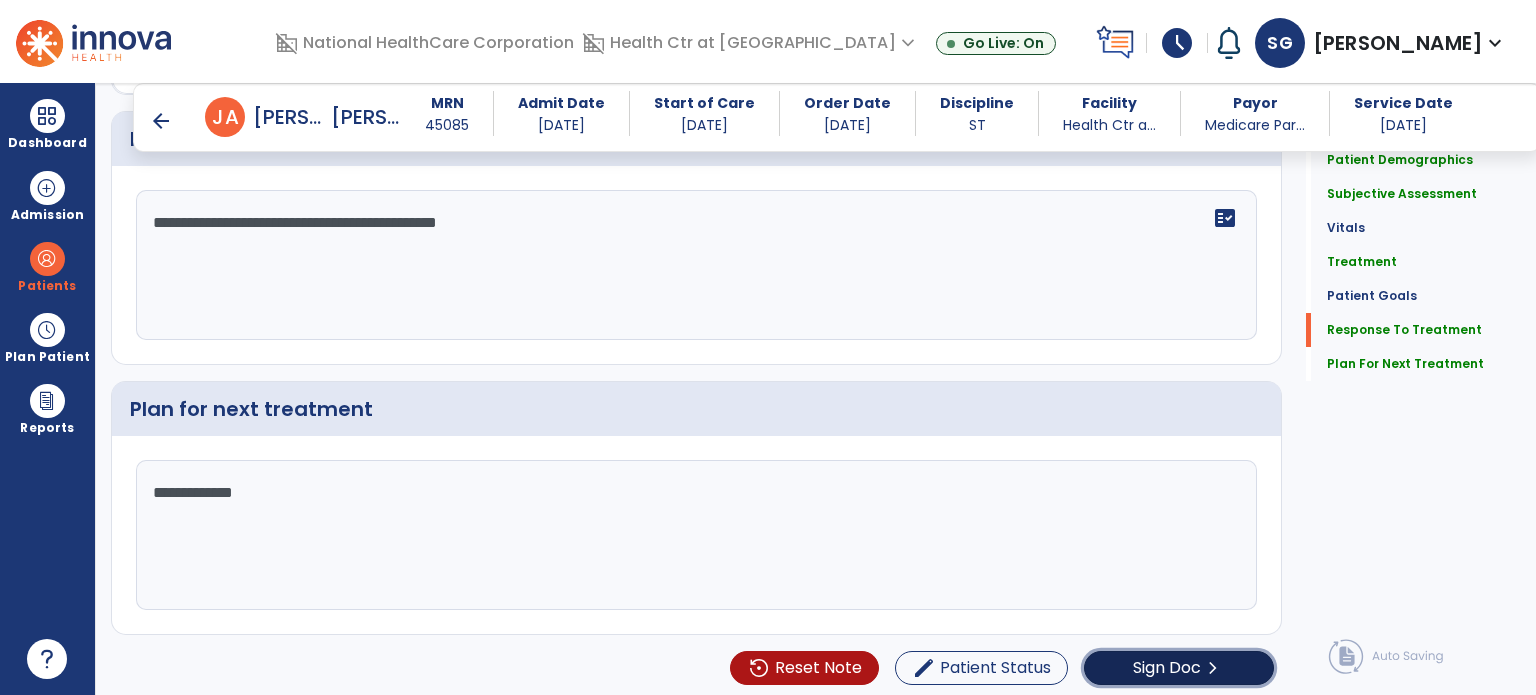 click on "Sign Doc" 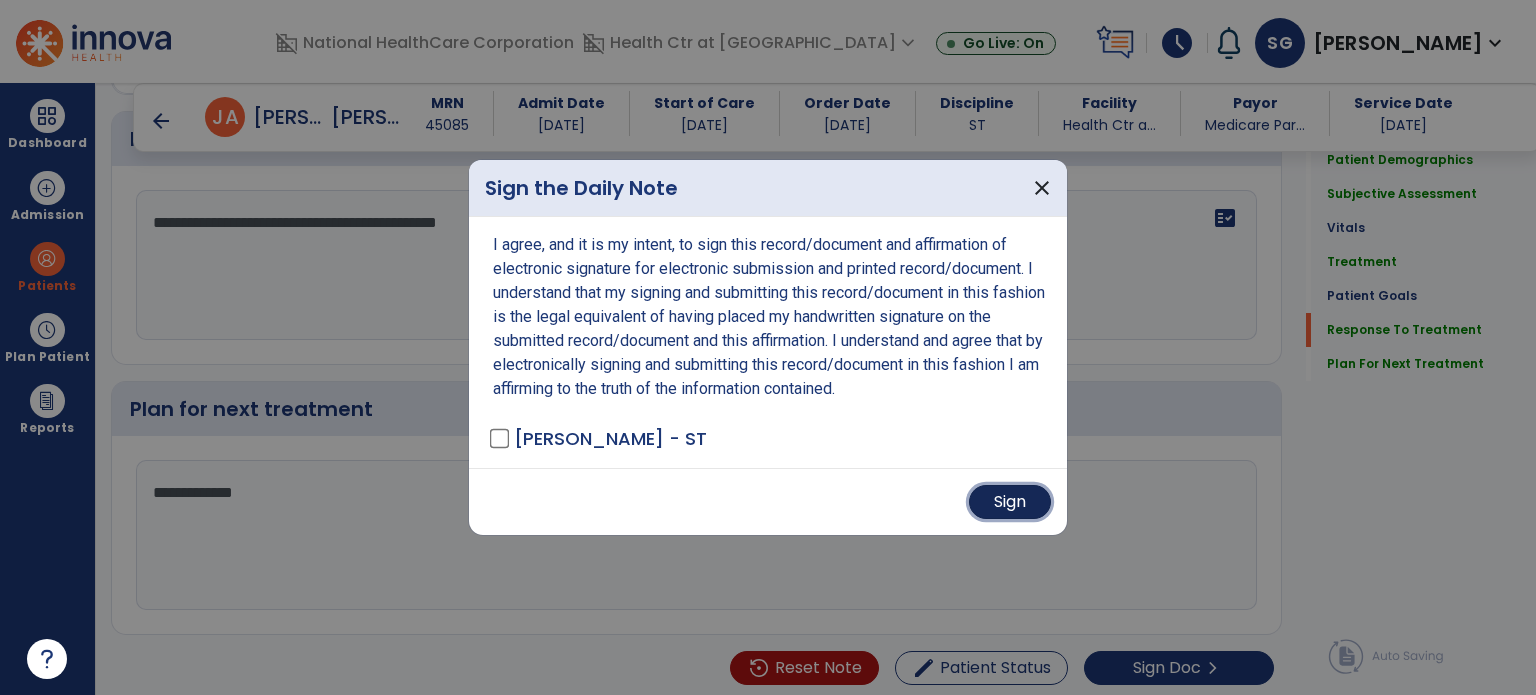 click on "Sign" at bounding box center [1010, 502] 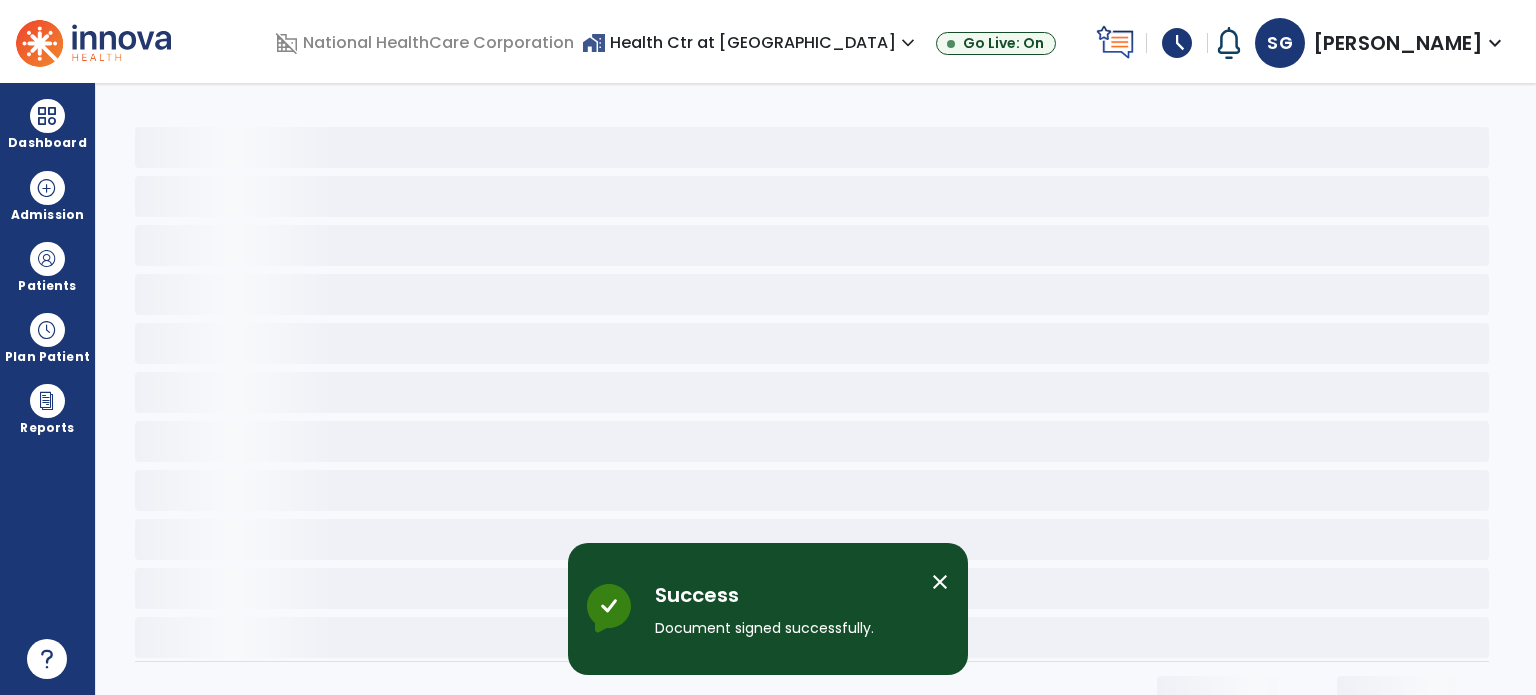 scroll, scrollTop: 0, scrollLeft: 0, axis: both 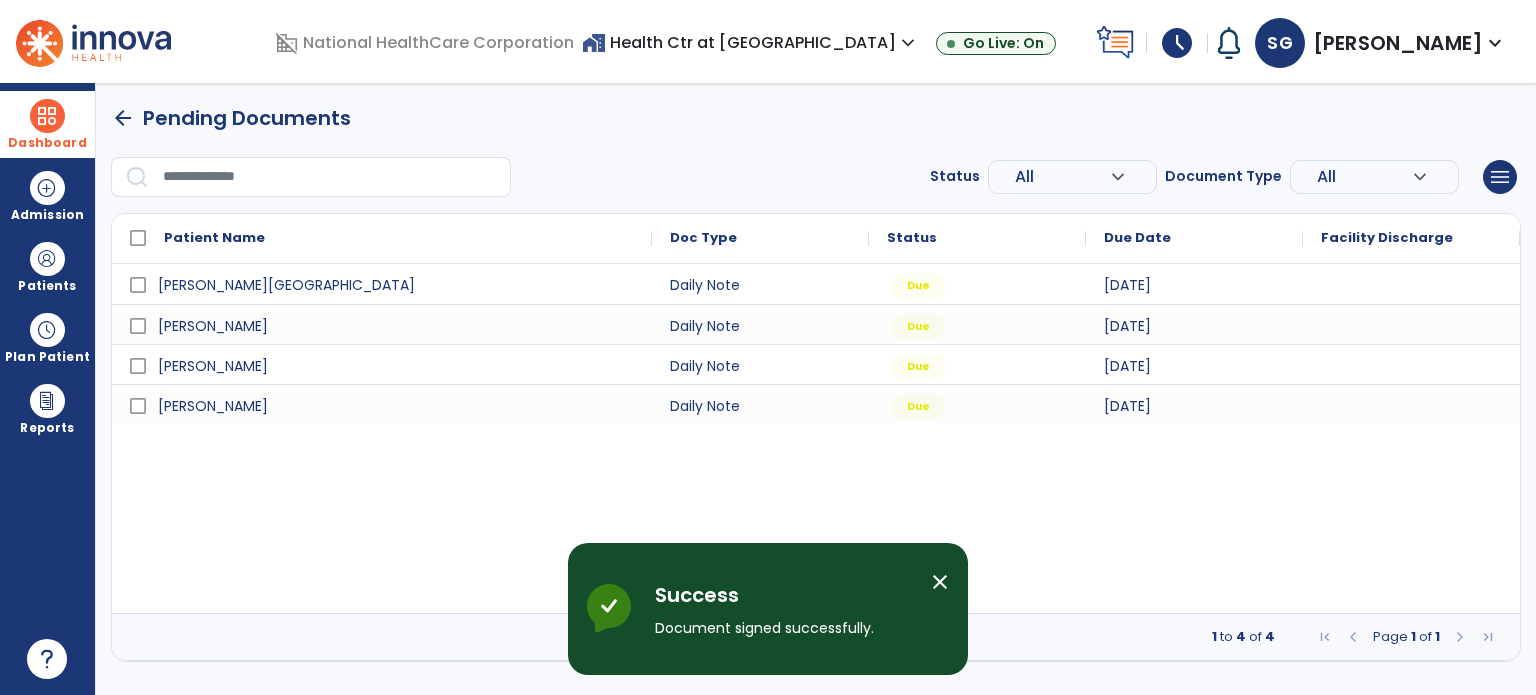 click on "Dashboard" at bounding box center (47, 124) 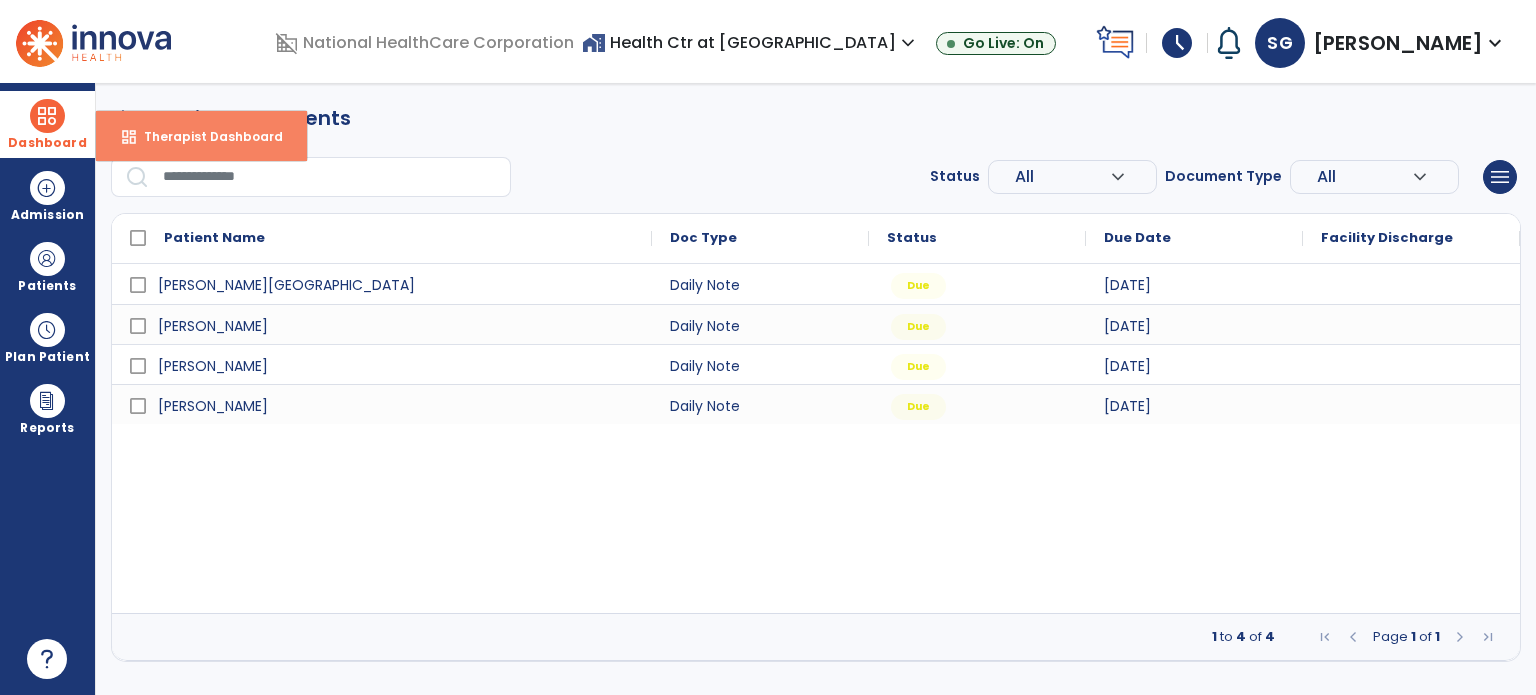 click on "Therapist Dashboard" at bounding box center (205, 136) 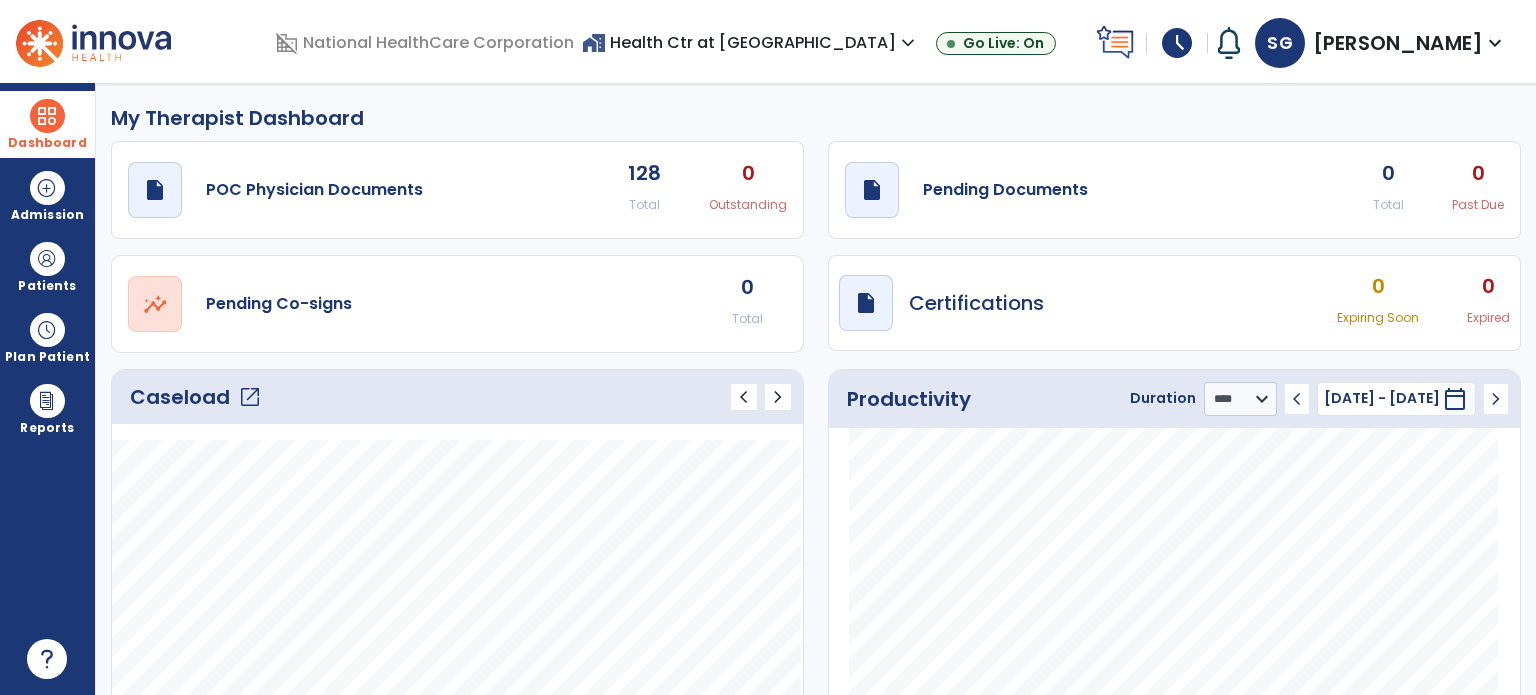 click on "schedule" at bounding box center (1177, 43) 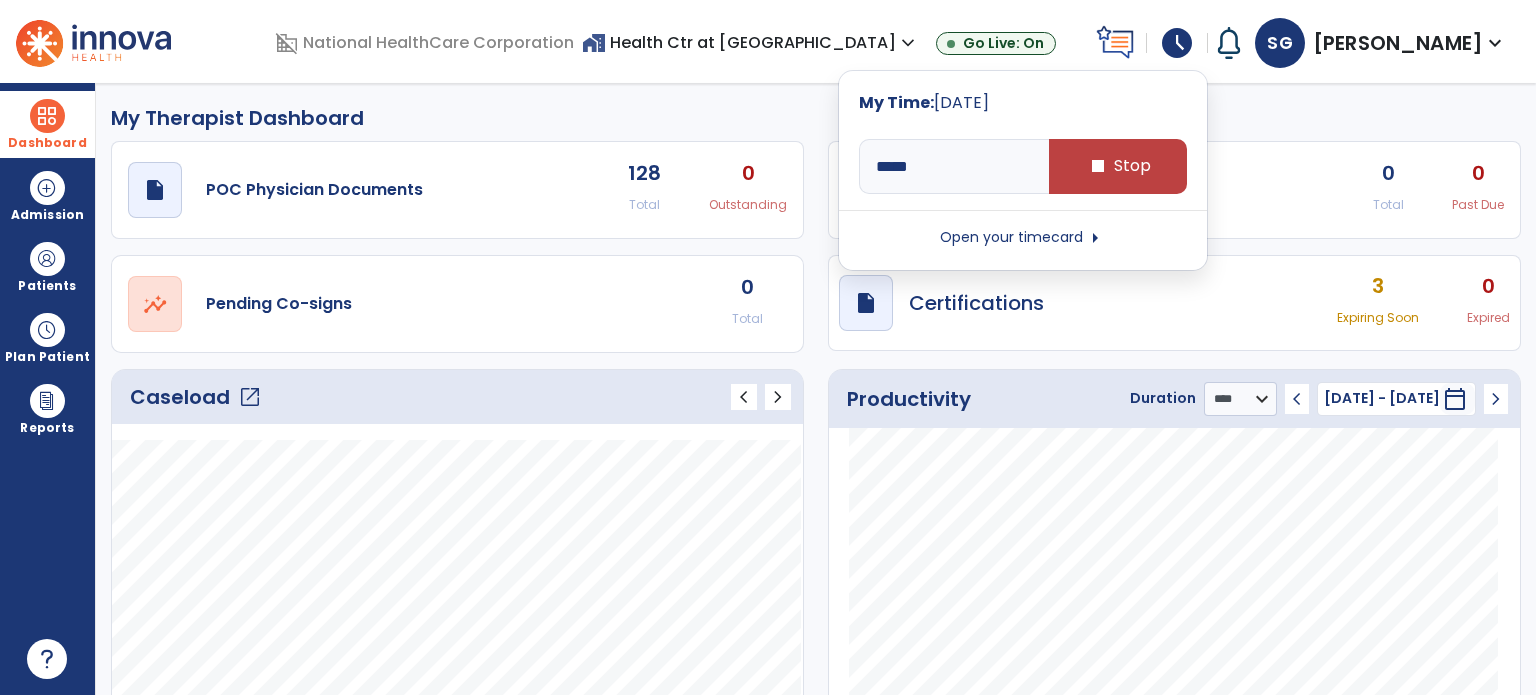 click on "schedule" at bounding box center (1177, 43) 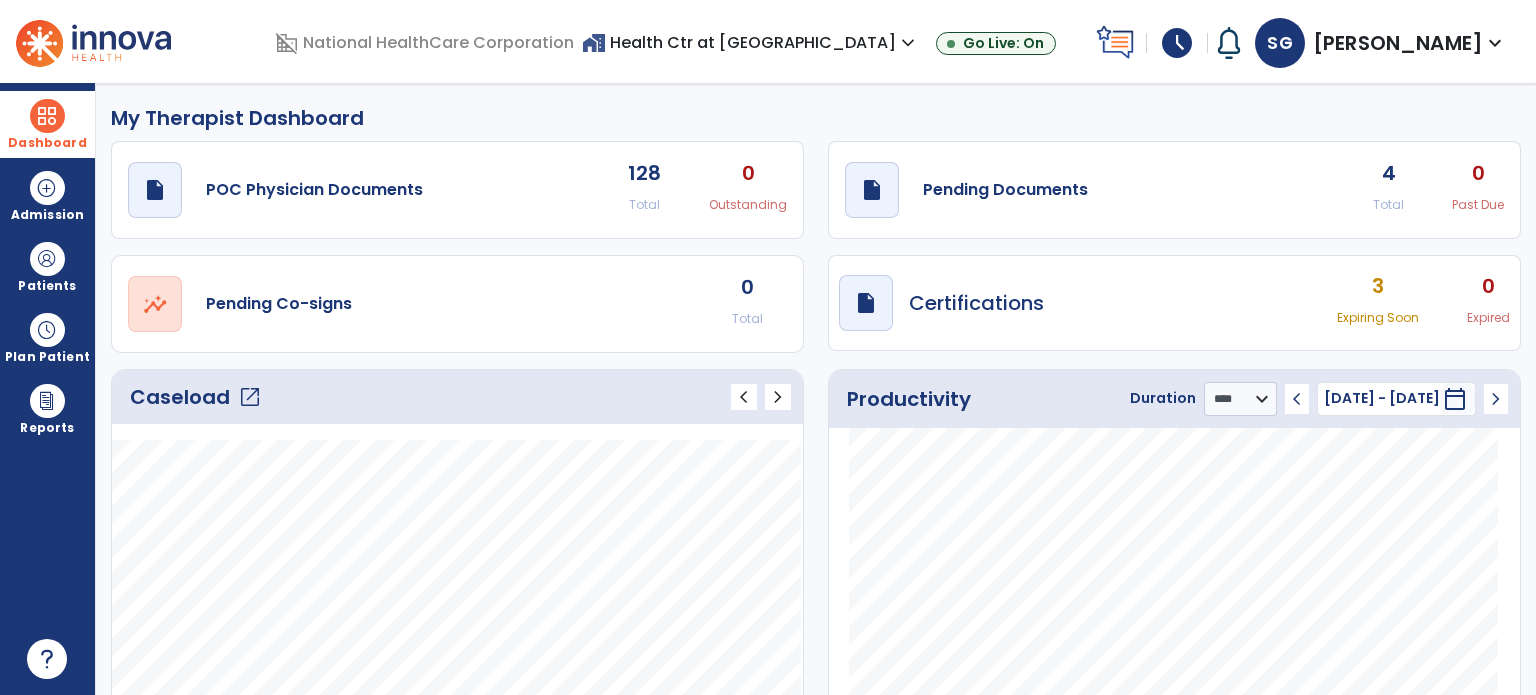 click on "My Therapist Dashboard   draft   open_in_new  POC Physician Documents 128 Total 0 Outstanding  draft   open_in_new  Pending Documents 4 Total 0 Past Due  open_in_new  Pending Co-signs 0 Total  draft   open_in_new  Certifications 3 Expiring Soon 0 Expired  Caseload   open_in_new   chevron_left   chevron_right
Notes
No. of notes" at bounding box center (816, 389) 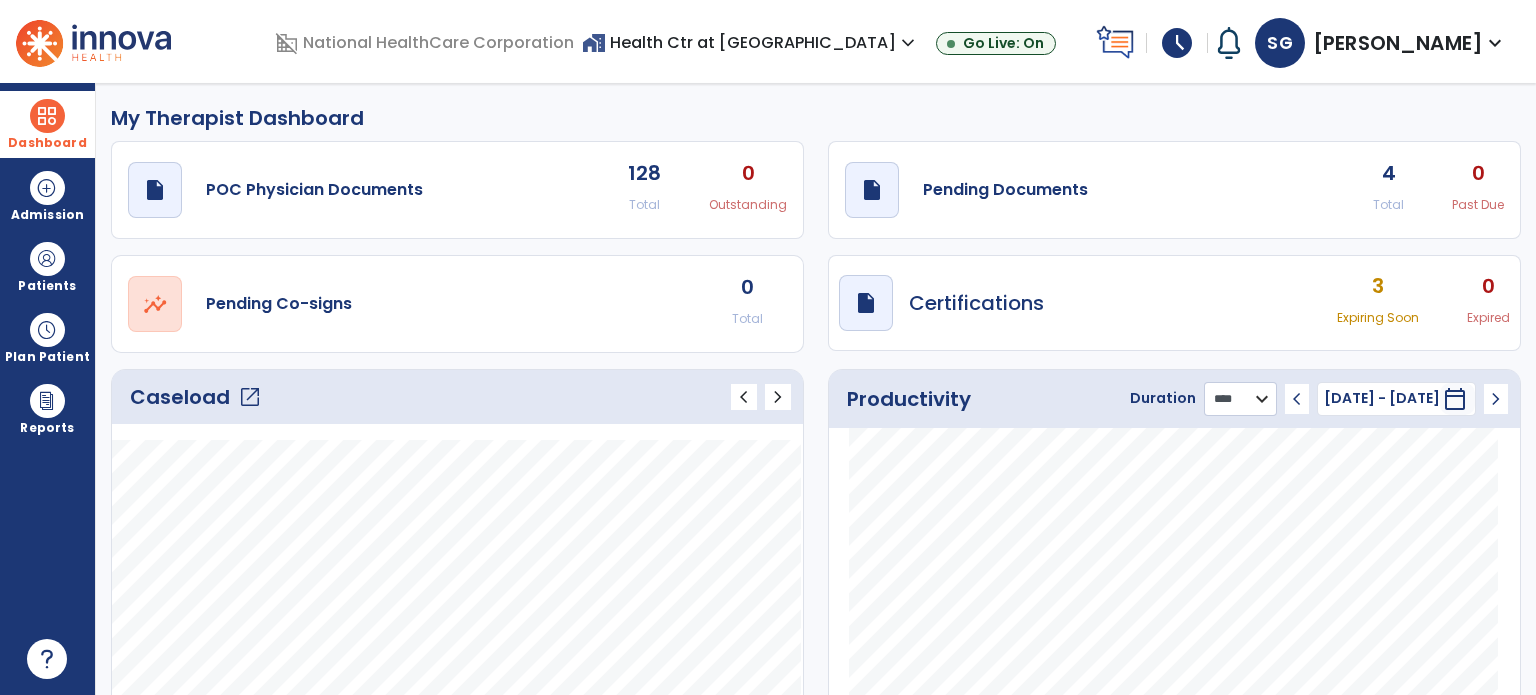 select on "***" 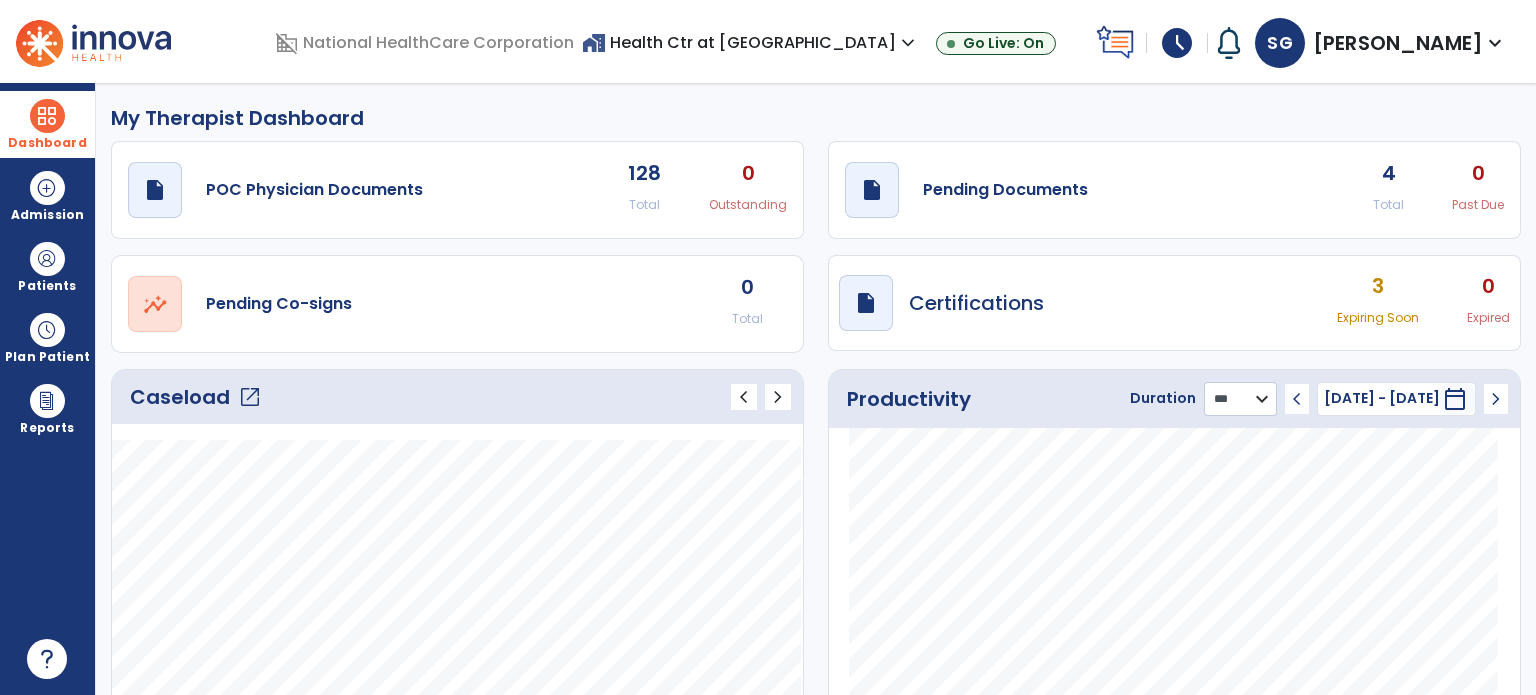 click on "******** **** ***" 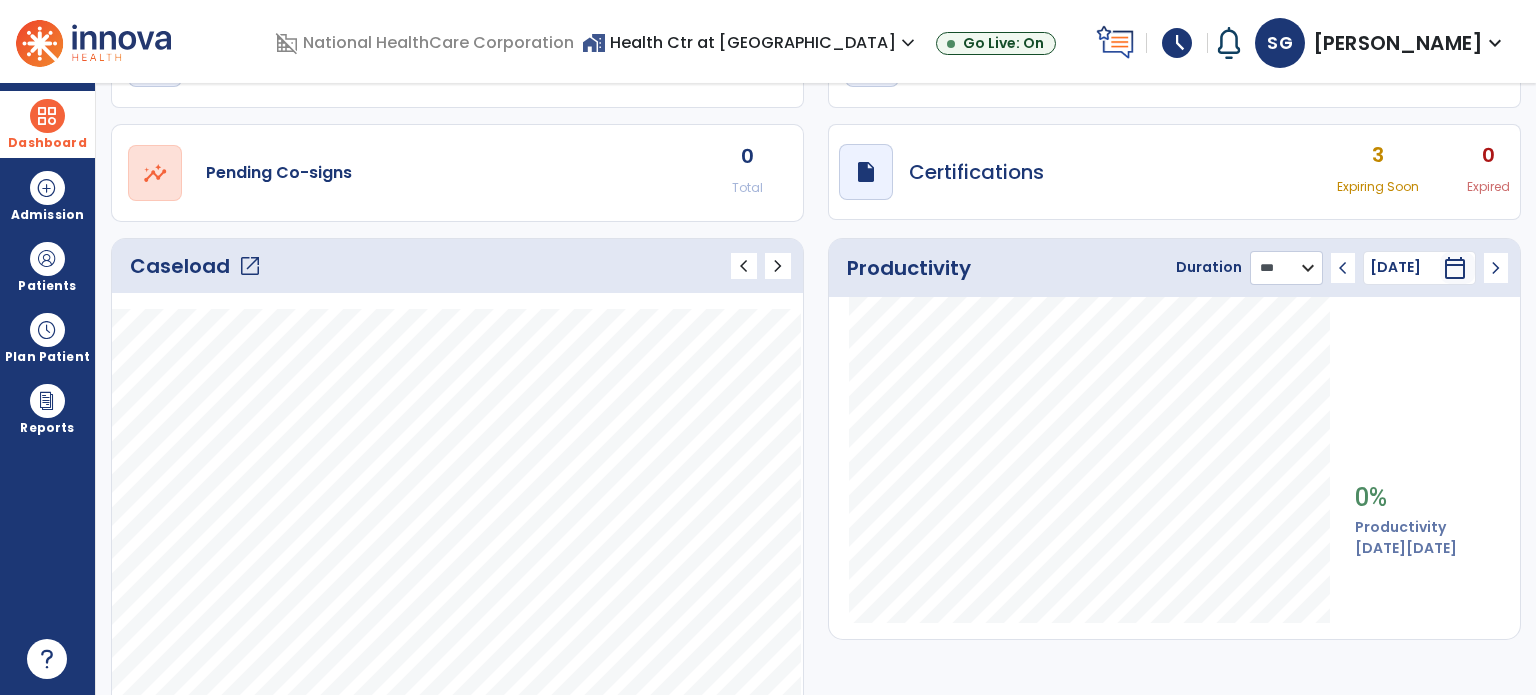 scroll, scrollTop: 0, scrollLeft: 0, axis: both 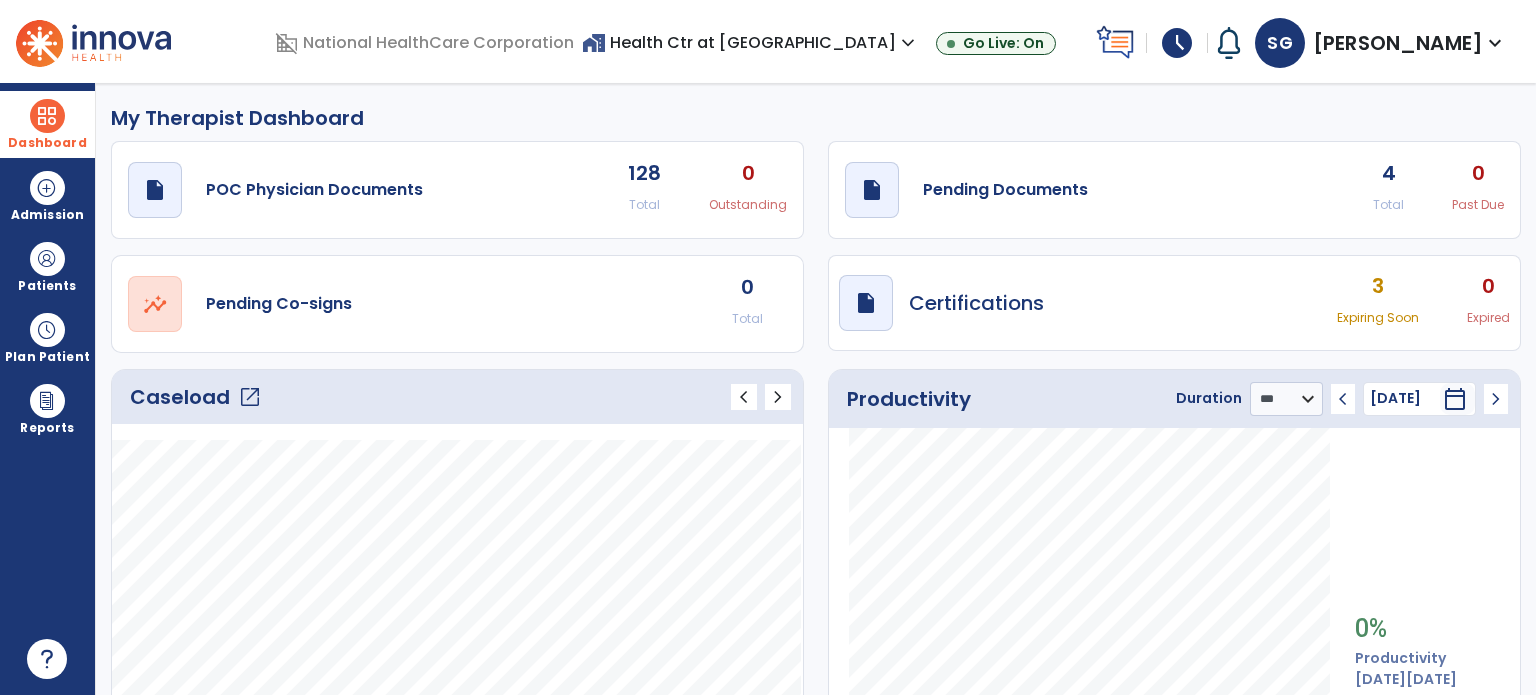 click on "My Therapist Dashboard" 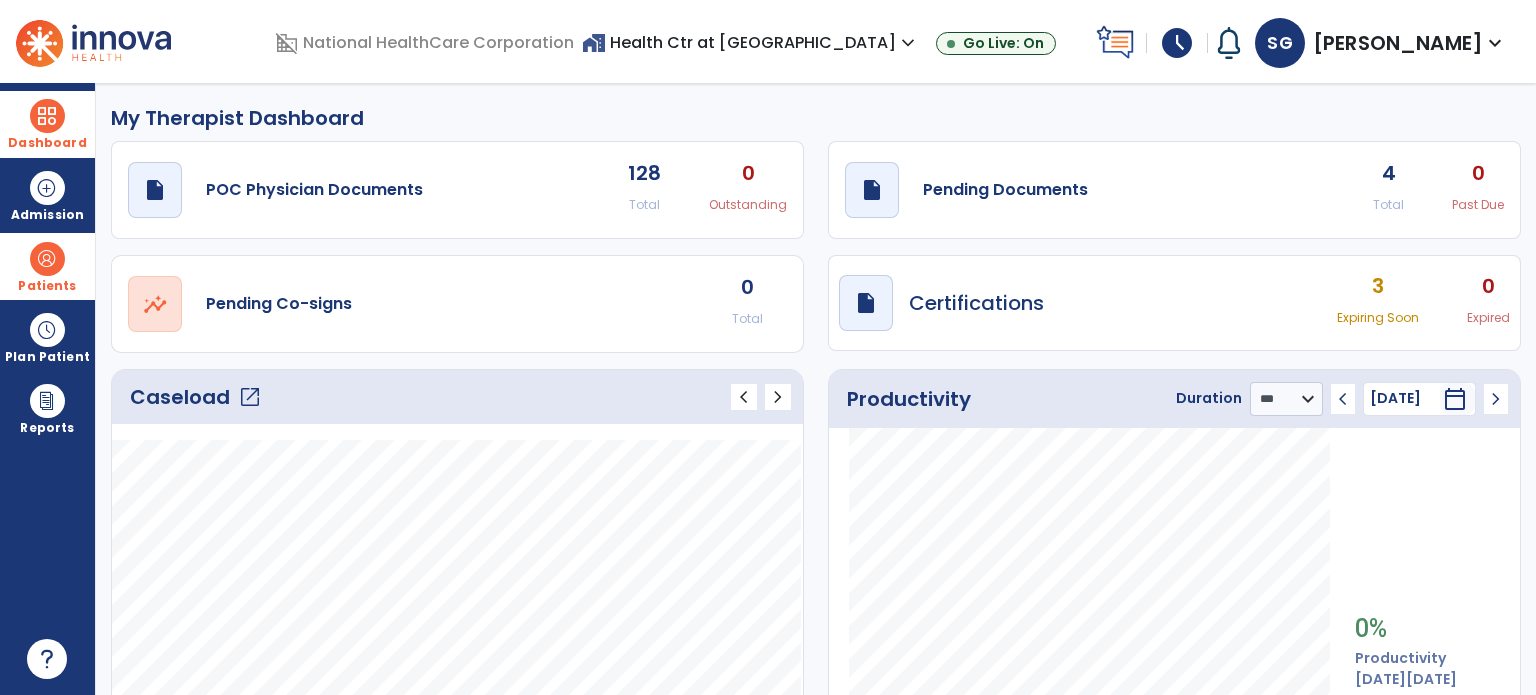click at bounding box center (47, 259) 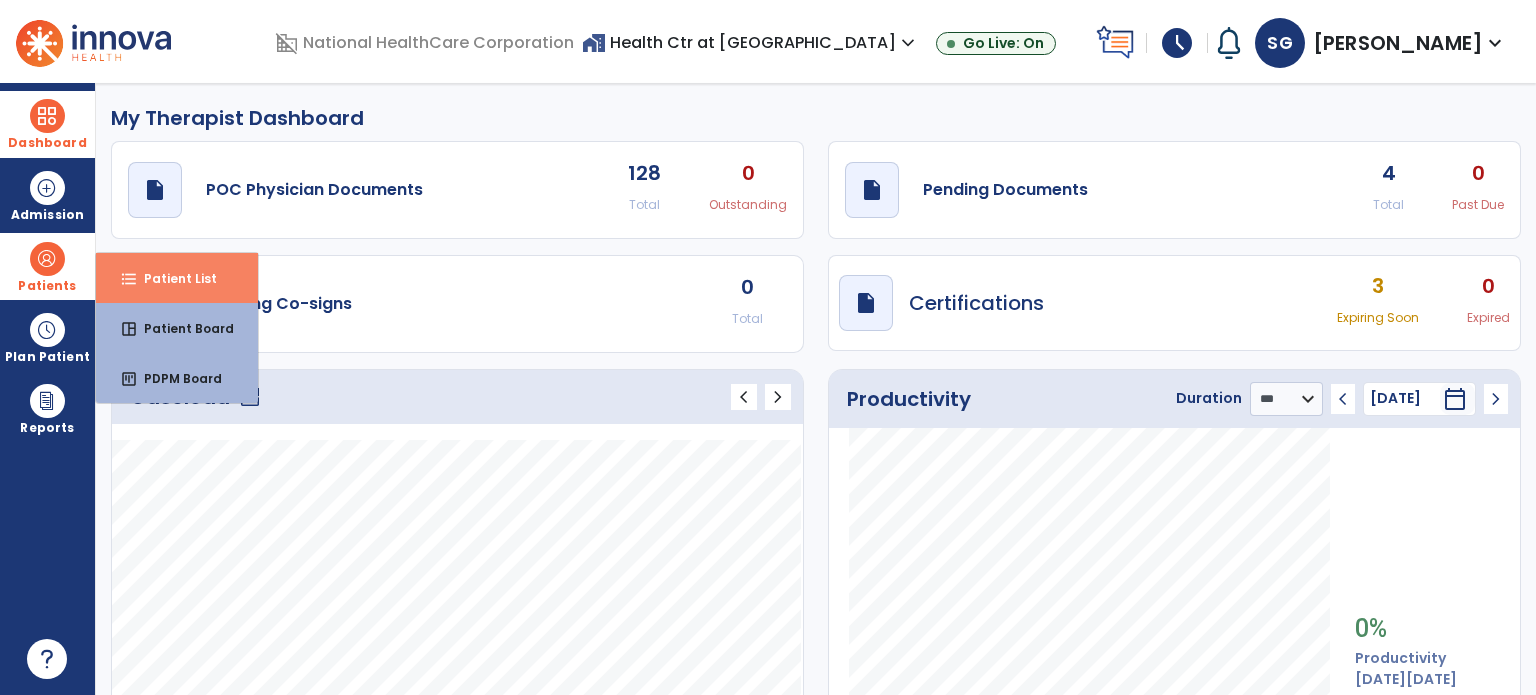 click on "Patient List" at bounding box center (172, 278) 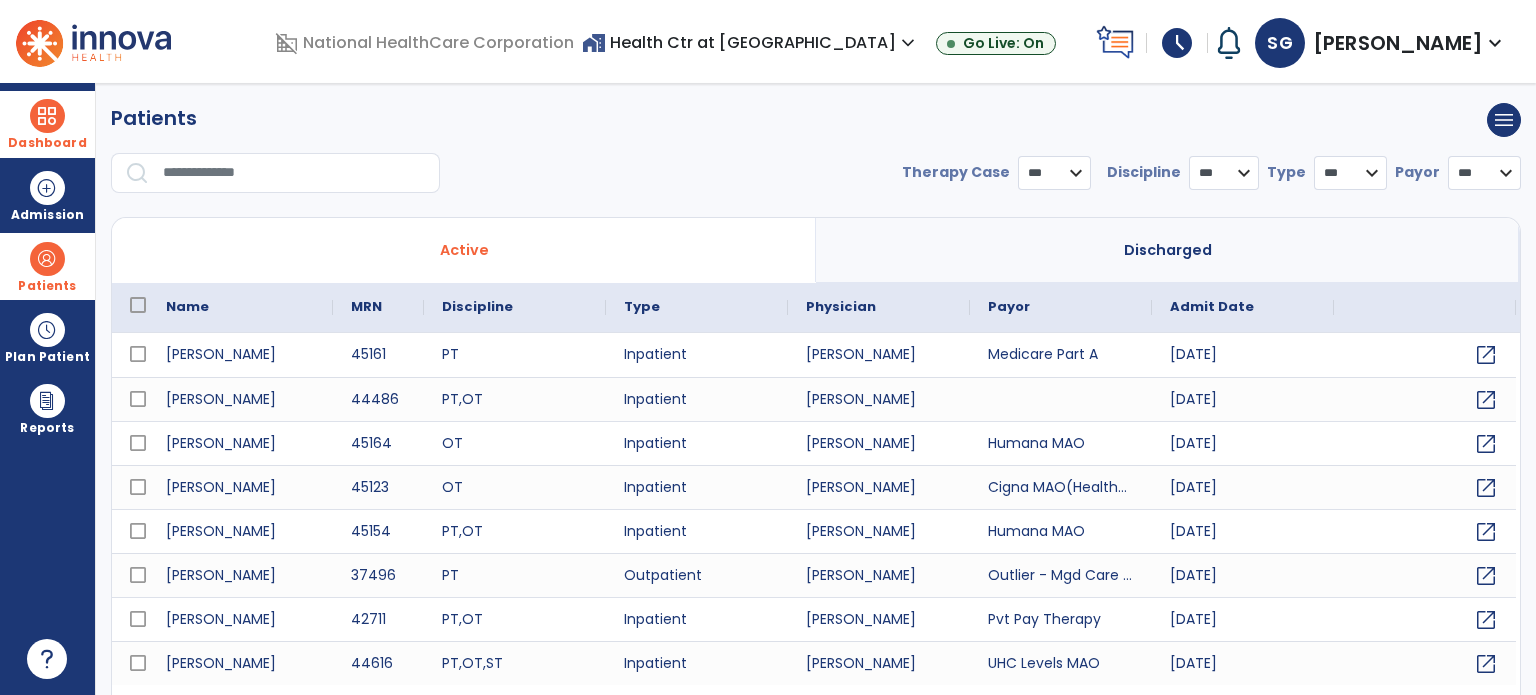 select on "***" 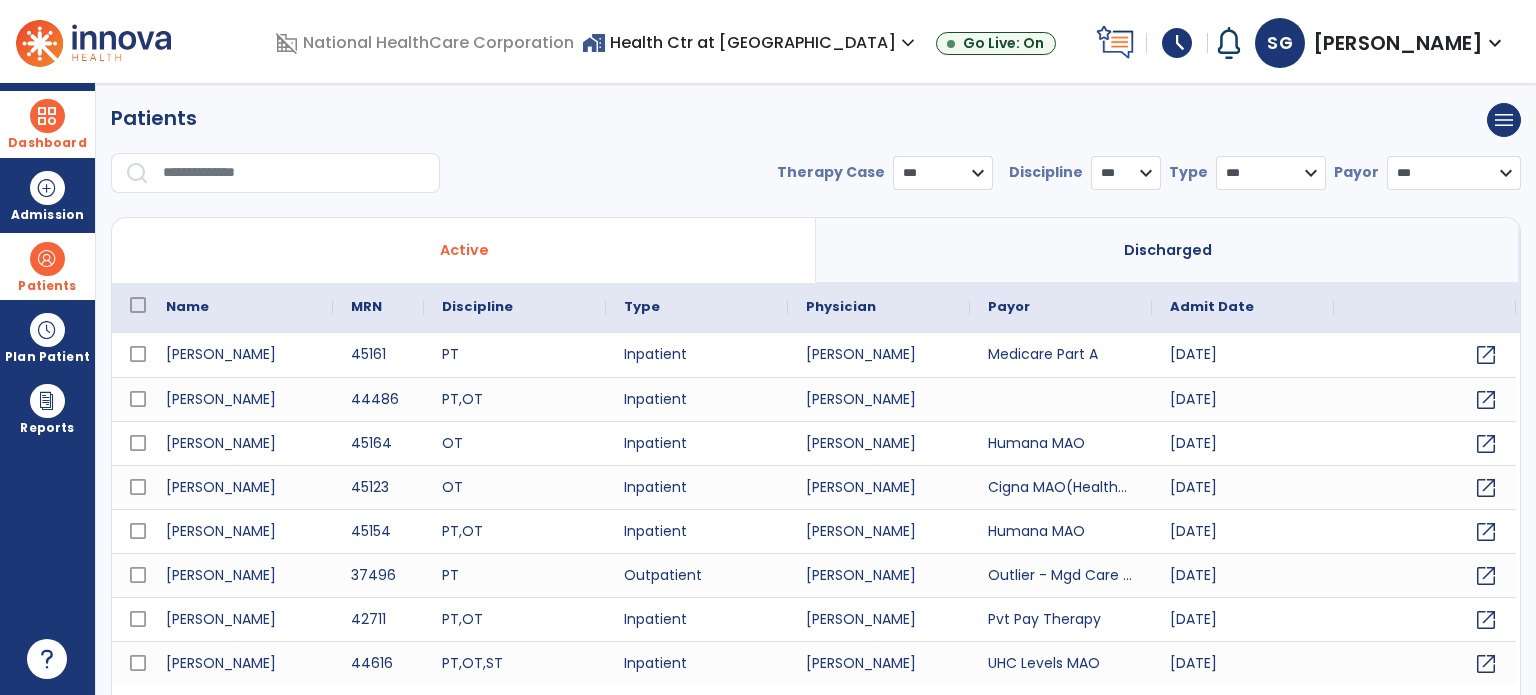 click at bounding box center [294, 173] 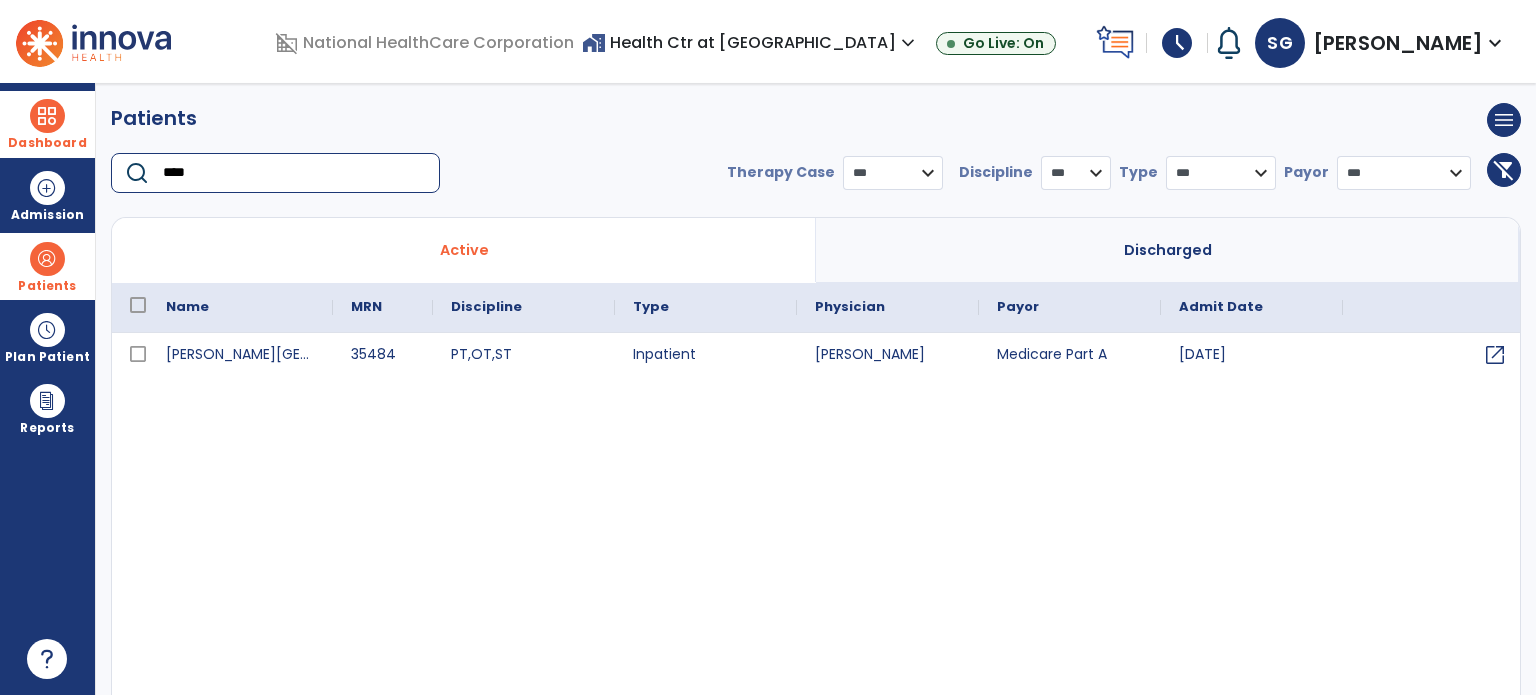 type on "****" 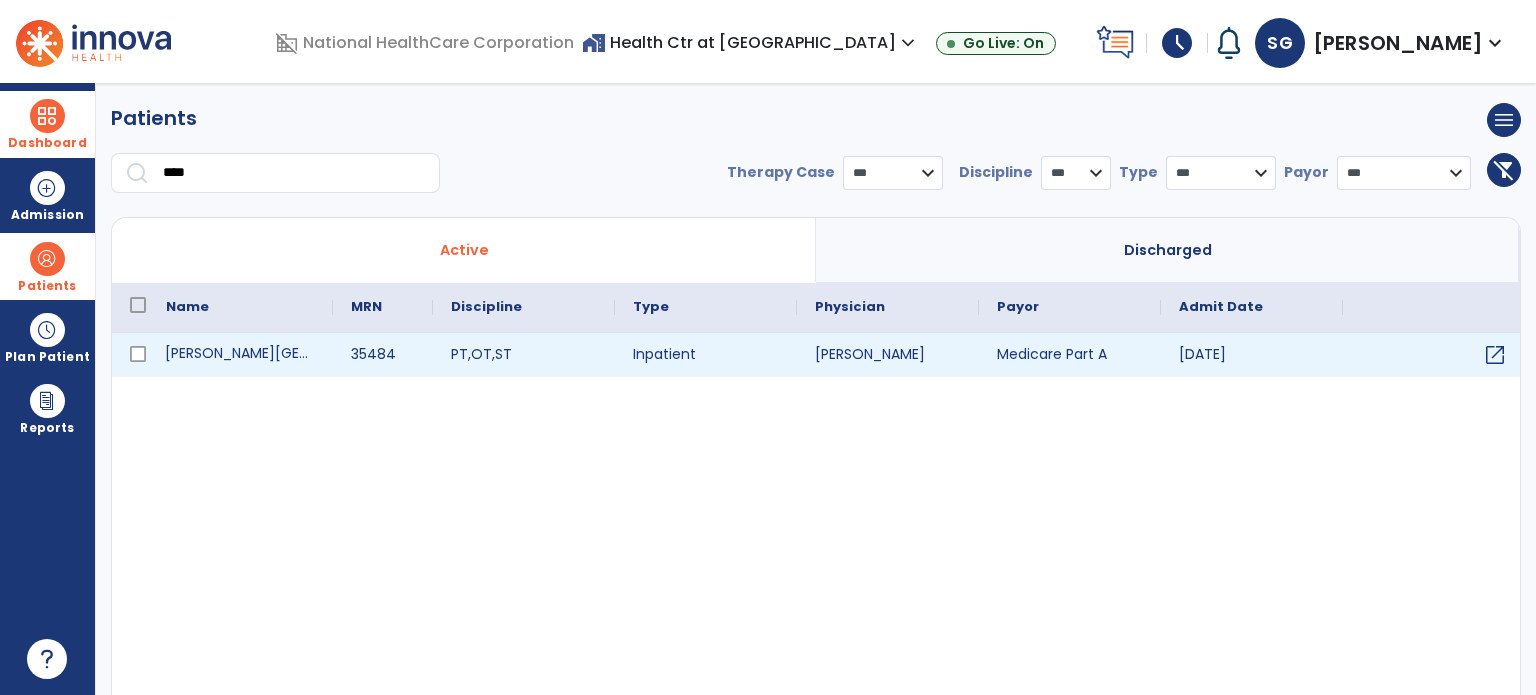click on "[PERSON_NAME][GEOGRAPHIC_DATA]" at bounding box center (240, 355) 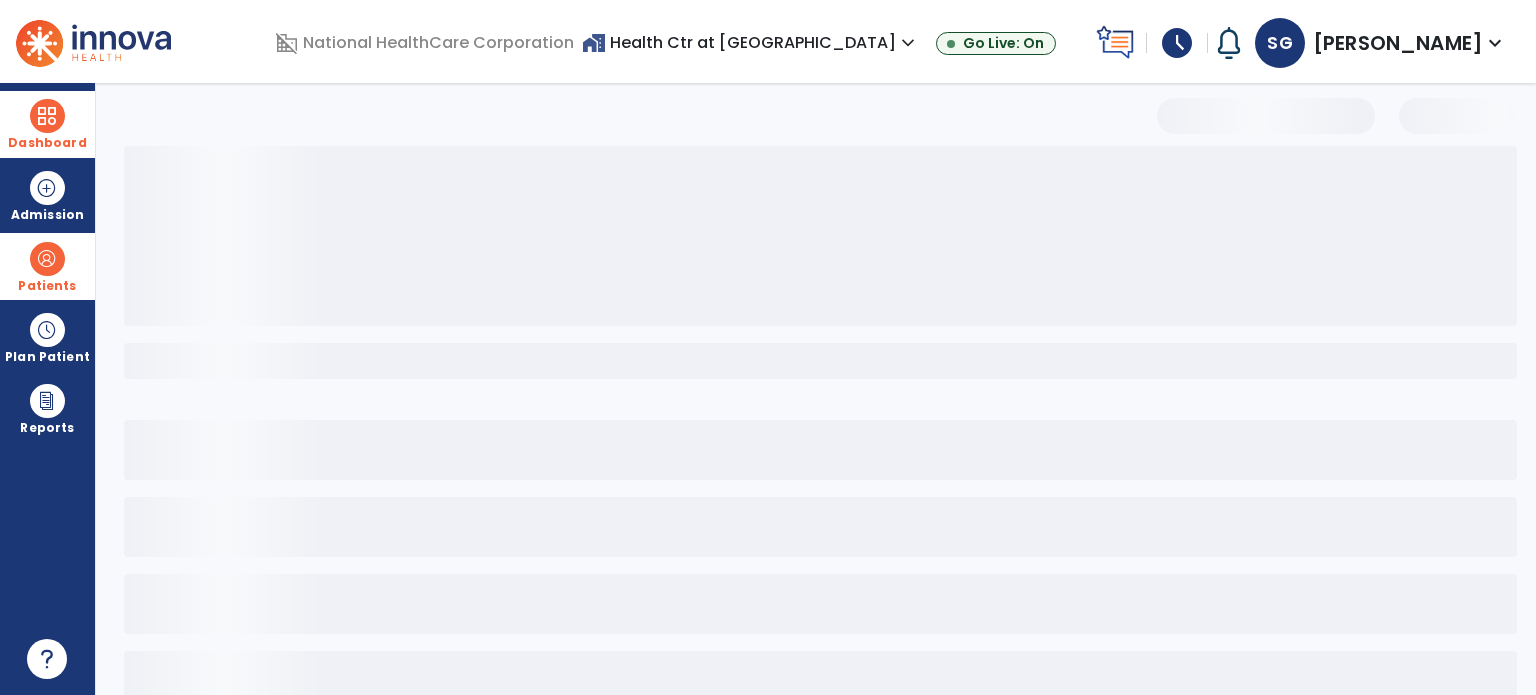 click on "schedule" at bounding box center (1177, 43) 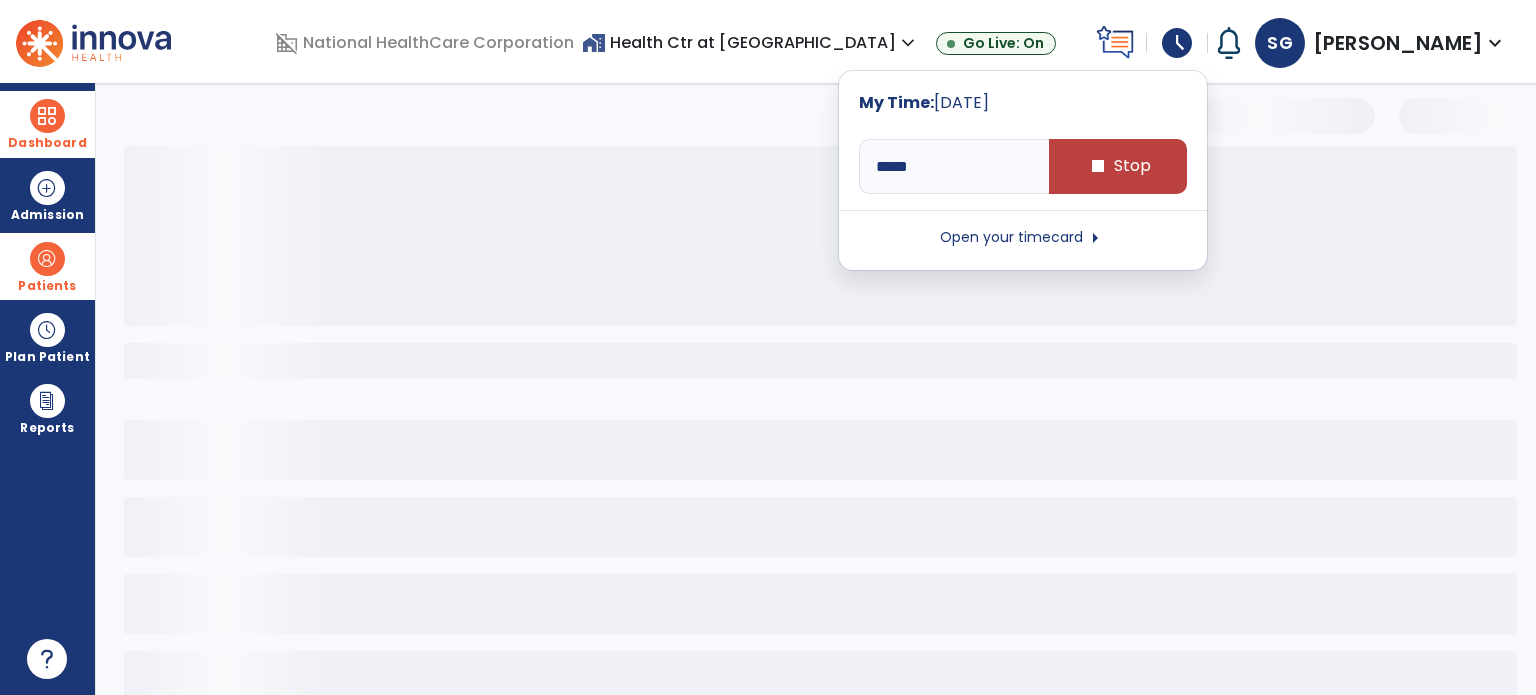 click on "schedule" at bounding box center (1177, 43) 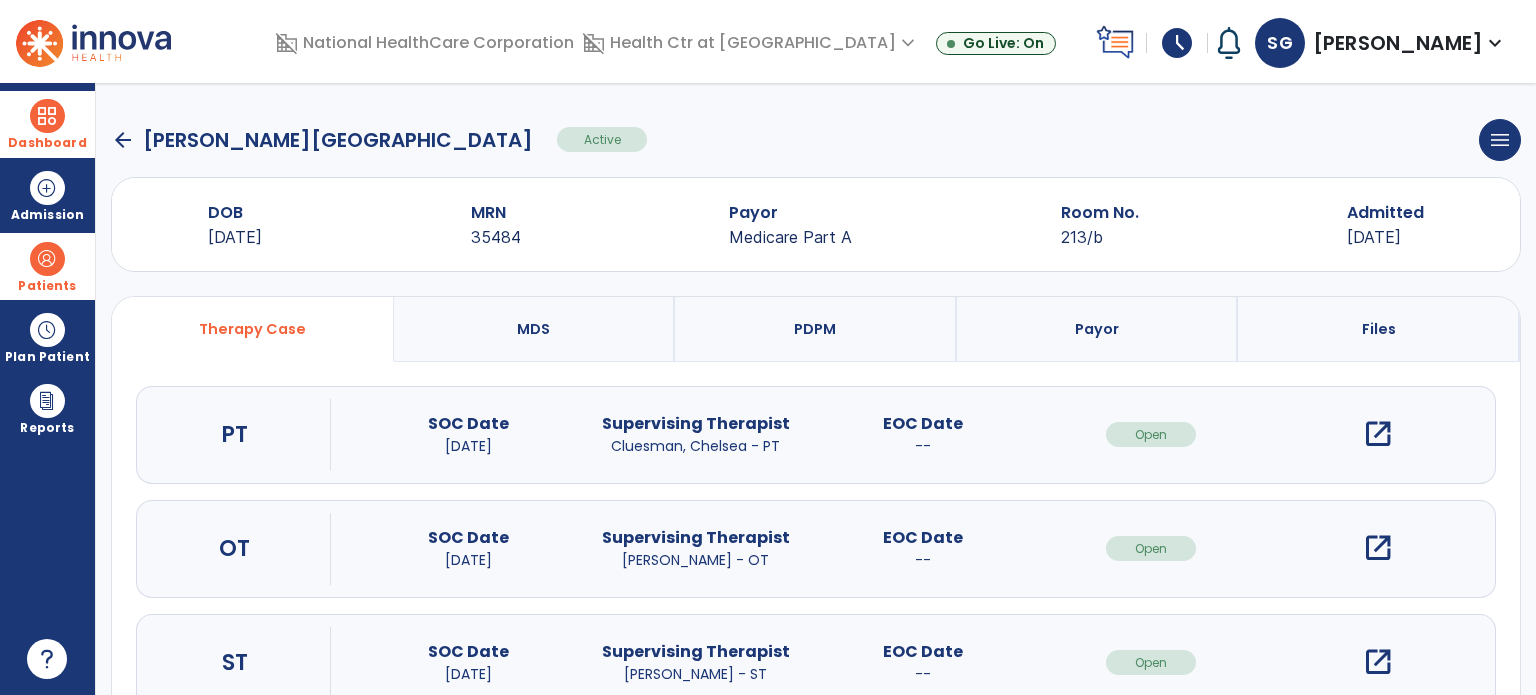 scroll, scrollTop: 107, scrollLeft: 0, axis: vertical 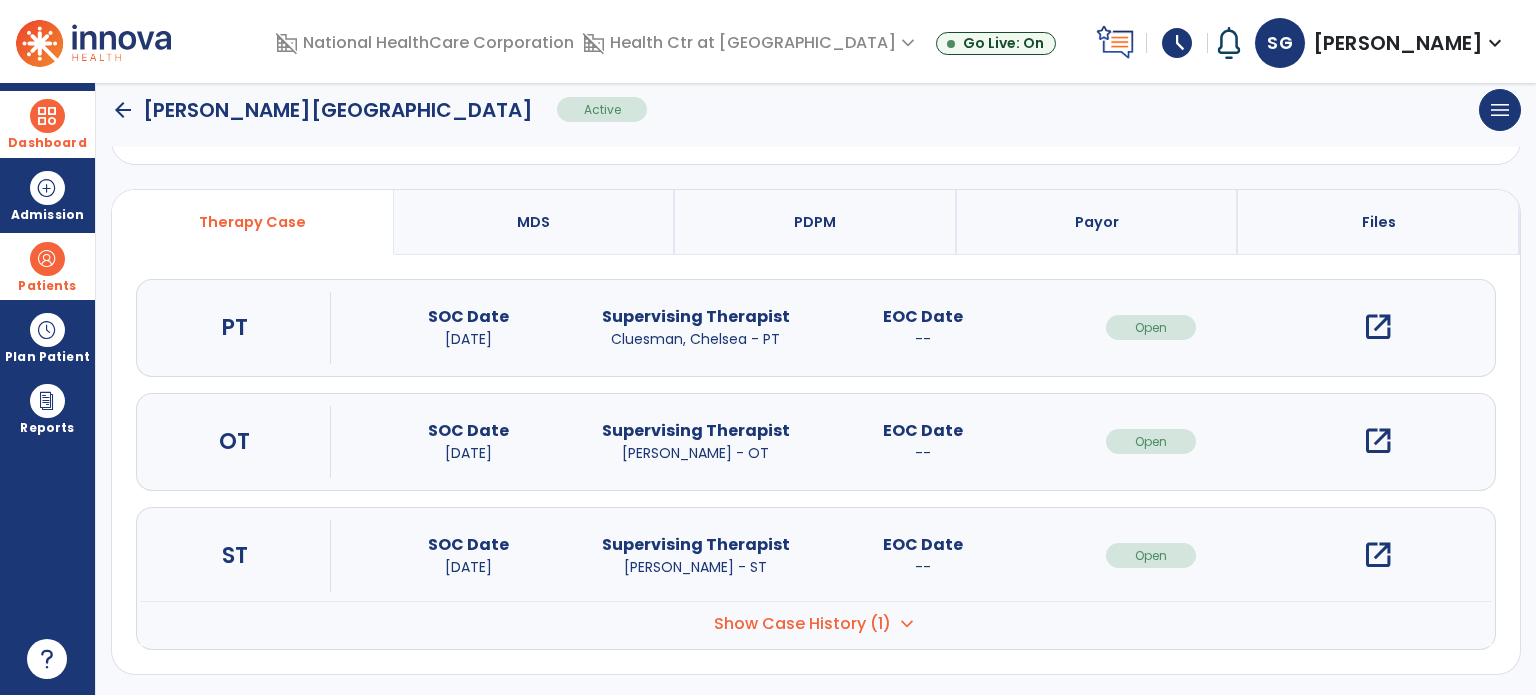 click on "open_in_new" at bounding box center [1378, 555] 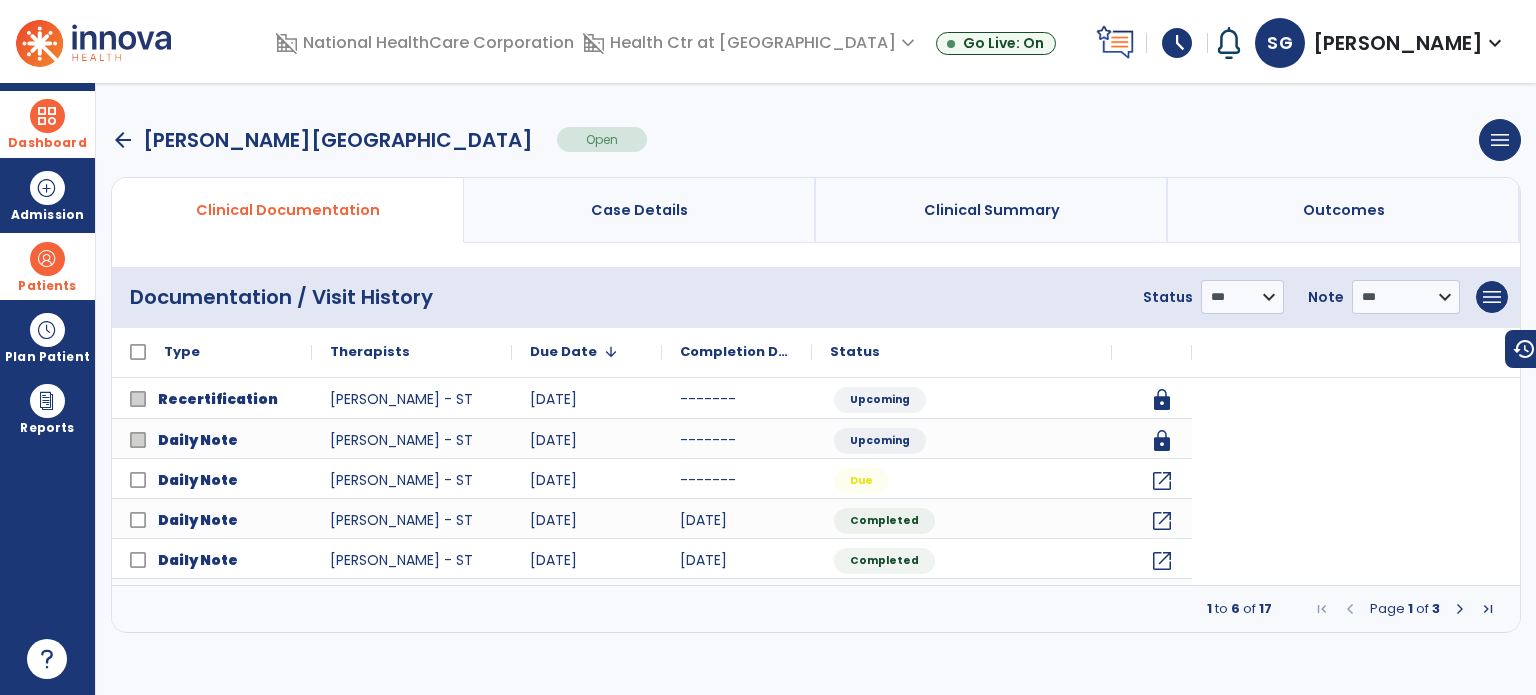 scroll, scrollTop: 0, scrollLeft: 0, axis: both 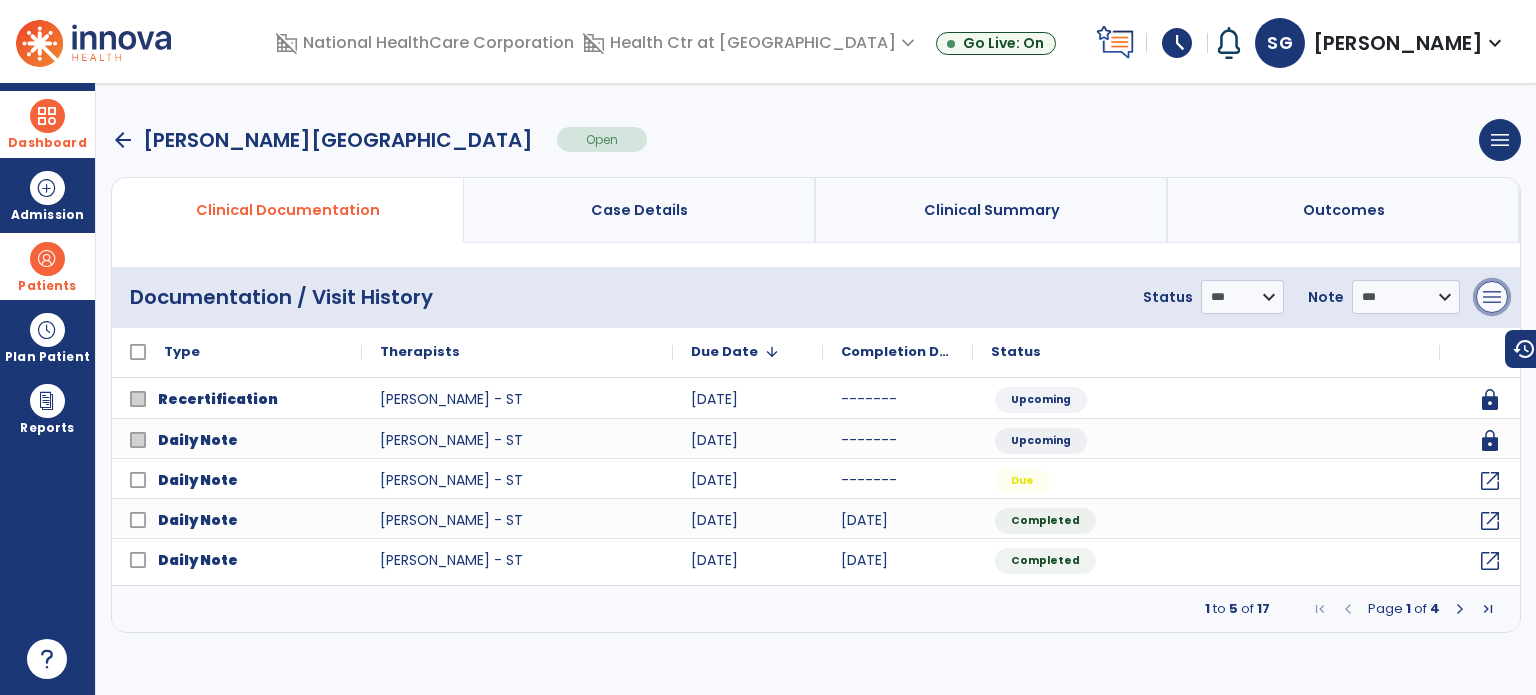 click on "menu" at bounding box center (1492, 297) 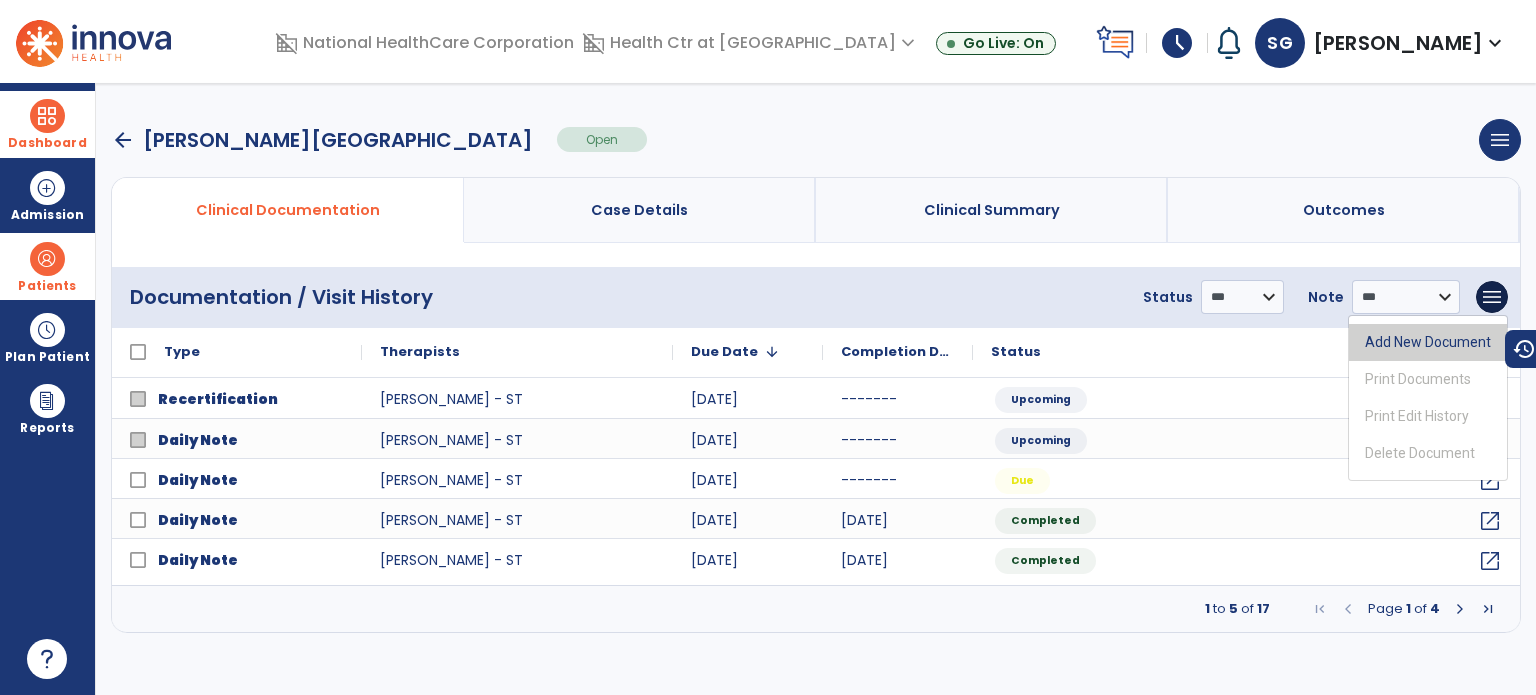 click on "Add New Document" at bounding box center [1428, 342] 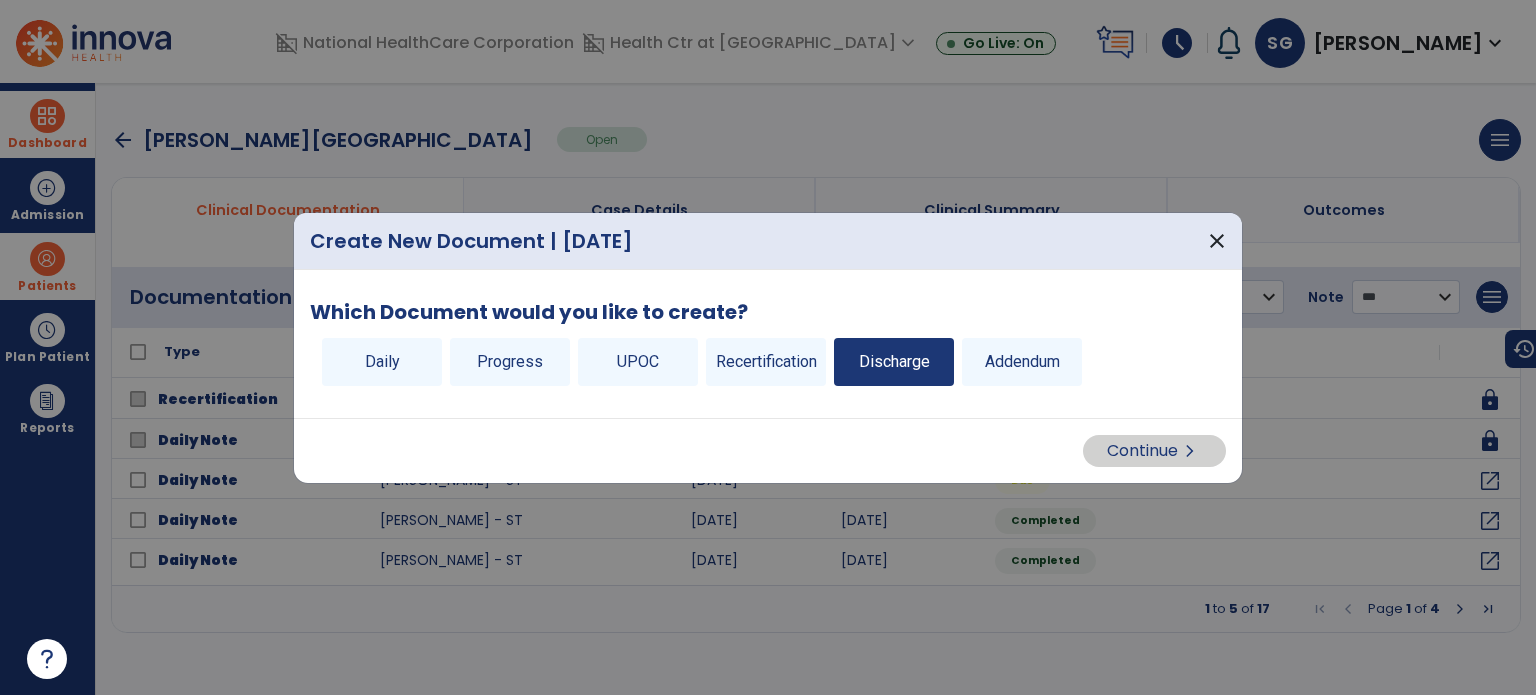 click on "Discharge" at bounding box center [894, 362] 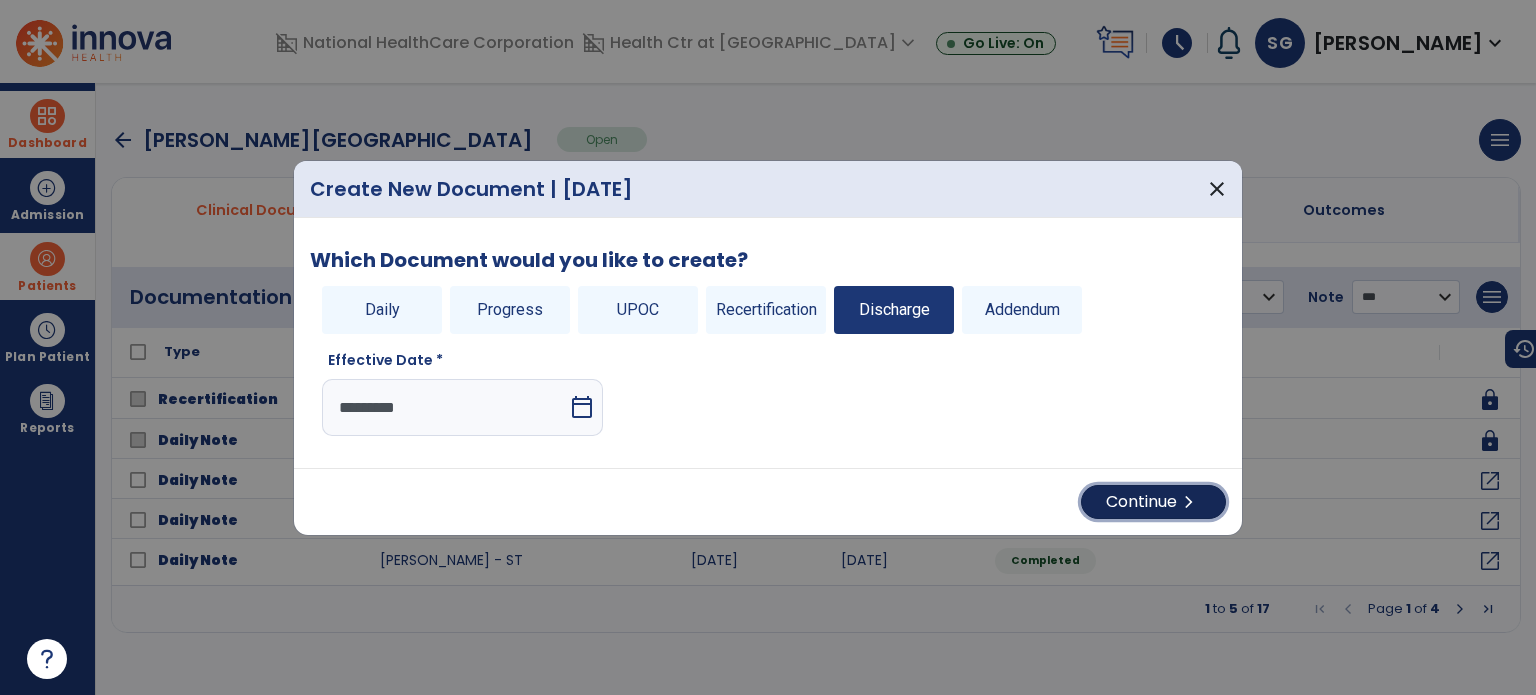 click on "Continue   chevron_right" at bounding box center [1153, 502] 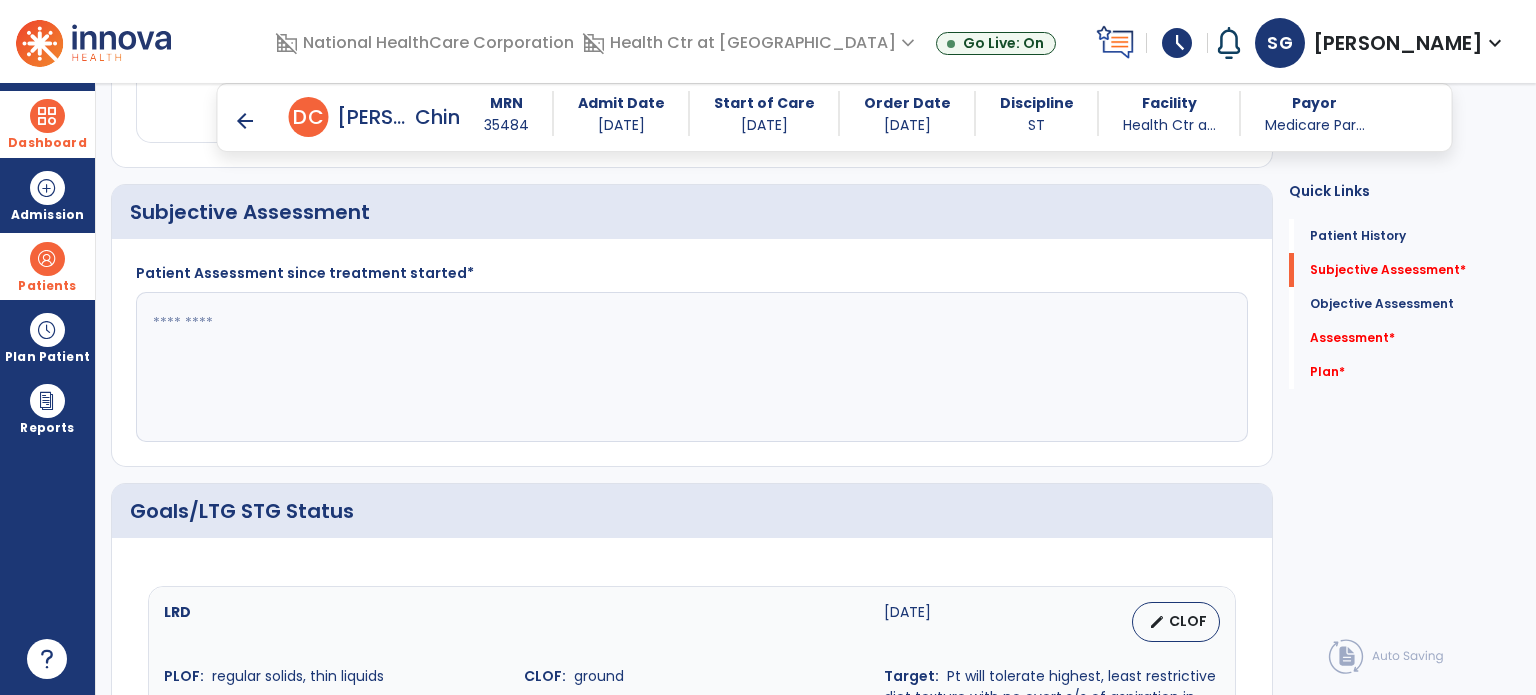 scroll, scrollTop: 439, scrollLeft: 0, axis: vertical 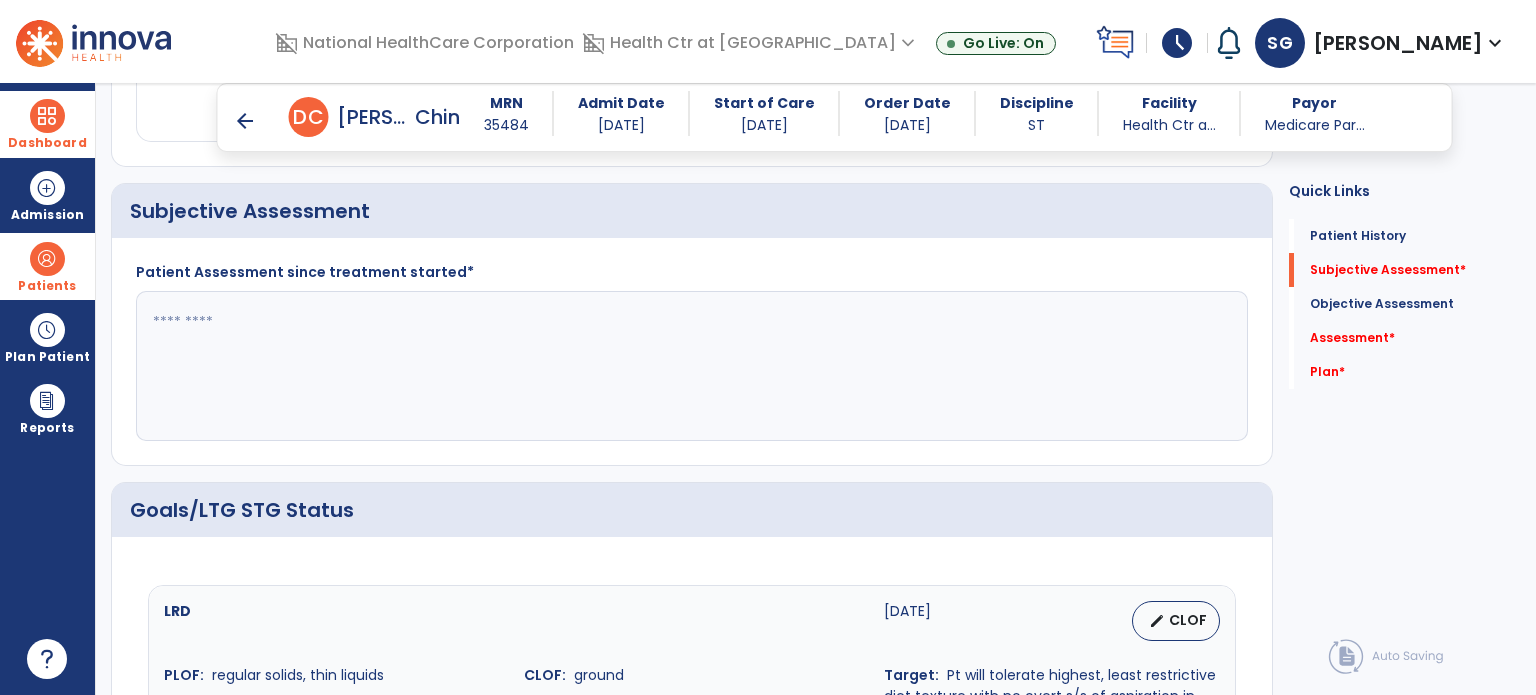 click 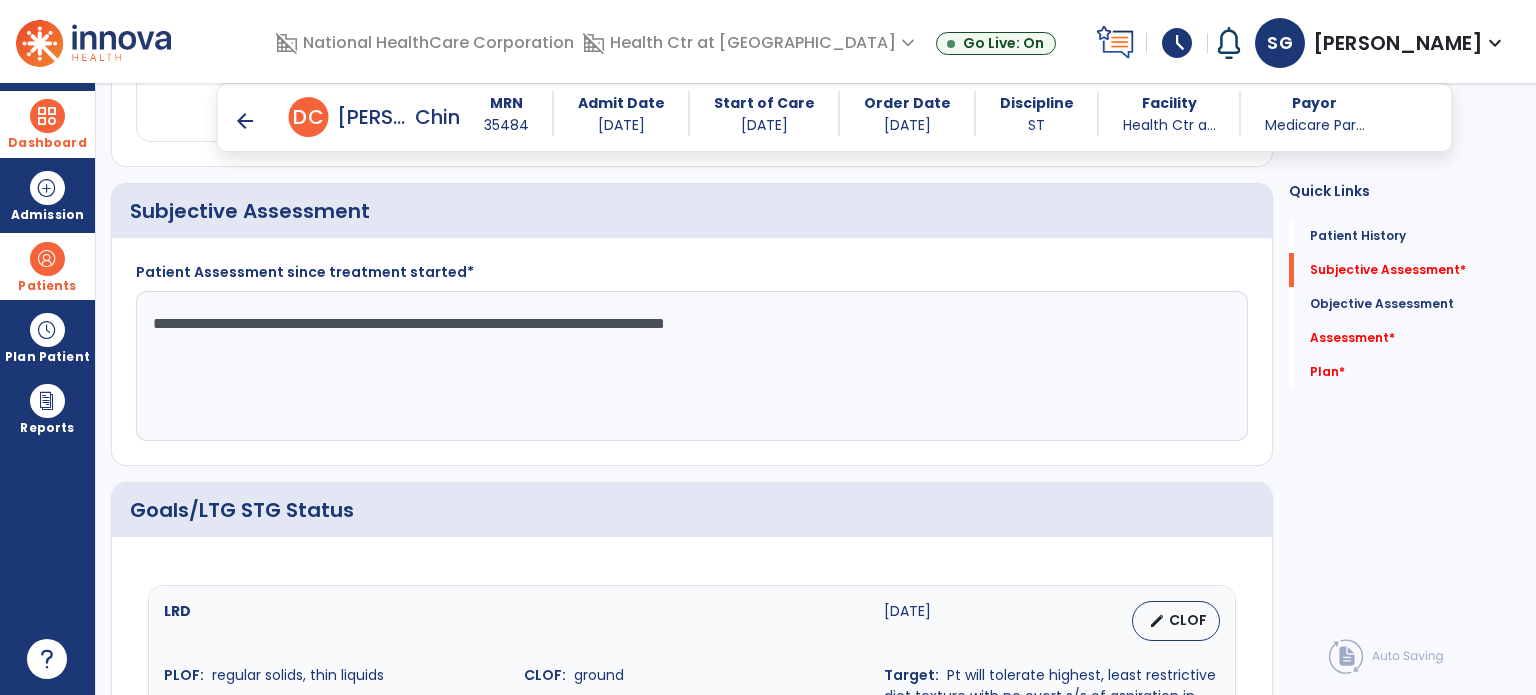 scroll, scrollTop: 839, scrollLeft: 0, axis: vertical 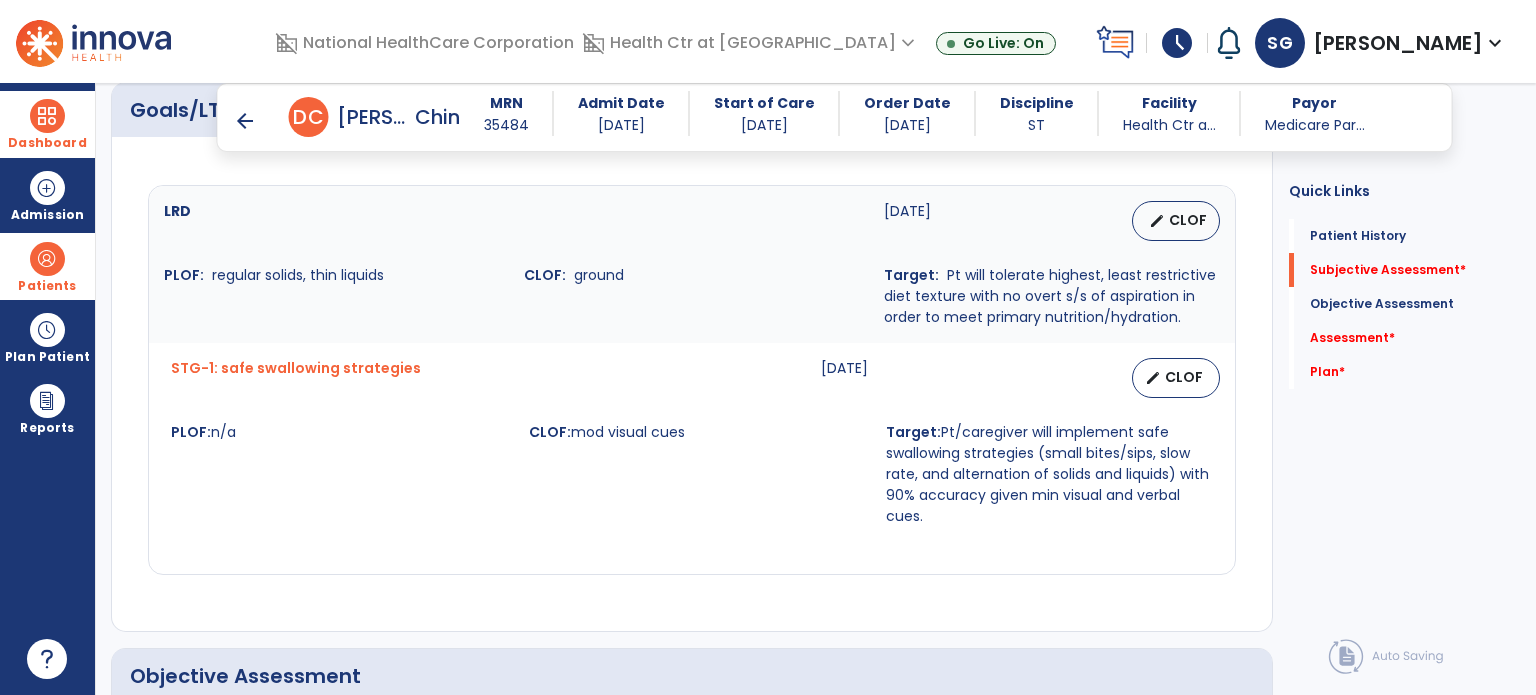 type on "**********" 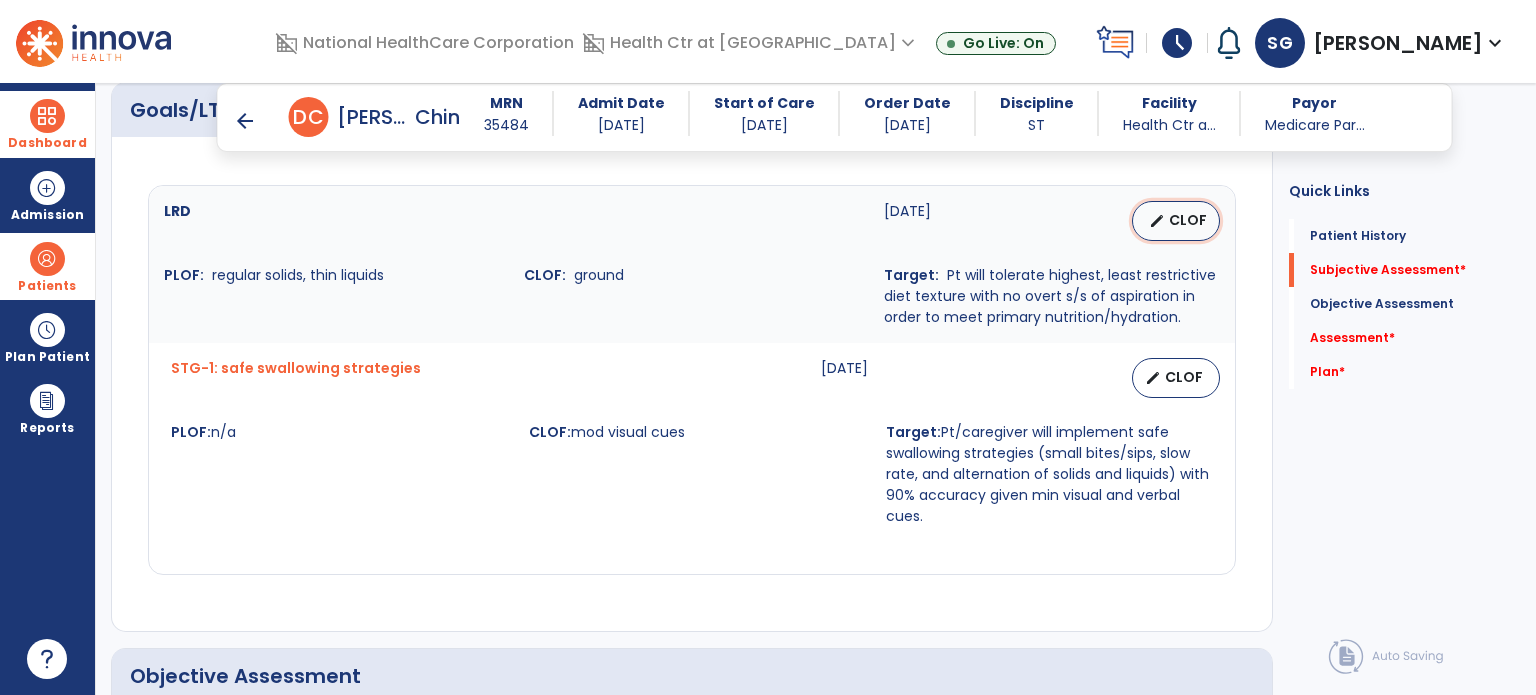 click on "CLOF" at bounding box center [1188, 220] 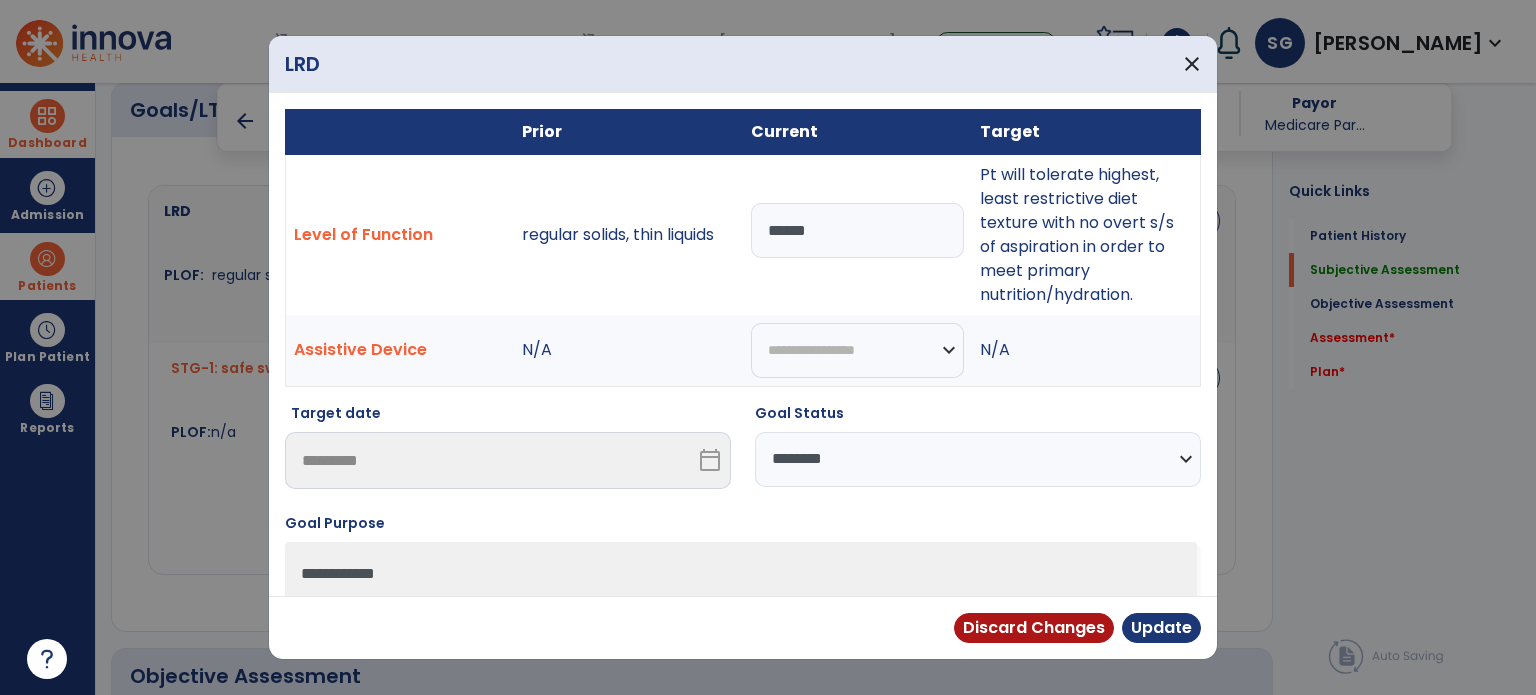 drag, startPoint x: 844, startPoint y: 235, endPoint x: 752, endPoint y: 230, distance: 92.13577 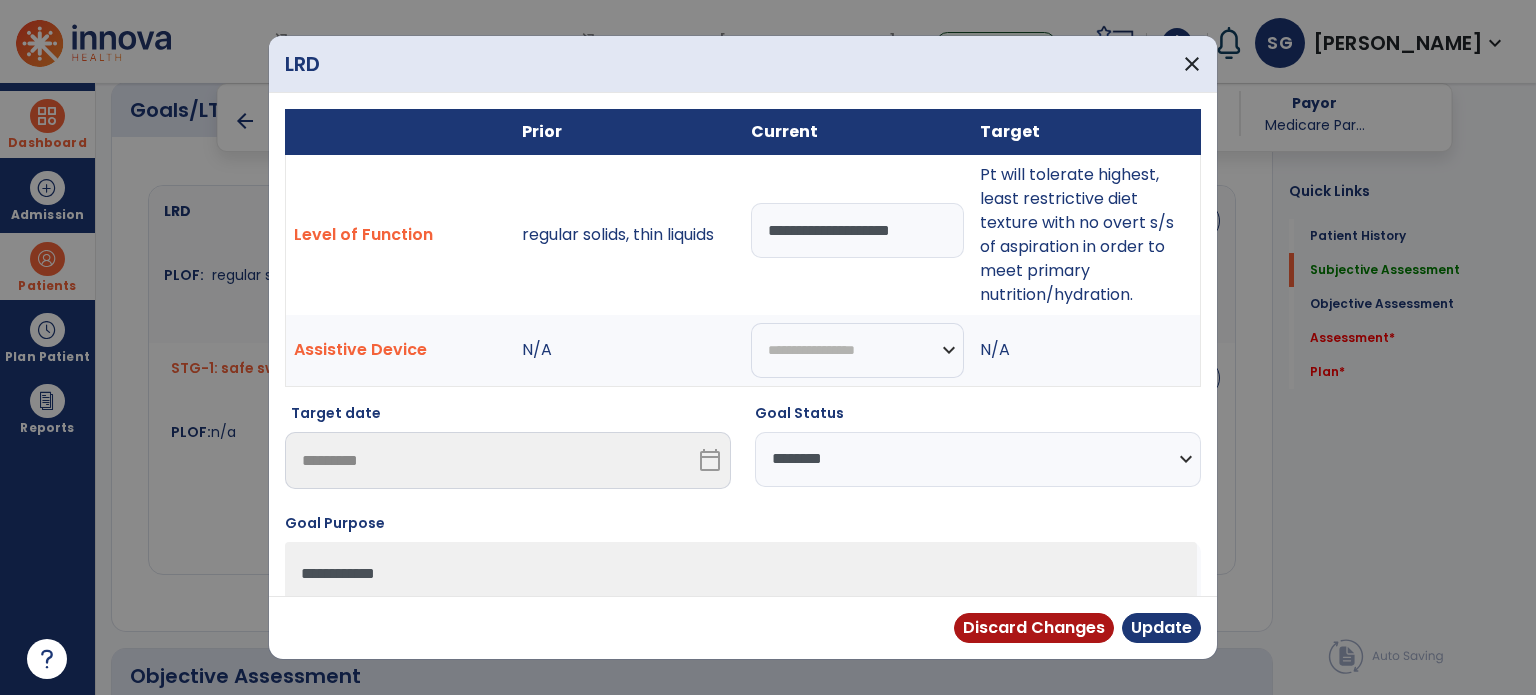 type on "**********" 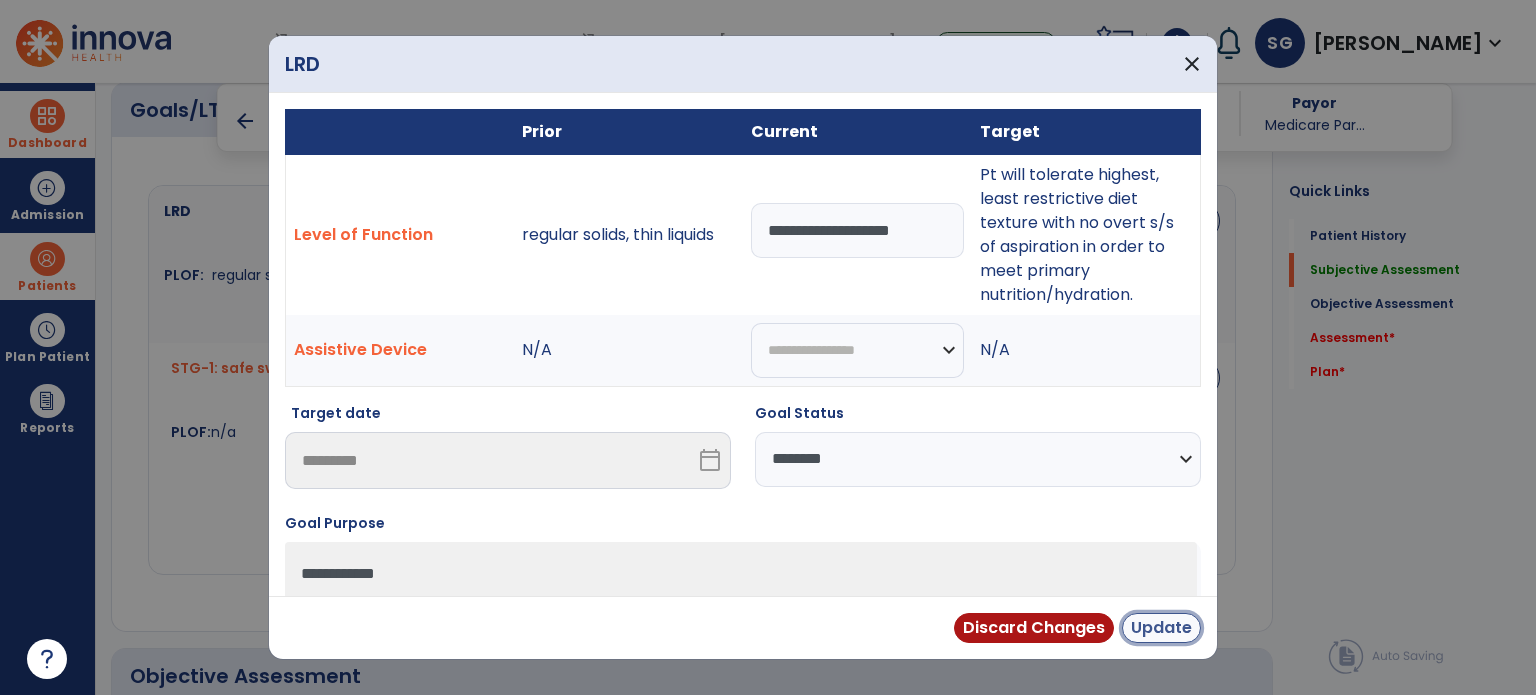 click on "Update" at bounding box center (1161, 628) 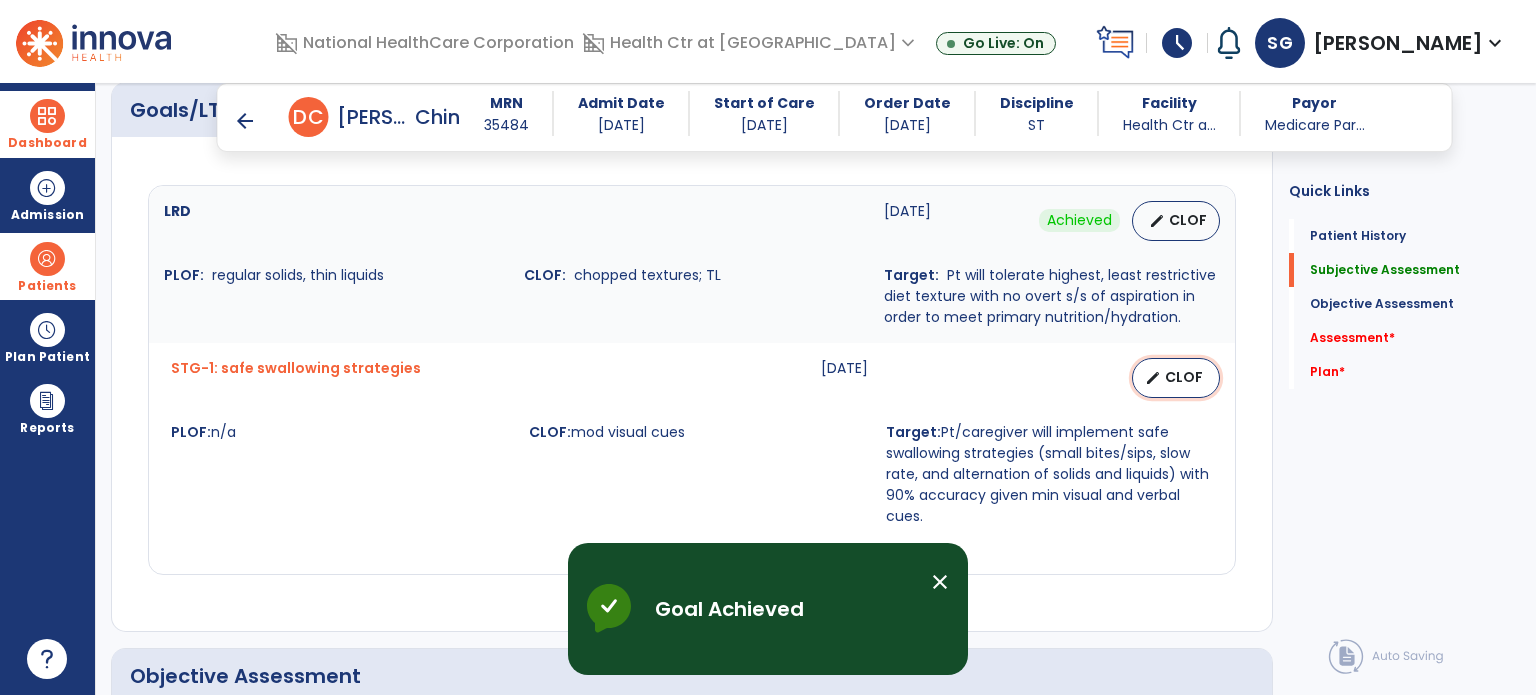 click on "CLOF" at bounding box center (1184, 377) 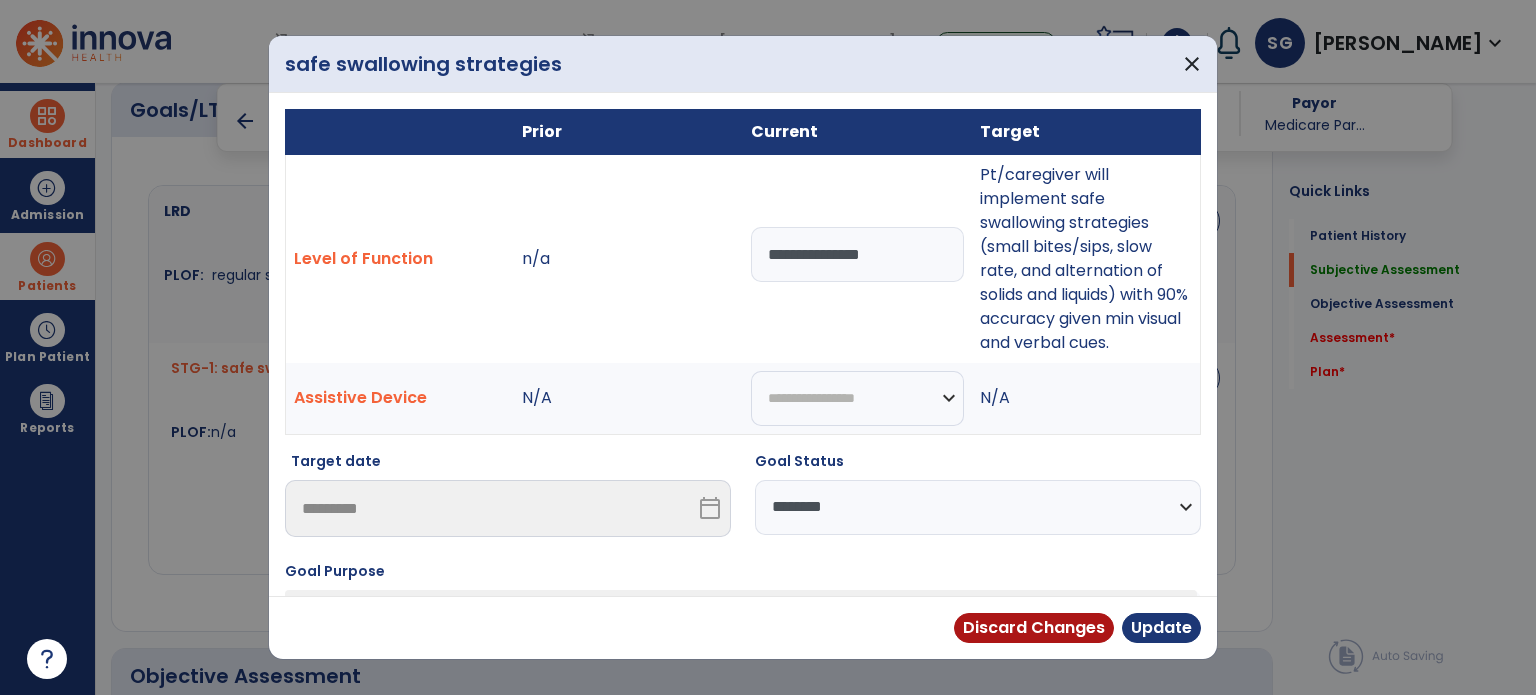 drag, startPoint x: 917, startPoint y: 248, endPoint x: 759, endPoint y: 229, distance: 159.1383 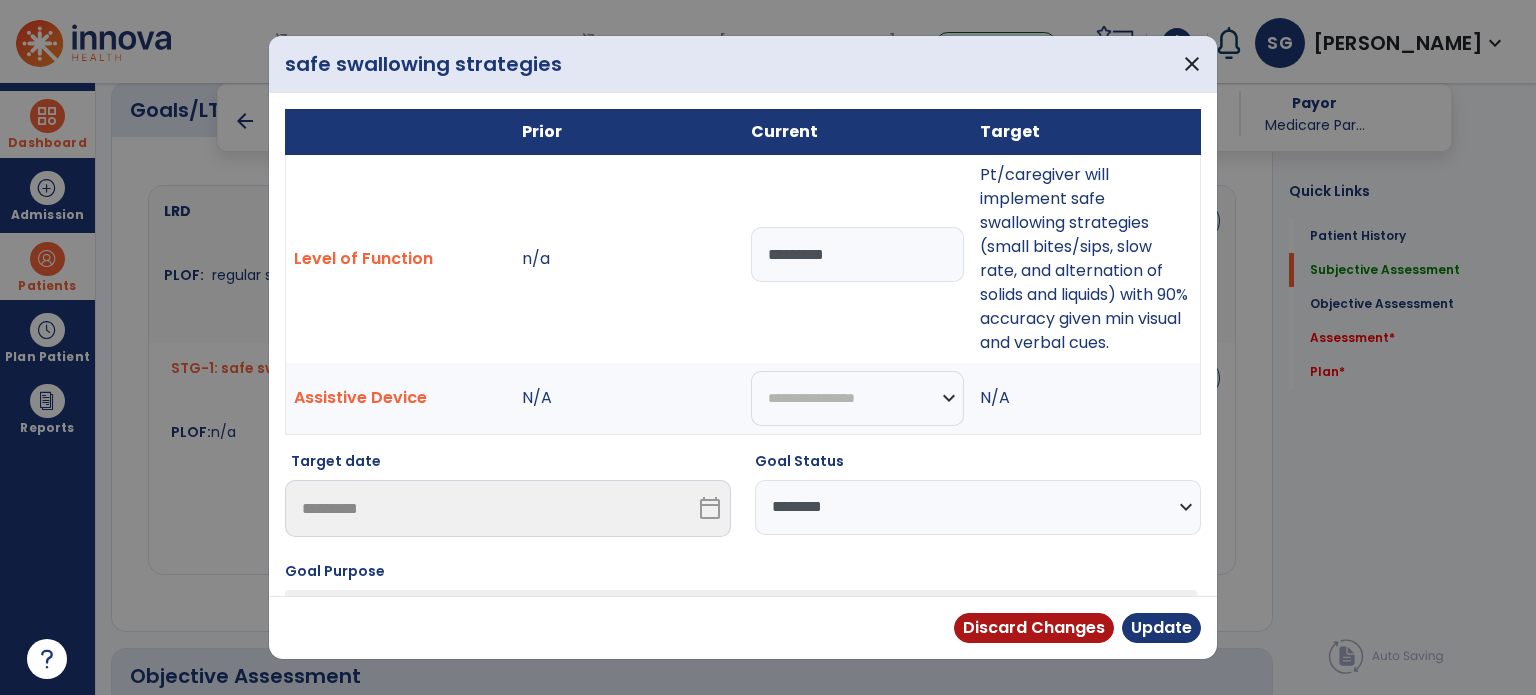 drag, startPoint x: 856, startPoint y: 254, endPoint x: 747, endPoint y: 245, distance: 109.370926 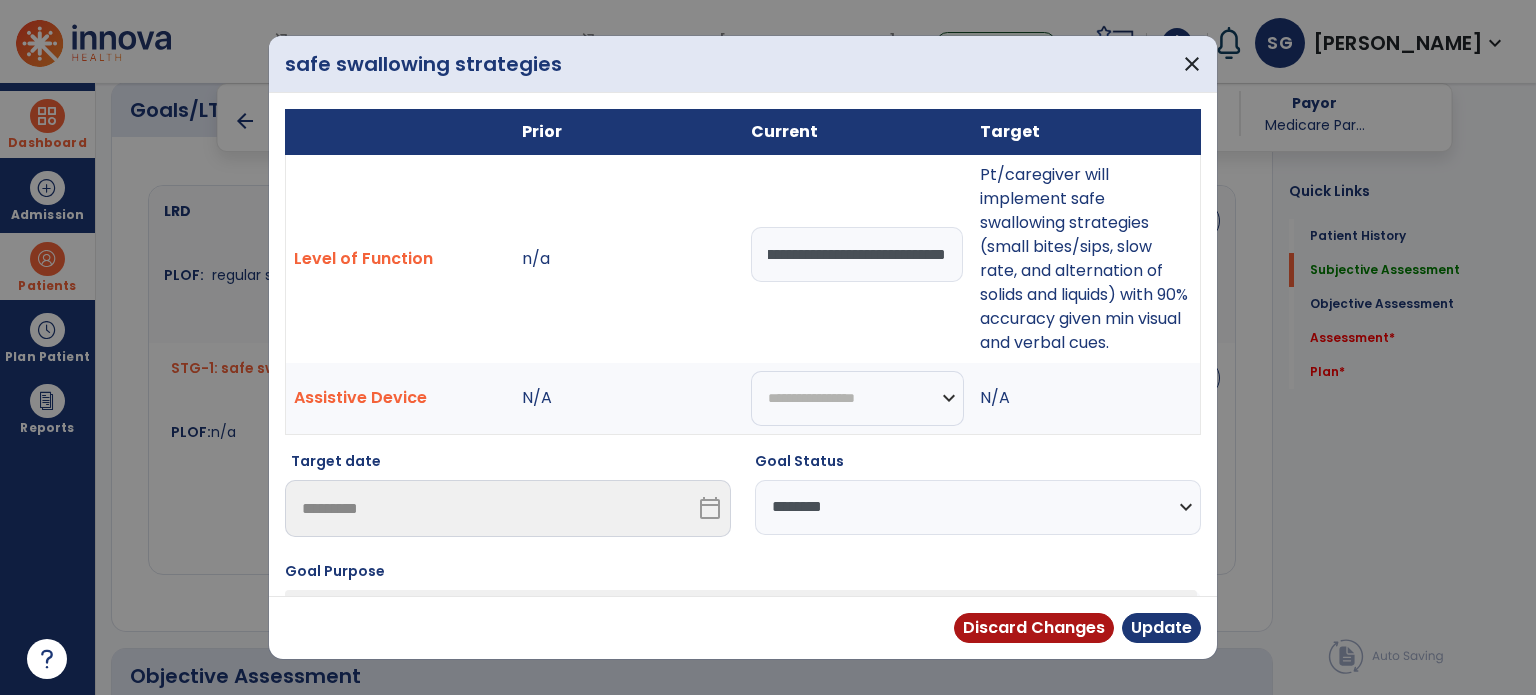 scroll, scrollTop: 0, scrollLeft: 207, axis: horizontal 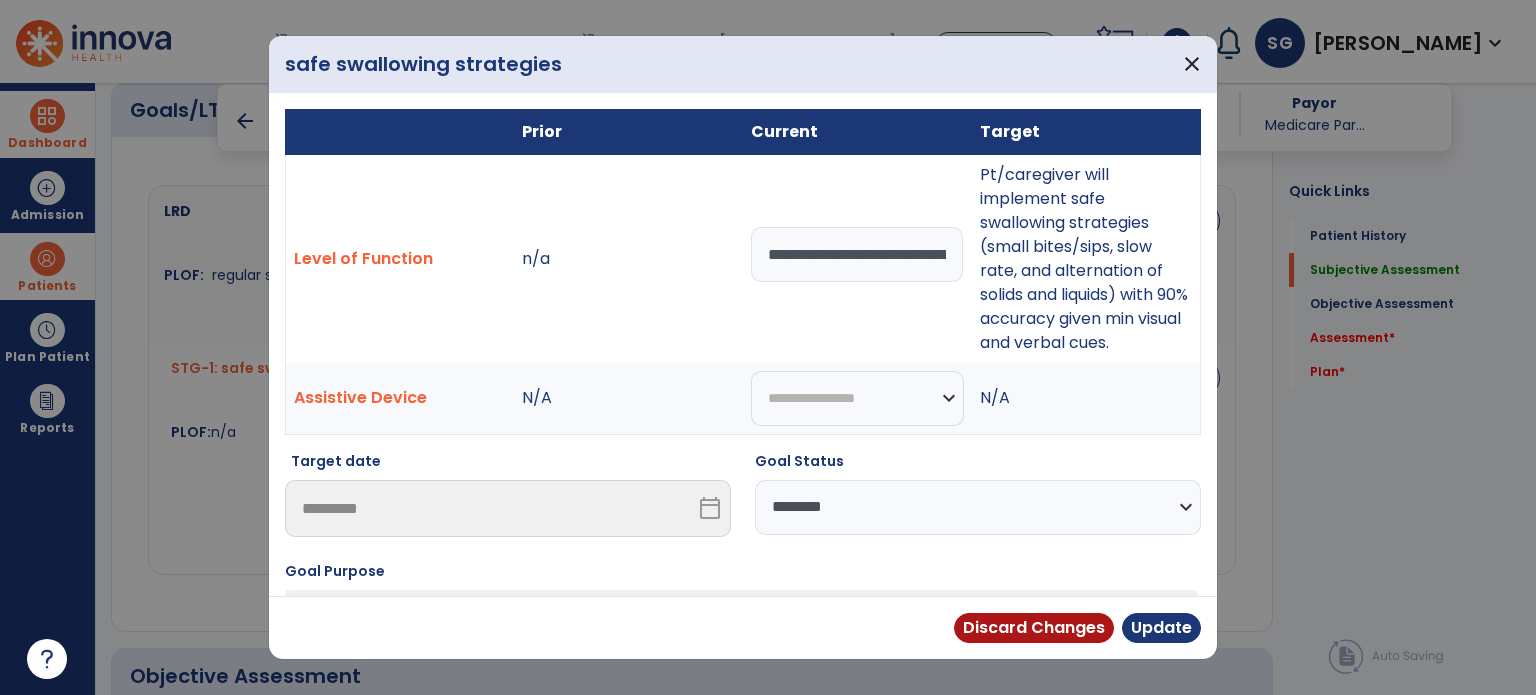 click on "**********" at bounding box center [978, 502] 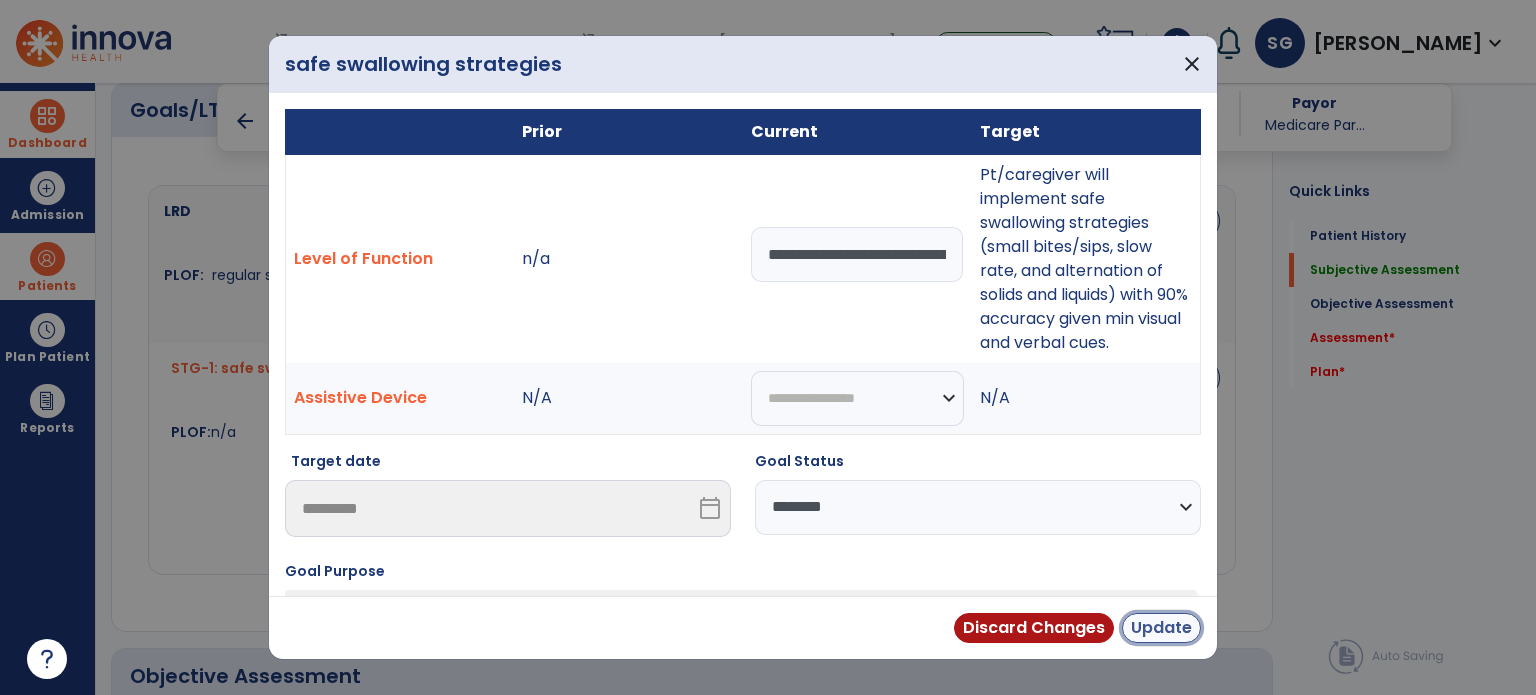 click on "Update" at bounding box center [1161, 628] 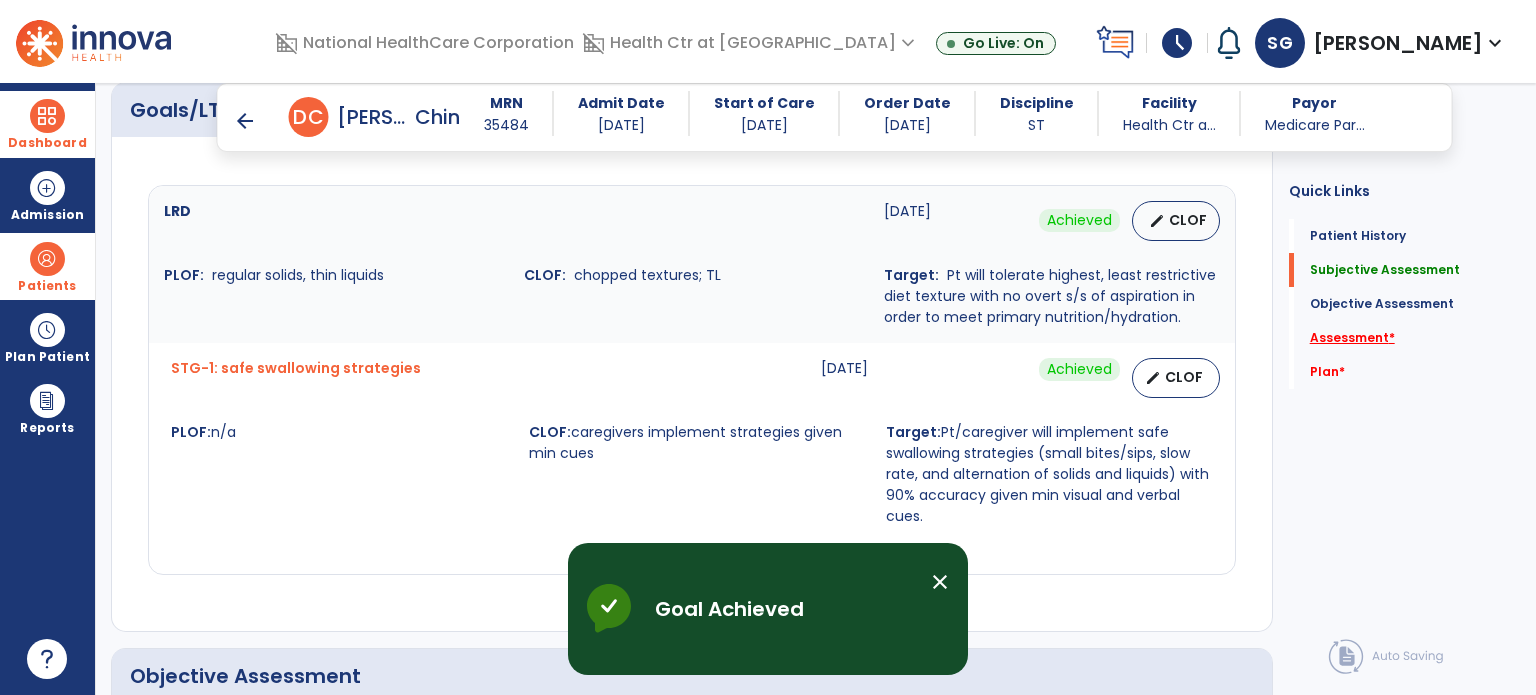click on "Assessment   *" 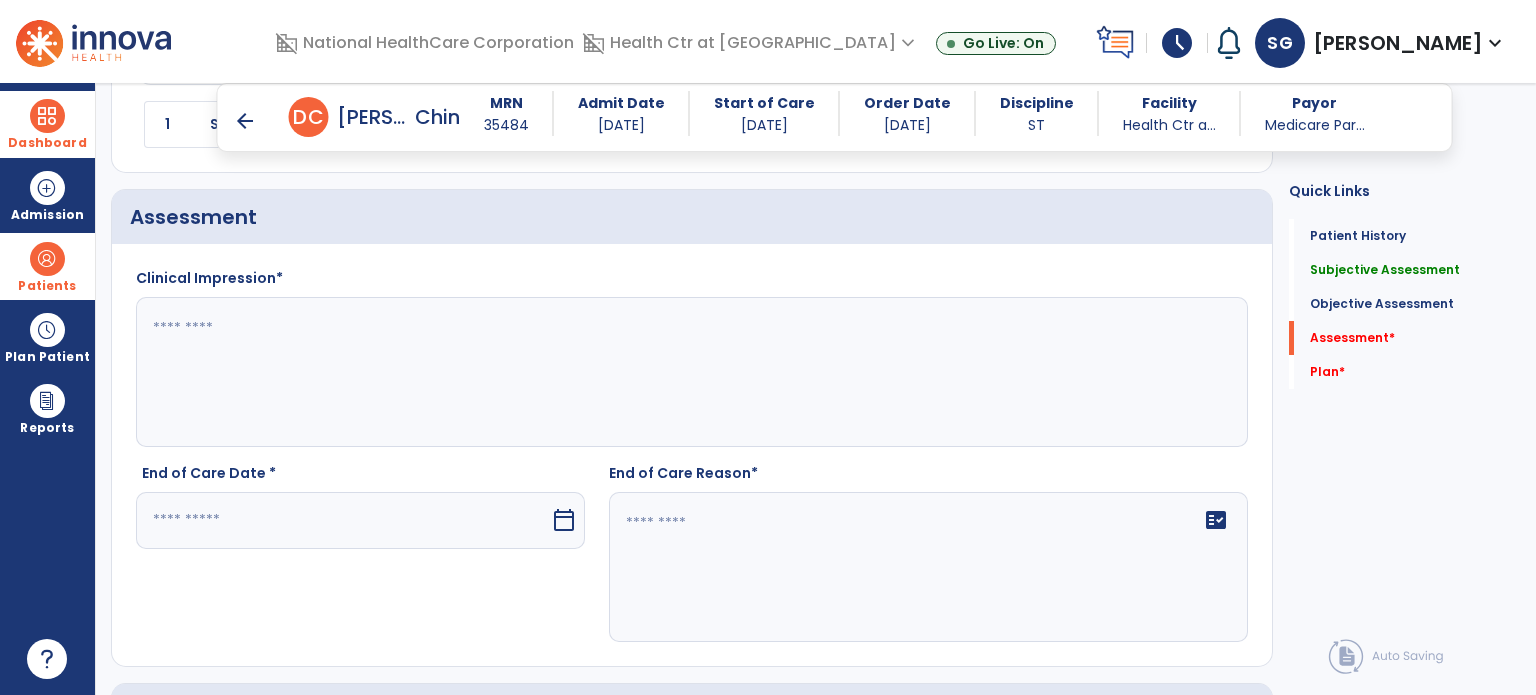 scroll, scrollTop: 1588, scrollLeft: 0, axis: vertical 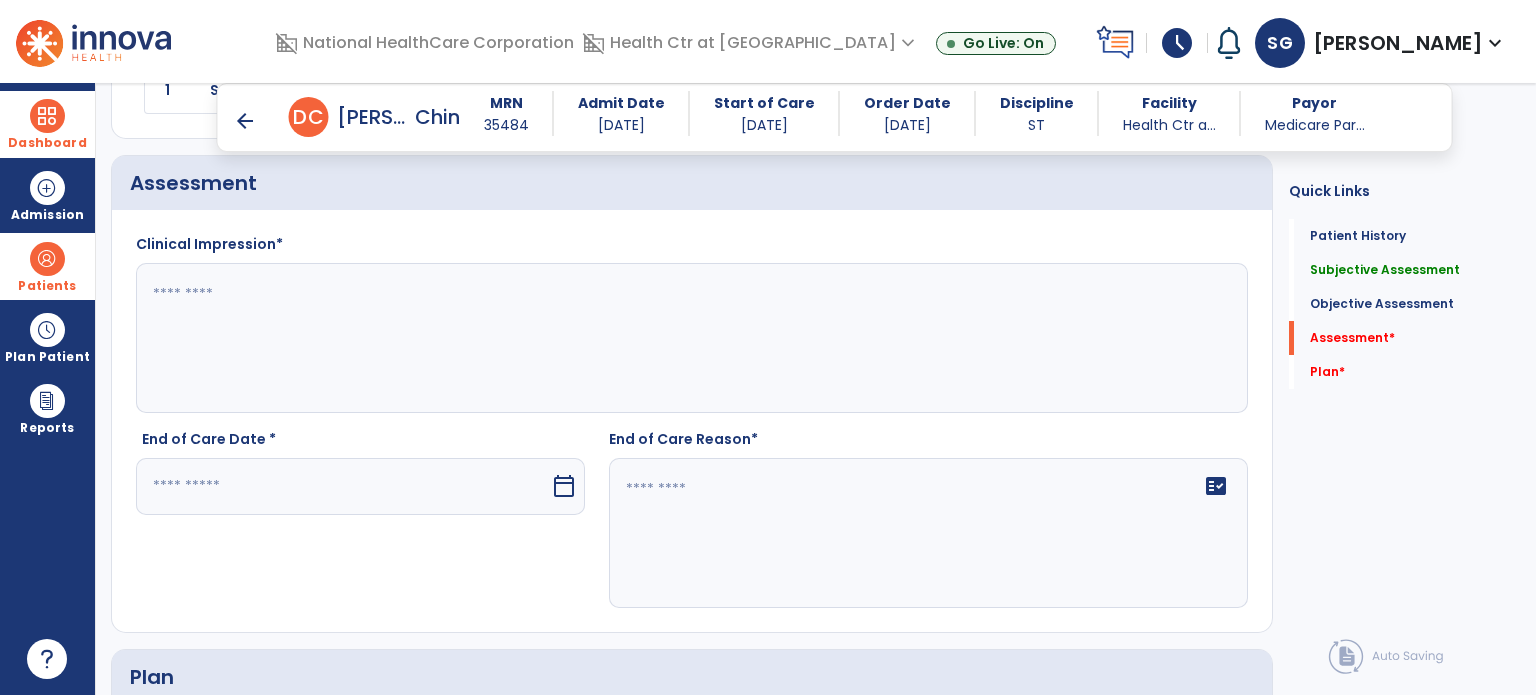 click 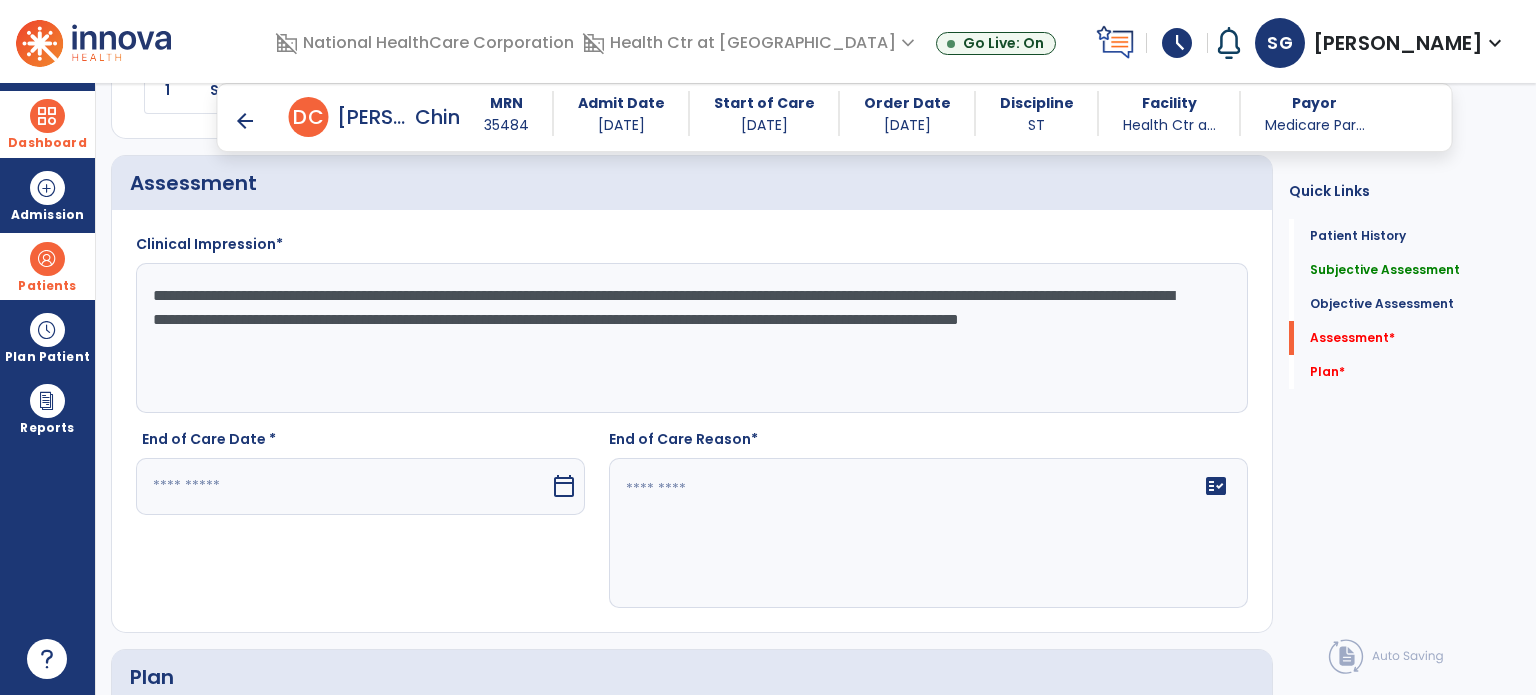 type on "**********" 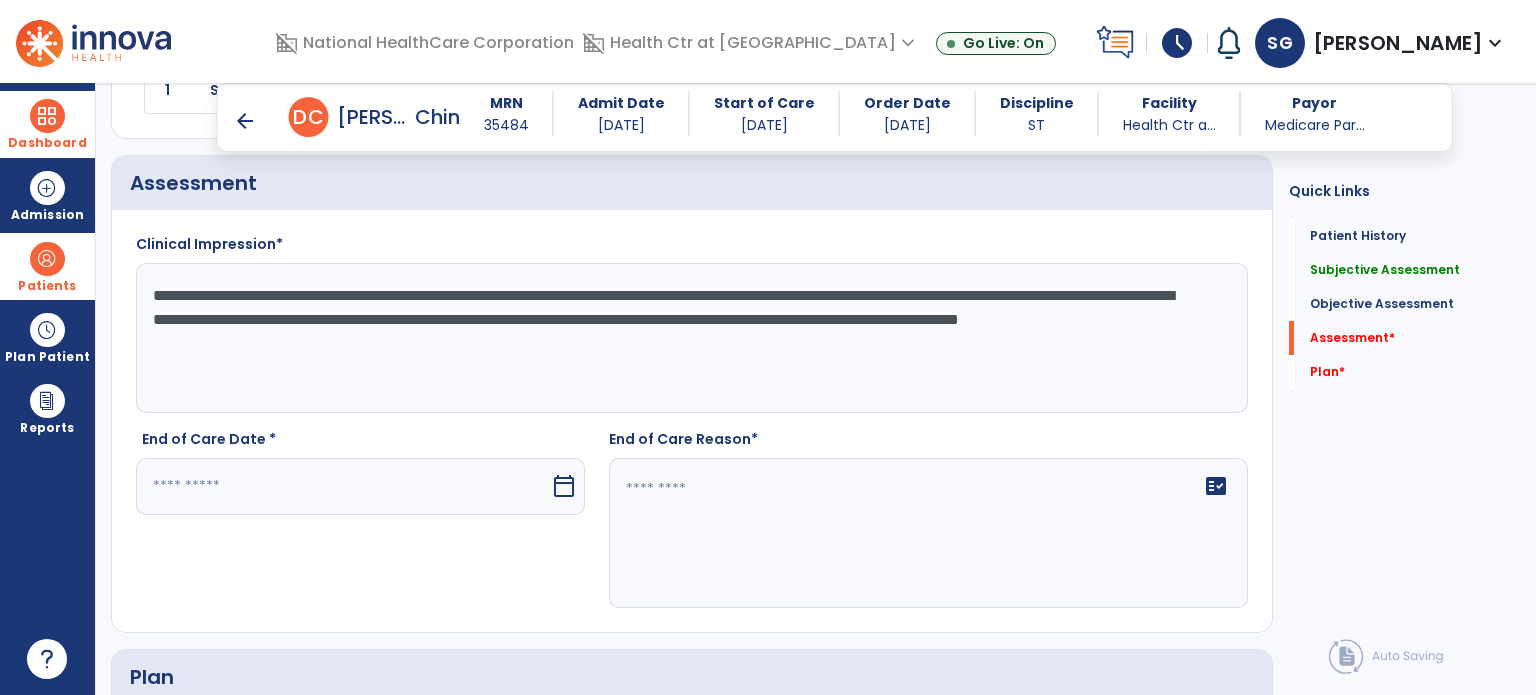 click at bounding box center [343, 486] 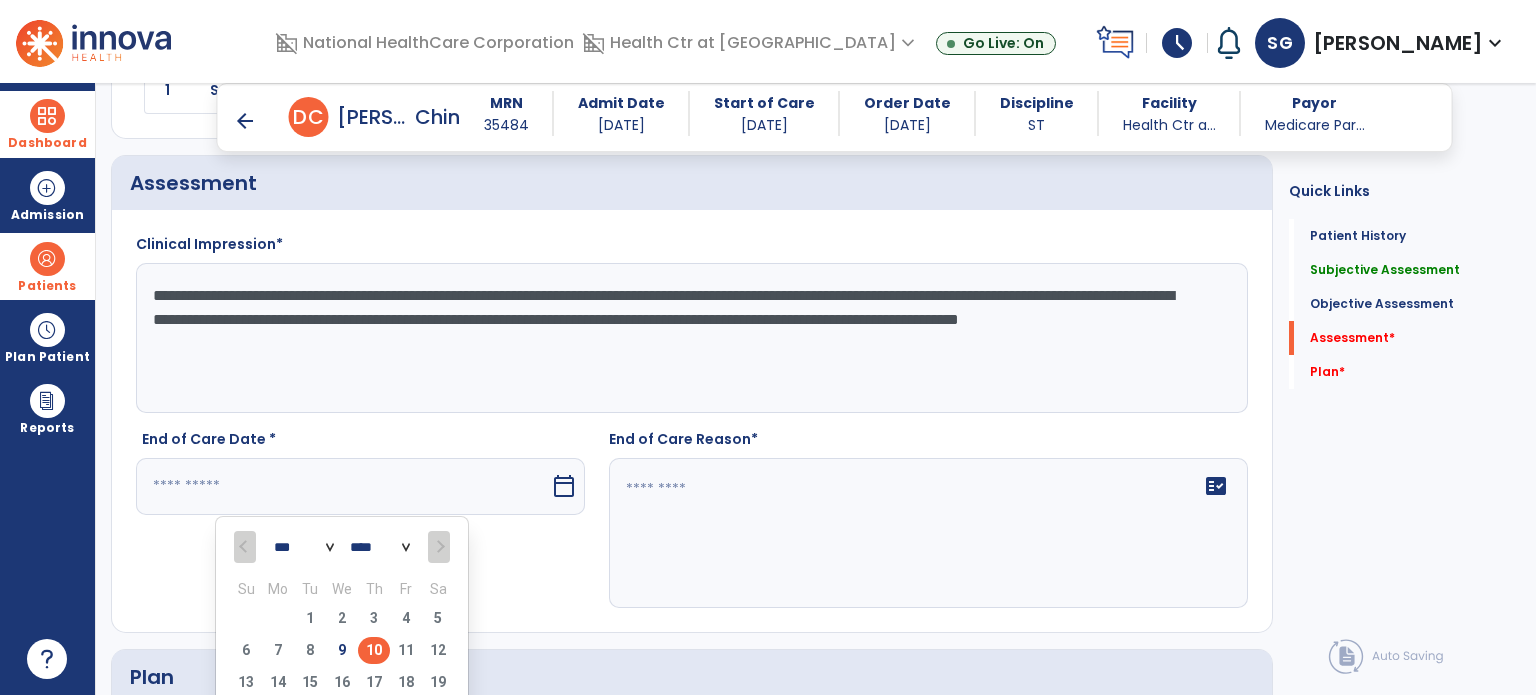 click on "10" at bounding box center (374, 650) 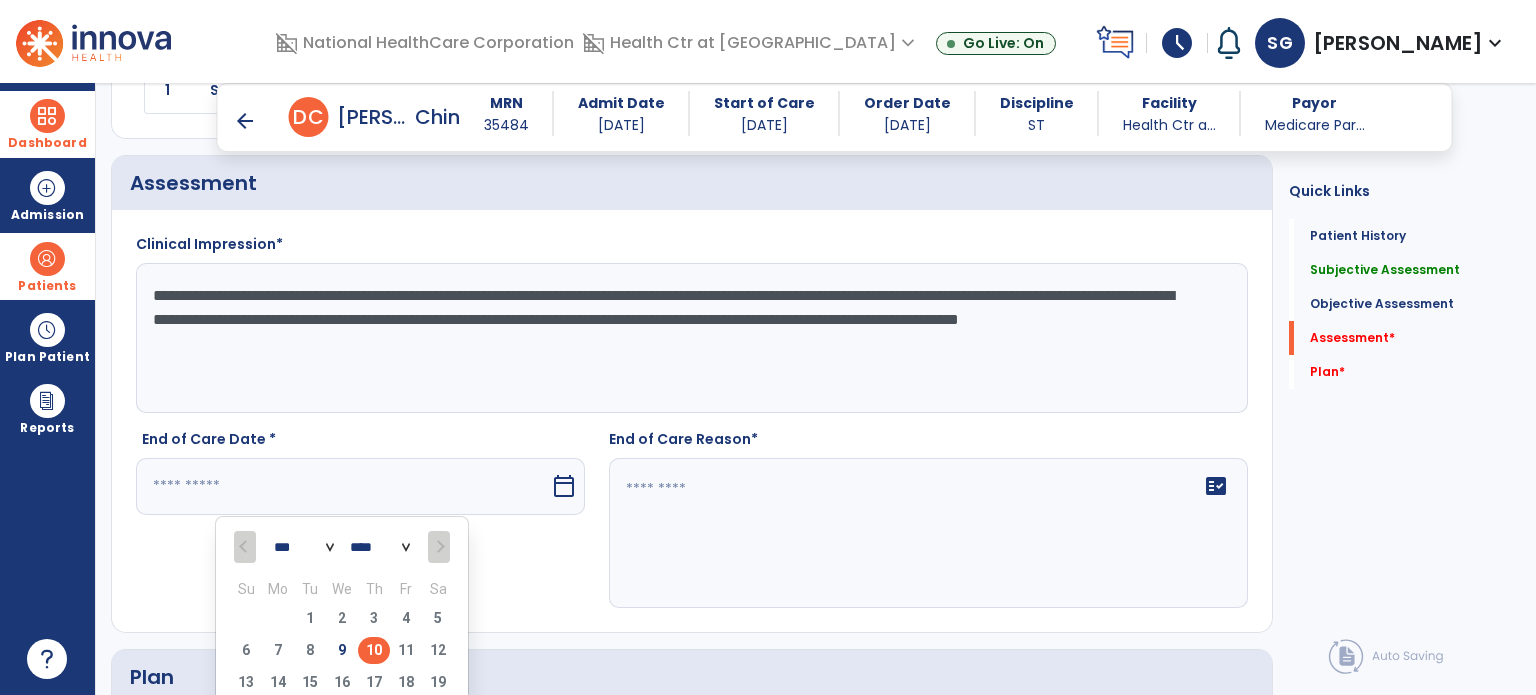 type on "*********" 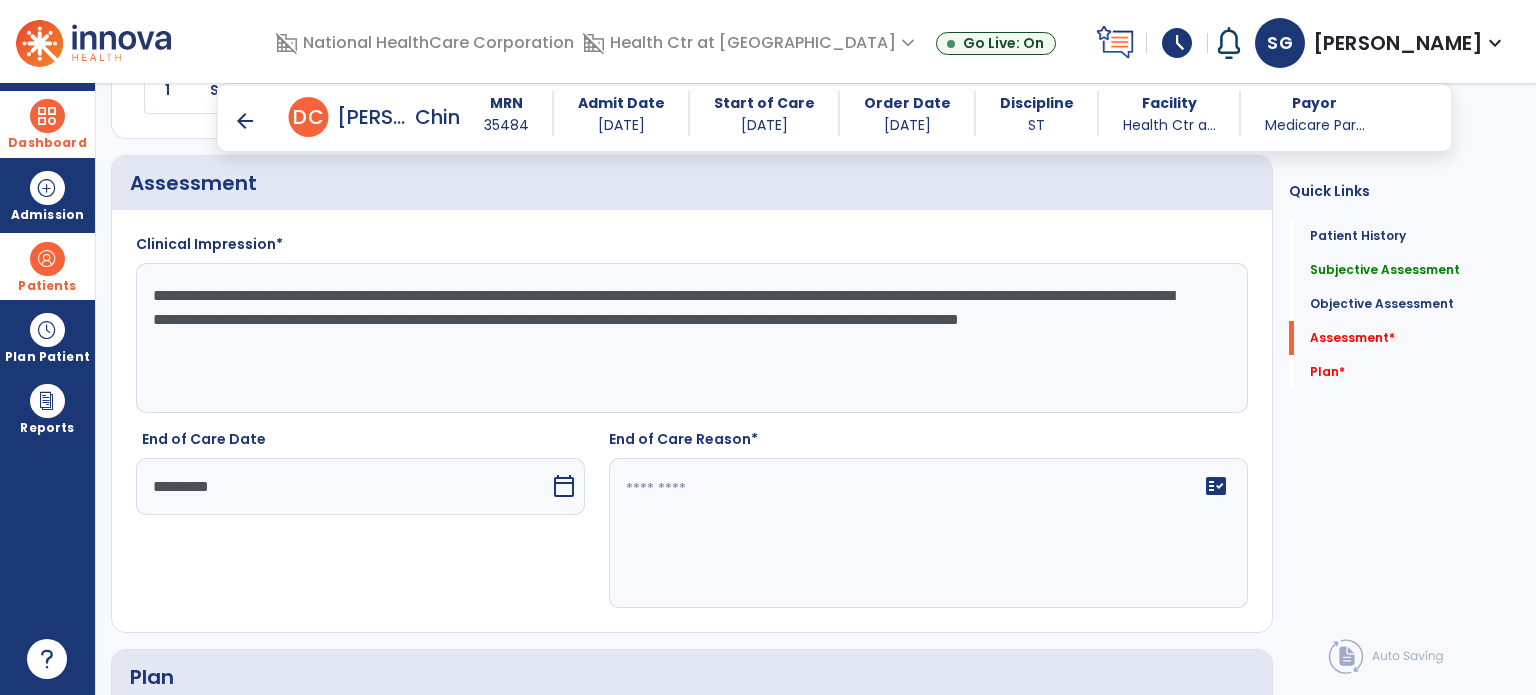 click 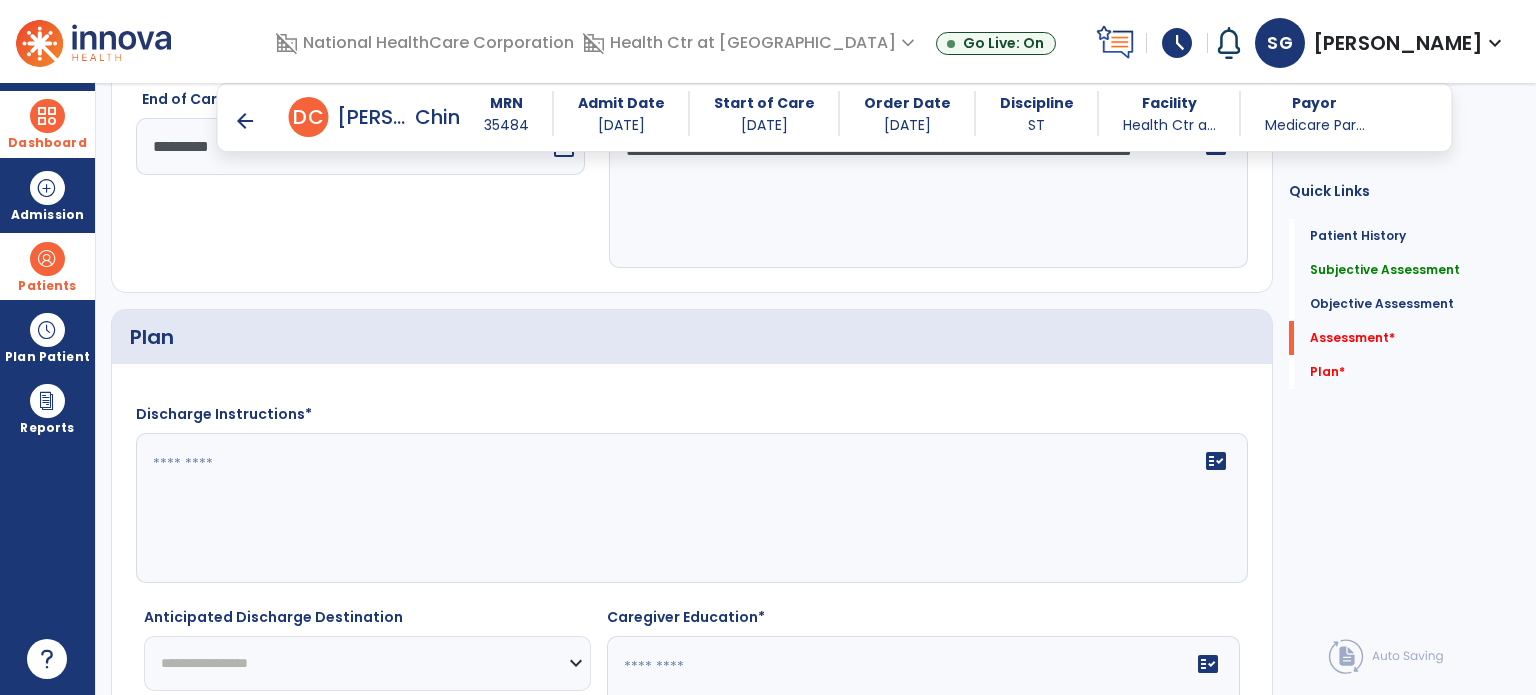 scroll, scrollTop: 1932, scrollLeft: 0, axis: vertical 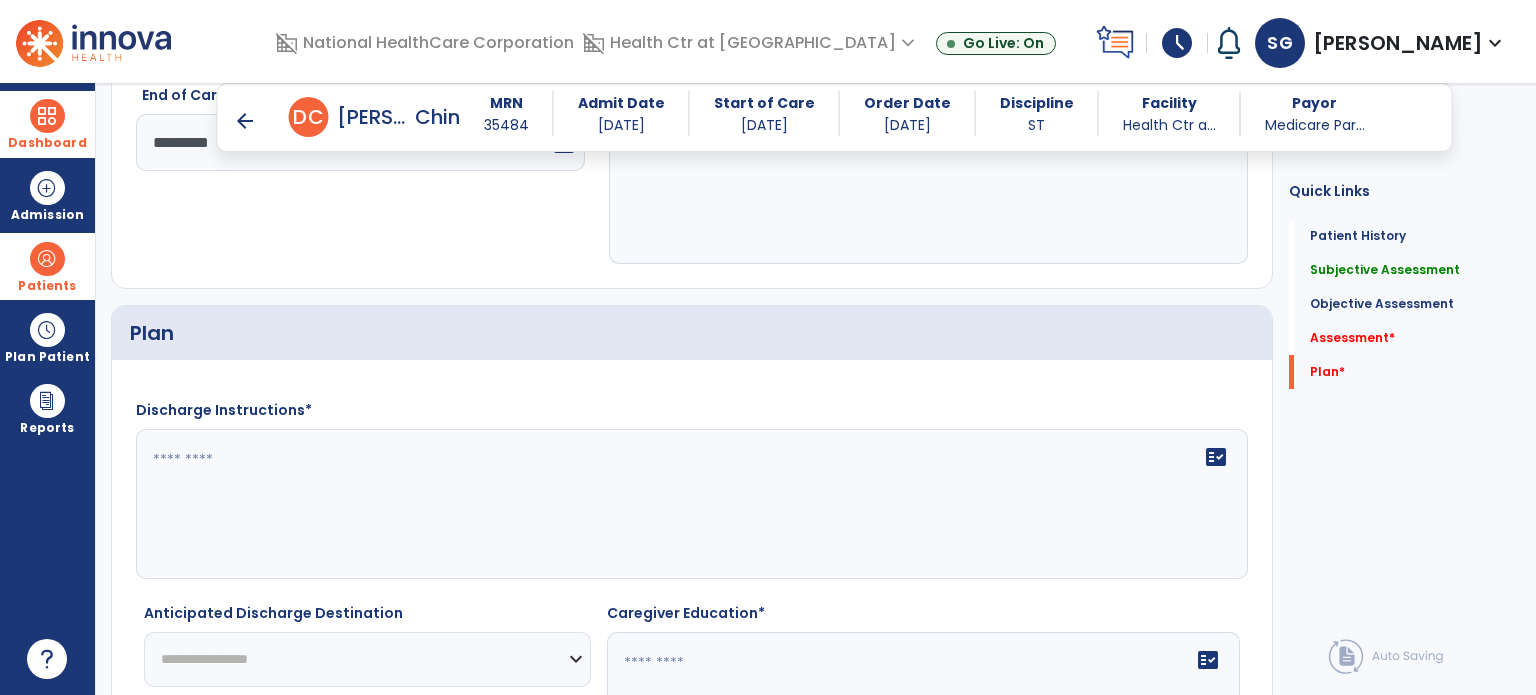 type on "**********" 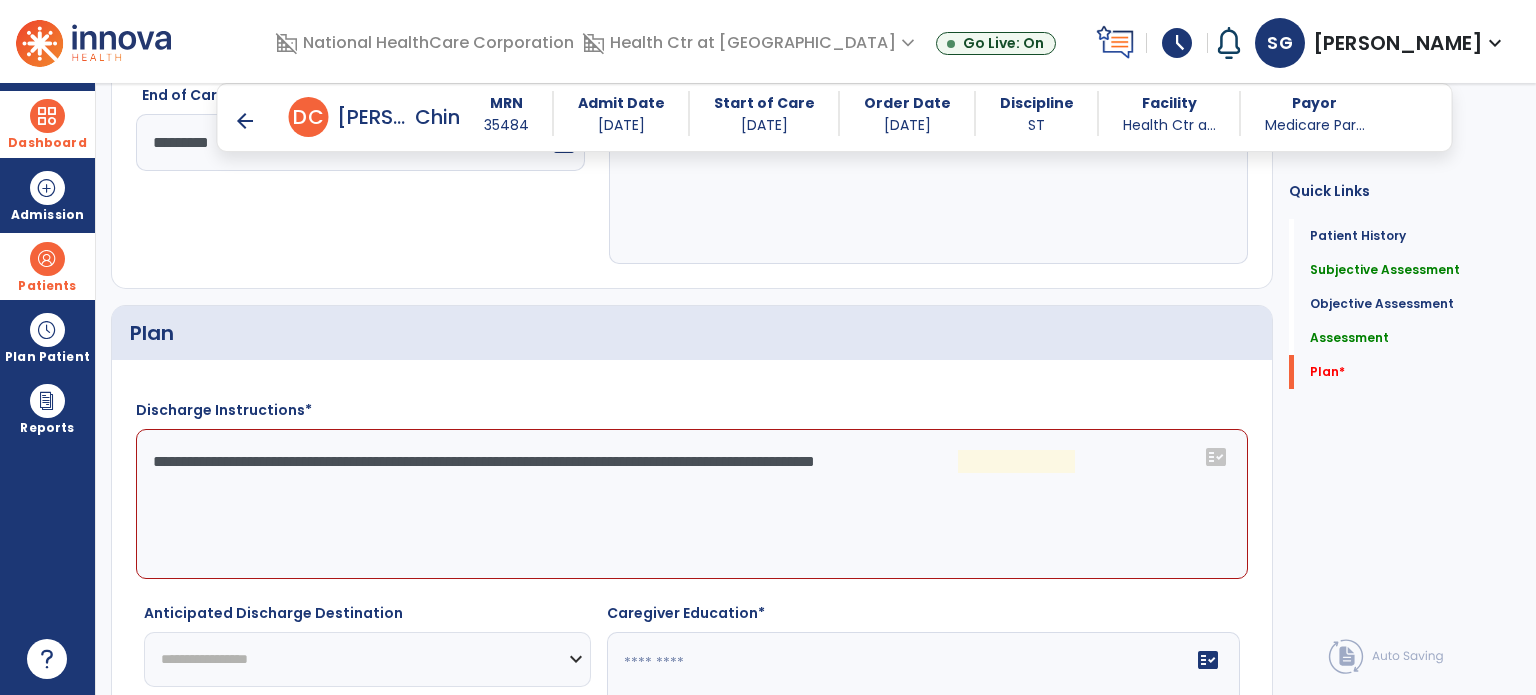 click on "**********" 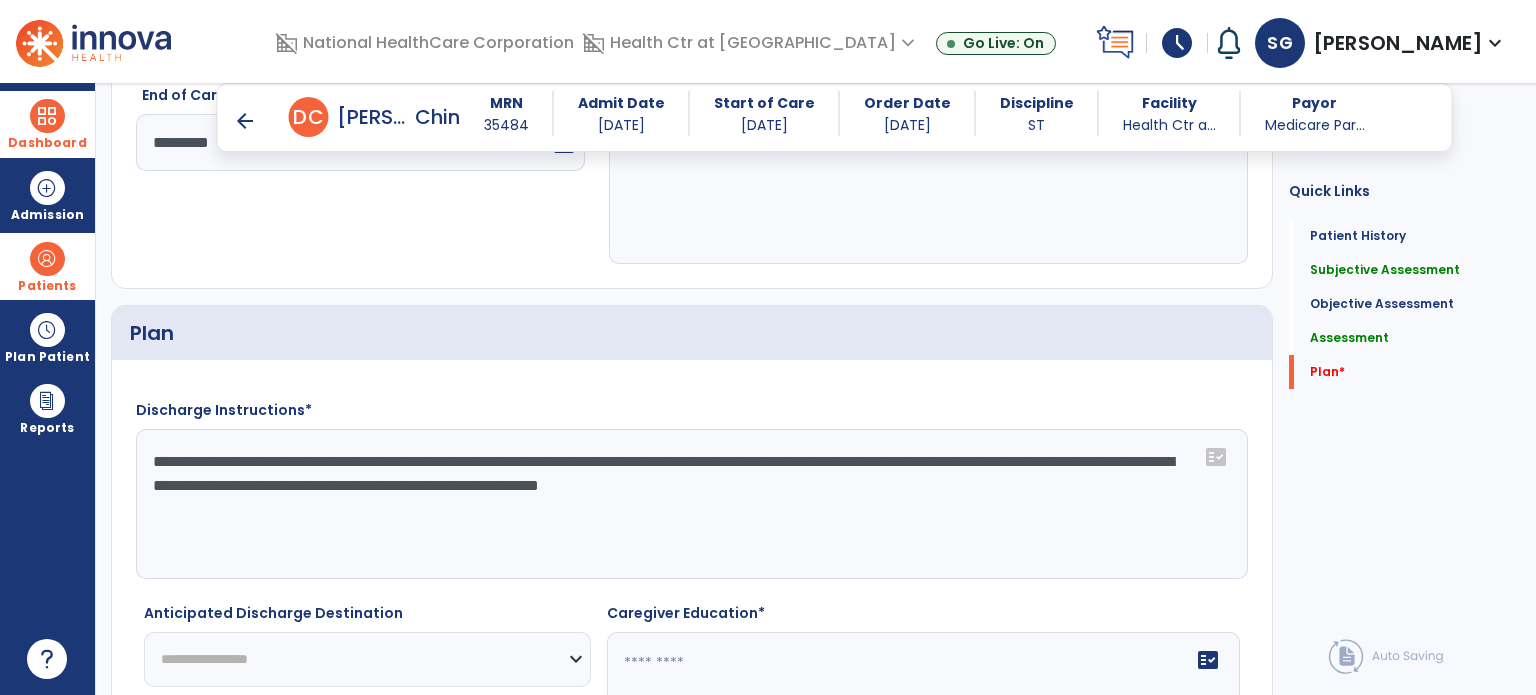 scroll, scrollTop: 2117, scrollLeft: 0, axis: vertical 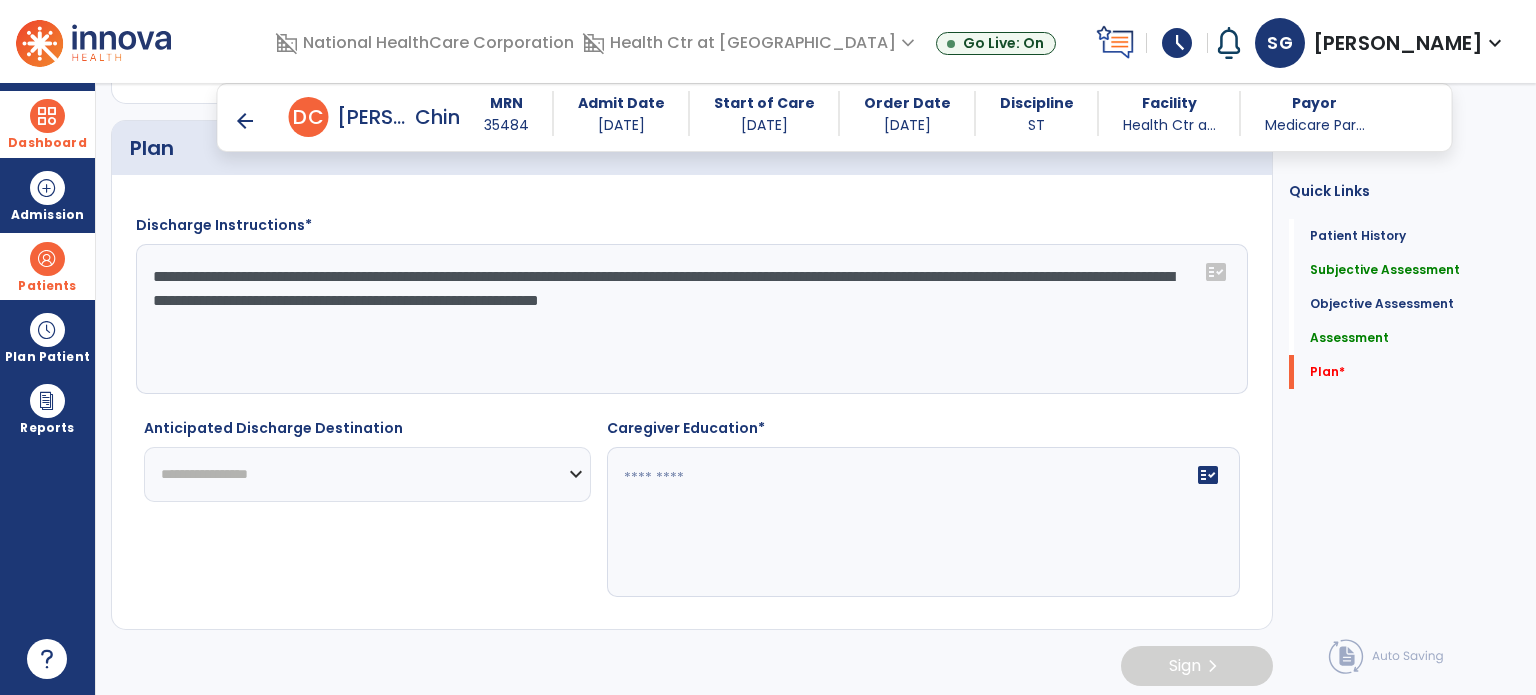 type on "**********" 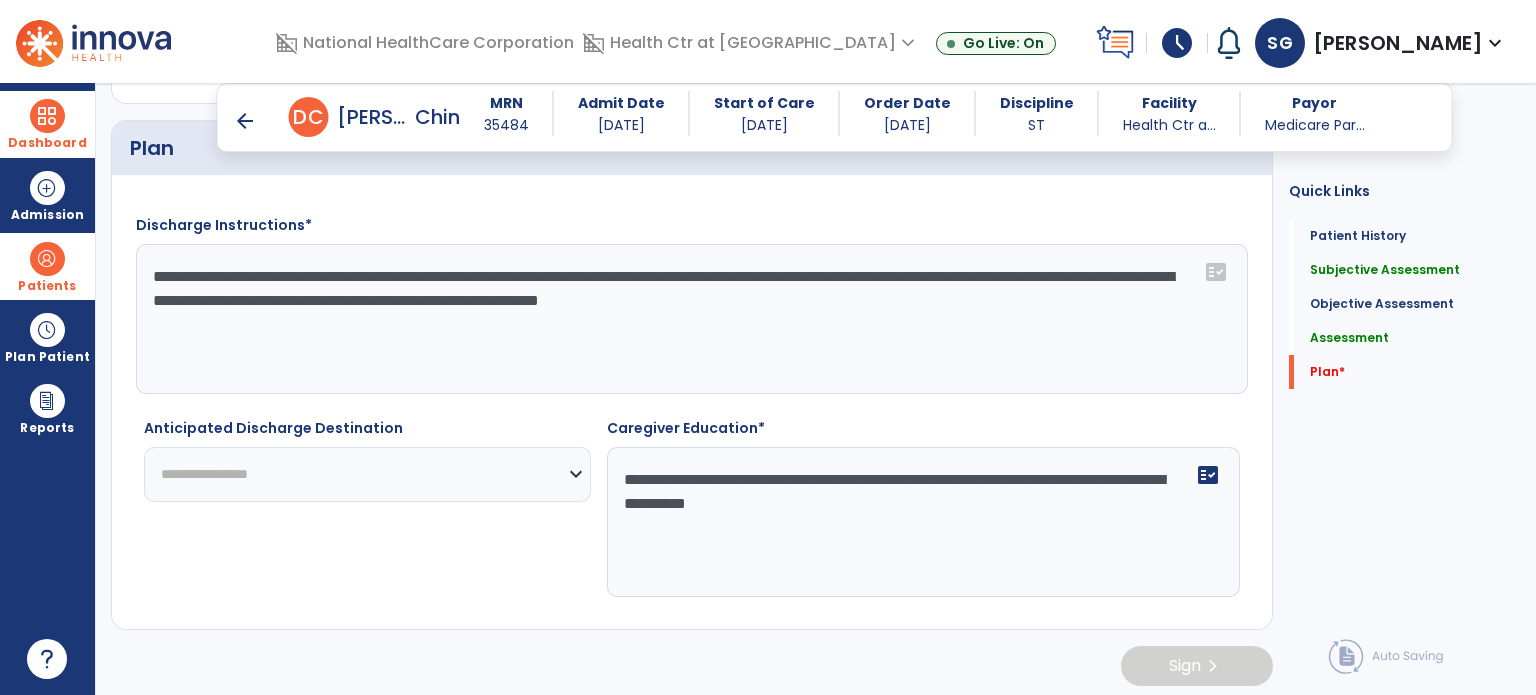 type on "**********" 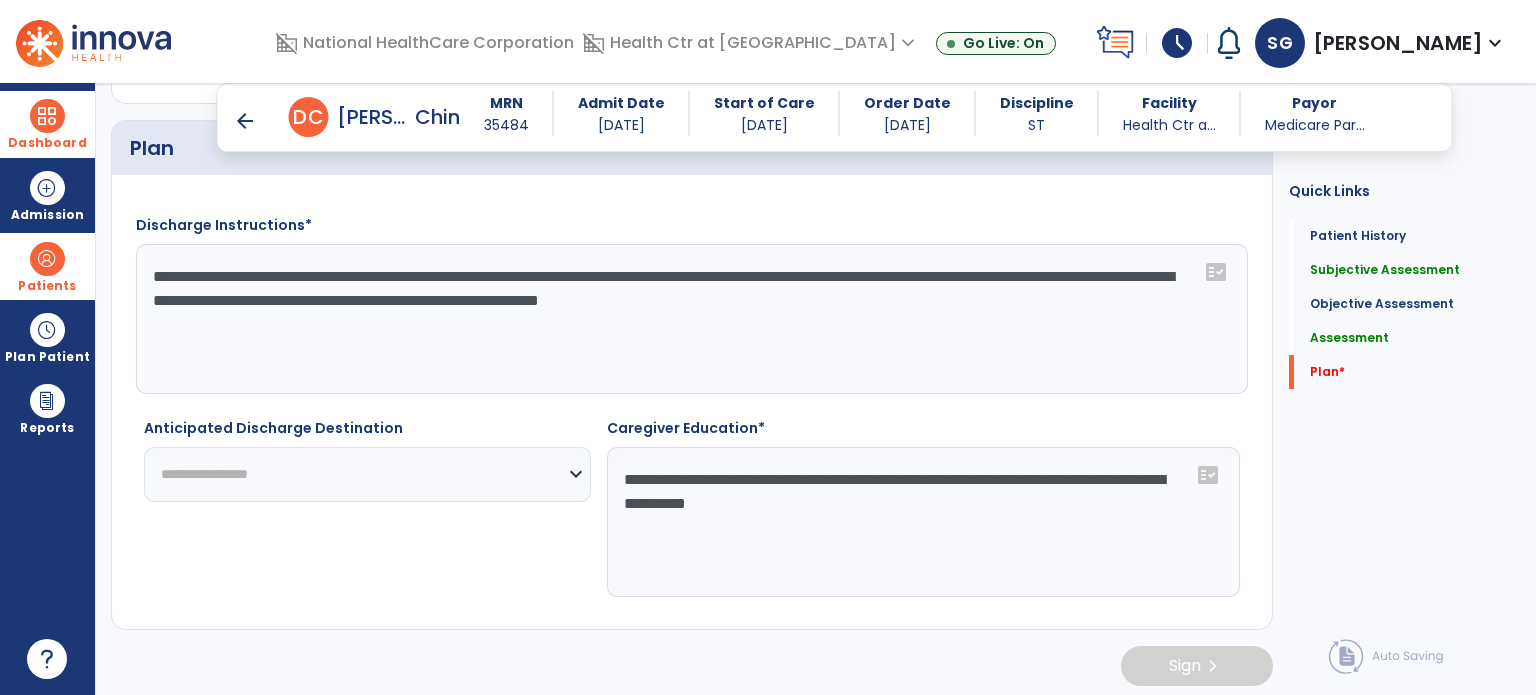 select on "****" 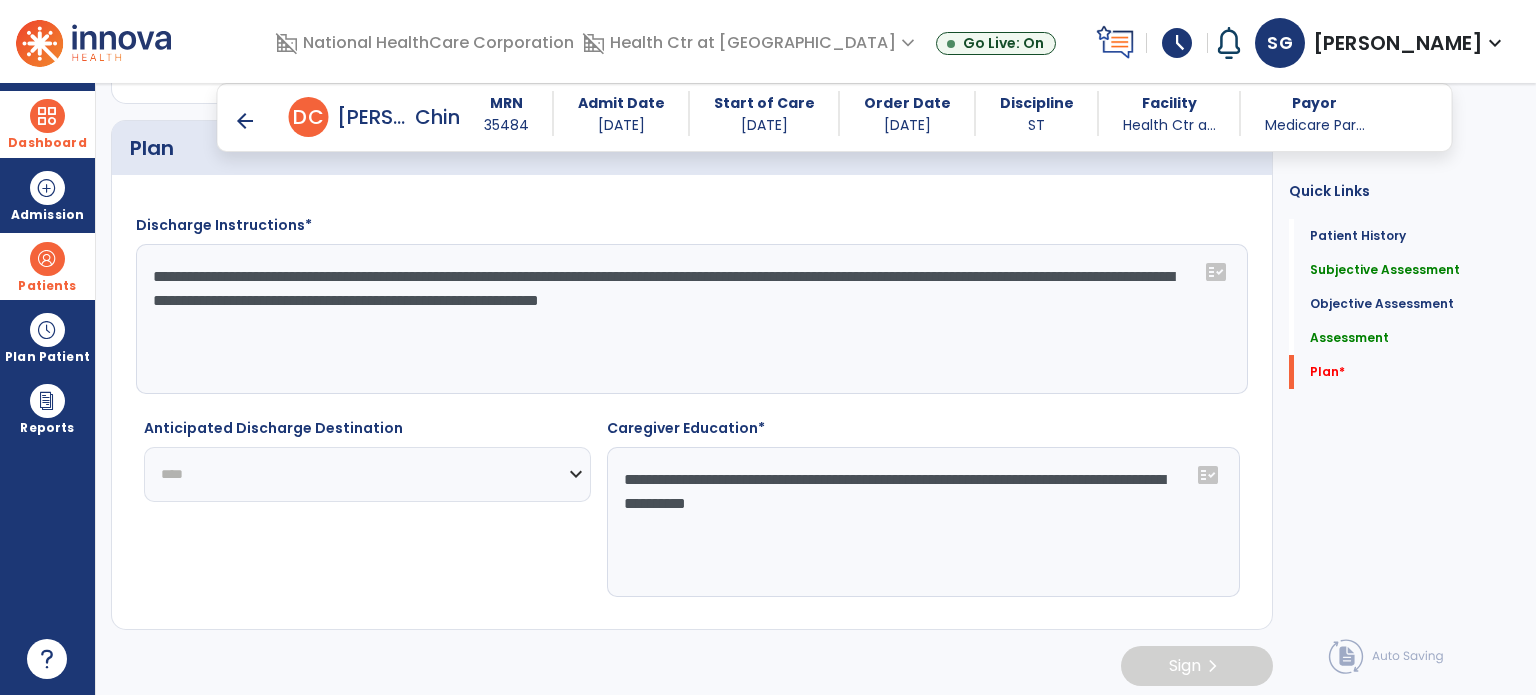 click on "**********" 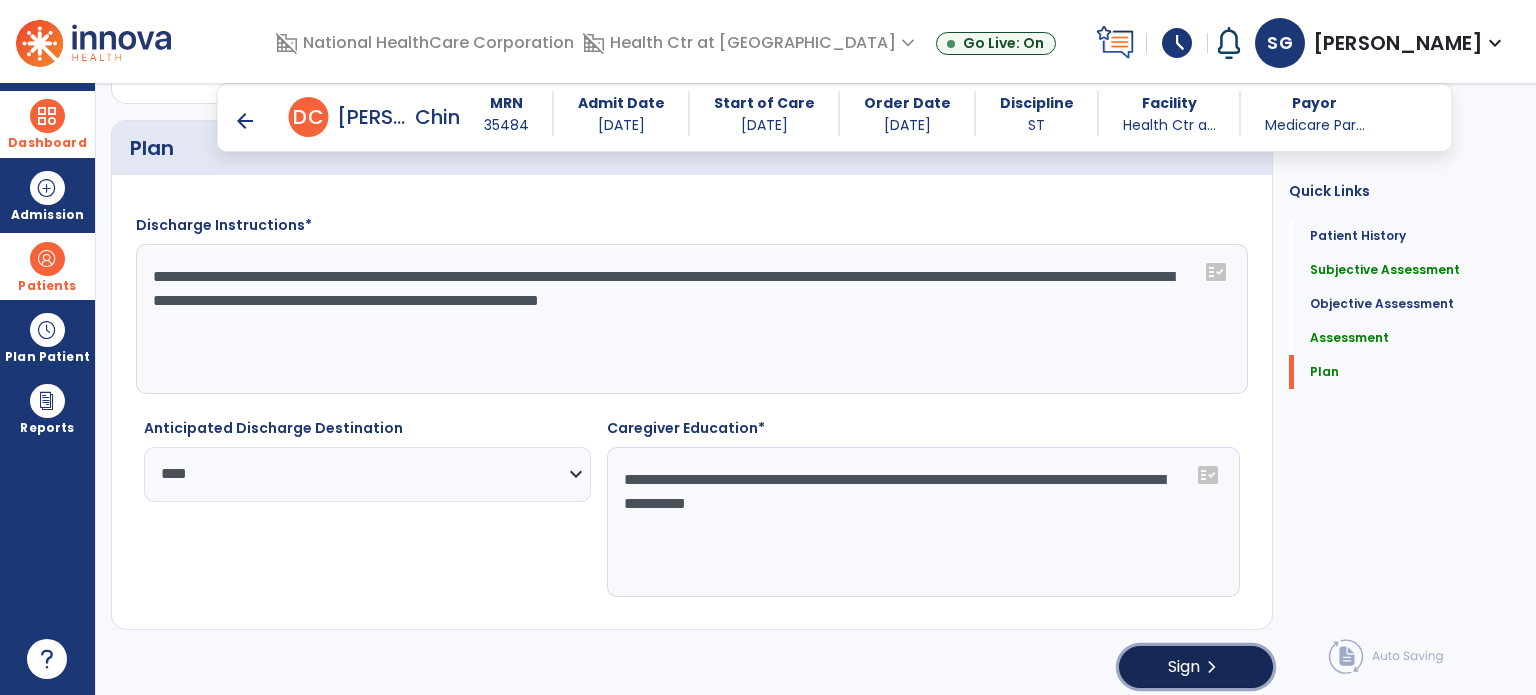 click on "Sign  chevron_right" 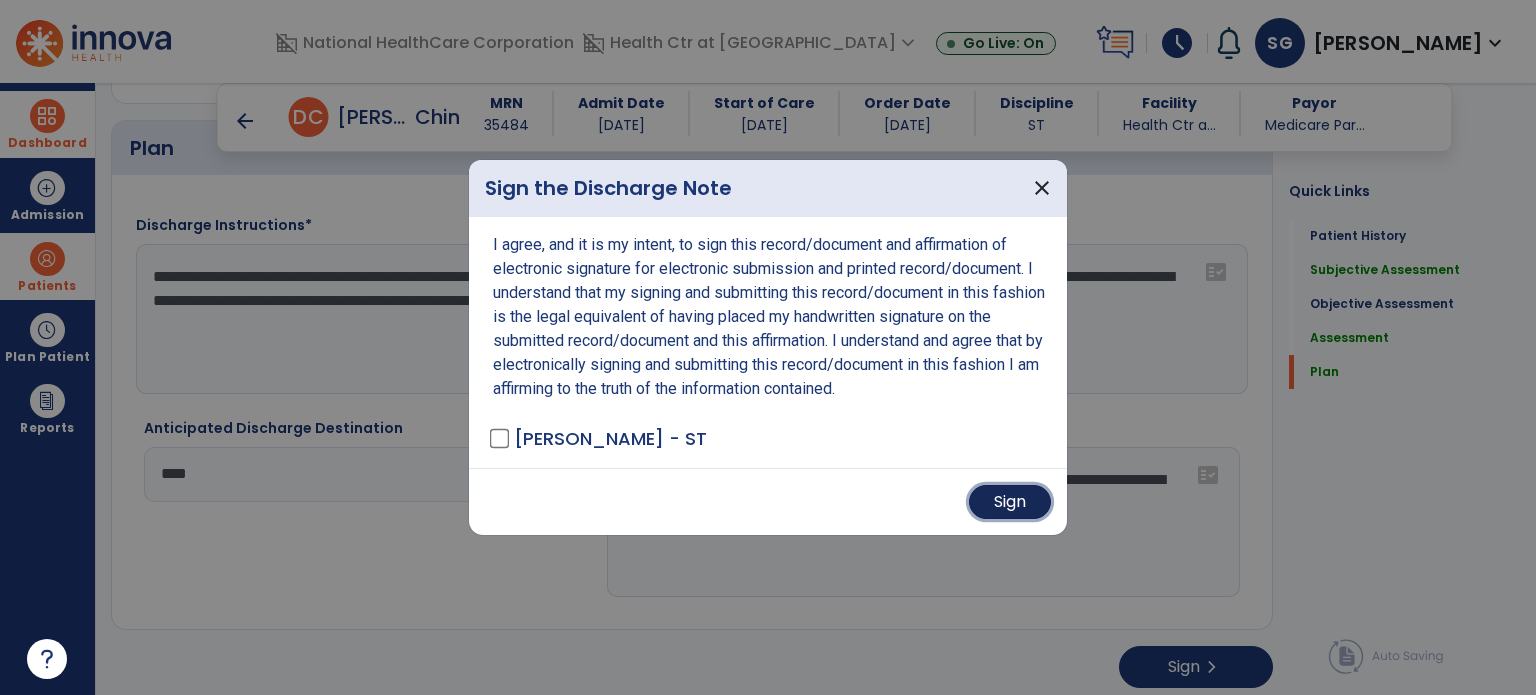 click on "Sign" at bounding box center [1010, 502] 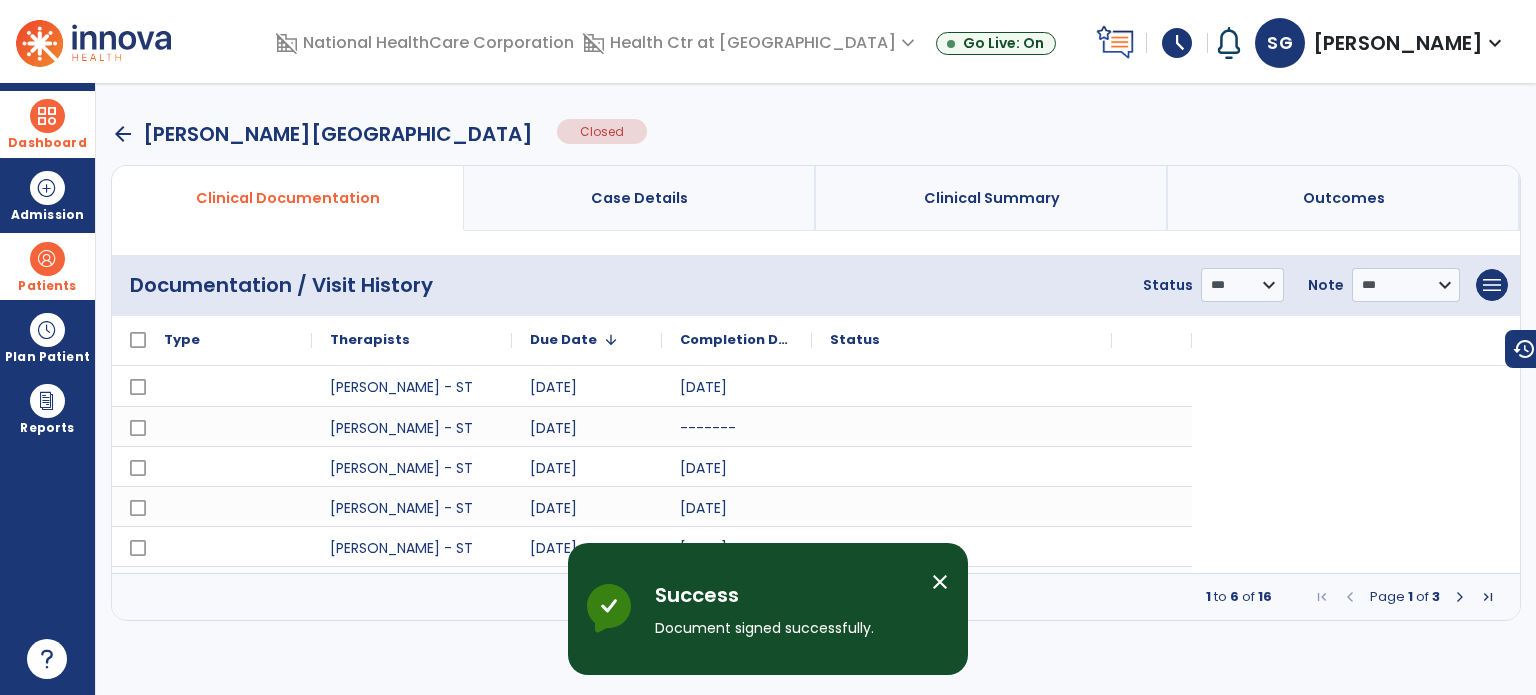 scroll, scrollTop: 0, scrollLeft: 0, axis: both 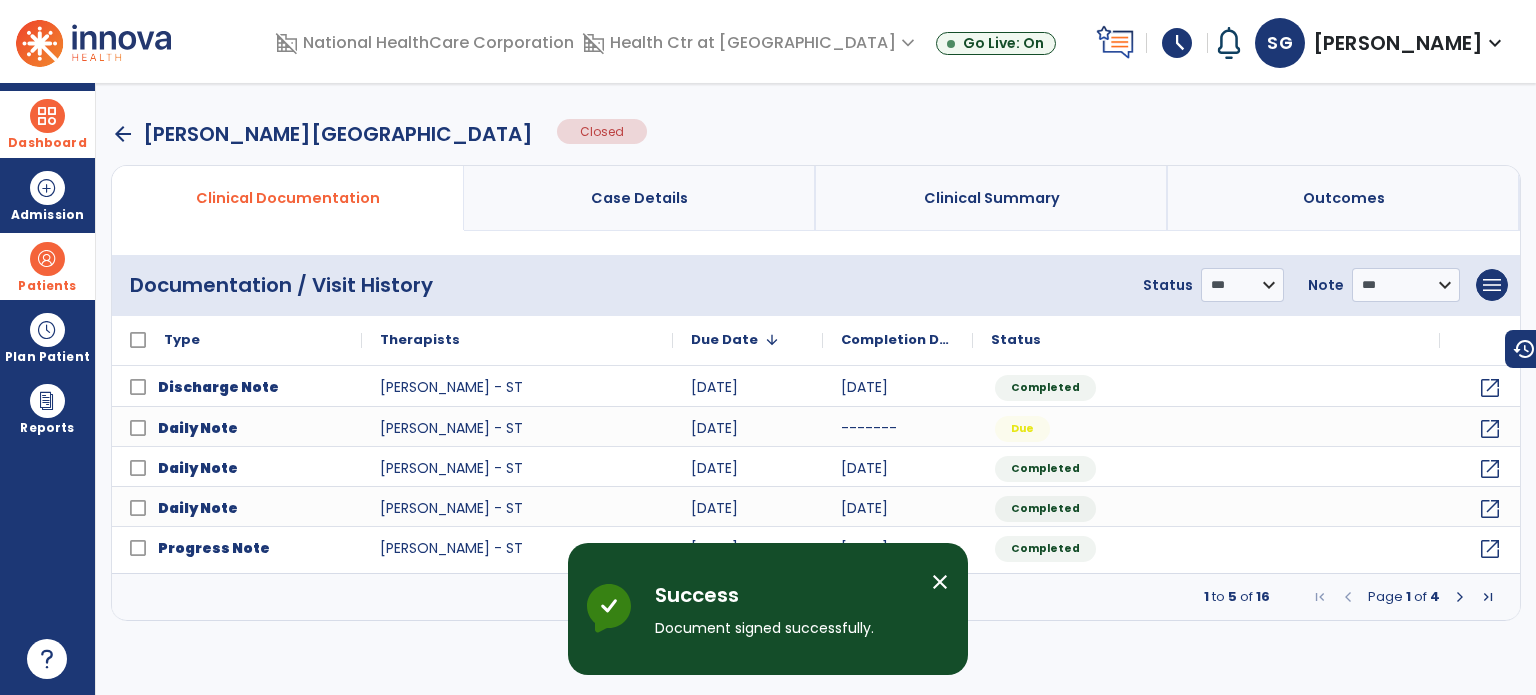 click on "Dashboard" at bounding box center [47, 143] 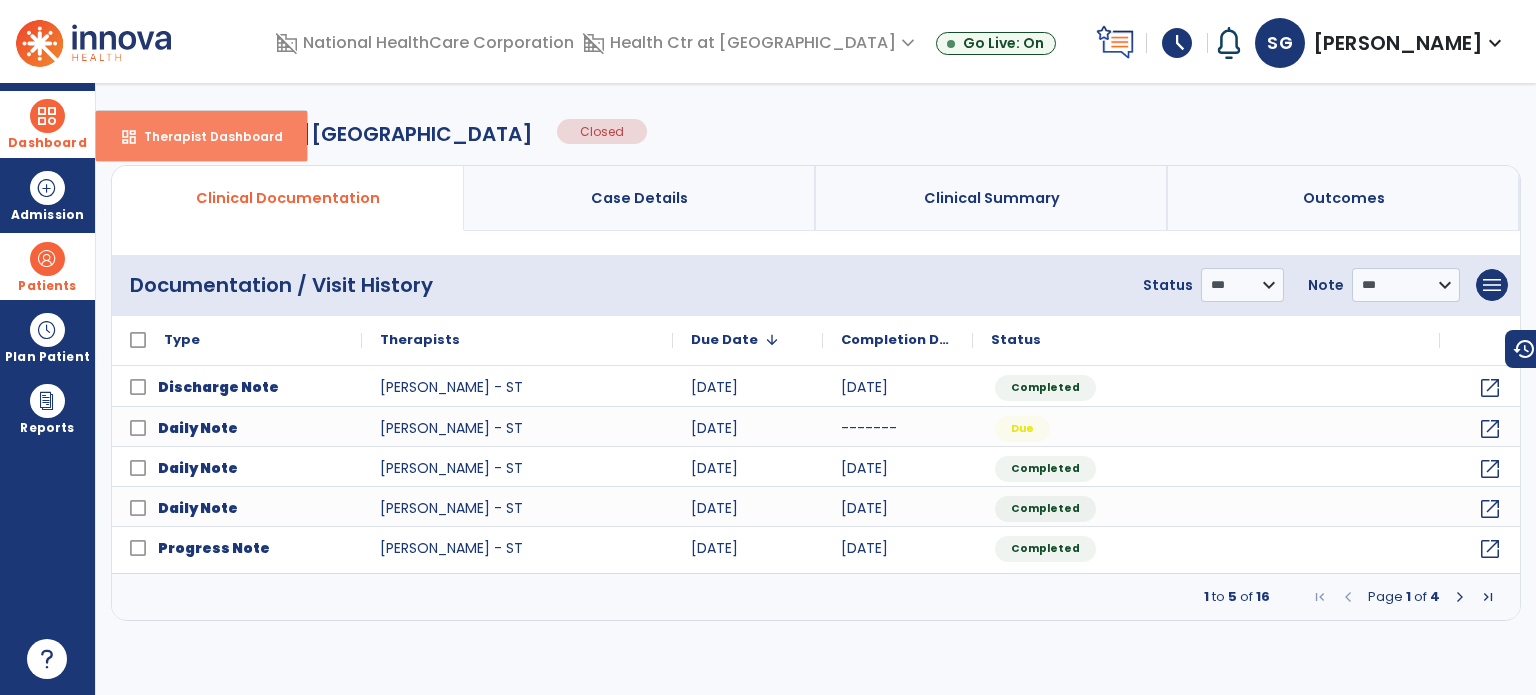 click on "dashboard" at bounding box center [129, 137] 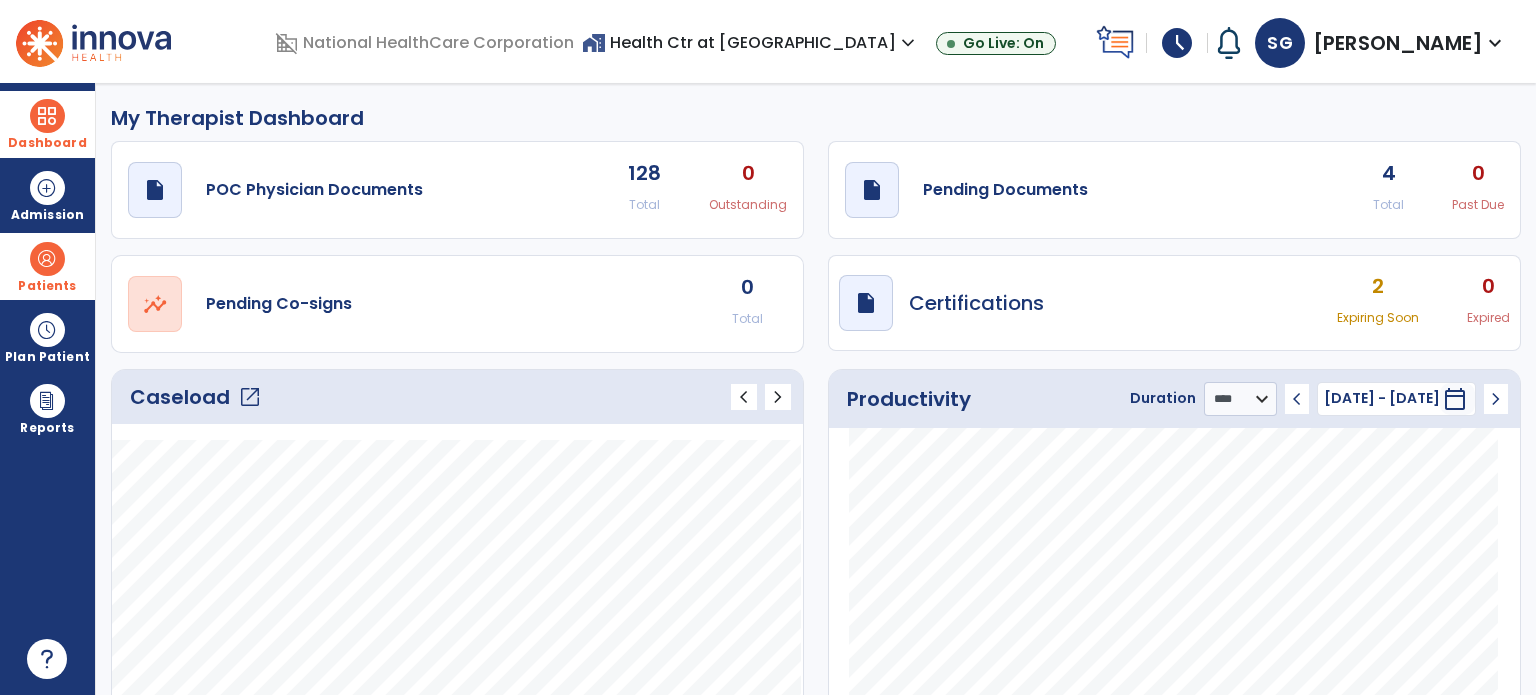 click on "draft   open_in_new  Pending Documents 4 Total 0 Past Due" 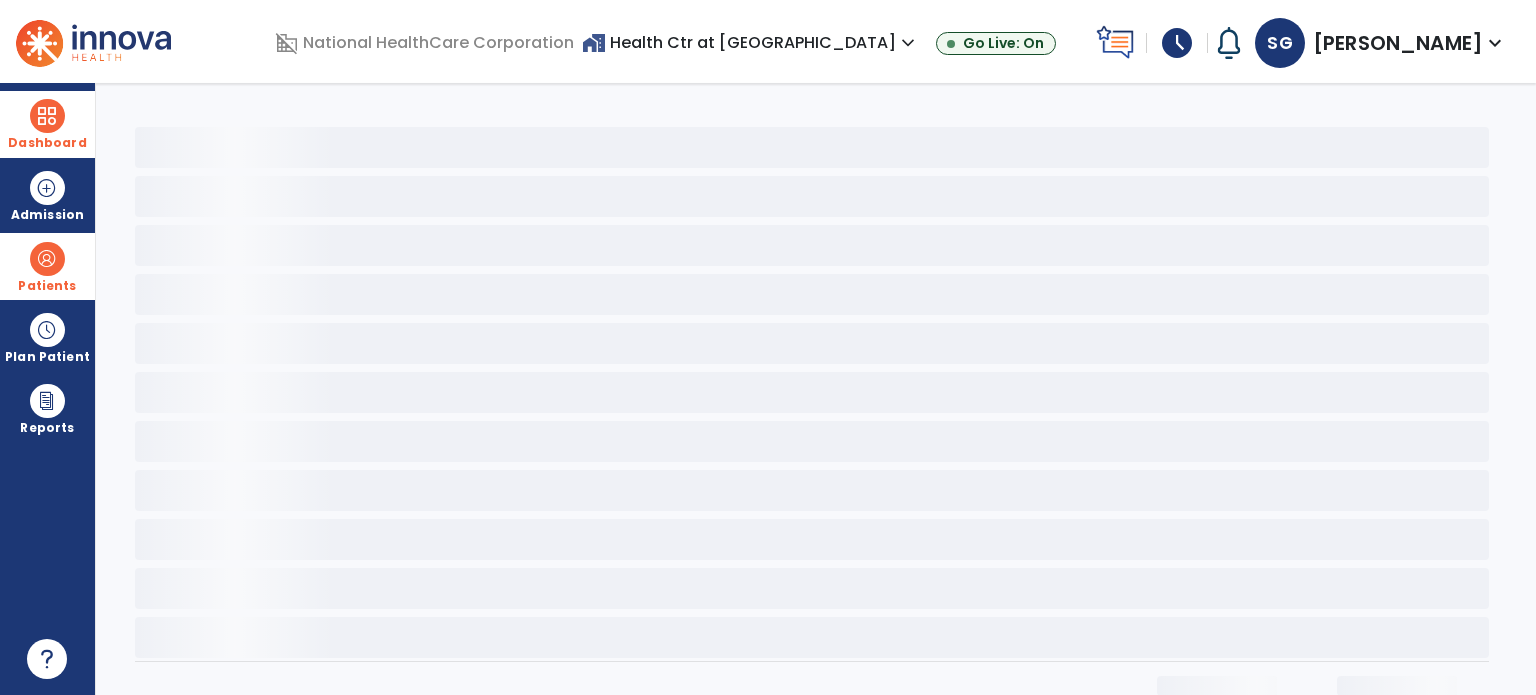 click on "schedule" at bounding box center [1177, 43] 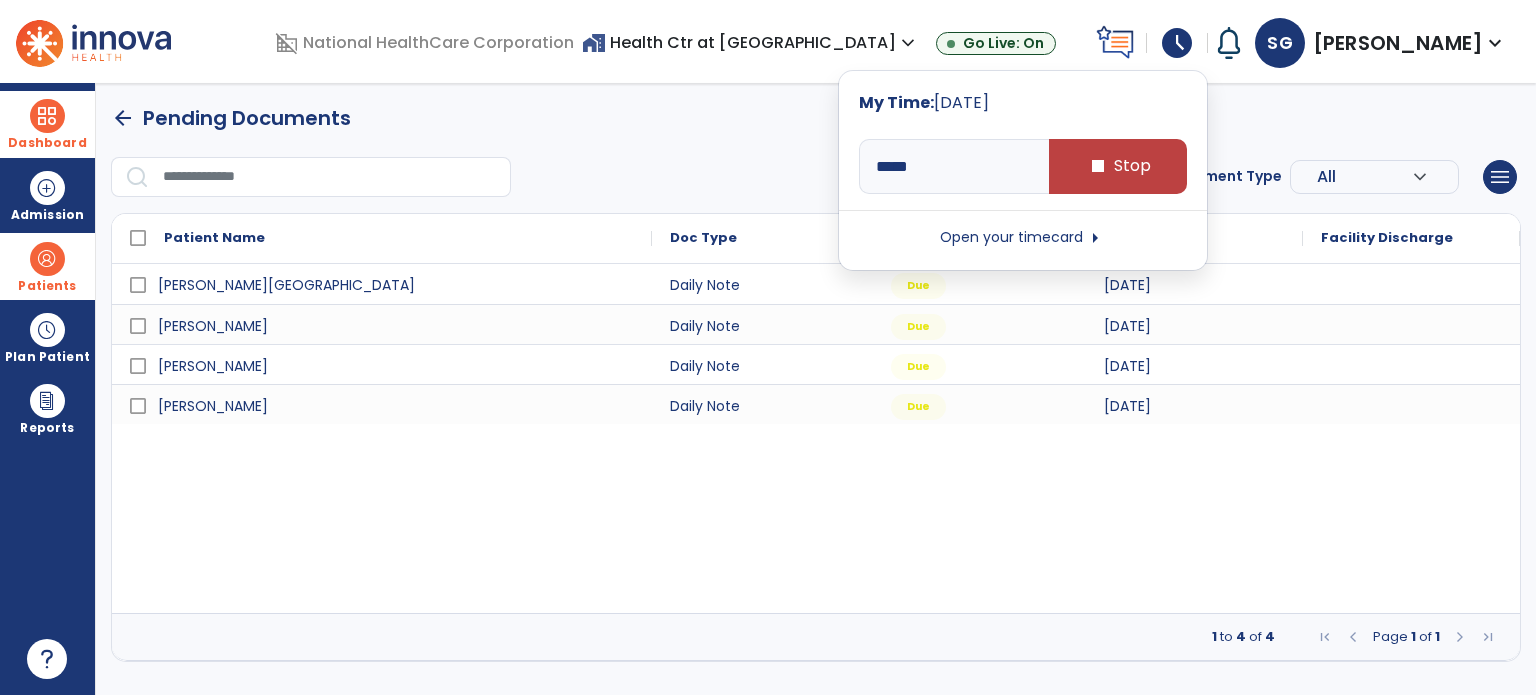 click on "schedule" at bounding box center (1177, 43) 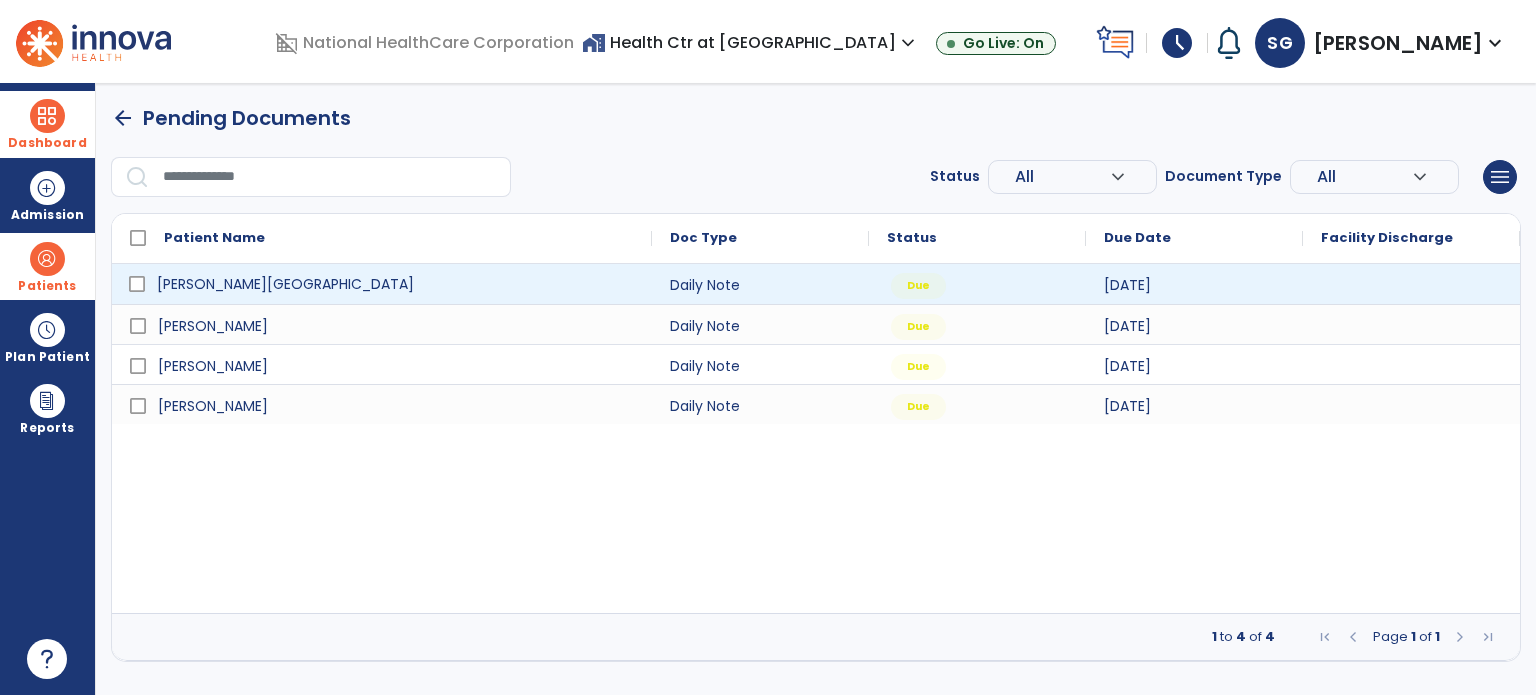click on "[PERSON_NAME][GEOGRAPHIC_DATA]" at bounding box center (396, 284) 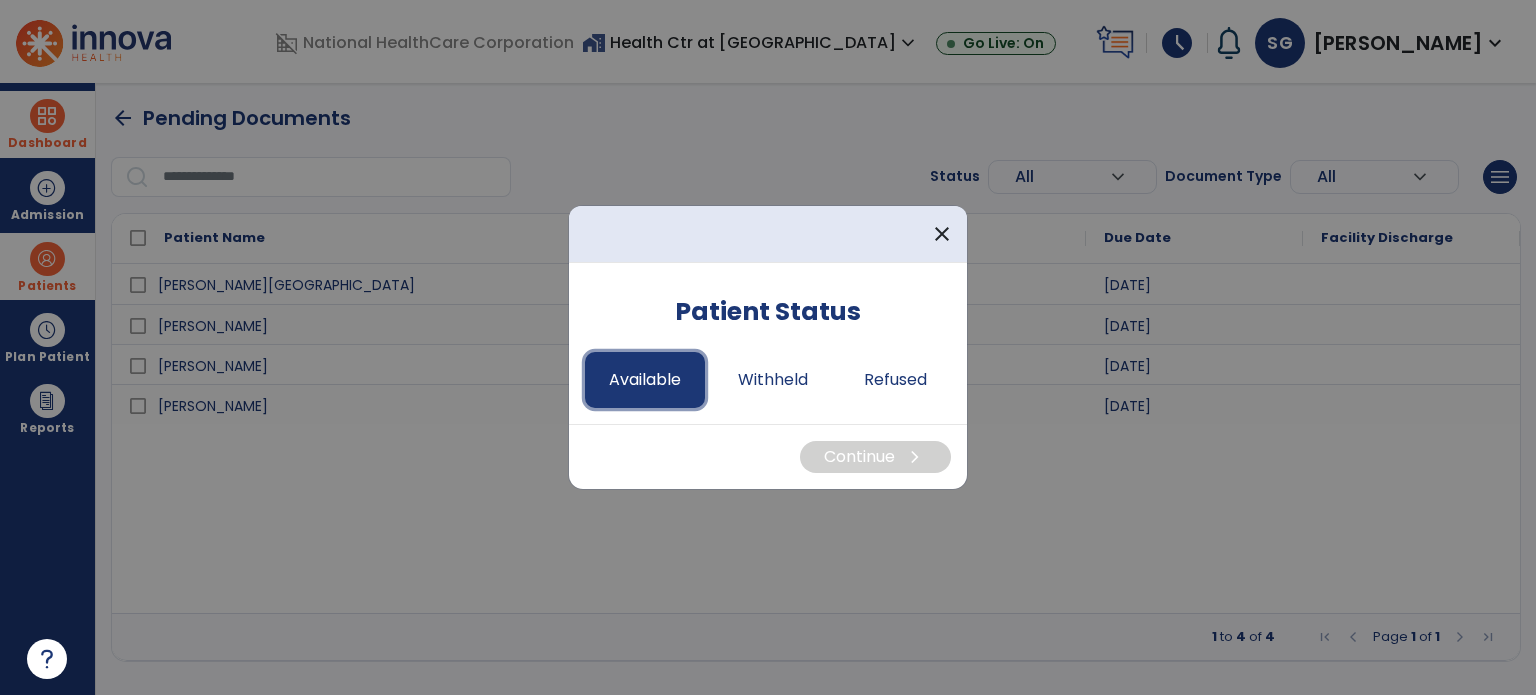 click on "Available" at bounding box center (645, 380) 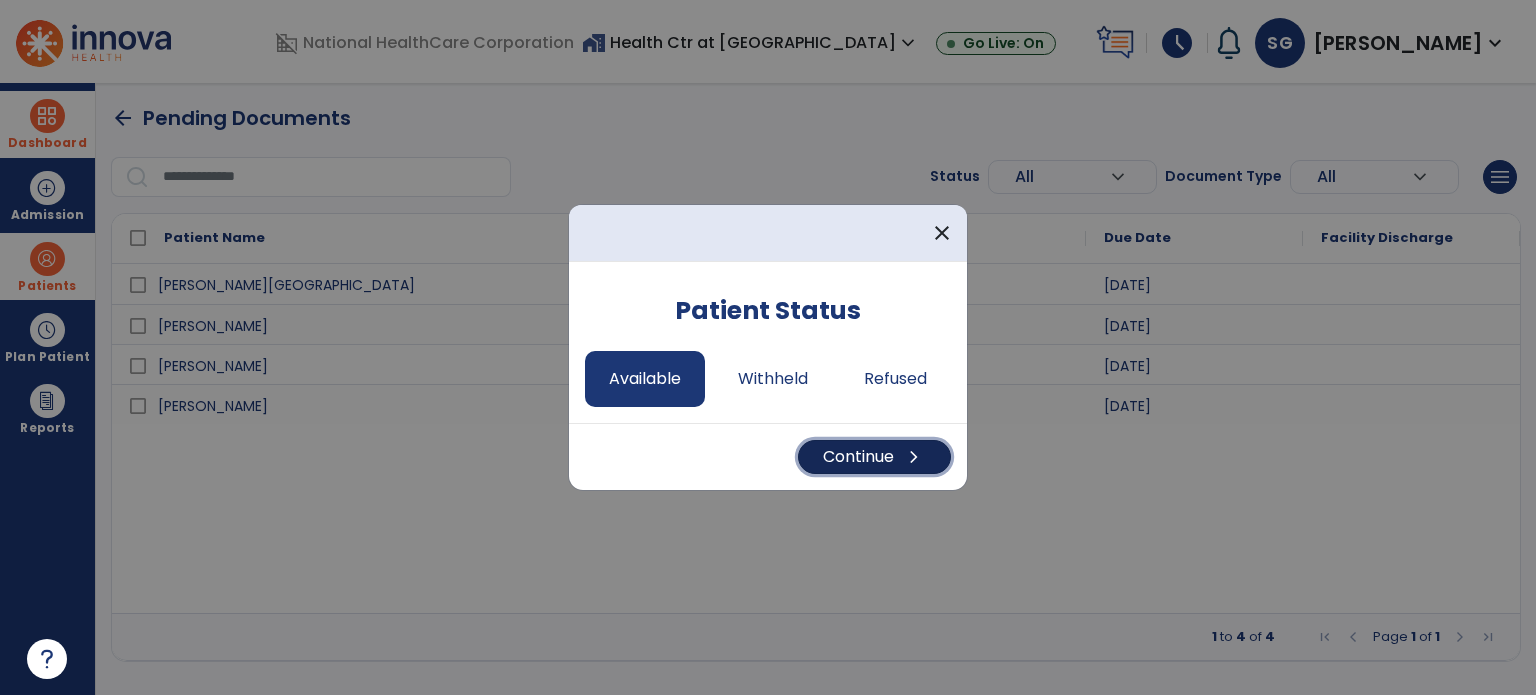 click on "Continue   chevron_right" at bounding box center (874, 457) 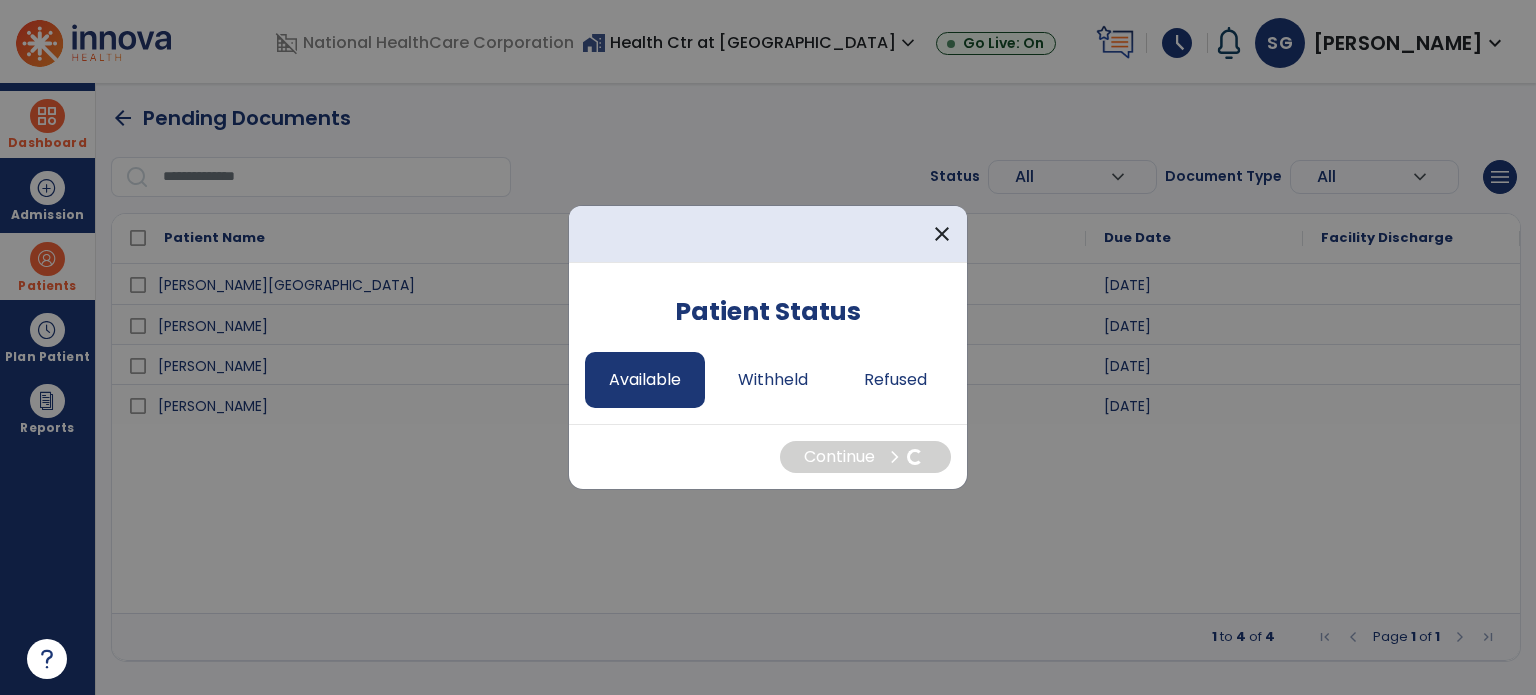 select on "*" 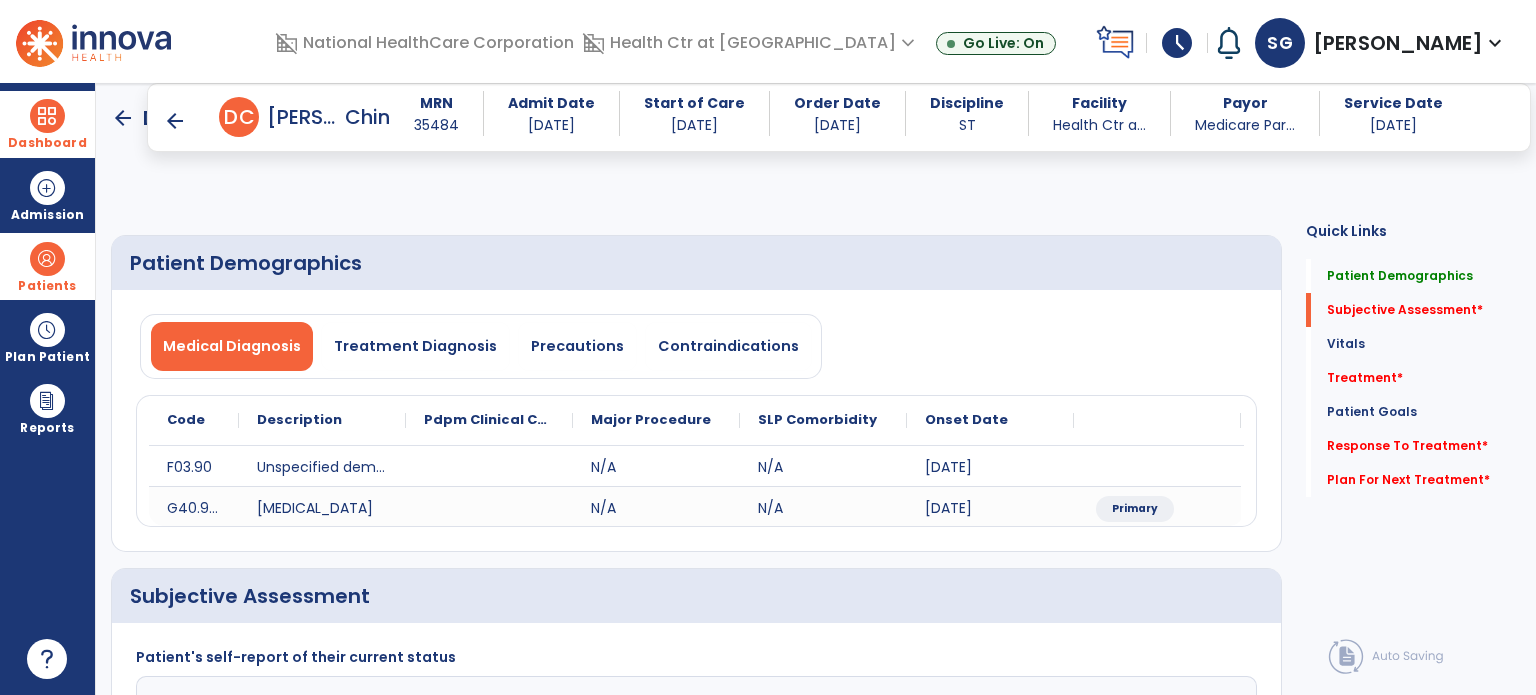 scroll, scrollTop: 411, scrollLeft: 0, axis: vertical 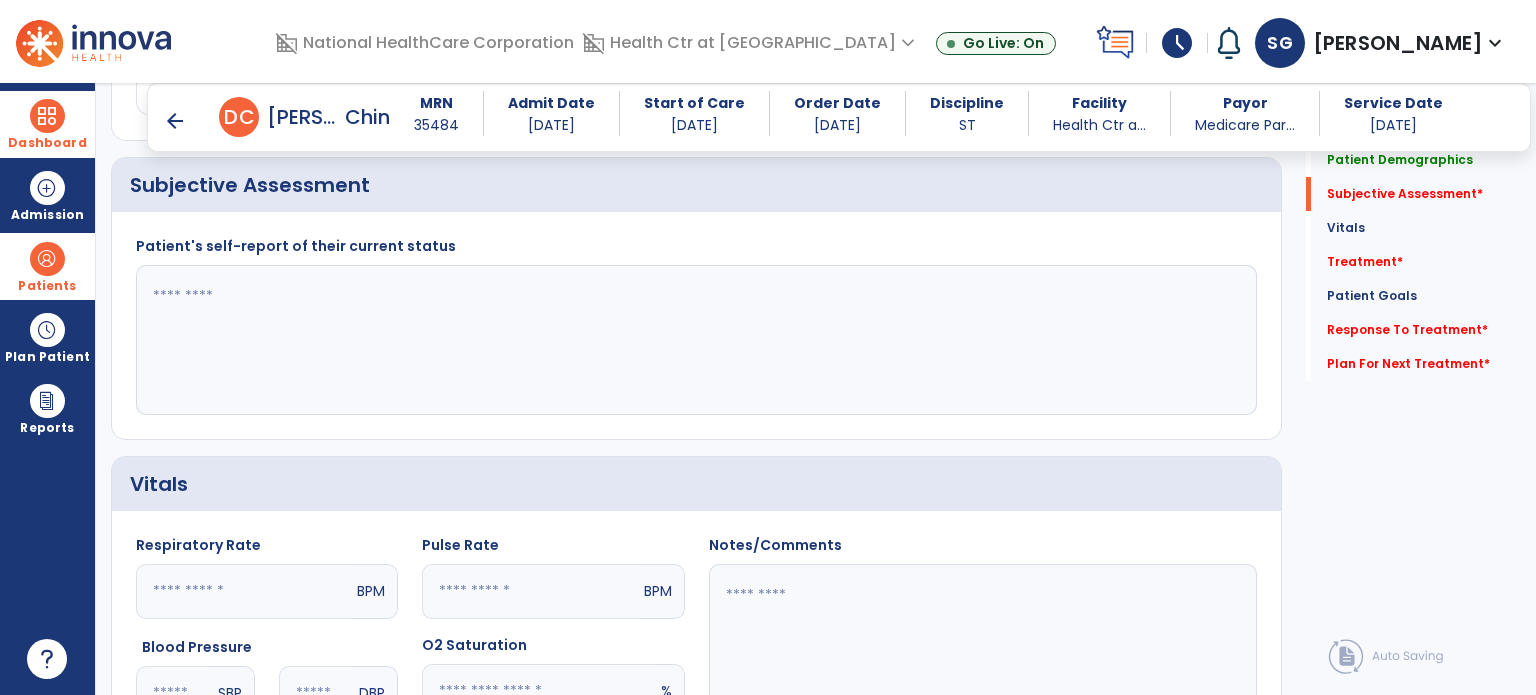 click 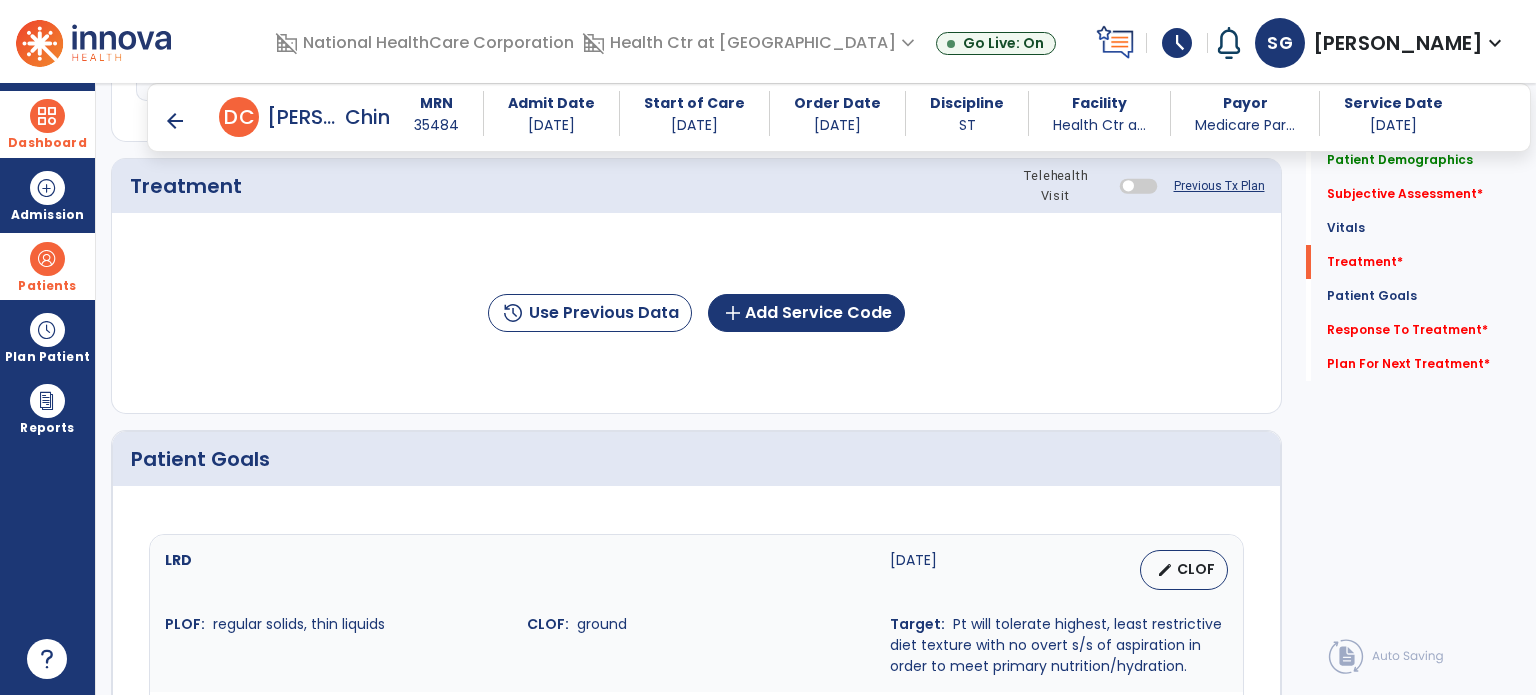 scroll, scrollTop: 1150, scrollLeft: 0, axis: vertical 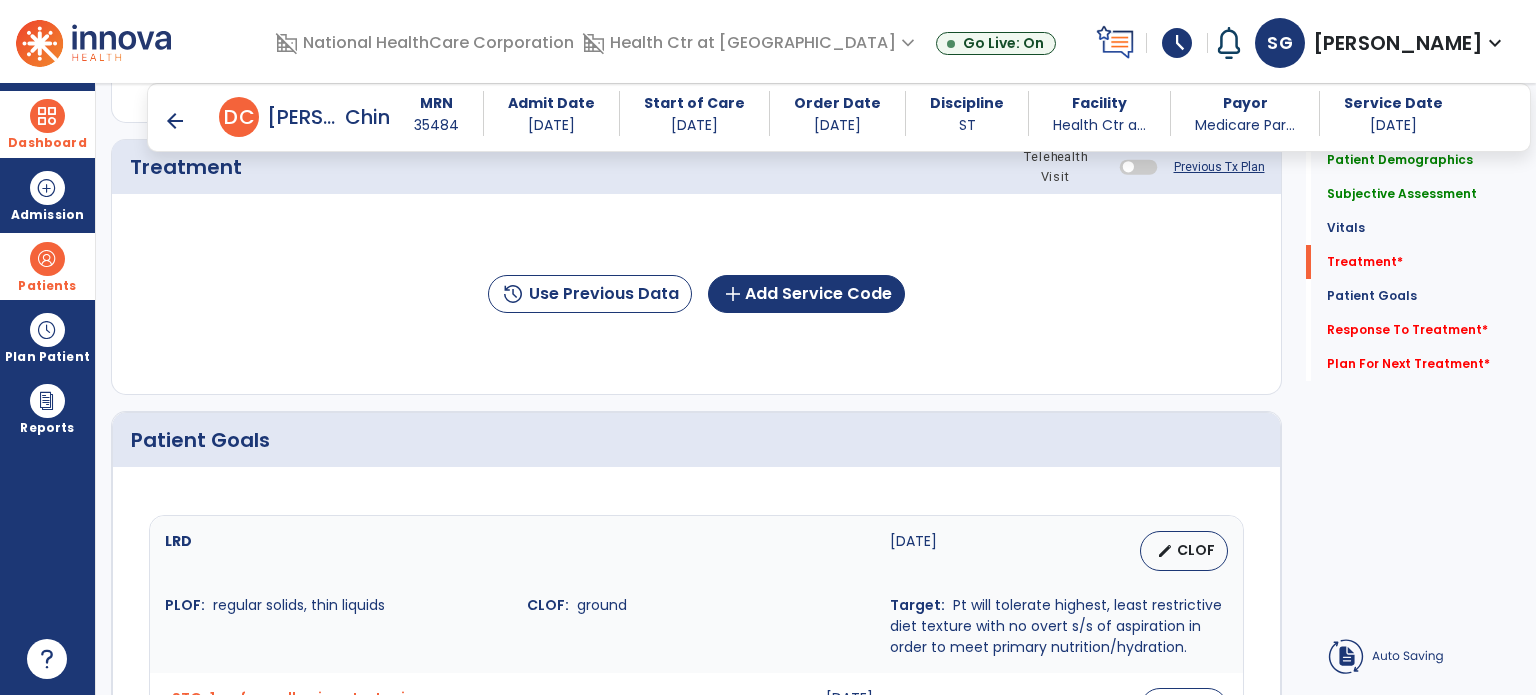 type on "**********" 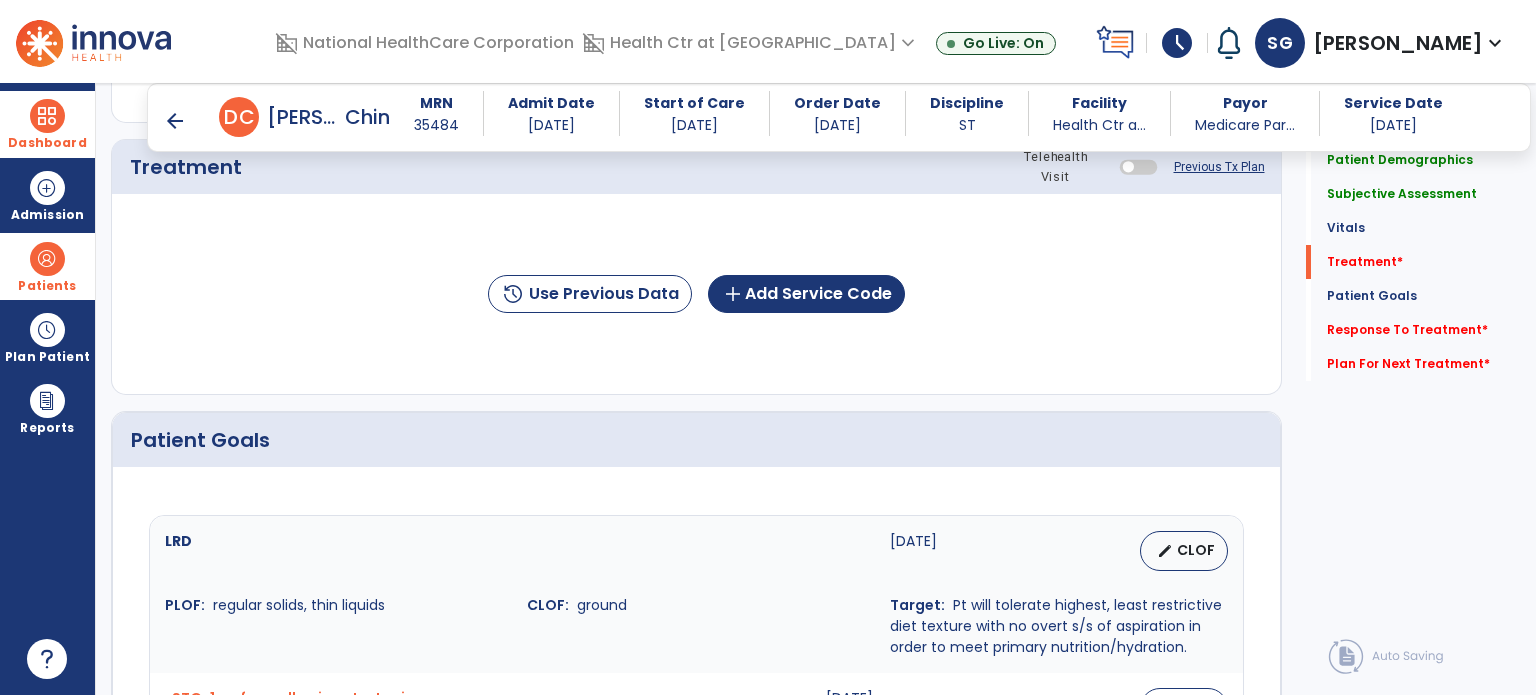 click on "history  Use Previous Data  add  Add Service Code" 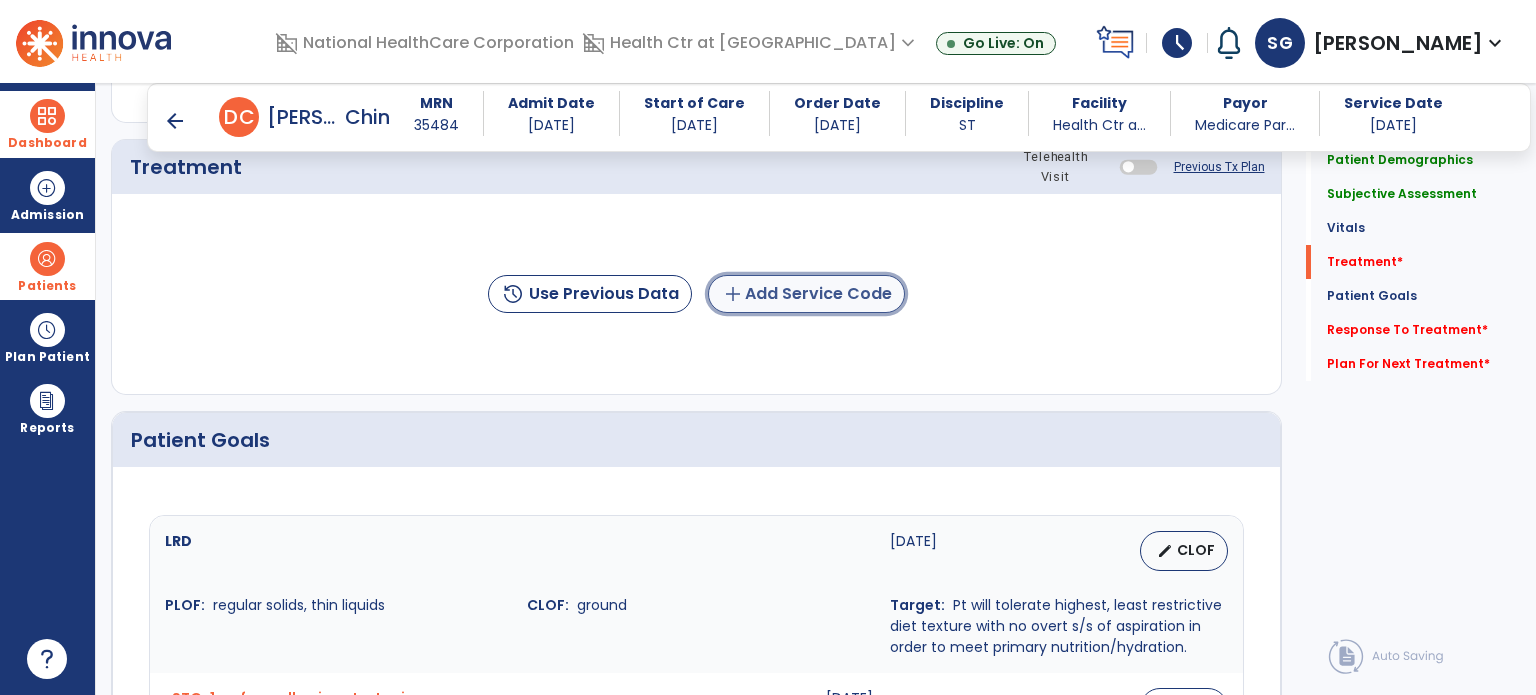click on "add  Add Service Code" 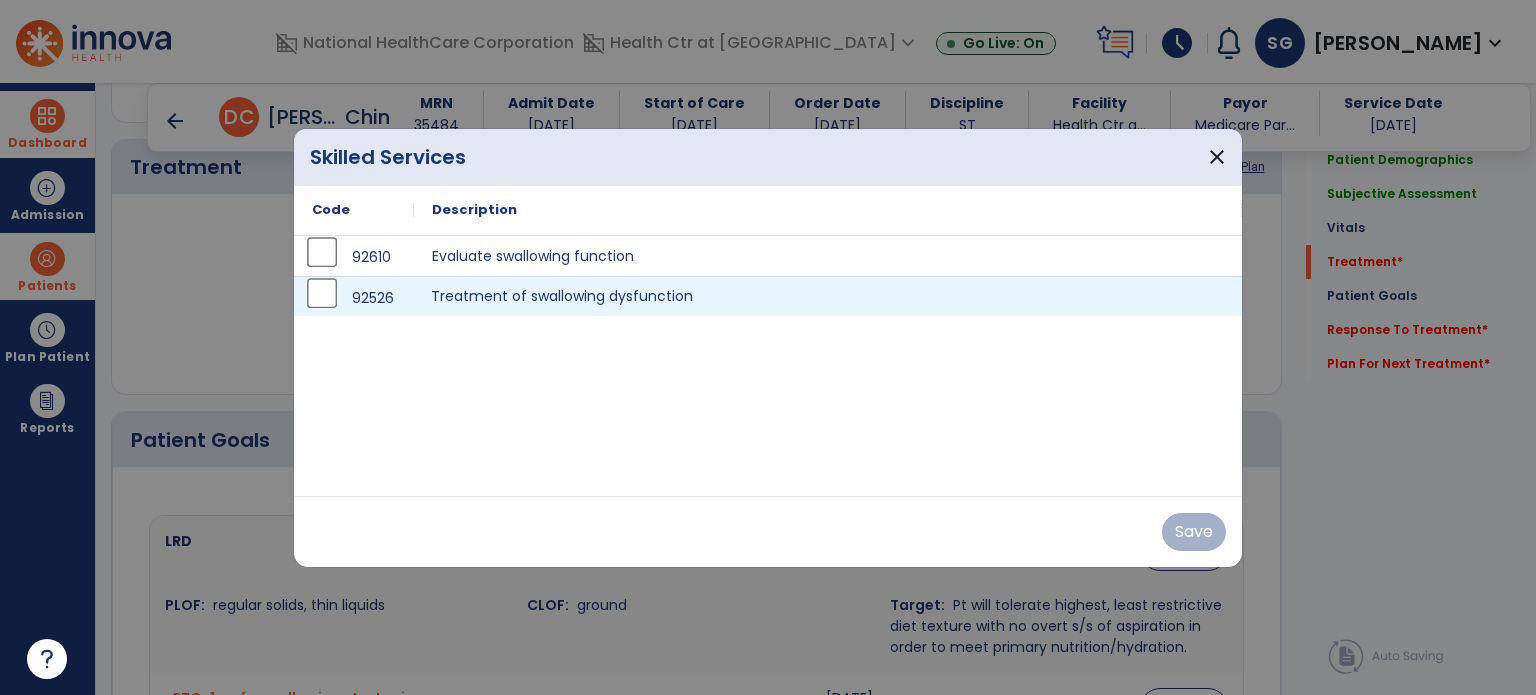 click on "Treatment of swallowing dysfunction" at bounding box center (828, 296) 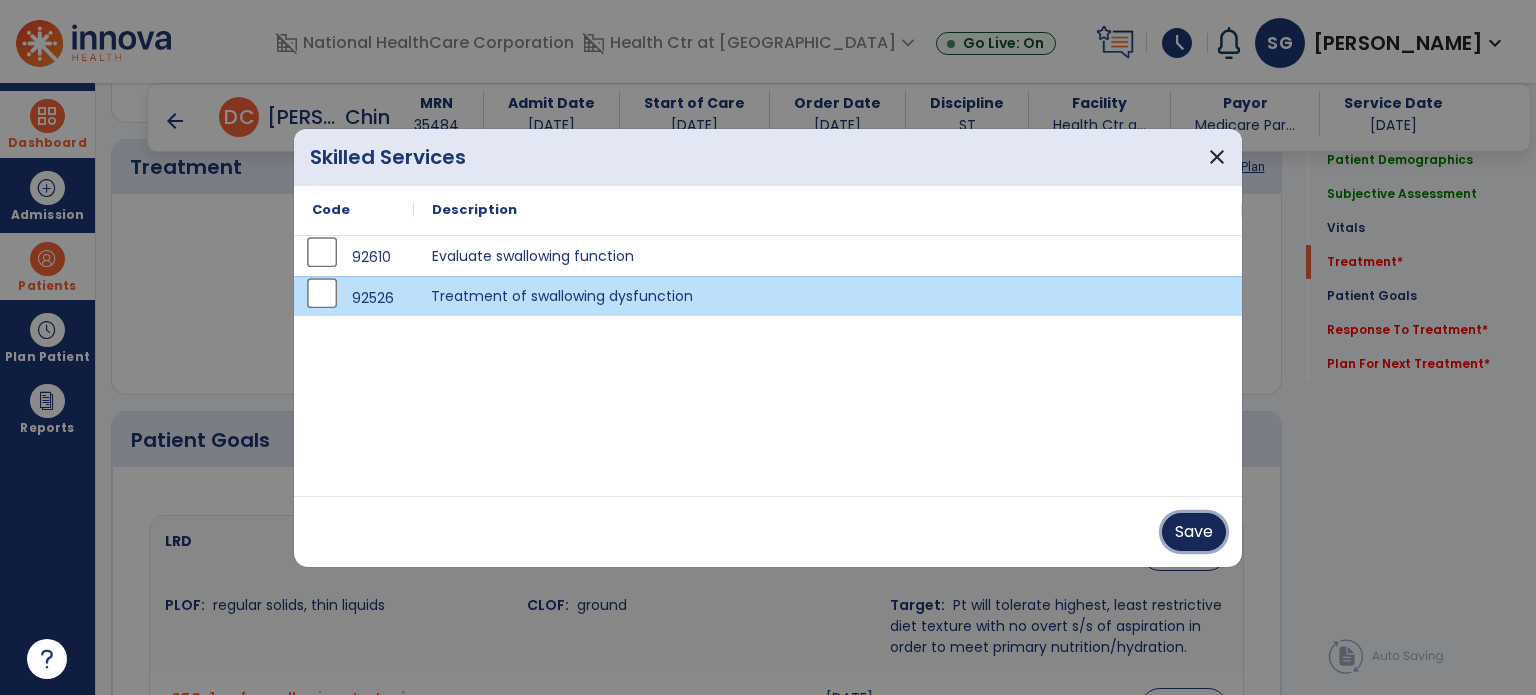 click on "Save" at bounding box center [1194, 532] 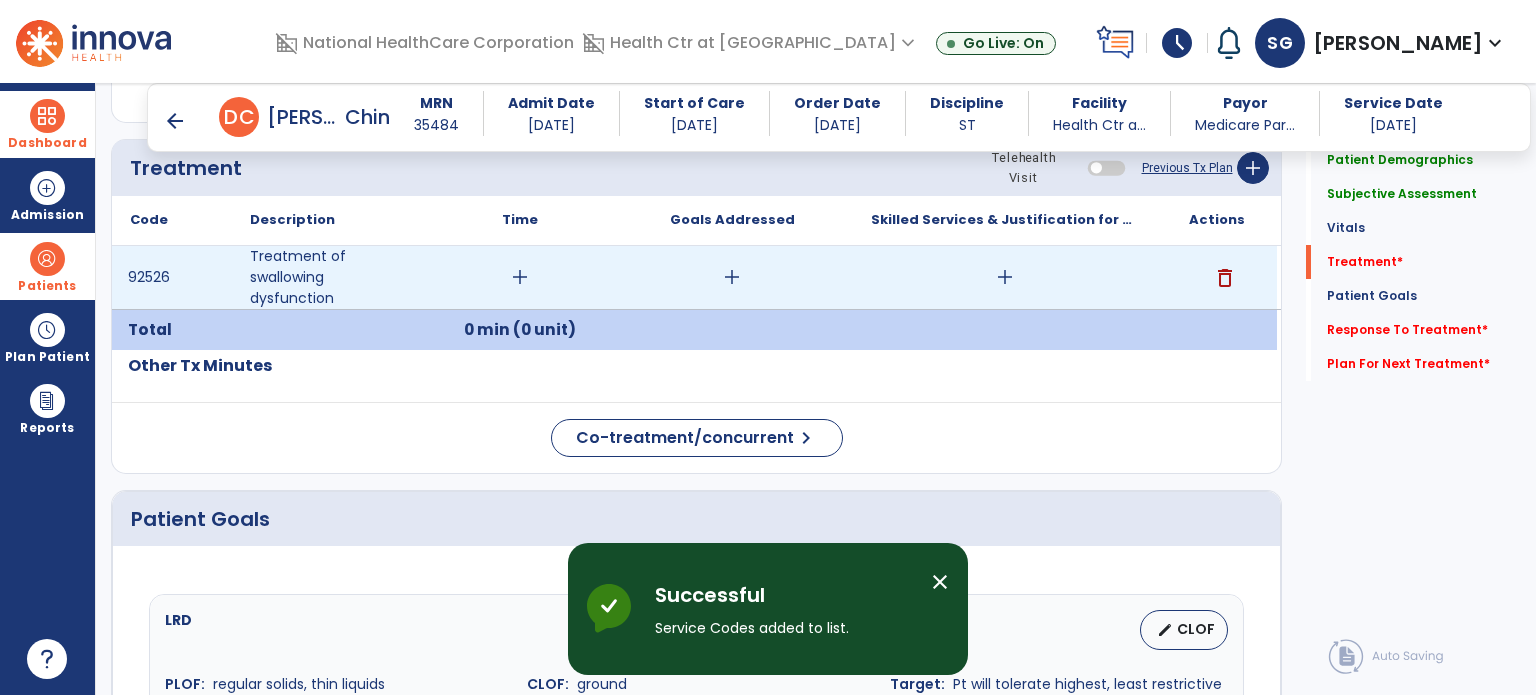 click on "add" at bounding box center [520, 277] 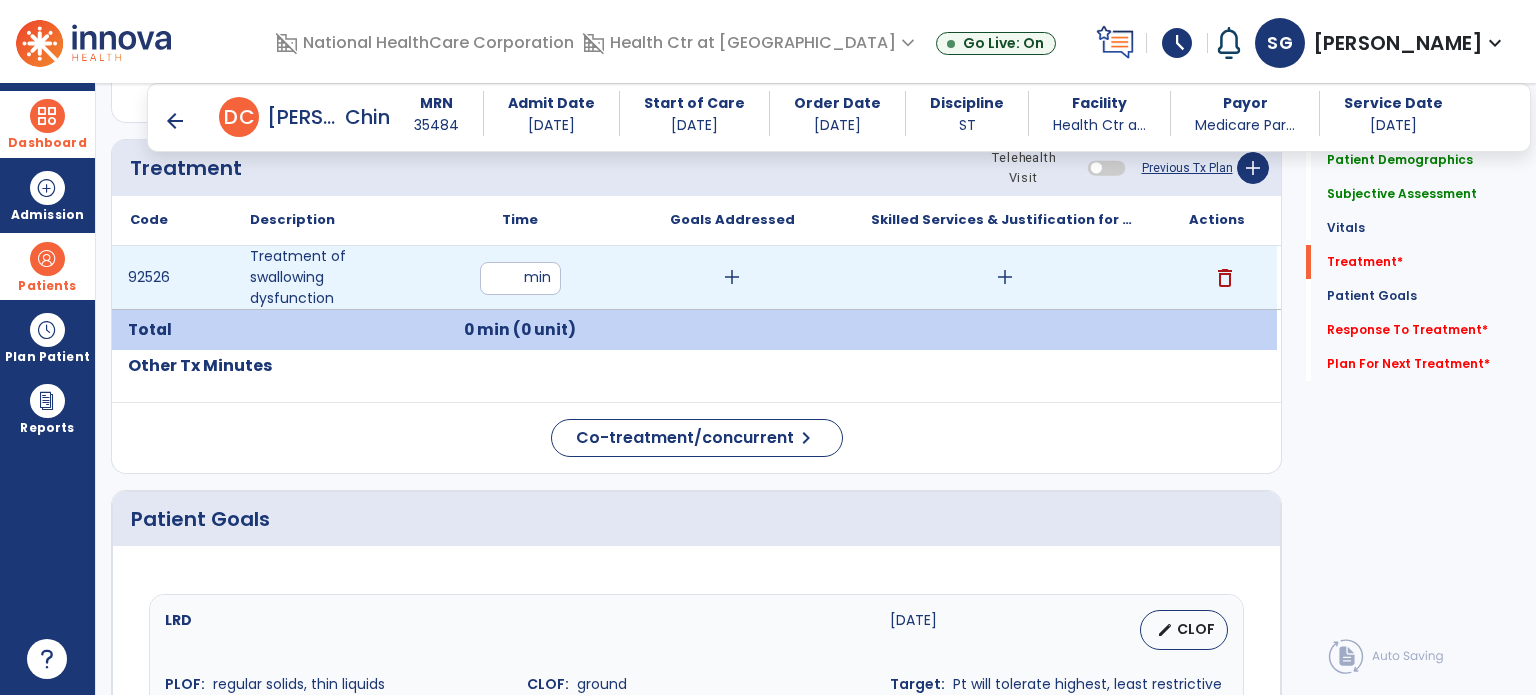 type on "**" 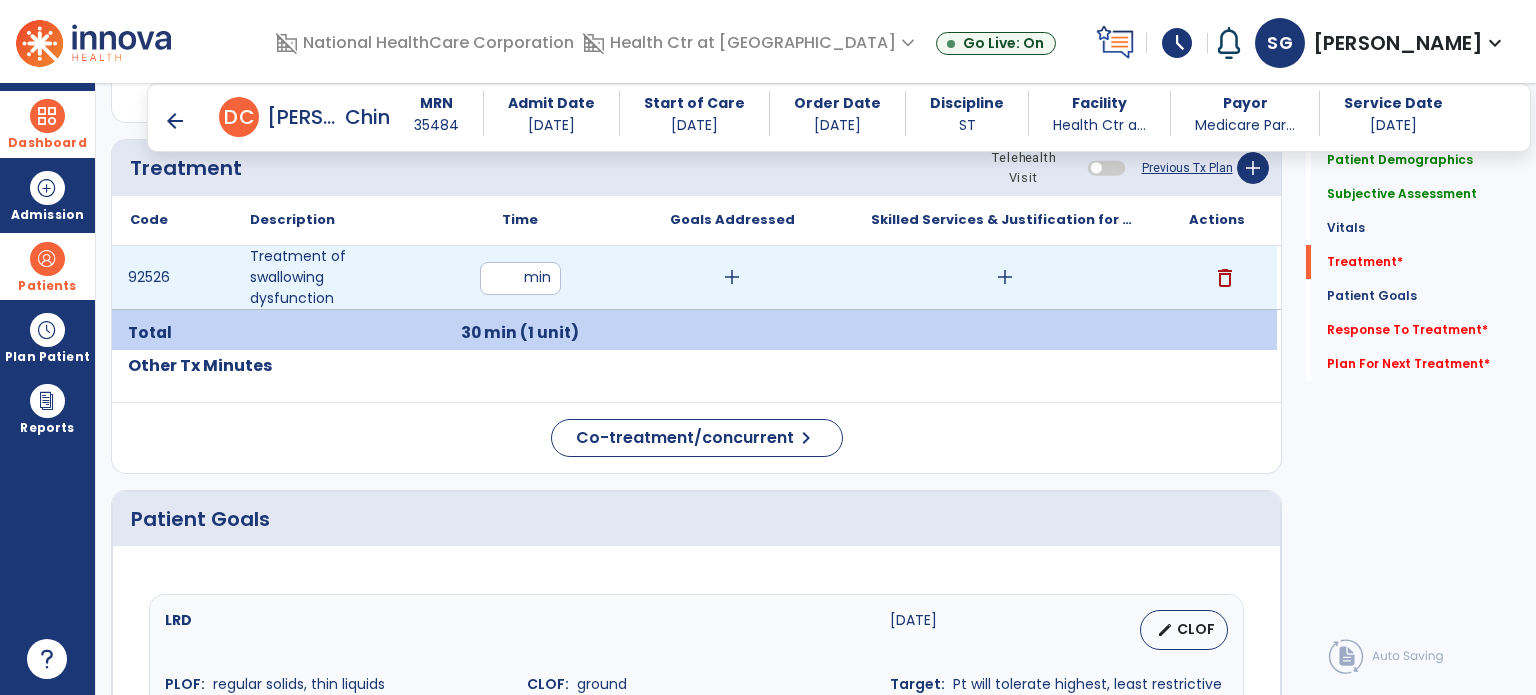 click on "add" at bounding box center [1005, 277] 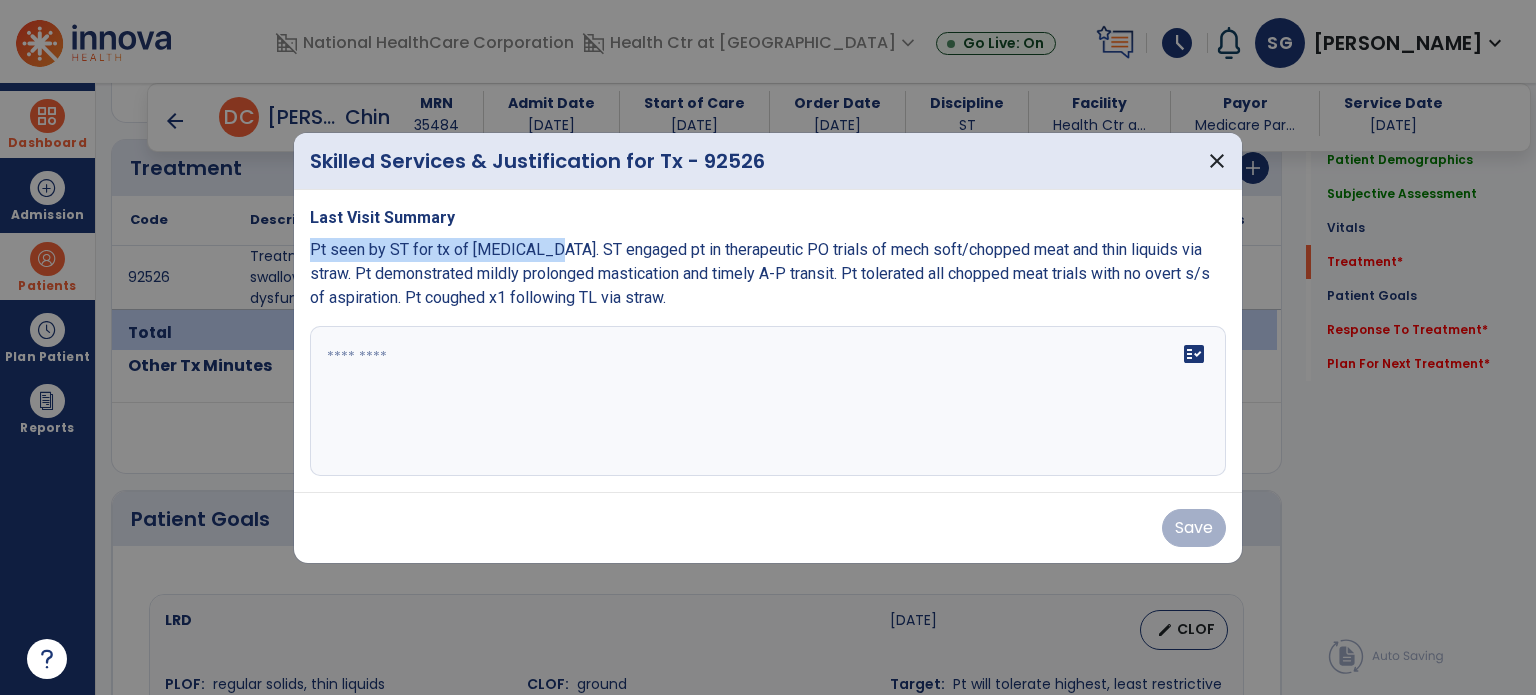 drag, startPoint x: 542, startPoint y: 252, endPoint x: 307, endPoint y: 231, distance: 235.93643 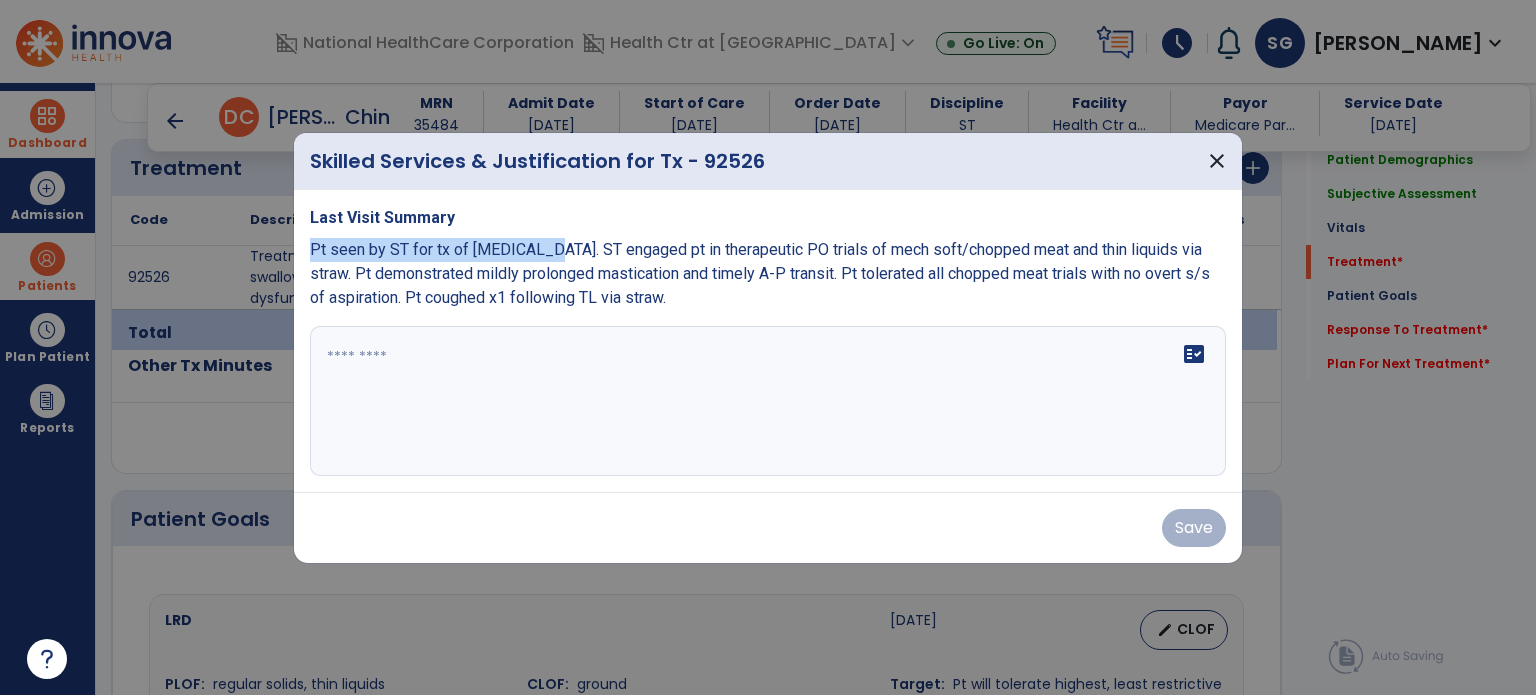 click on "Last Visit Summary Pt seen by ST for tx of [MEDICAL_DATA]. ST engaged pt in therapeutic PO trials of mech soft/chopped meat and thin liquids via straw. Pt demonstrated mildly prolonged mastication and timely A-P transit. Pt tolerated all chopped meat trials with no overt s/s of aspiration. Pt coughed x1 following TL via straw.    fact_check" at bounding box center (768, 341) 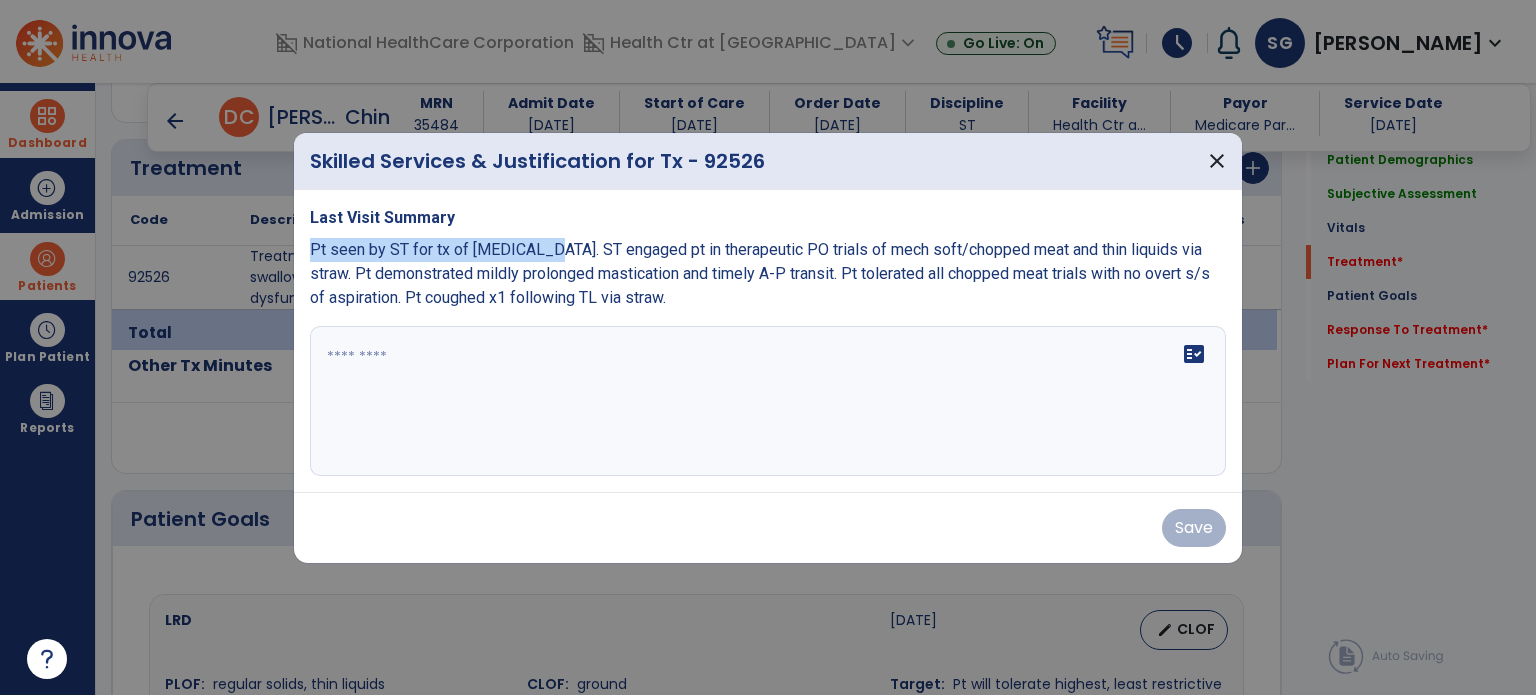 copy on "Pt seen by ST for tx of [MEDICAL_DATA]." 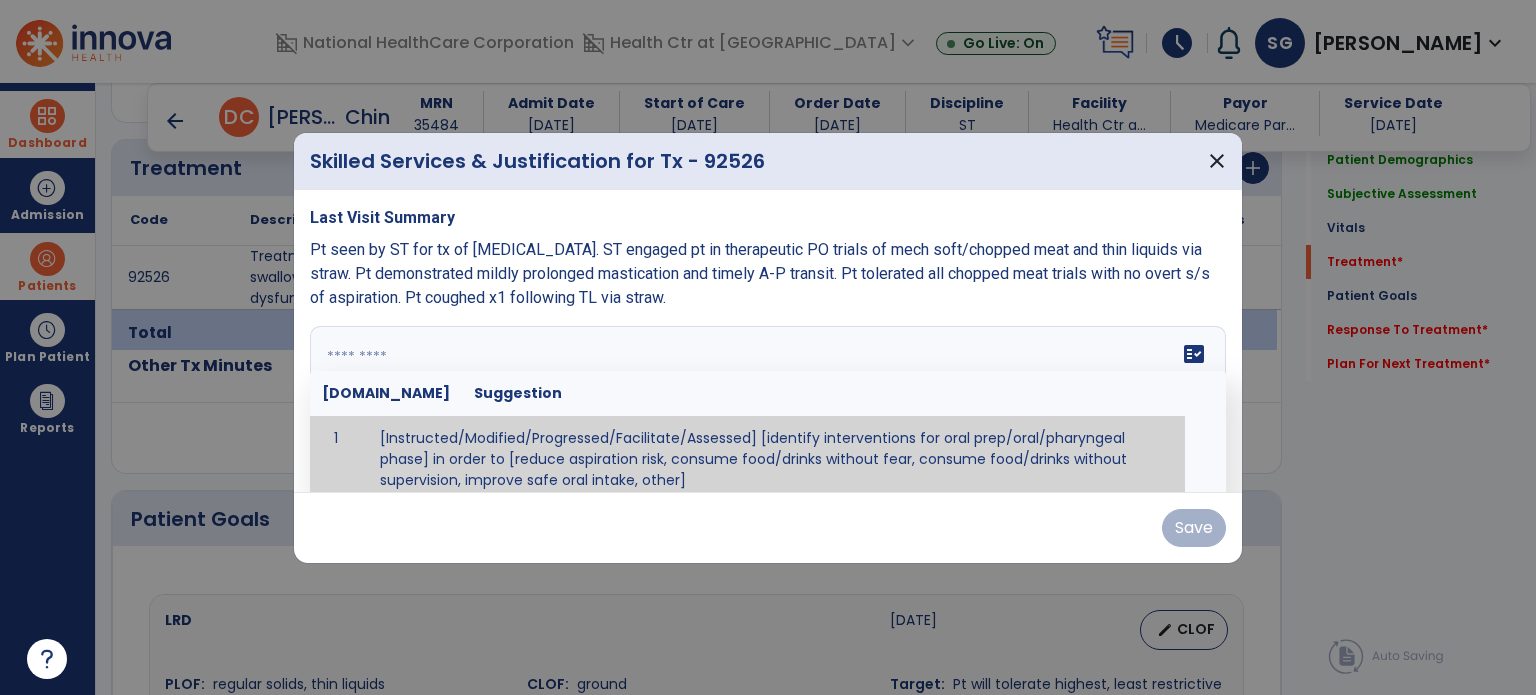 paste on "**********" 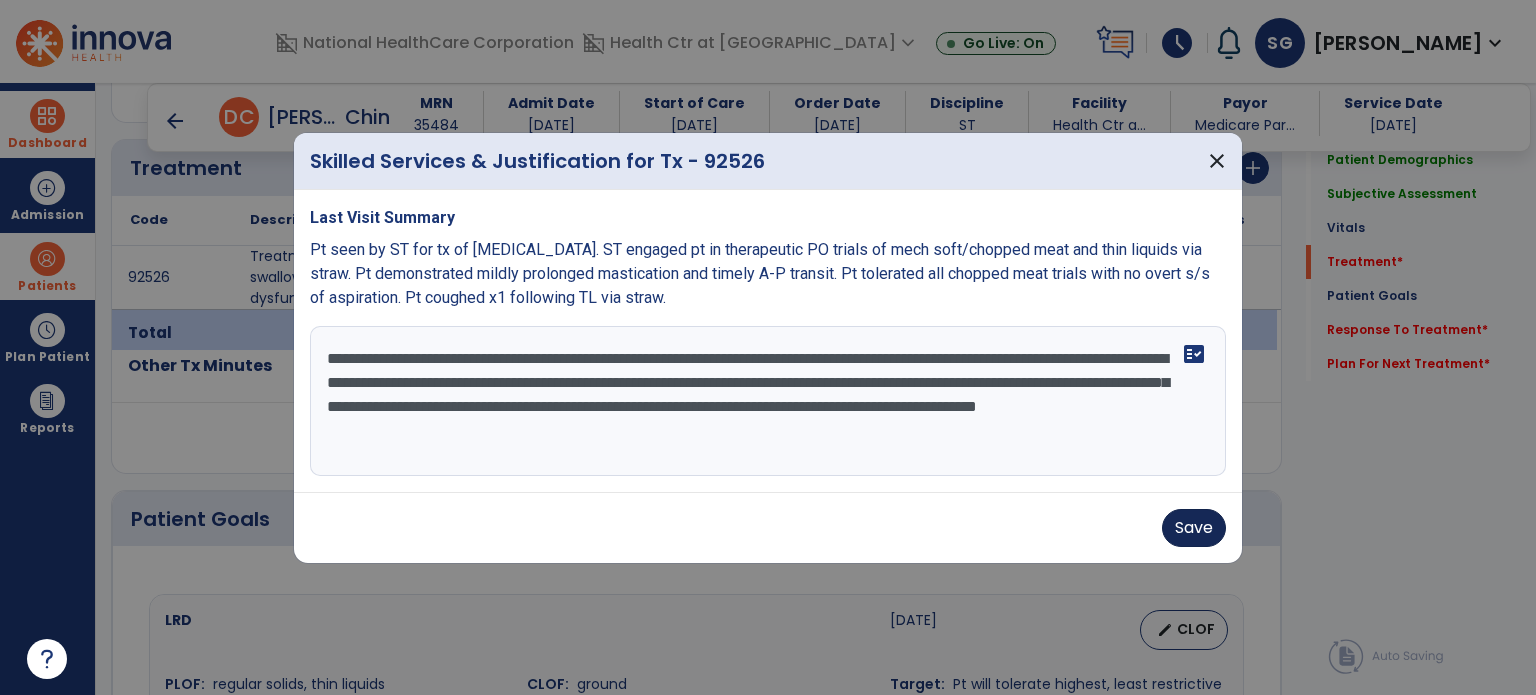 type on "**********" 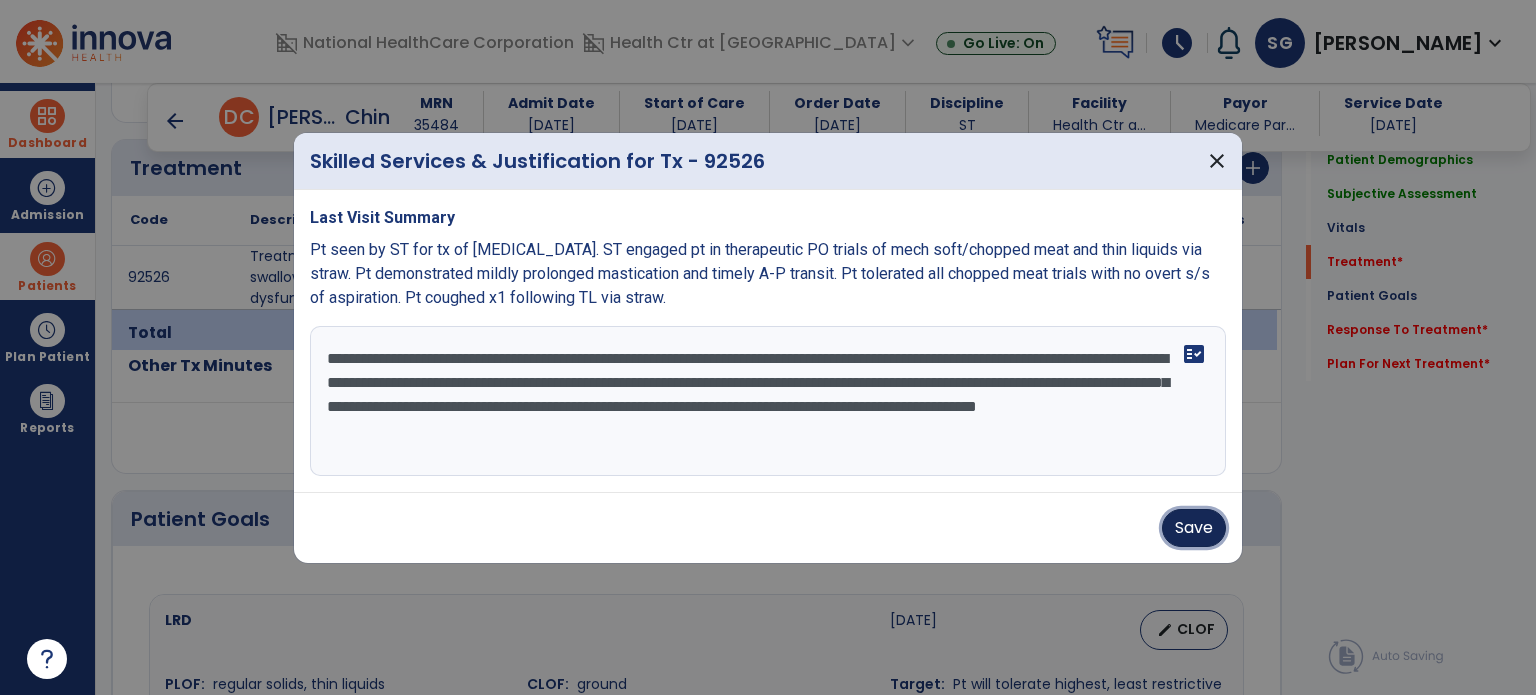 click on "Save" at bounding box center [1194, 528] 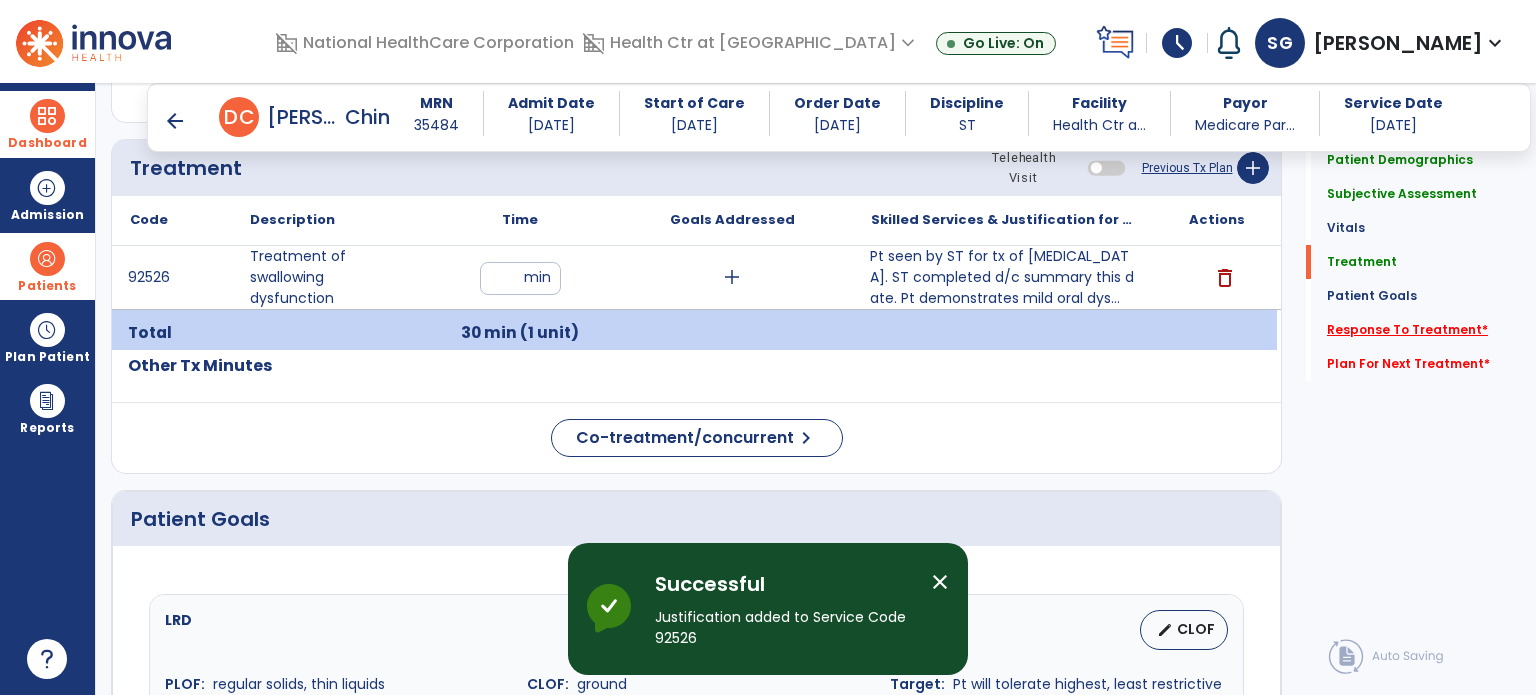 click on "Response To Treatment   *" 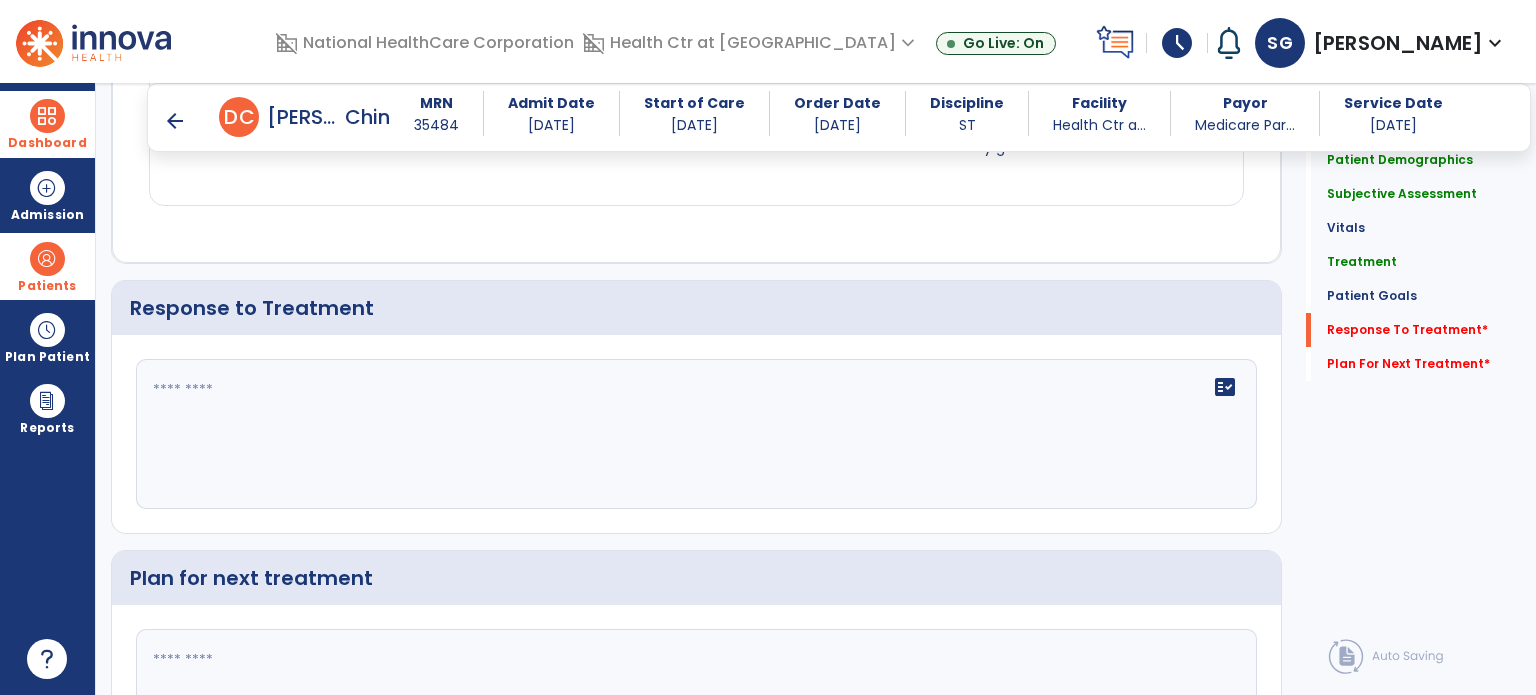scroll, scrollTop: 1921, scrollLeft: 0, axis: vertical 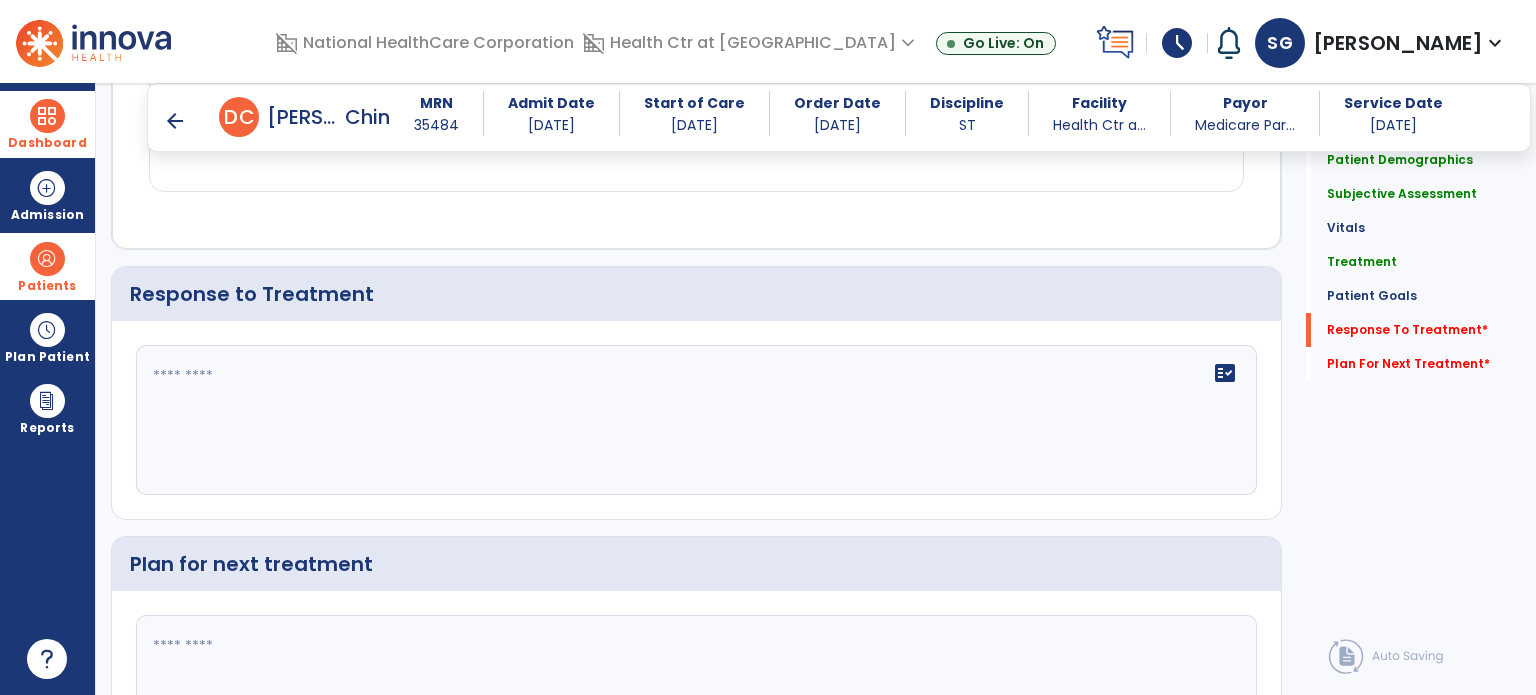 click on "fact_check" 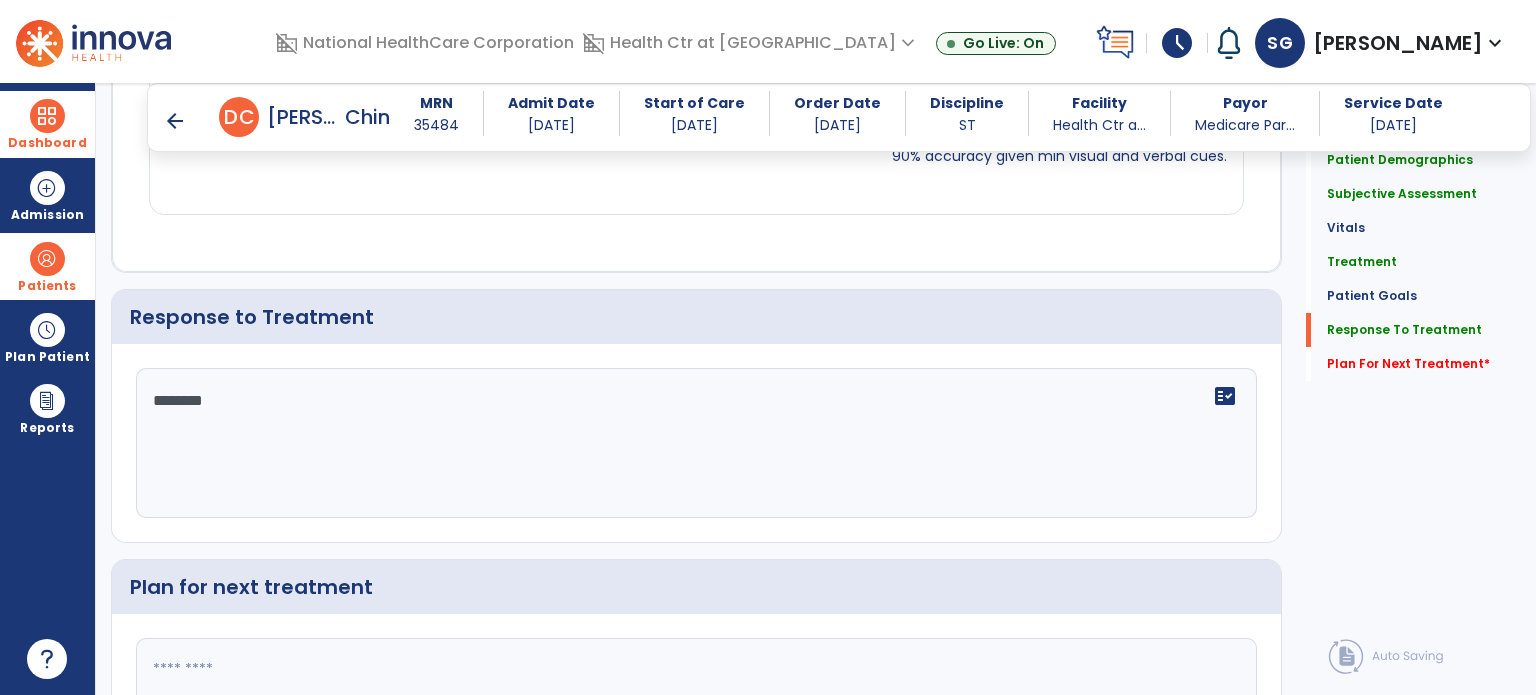scroll, scrollTop: 1921, scrollLeft: 0, axis: vertical 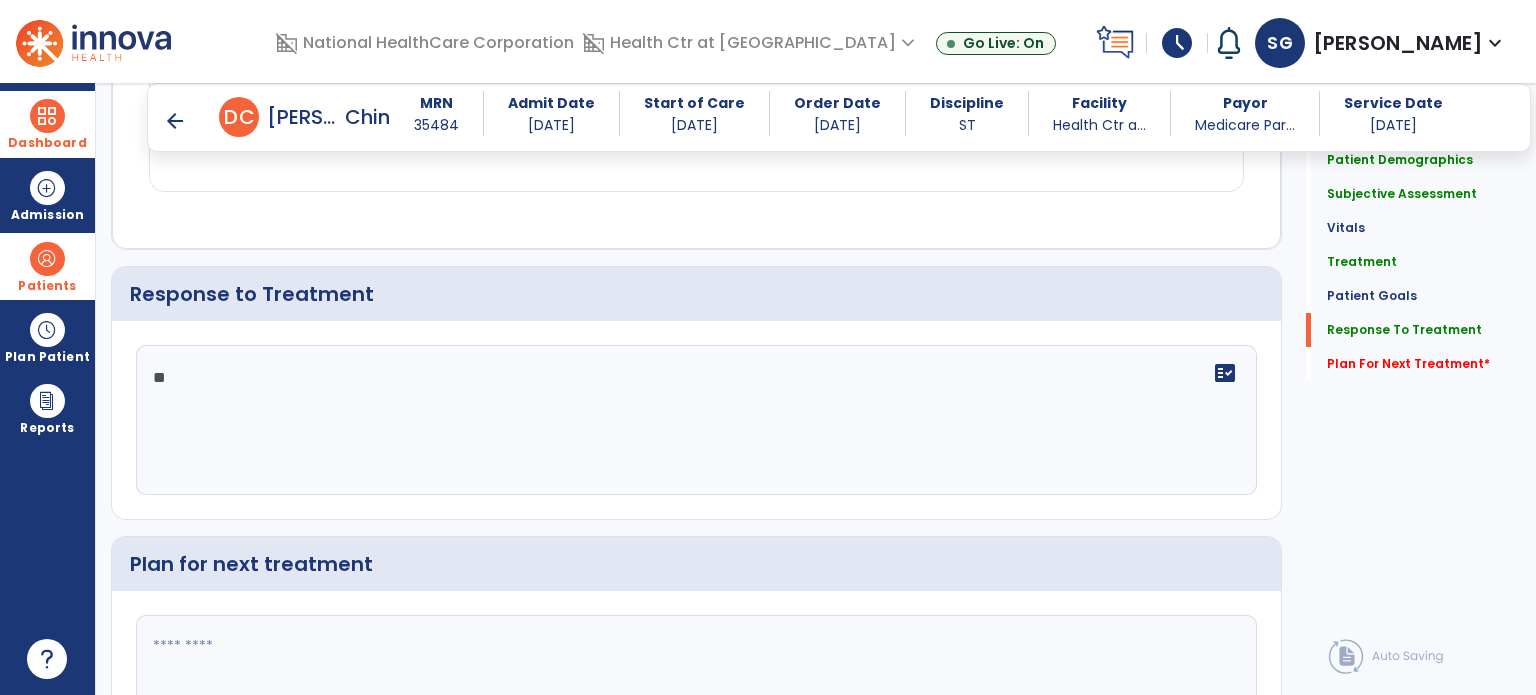 type on "*" 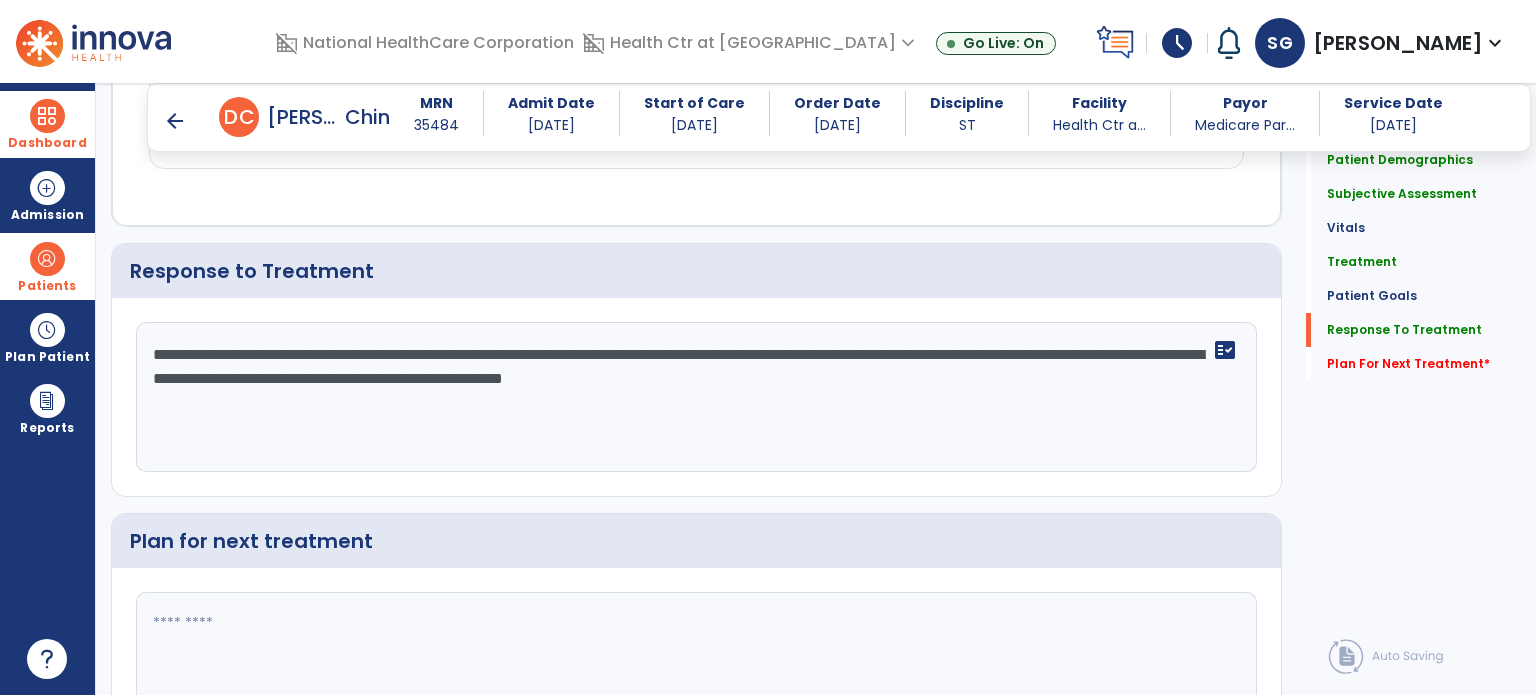 scroll, scrollTop: 1921, scrollLeft: 0, axis: vertical 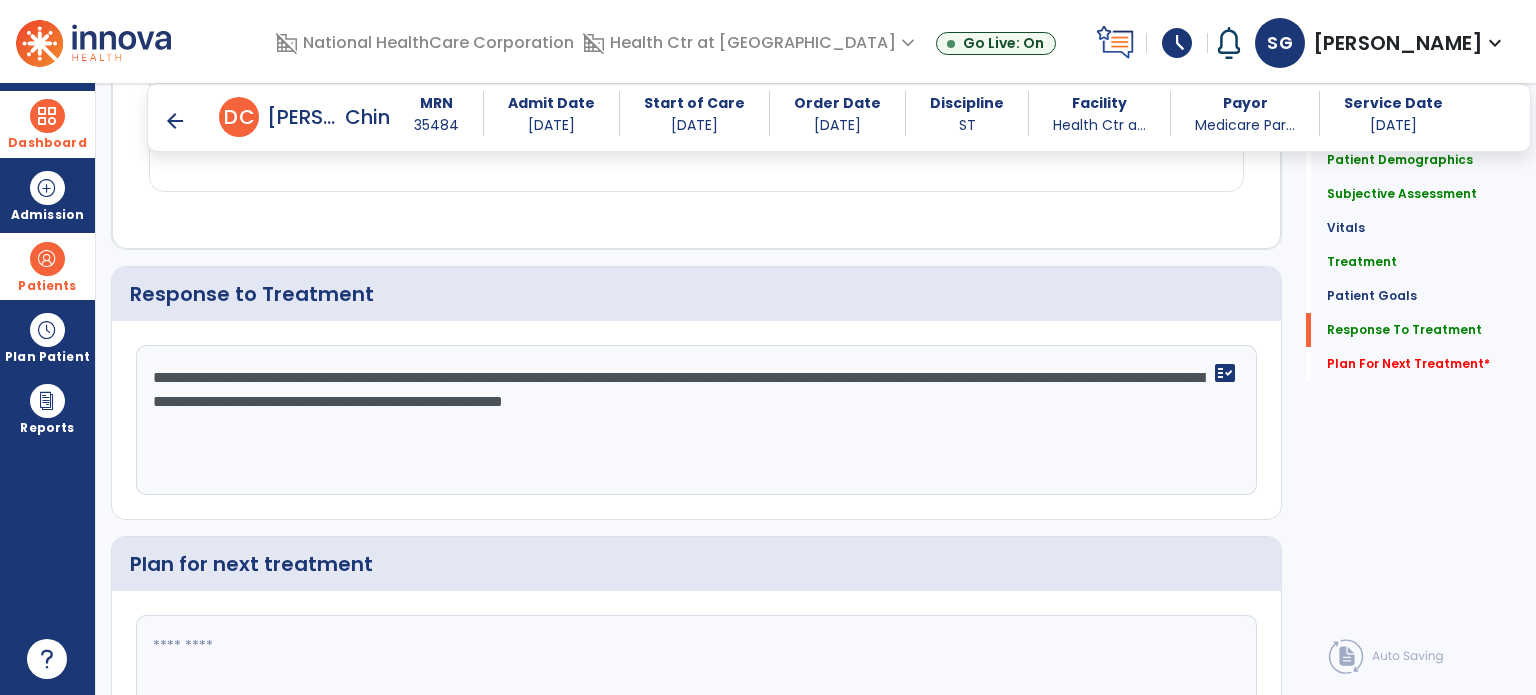 type on "**********" 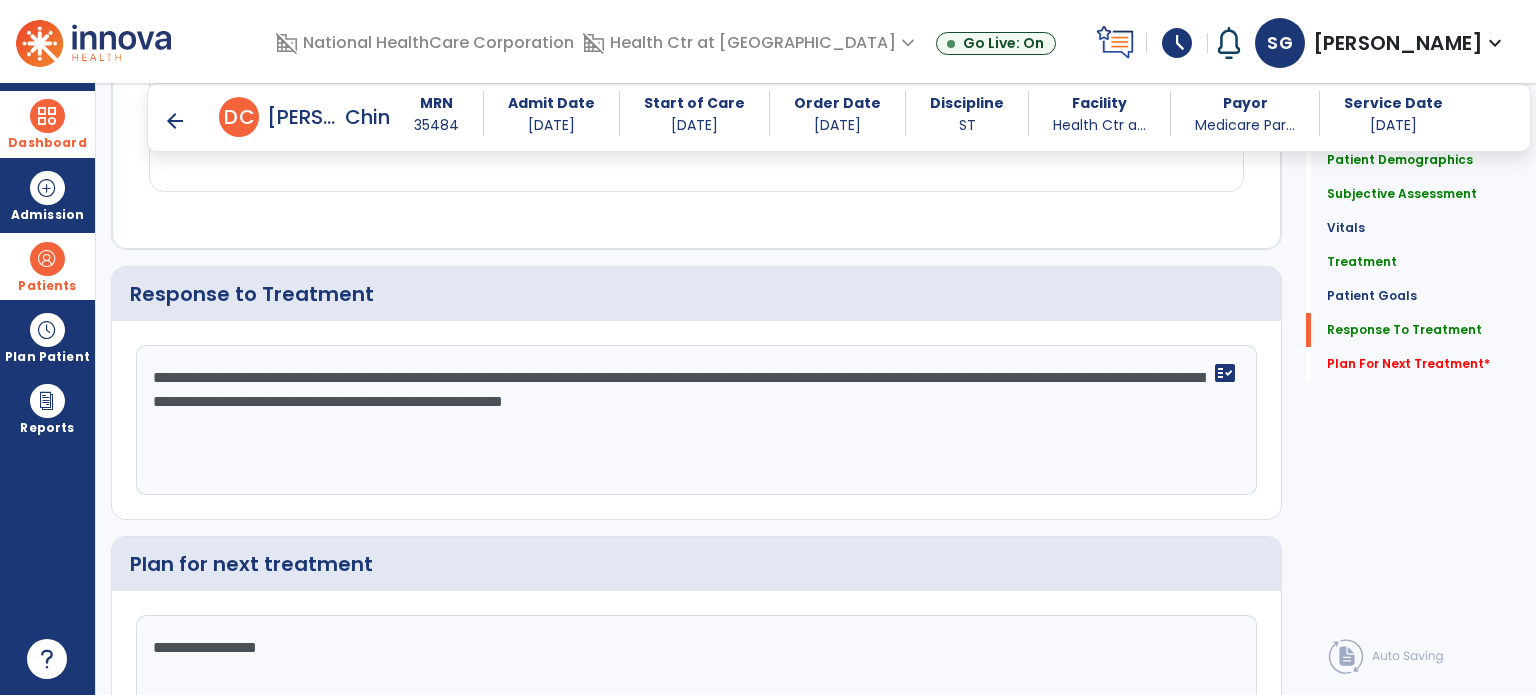 scroll, scrollTop: 2076, scrollLeft: 0, axis: vertical 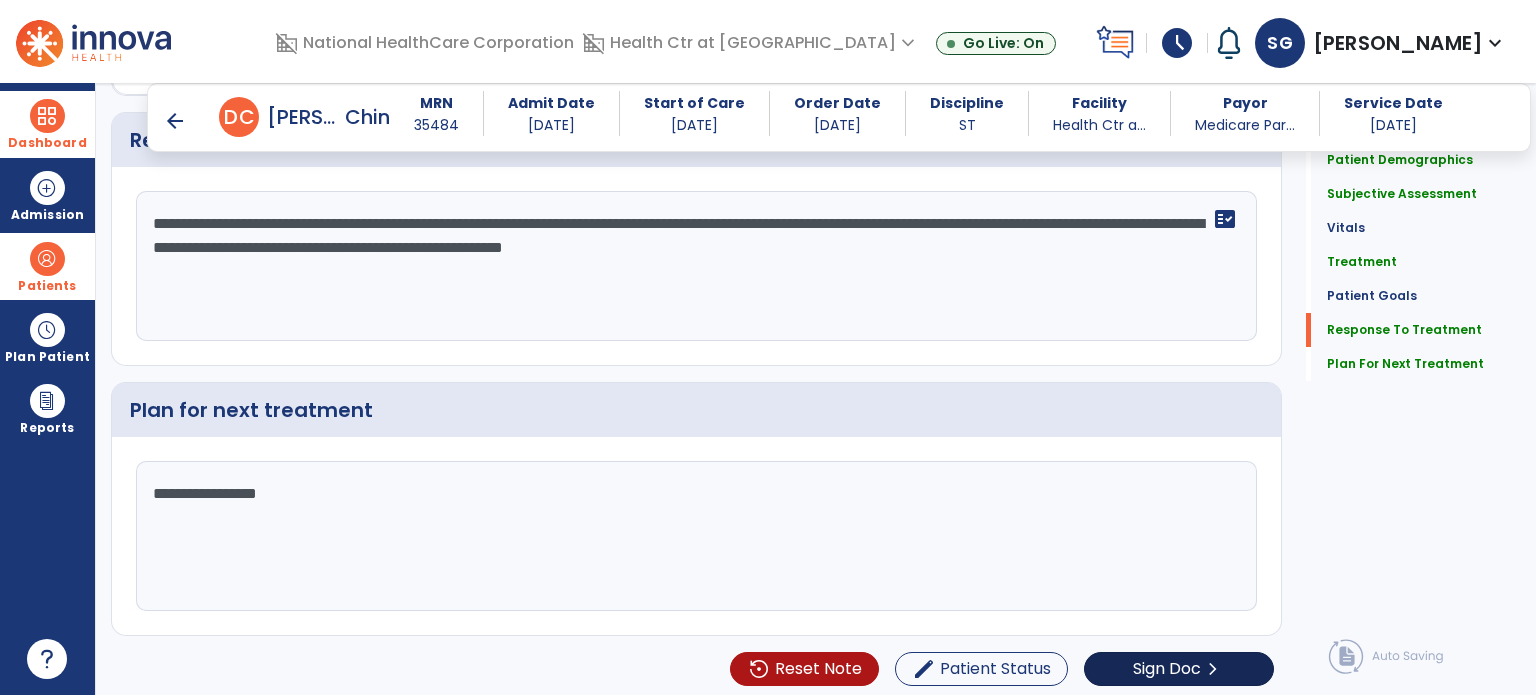 type on "**********" 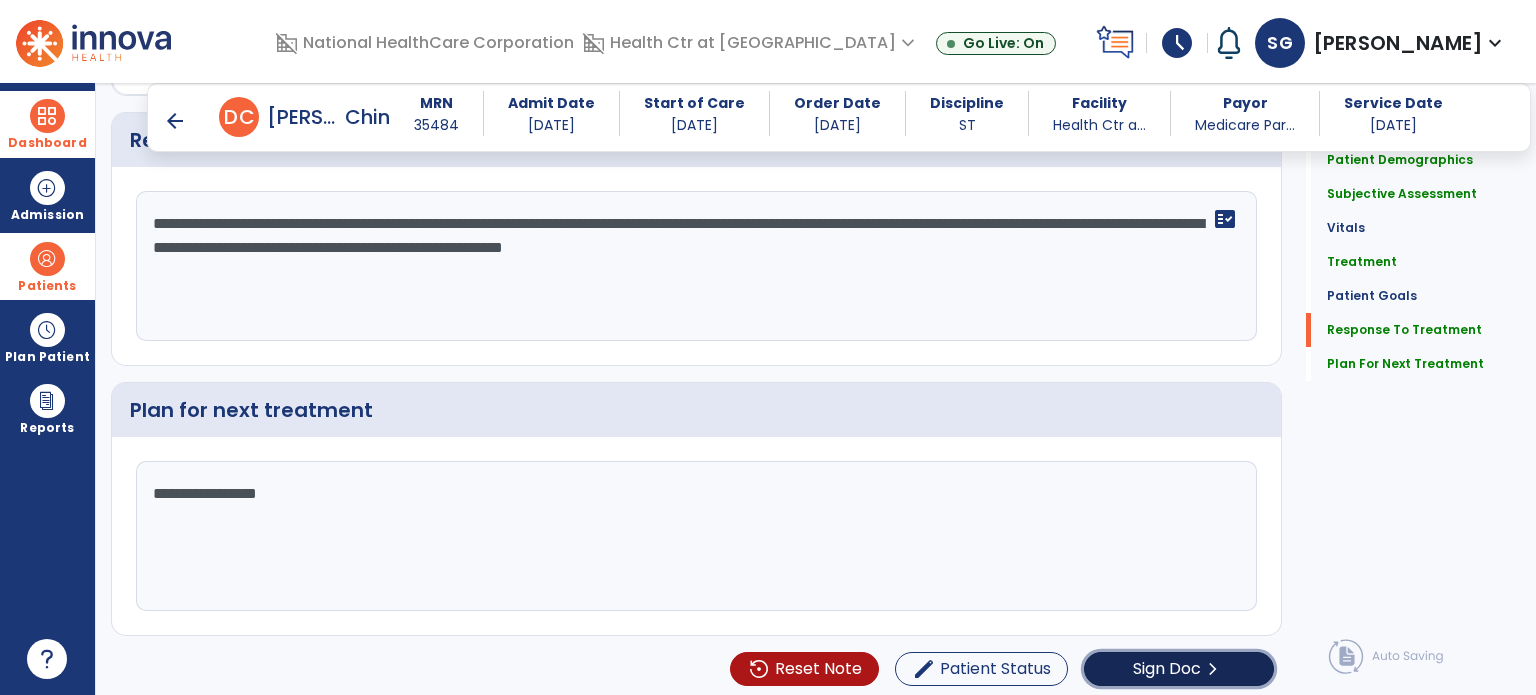 click on "Sign Doc" 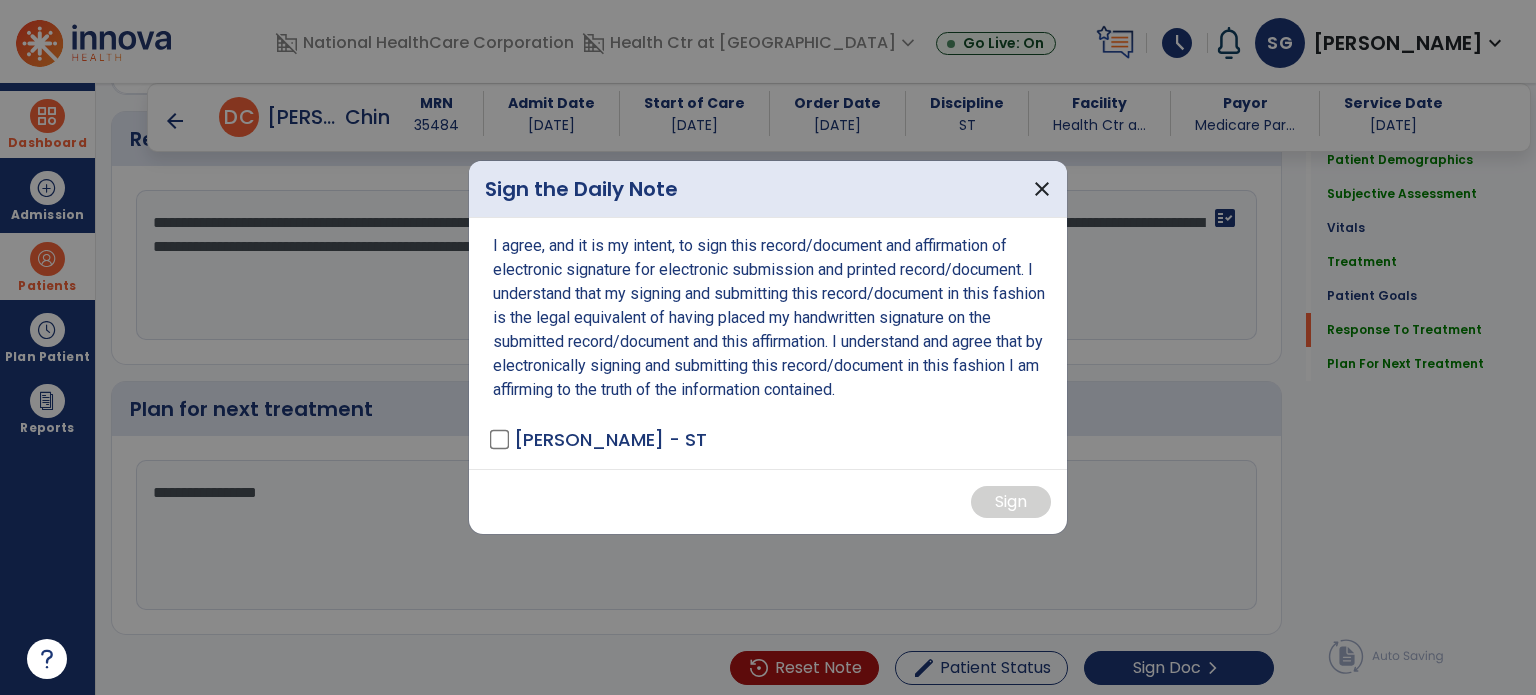 click on "I agree, and it is my intent, to sign this record/document and affirmation of electronic signature for electronic submission and printed record/document. I understand that my signing and submitting this record/document in this fashion is the legal equivalent of having placed my handwritten signature on the submitted record/document and this affirmation. I understand and agree that by electronically signing and submitting this record/document in this fashion I am affirming to the truth of the information contained.  [PERSON_NAME]  - ST" at bounding box center [768, 343] 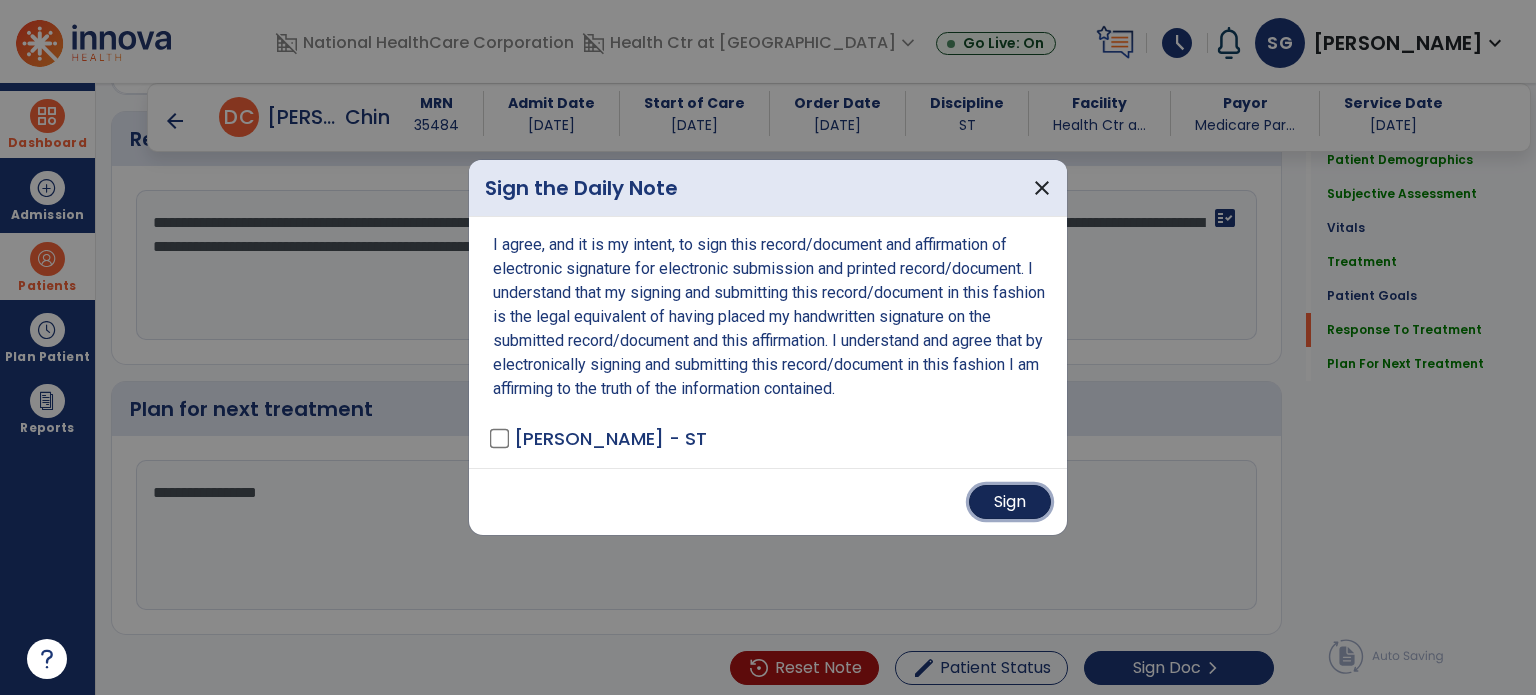 click on "Sign" at bounding box center (1010, 502) 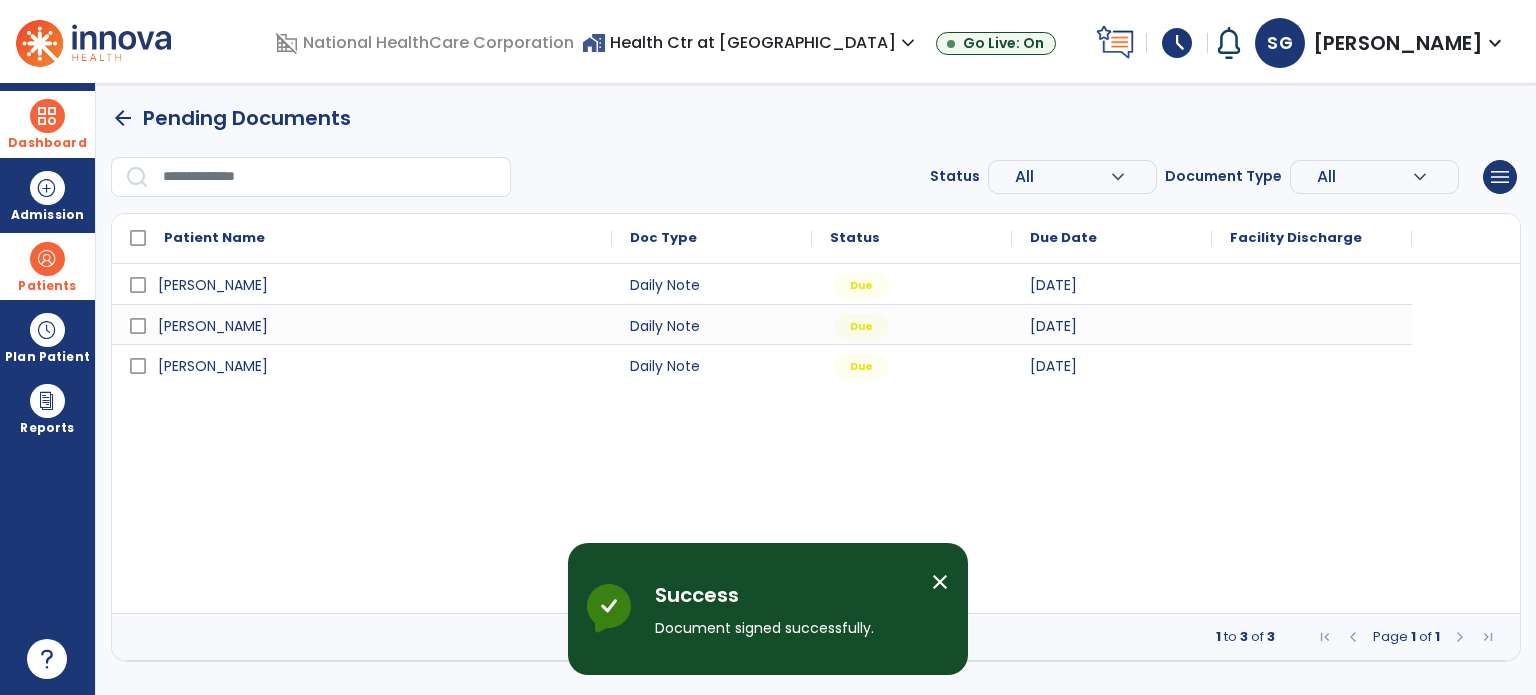 scroll, scrollTop: 0, scrollLeft: 0, axis: both 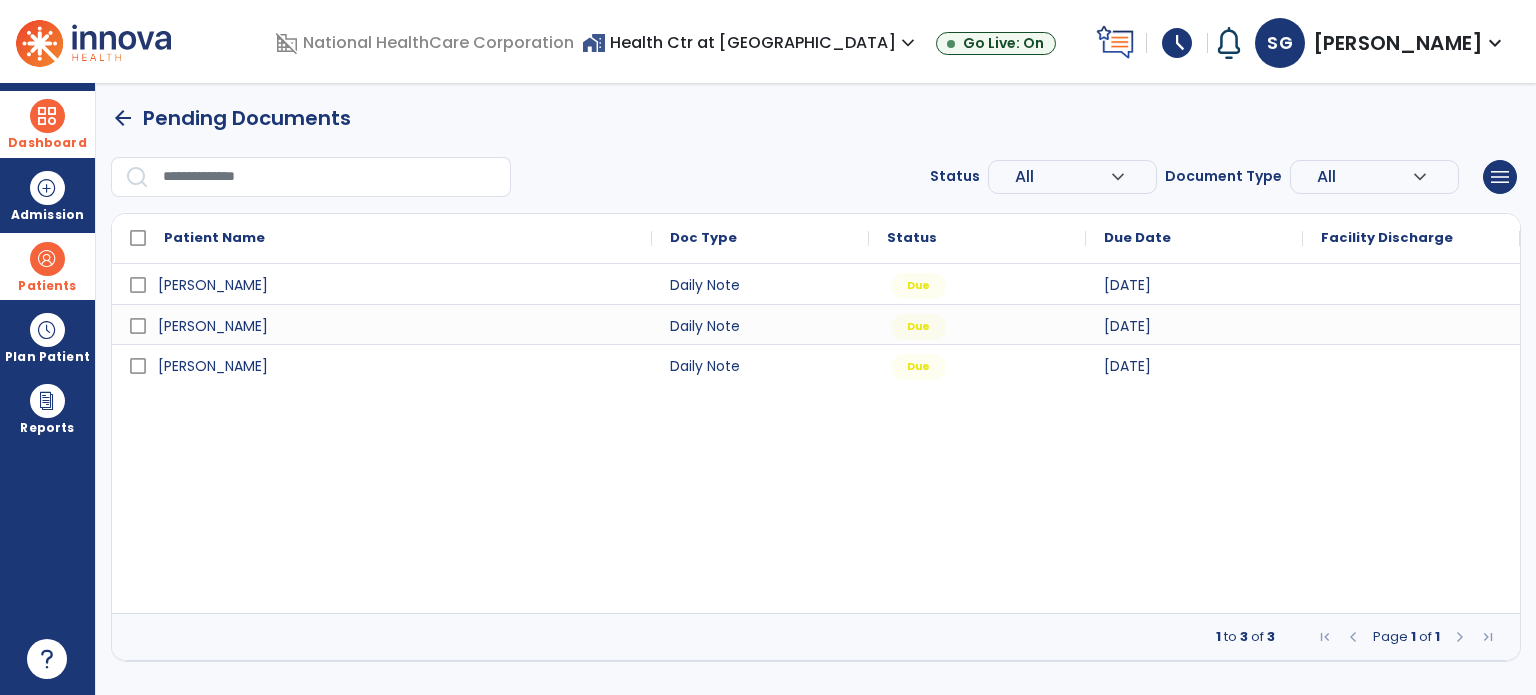 click at bounding box center (47, 116) 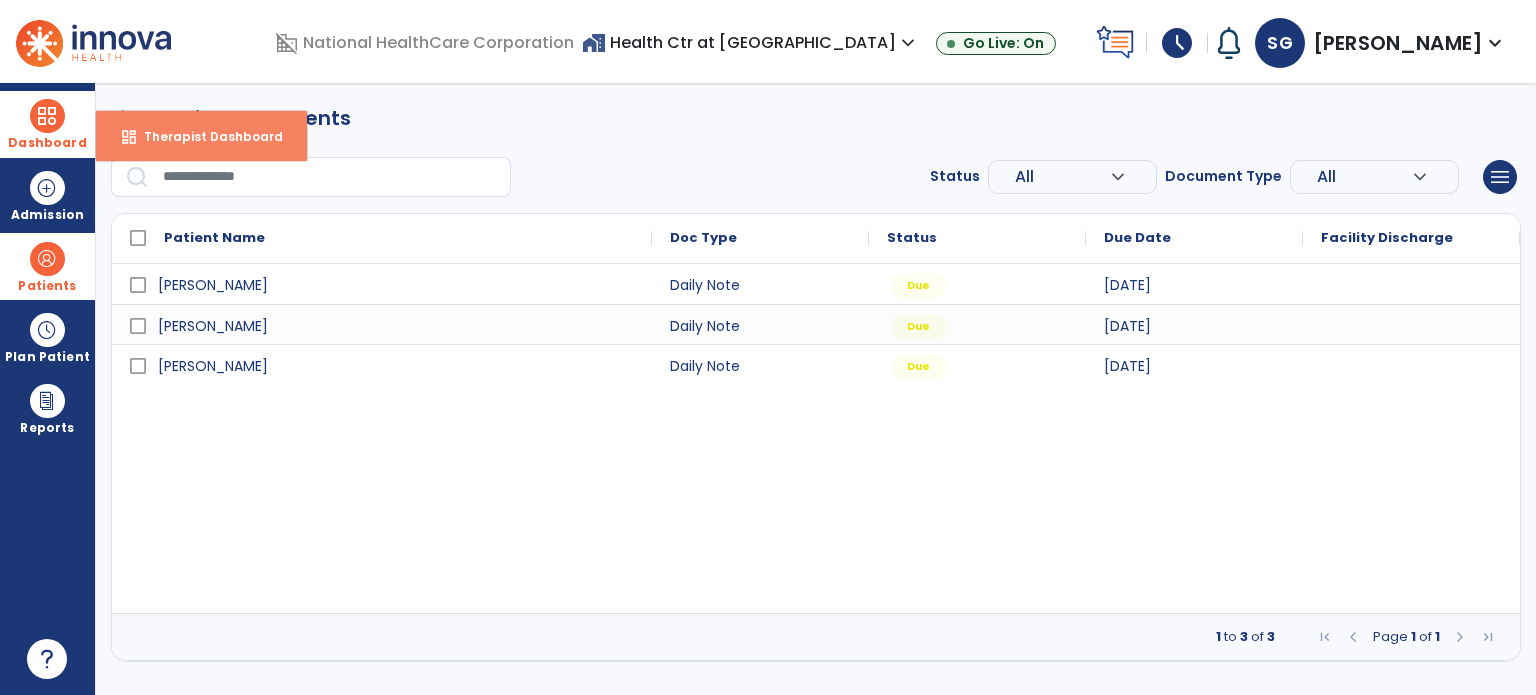 click on "Therapist Dashboard" at bounding box center [205, 136] 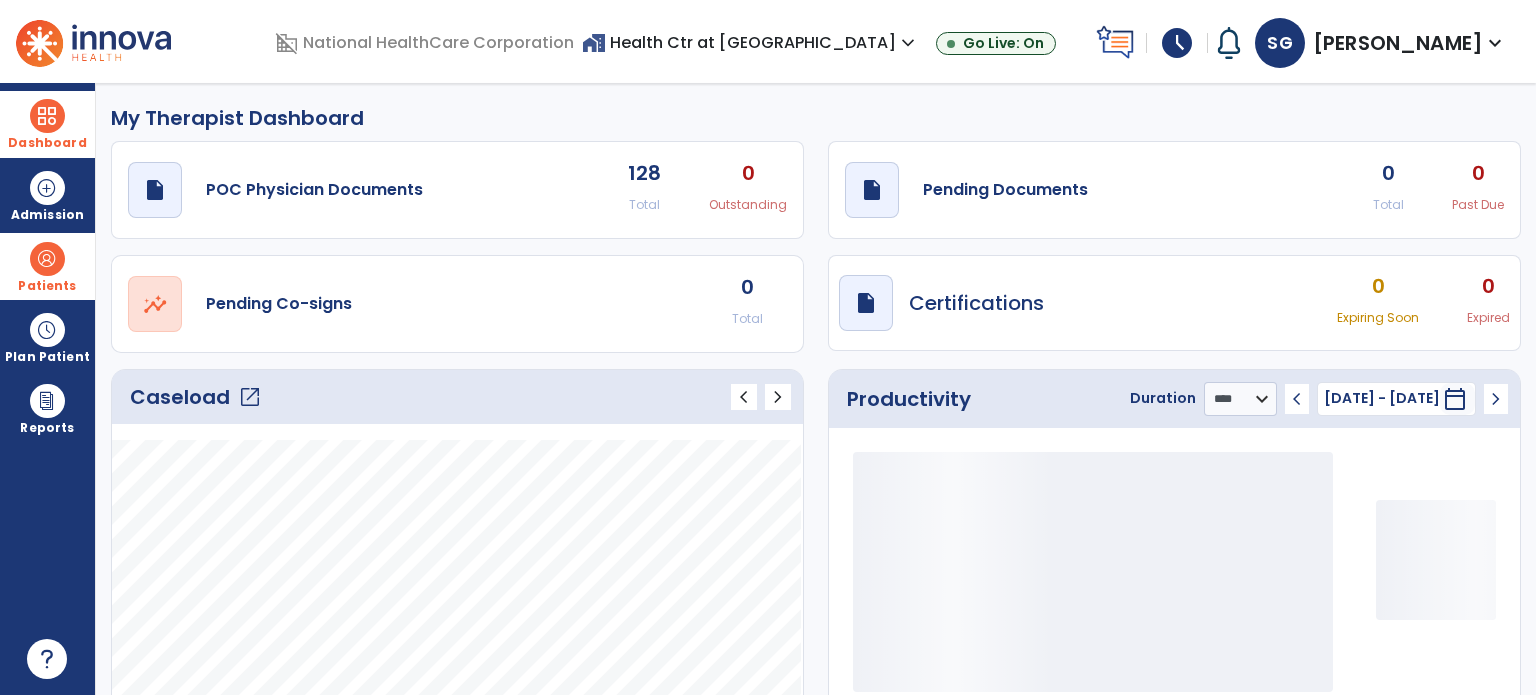 click on "schedule" at bounding box center [1177, 43] 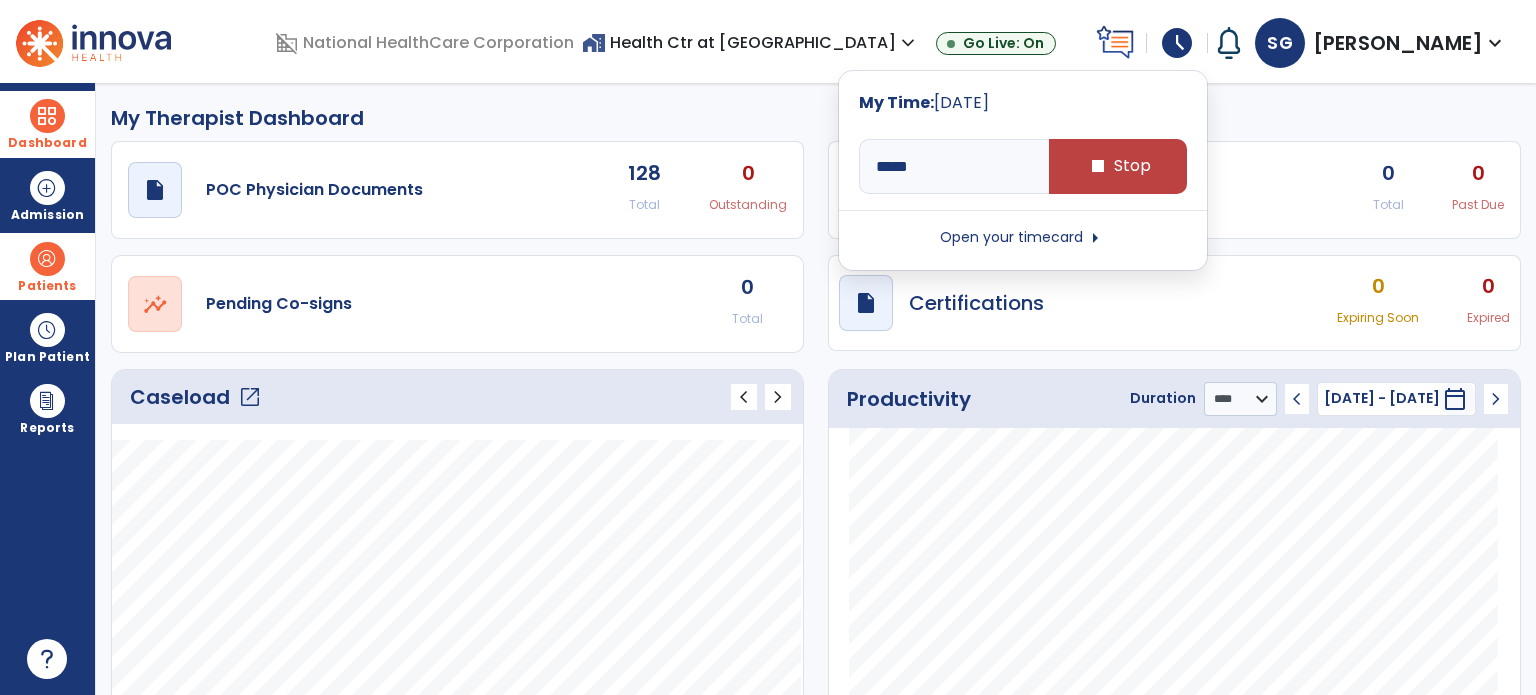 click on "schedule" at bounding box center [1177, 43] 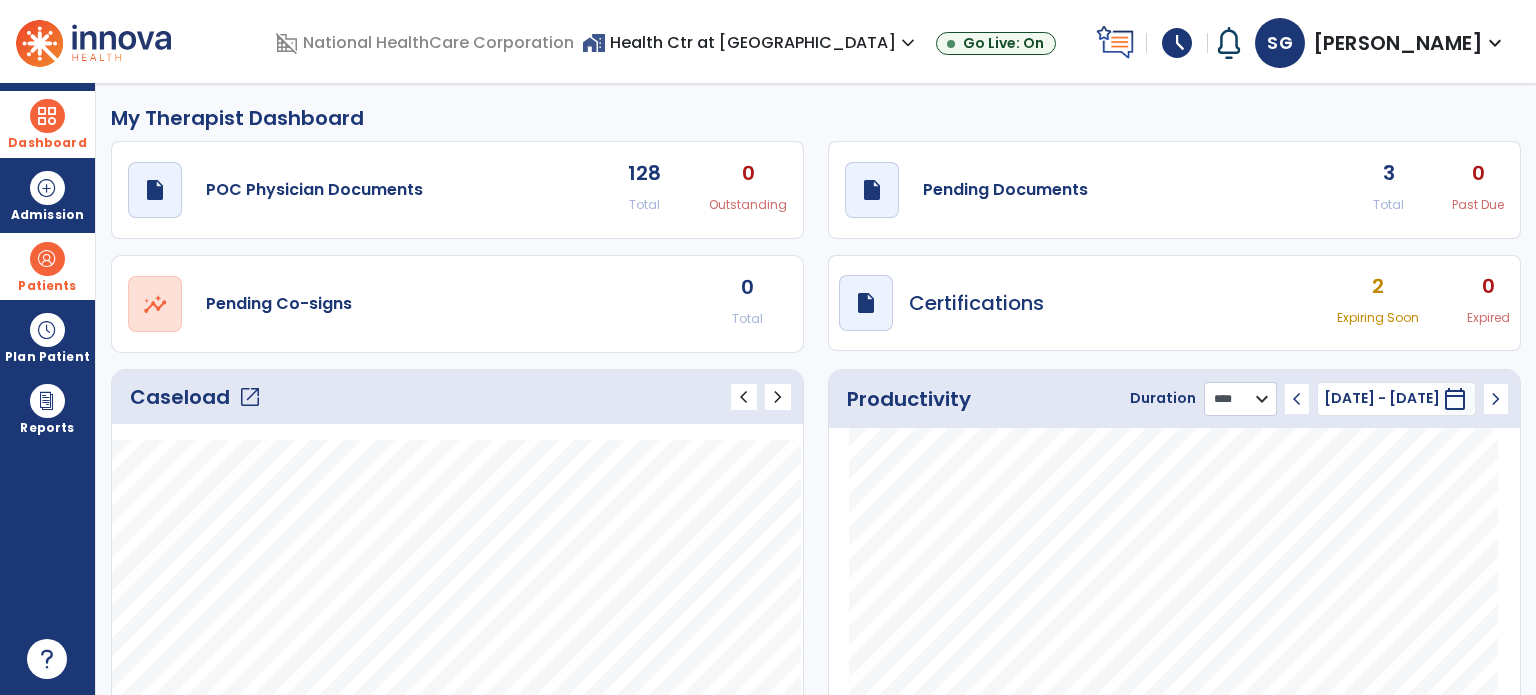 click on "******** **** ***" 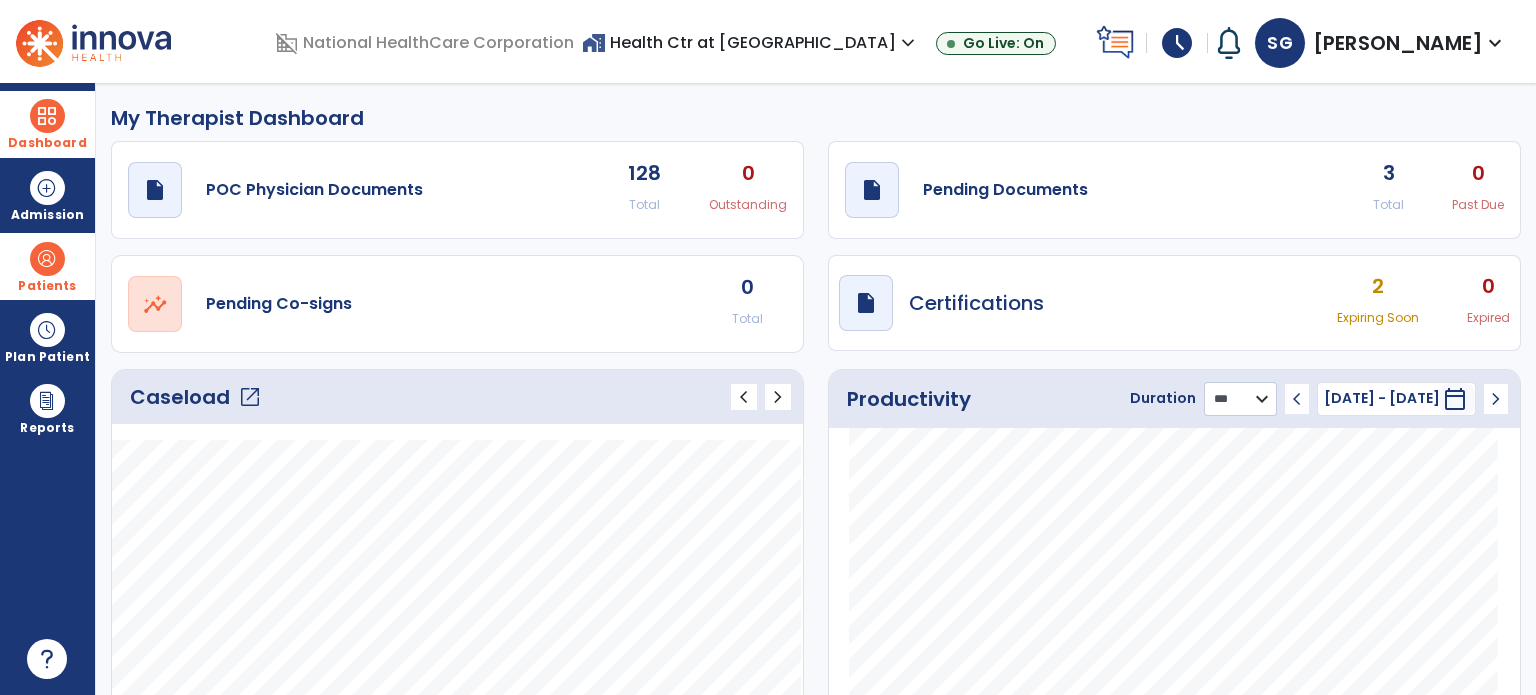 click on "******** **** ***" 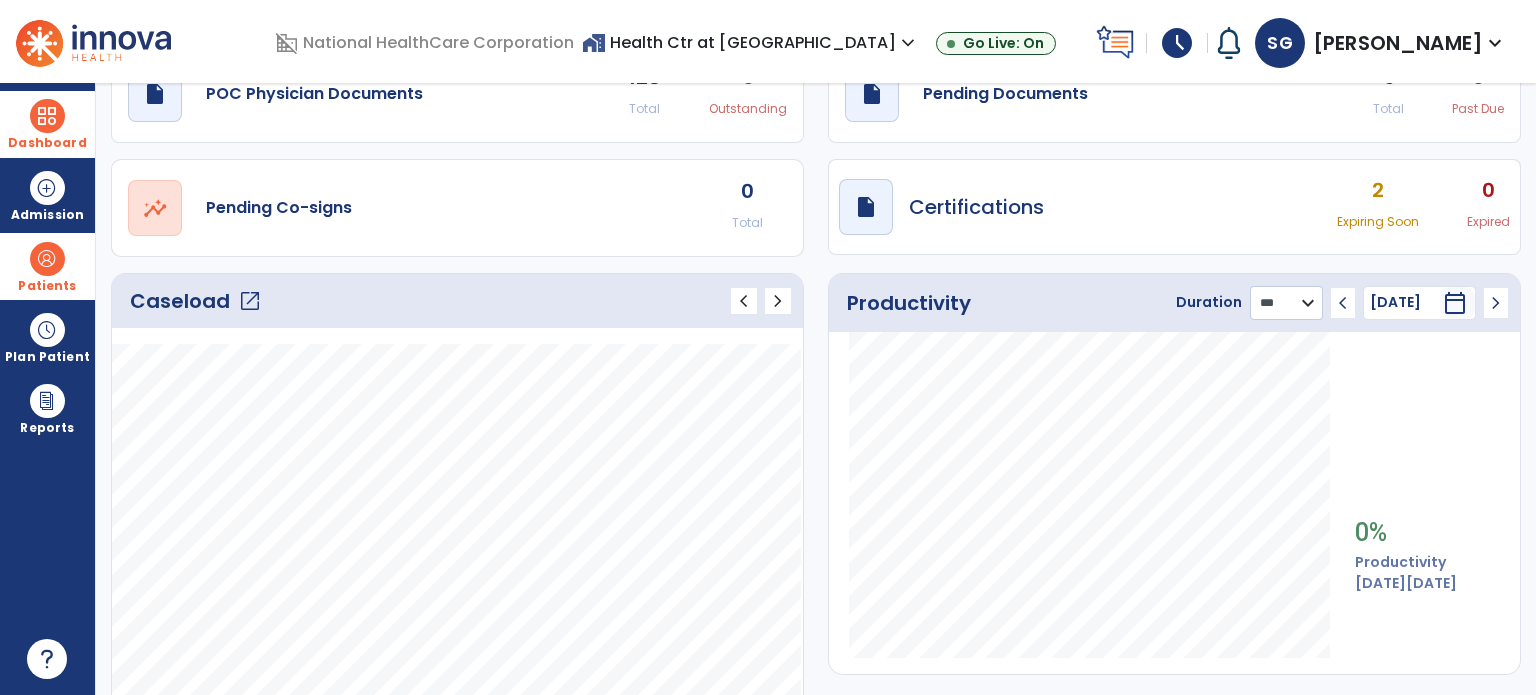 scroll, scrollTop: 0, scrollLeft: 0, axis: both 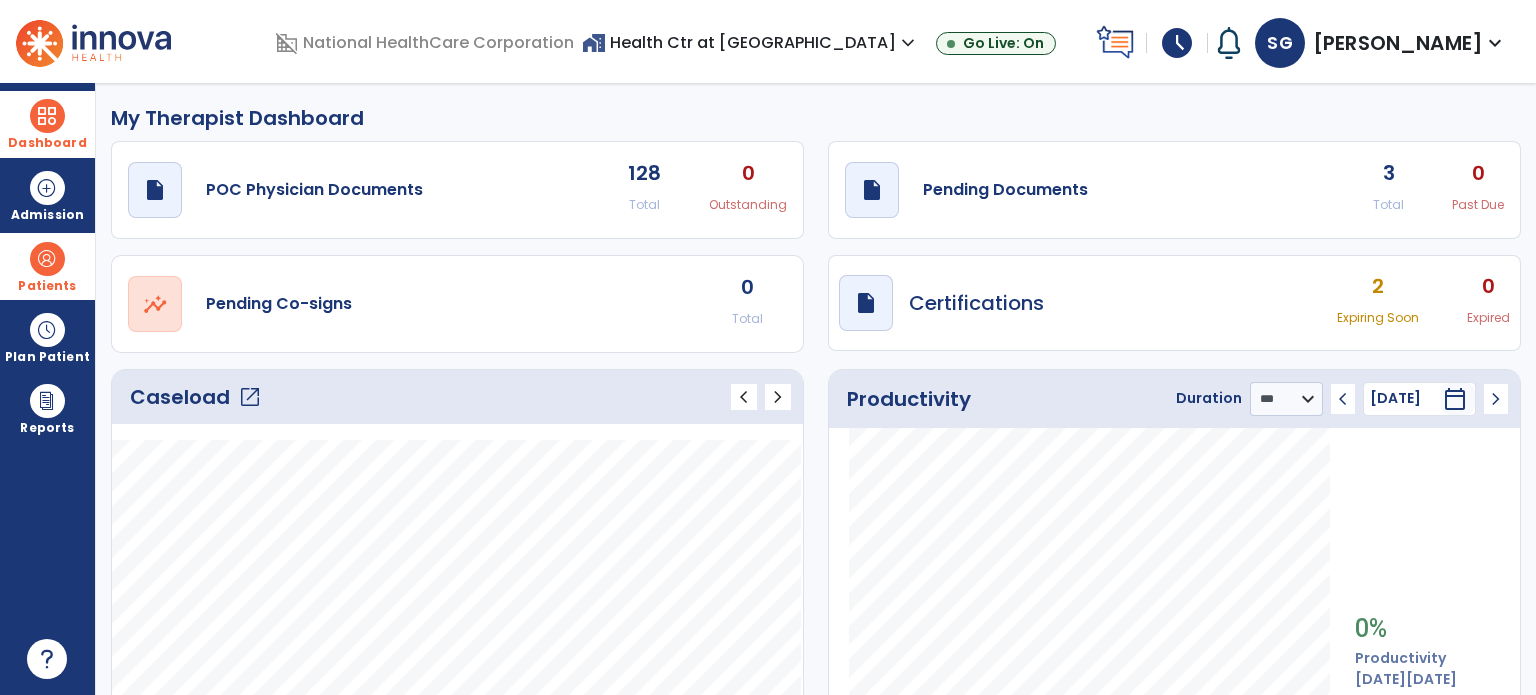 click on "Caseload   open_in_new   chevron_left   chevron_right
Notes
No. of notes
Planned Tx
0" 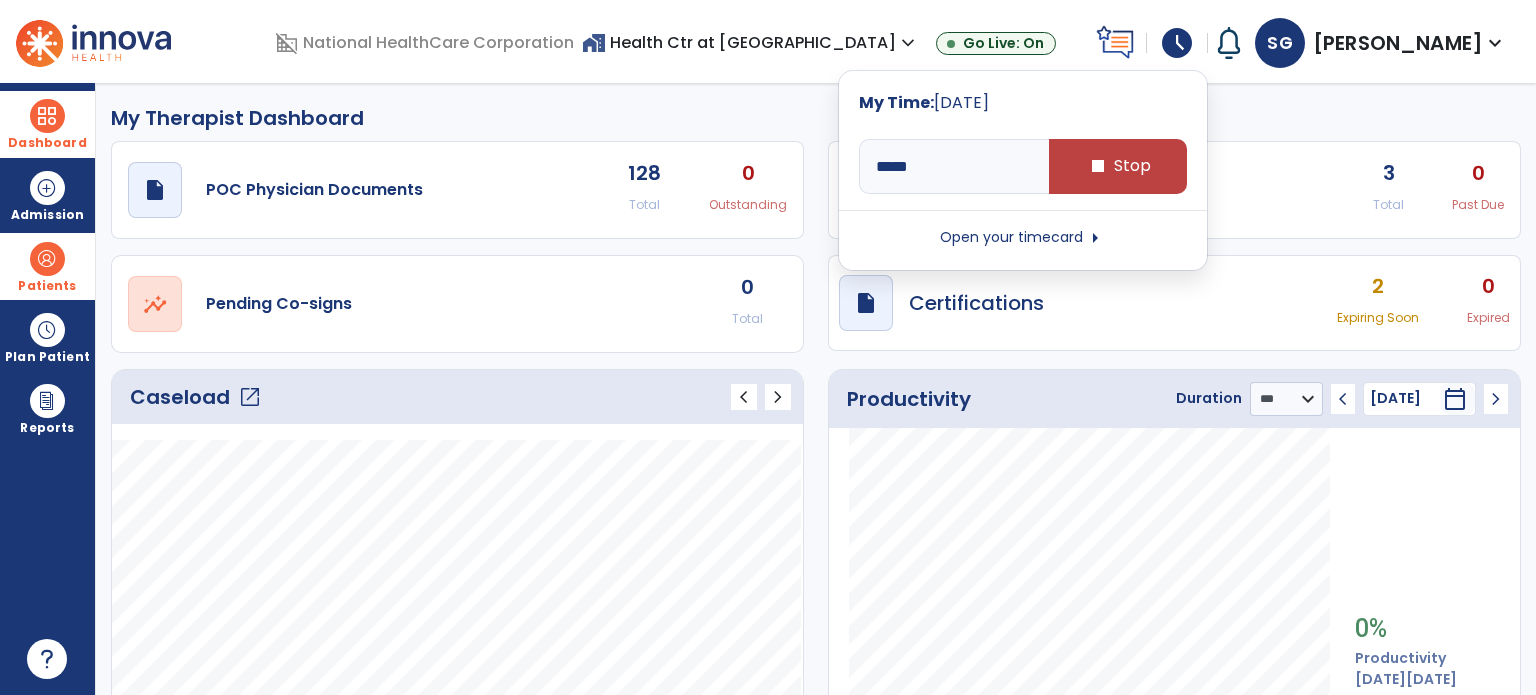 click on "schedule" at bounding box center (1177, 43) 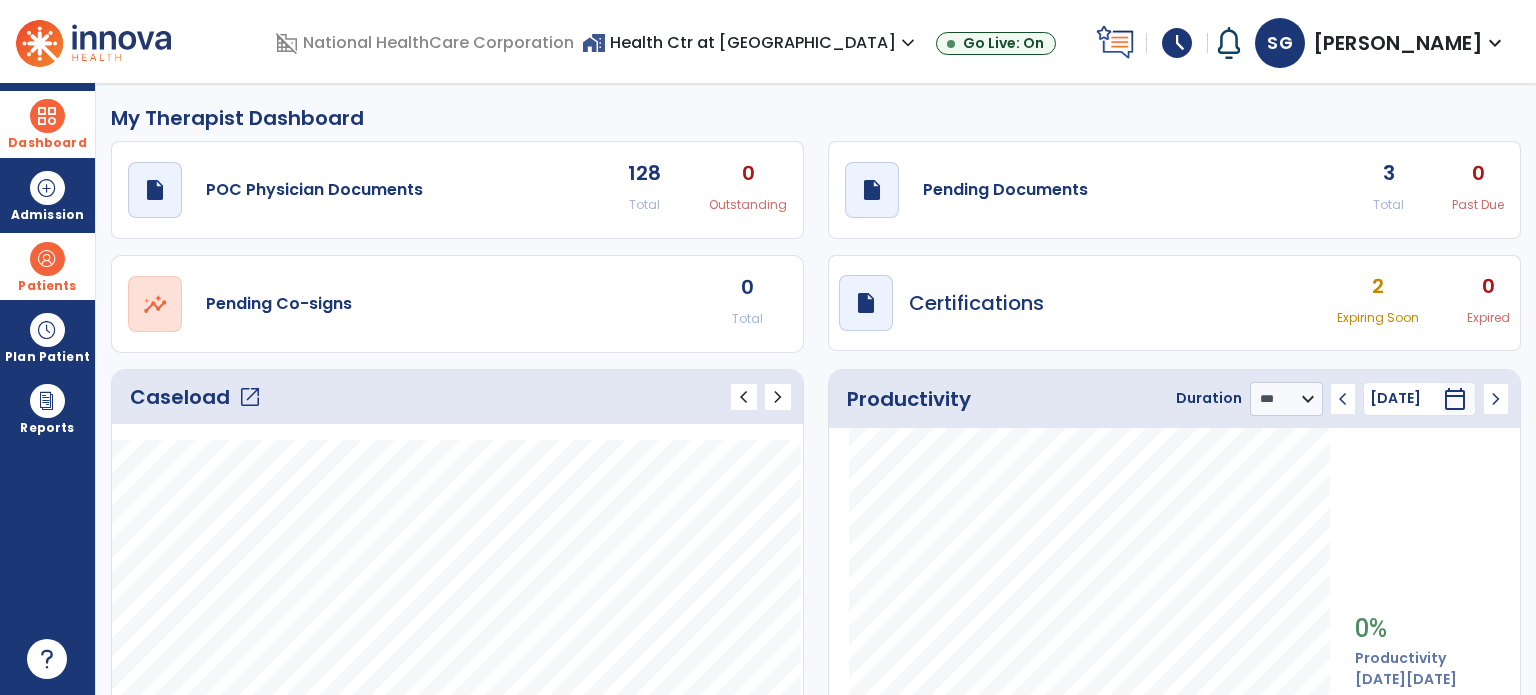 click on "My Therapist Dashboard" 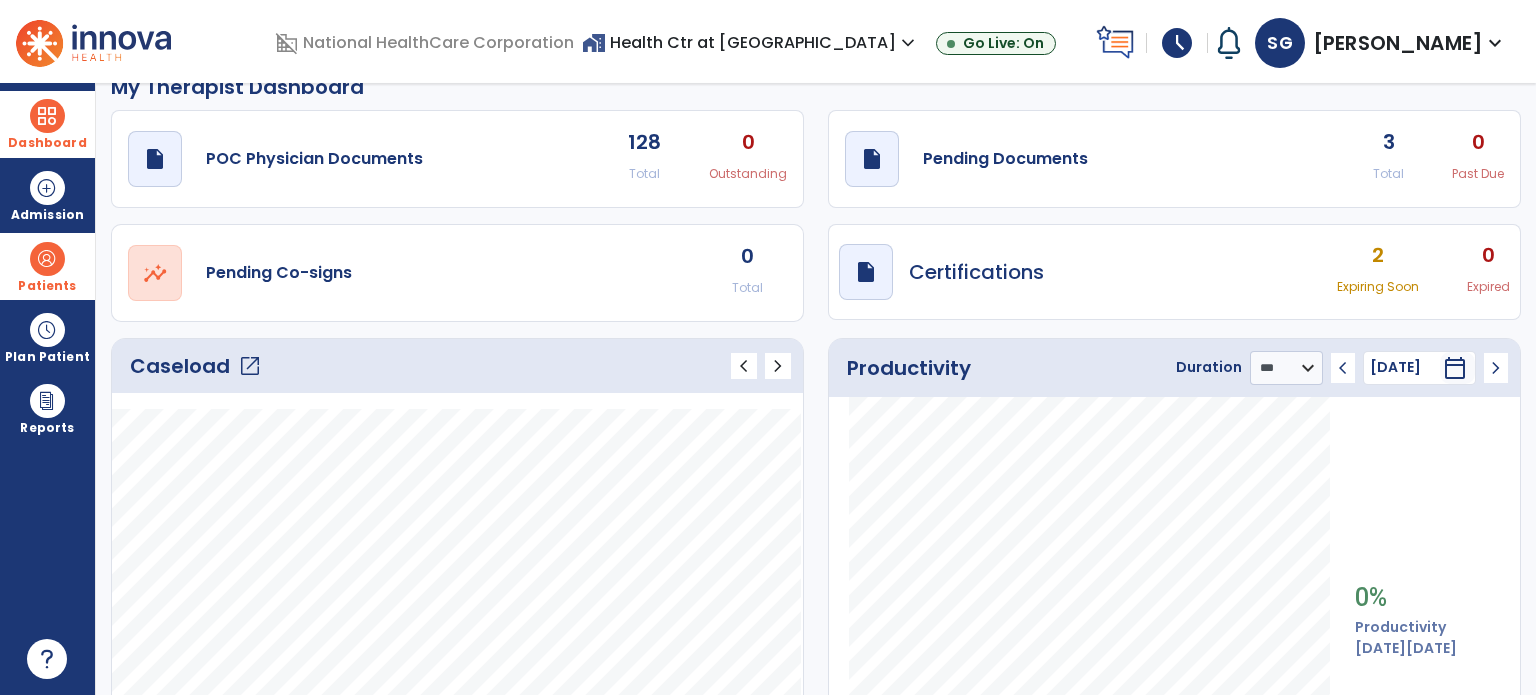 scroll, scrollTop: 0, scrollLeft: 0, axis: both 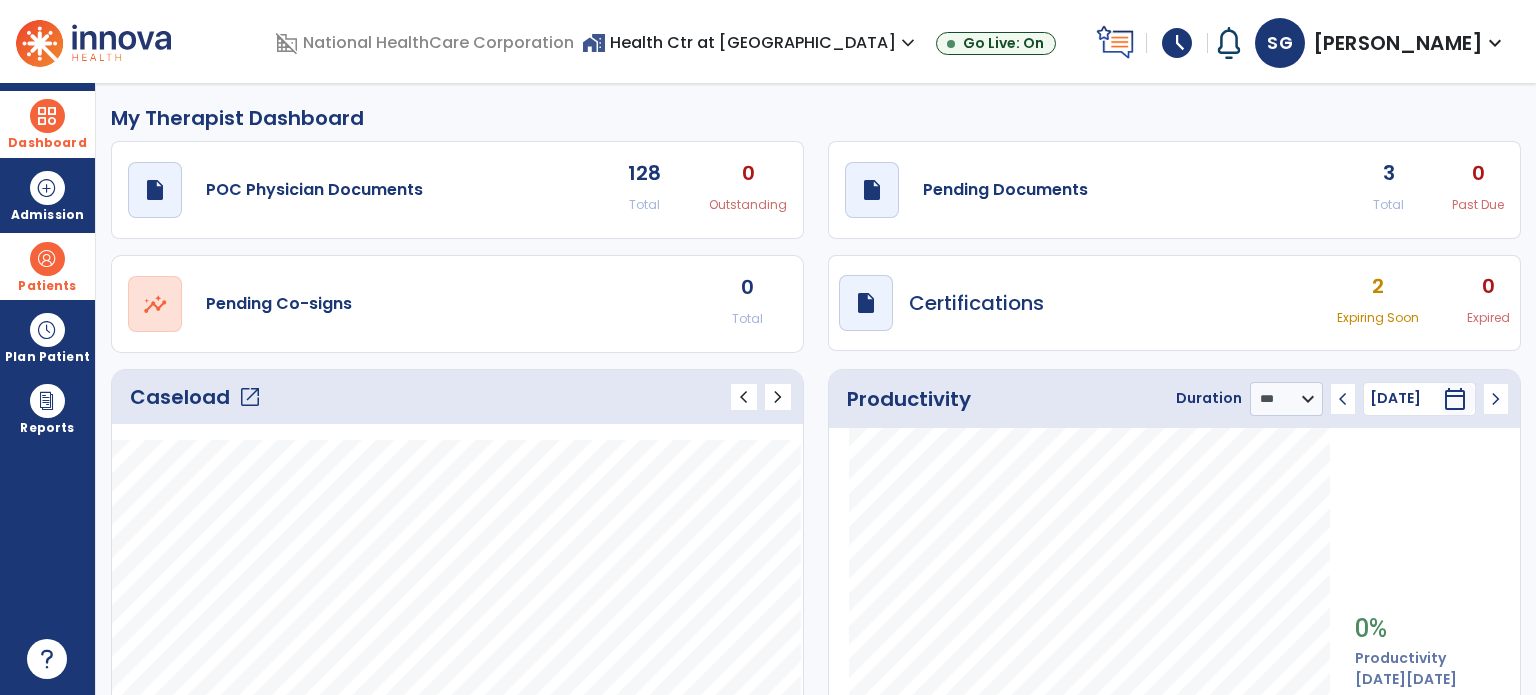 drag, startPoint x: 837, startPoint y: 129, endPoint x: 1172, endPoint y: 97, distance: 336.5249 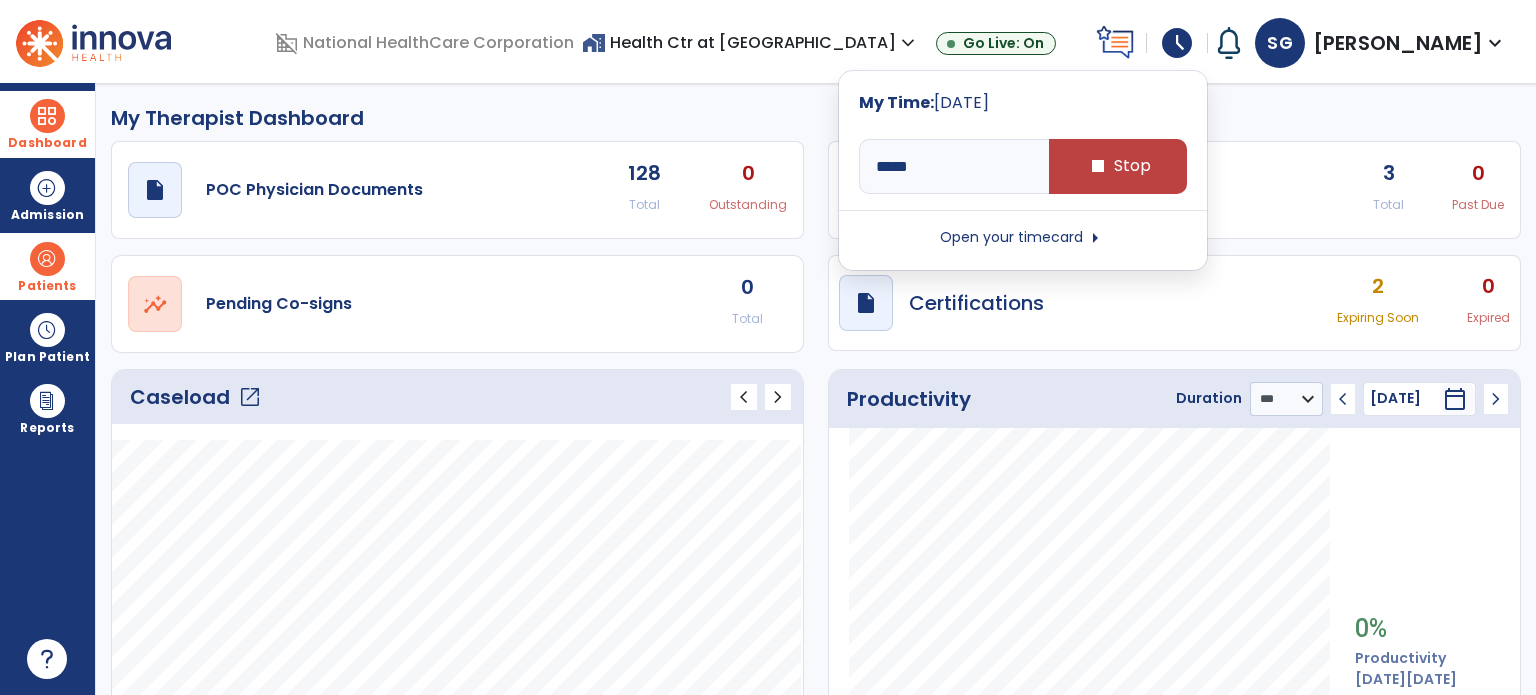 click on "draft   open_in_new  Certifications 2 Expiring Soon 0 Expired" at bounding box center (1174, 304) 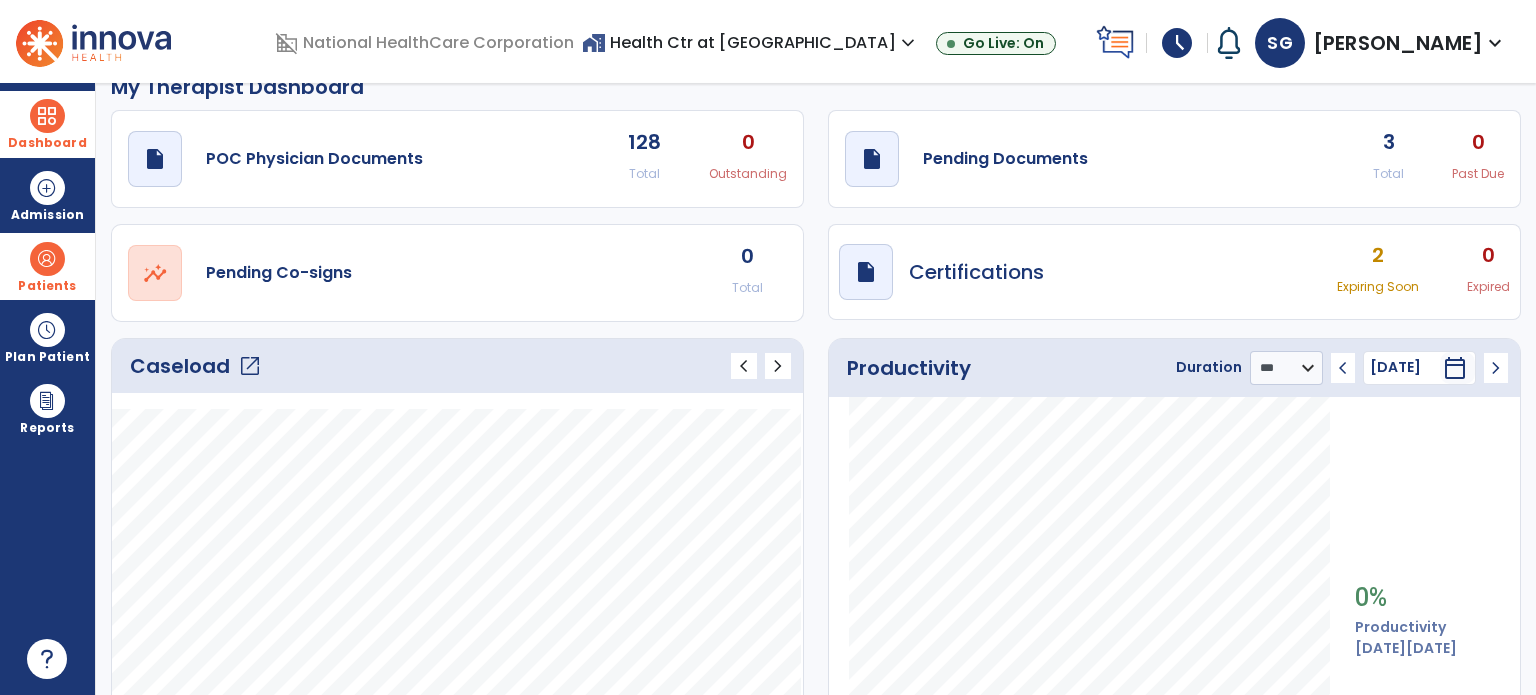 scroll, scrollTop: 0, scrollLeft: 0, axis: both 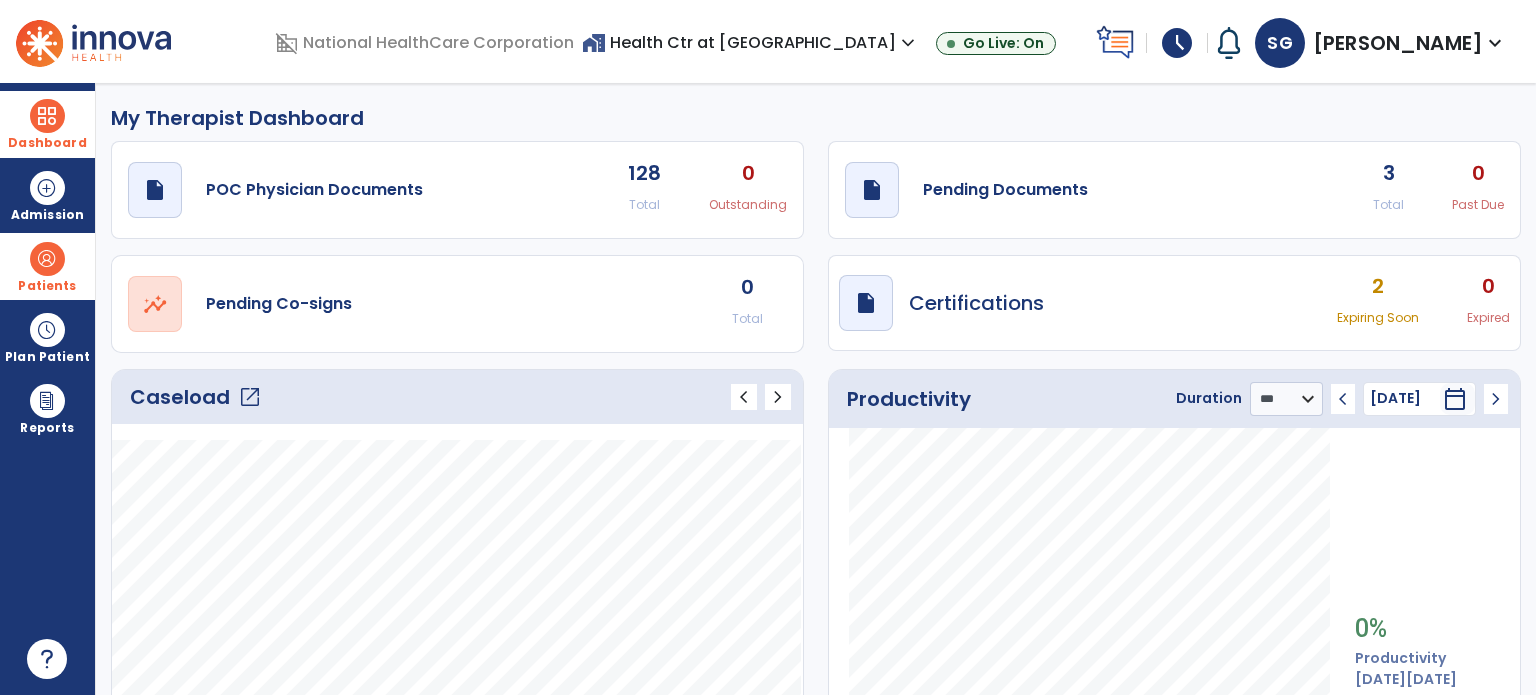 click at bounding box center [47, 259] 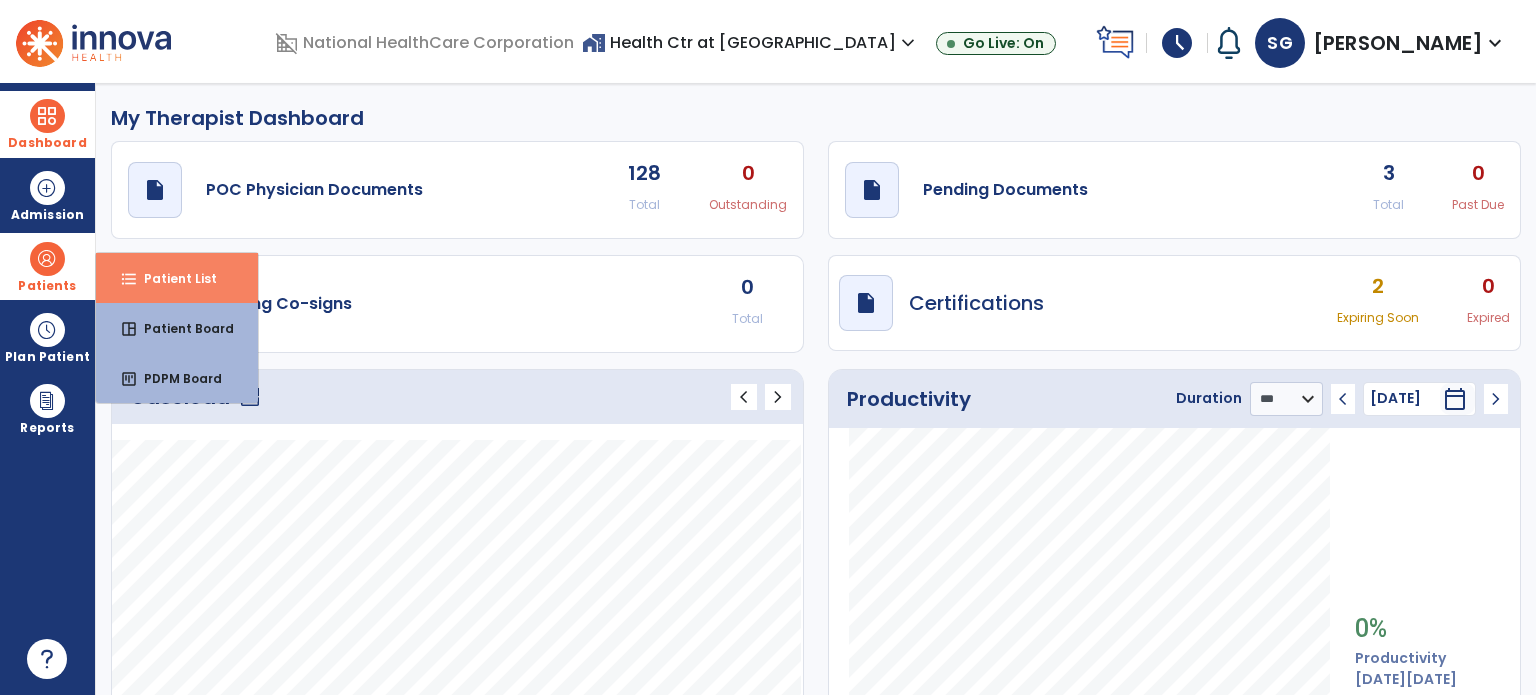 click on "Patient List" at bounding box center (172, 278) 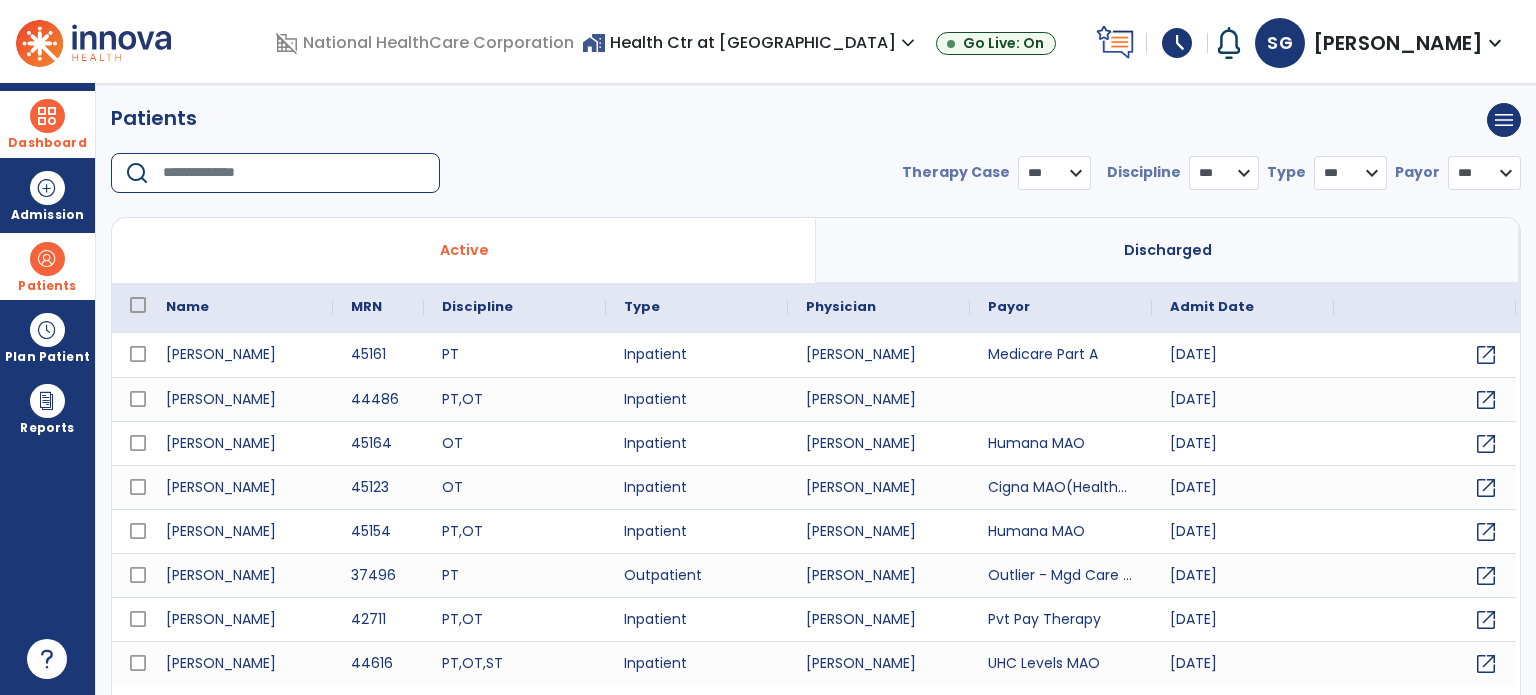 click at bounding box center [294, 173] 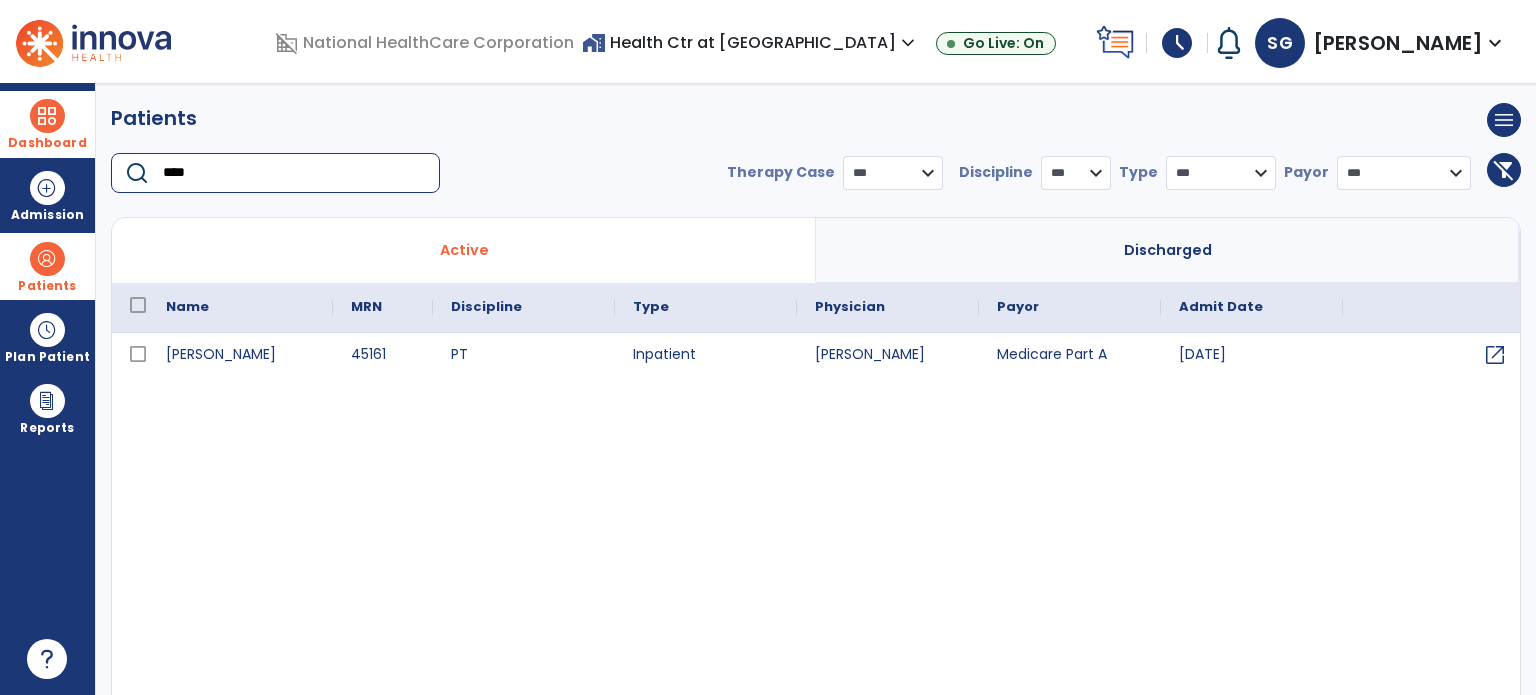 type on "****" 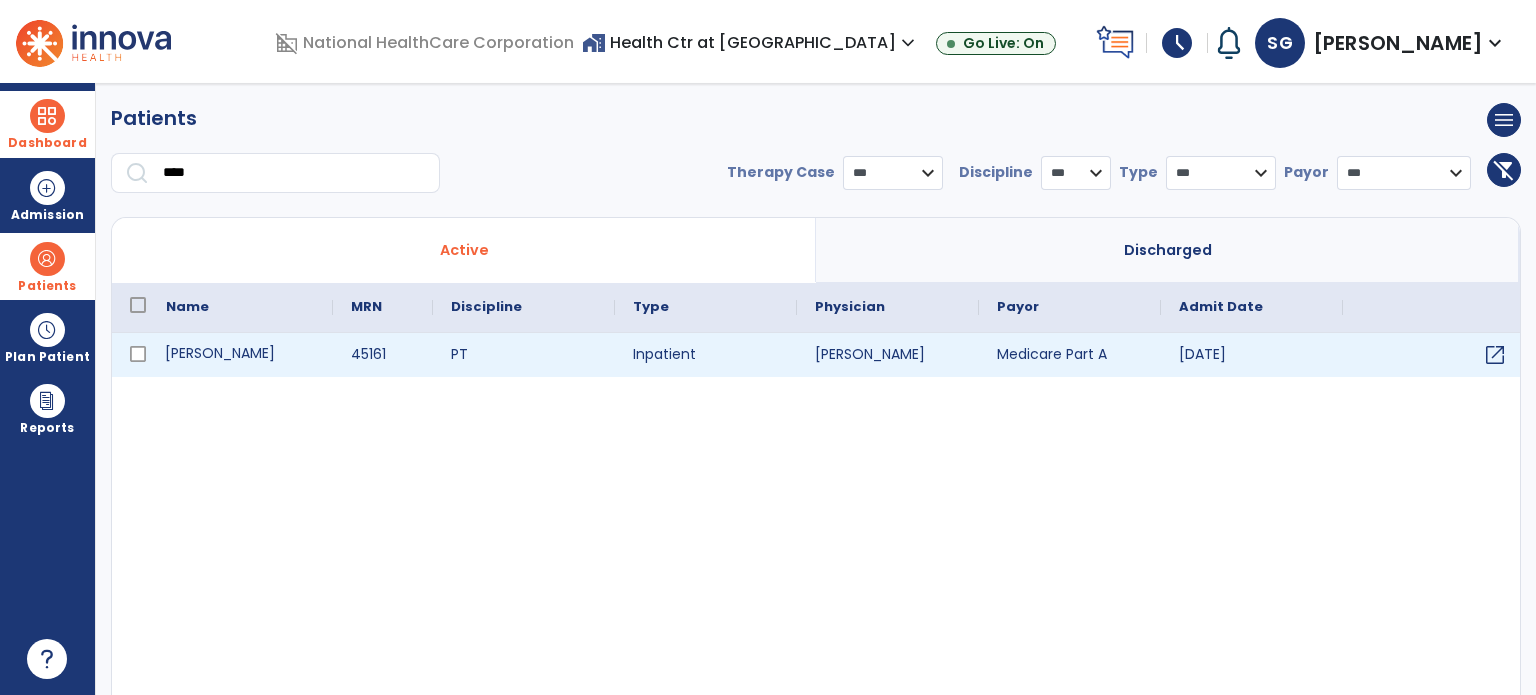 click on "[PERSON_NAME]" at bounding box center (240, 355) 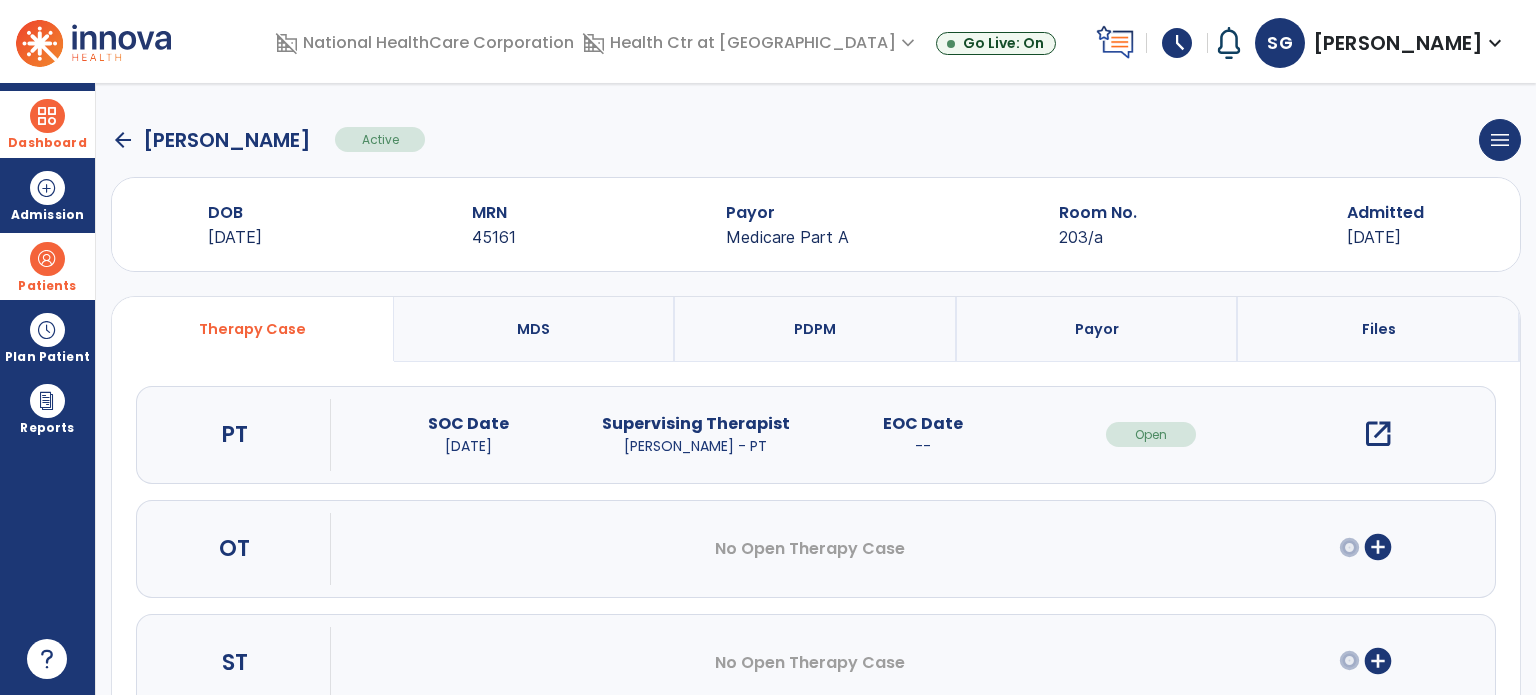 scroll, scrollTop: 62, scrollLeft: 0, axis: vertical 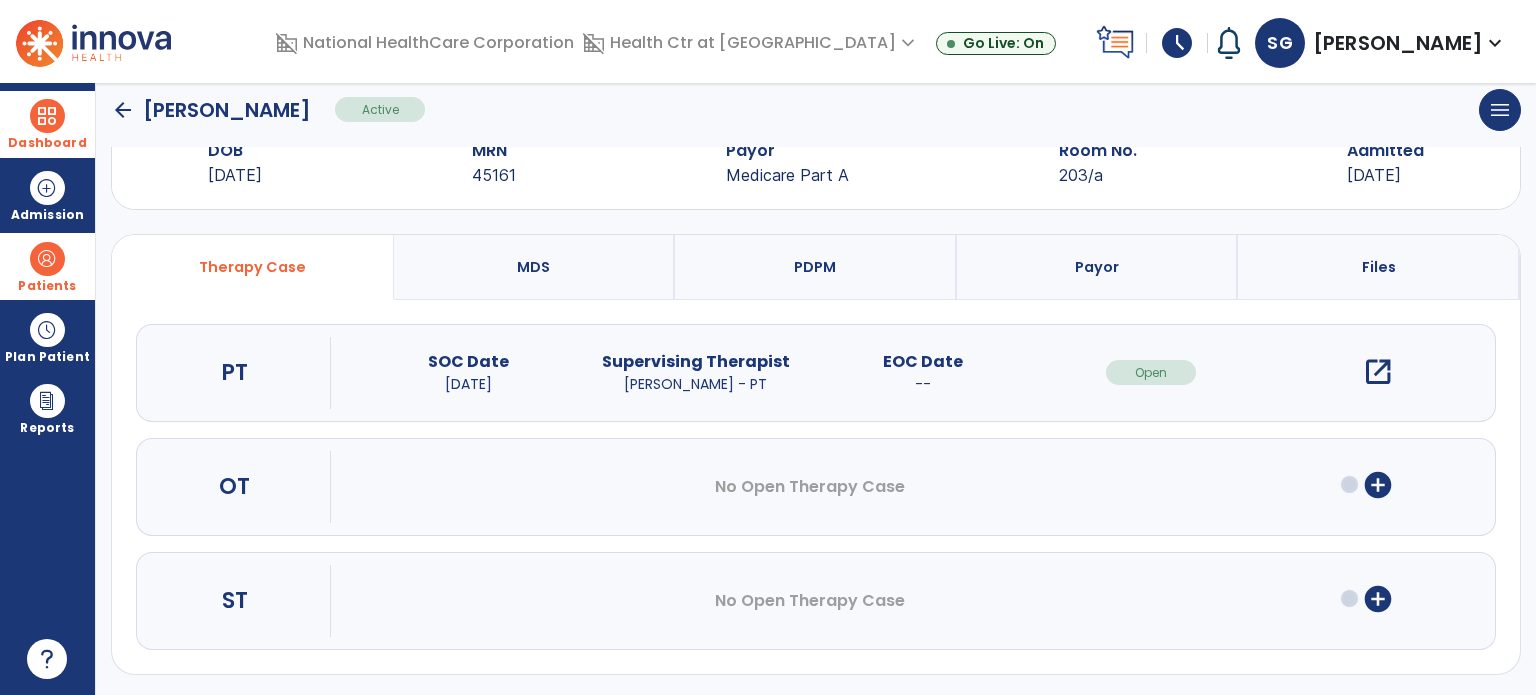 click on "add_circle" at bounding box center (1378, 599) 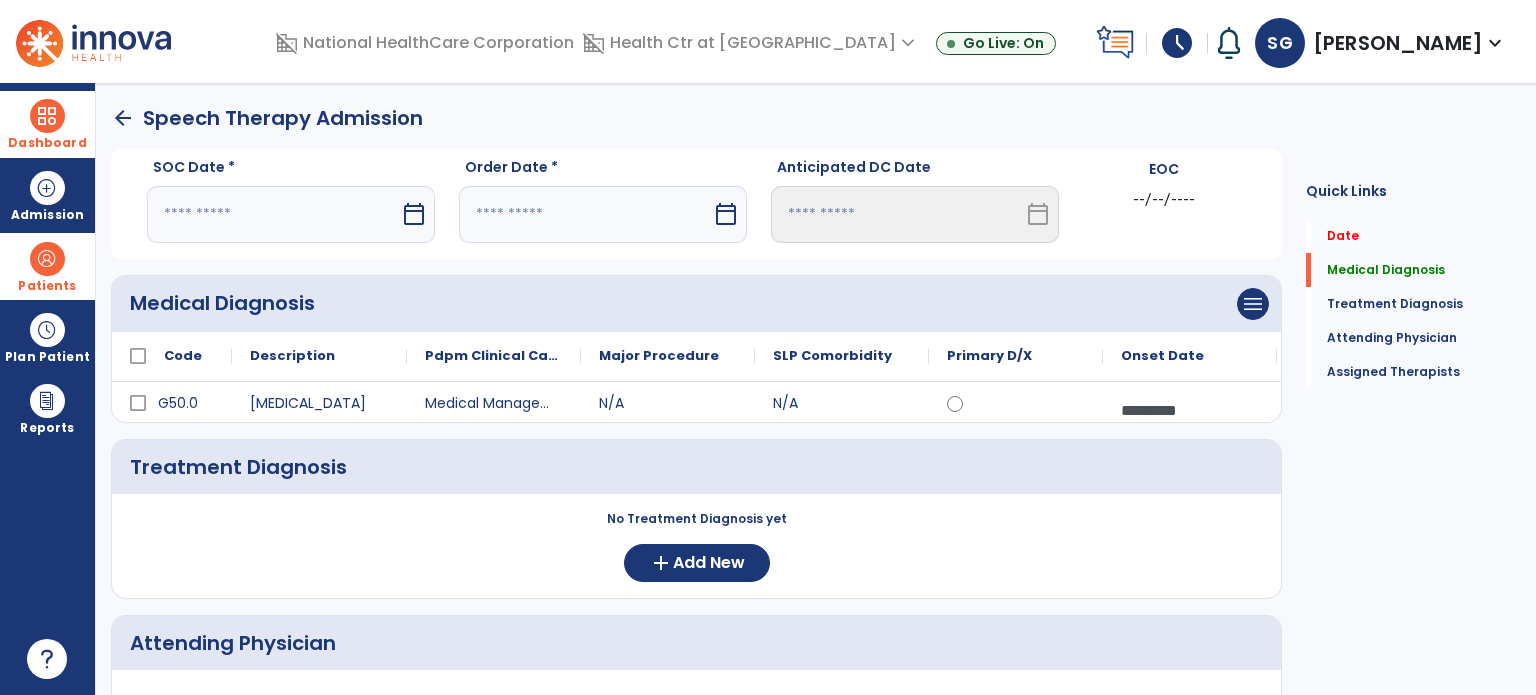 scroll, scrollTop: 0, scrollLeft: 0, axis: both 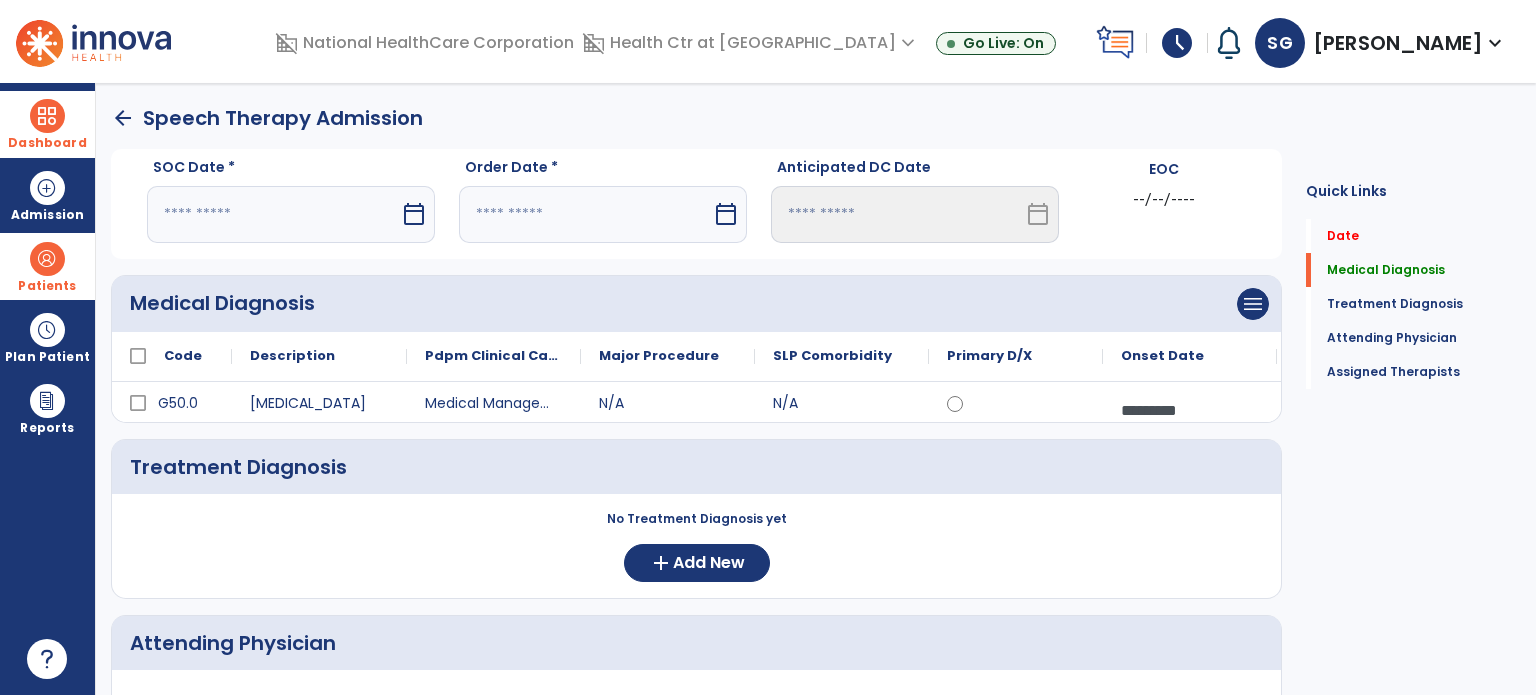 click on "calendar_today" at bounding box center (414, 214) 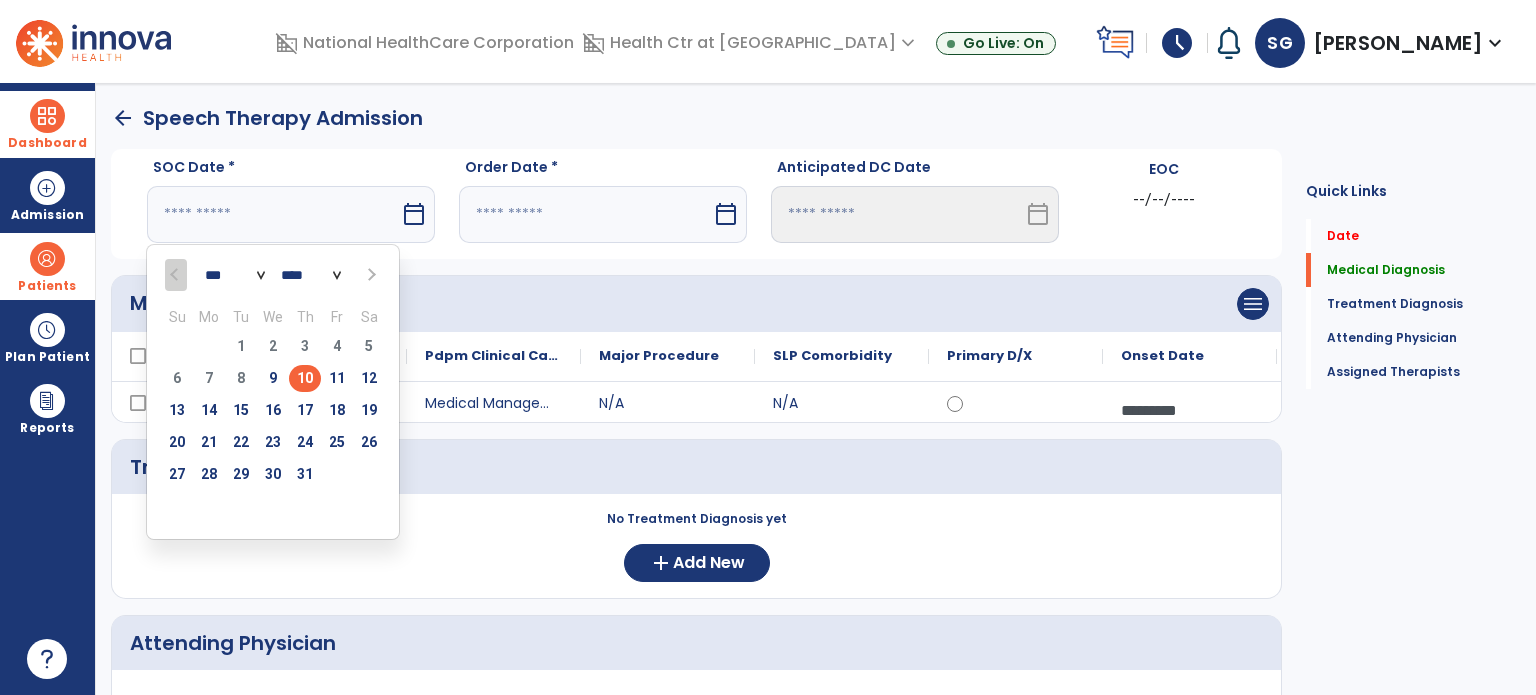 click on "10" at bounding box center [305, 378] 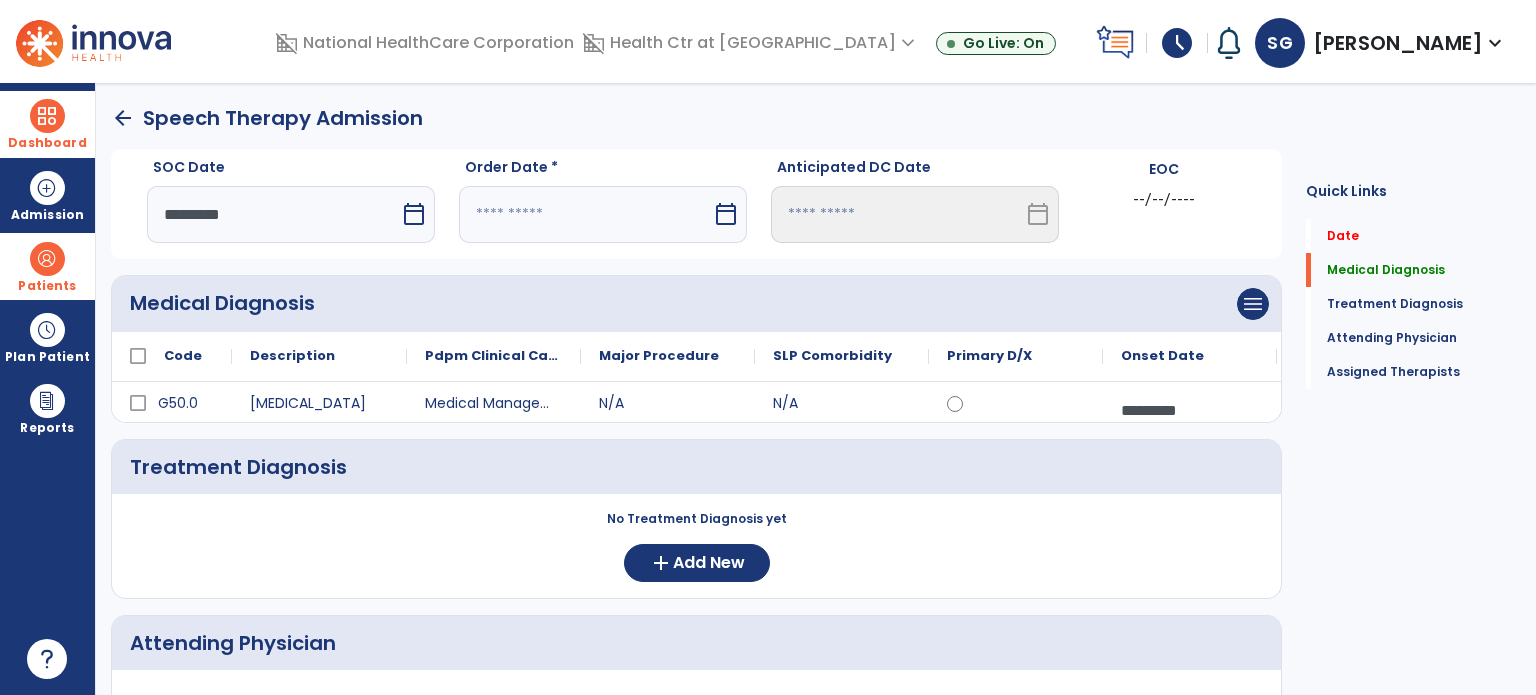 click on "calendar_today" at bounding box center [726, 214] 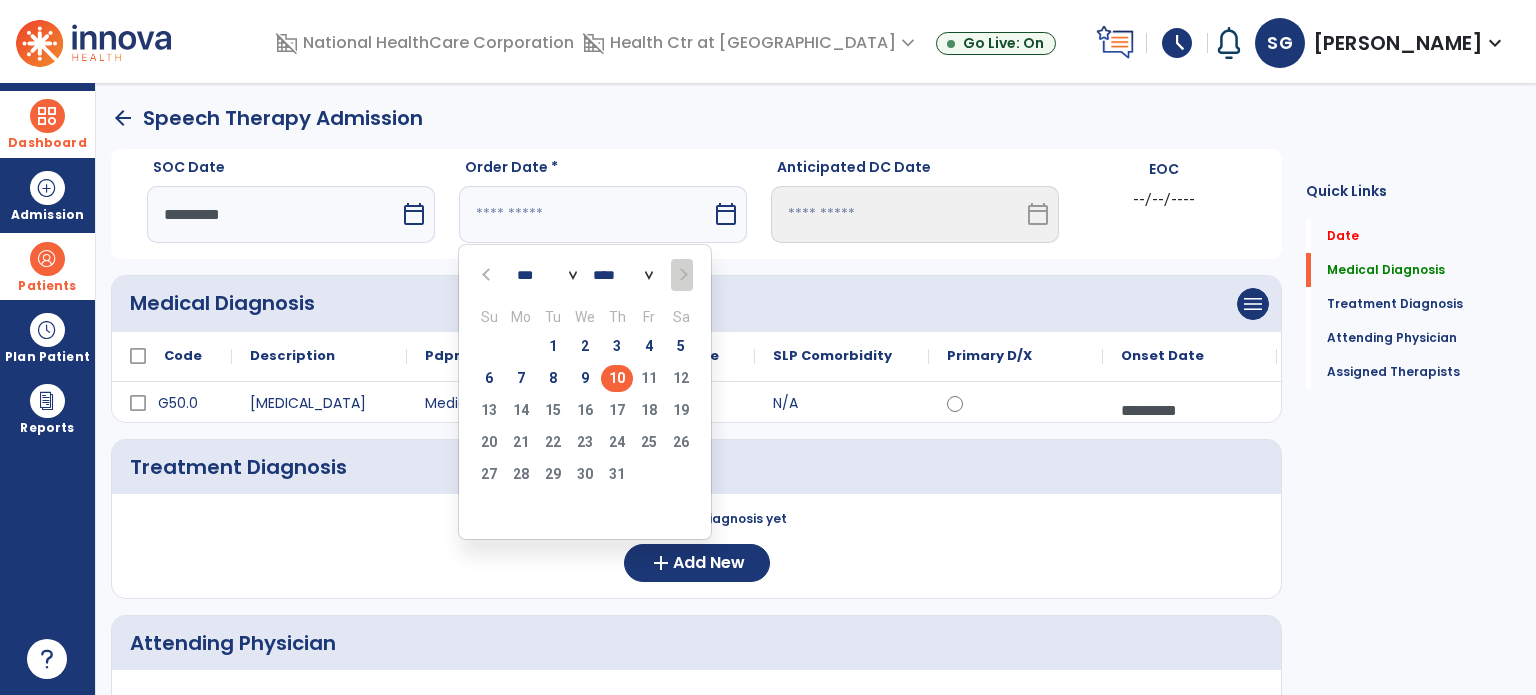 click on "10" at bounding box center (617, 378) 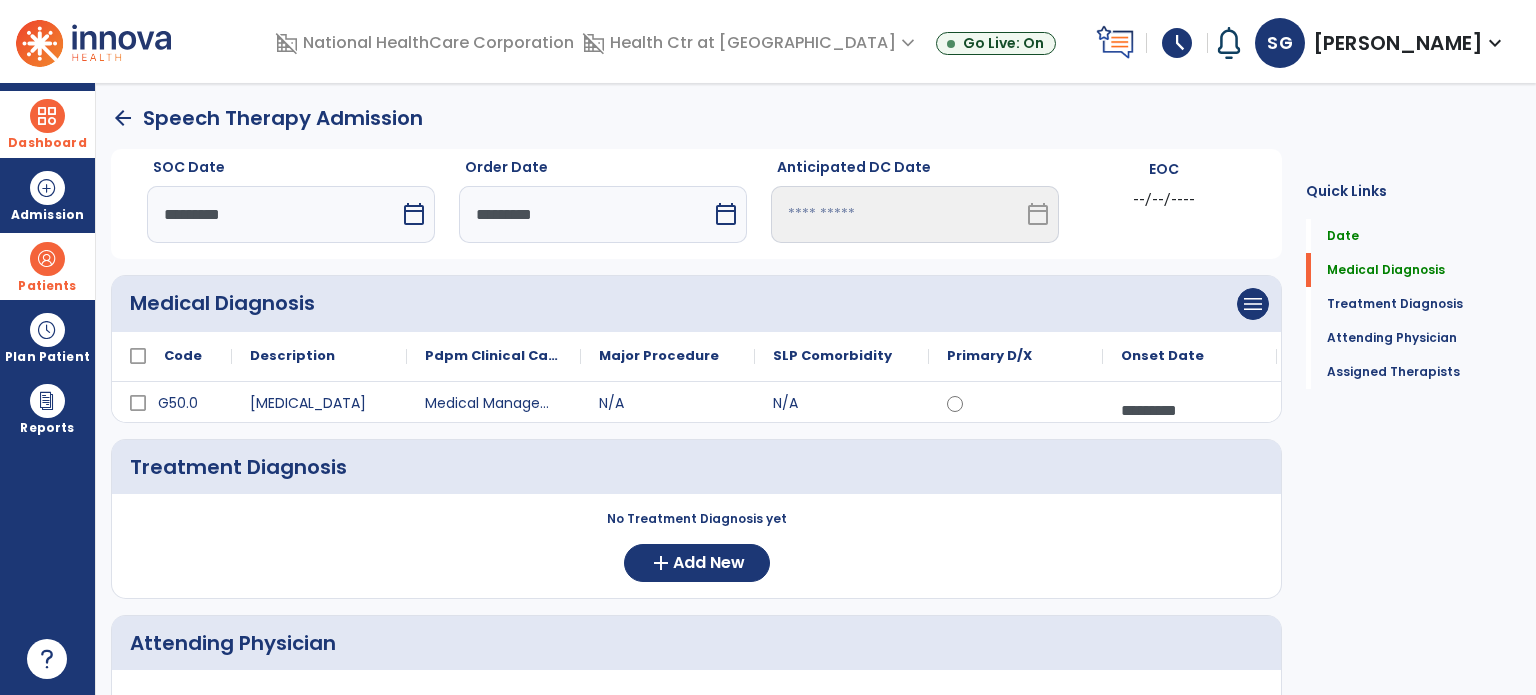 scroll, scrollTop: 170, scrollLeft: 0, axis: vertical 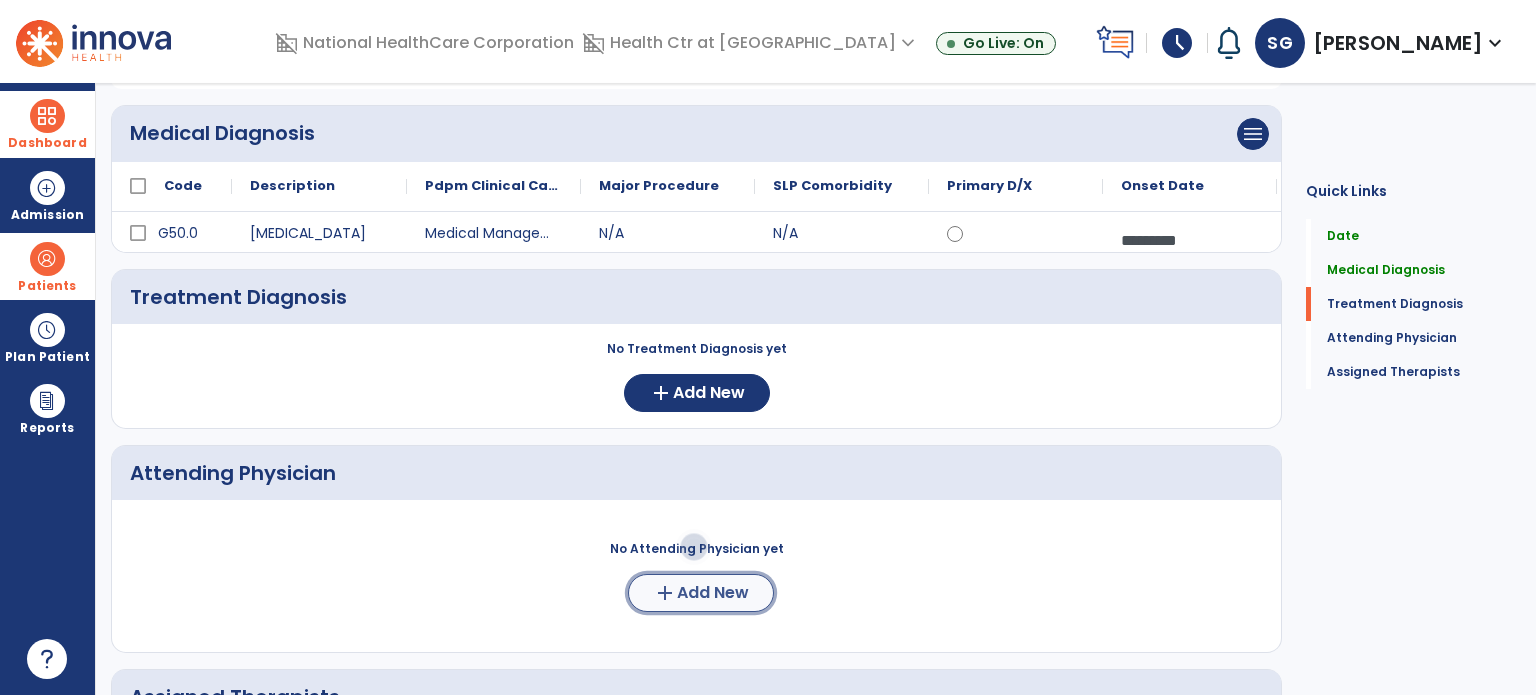 click on "add" 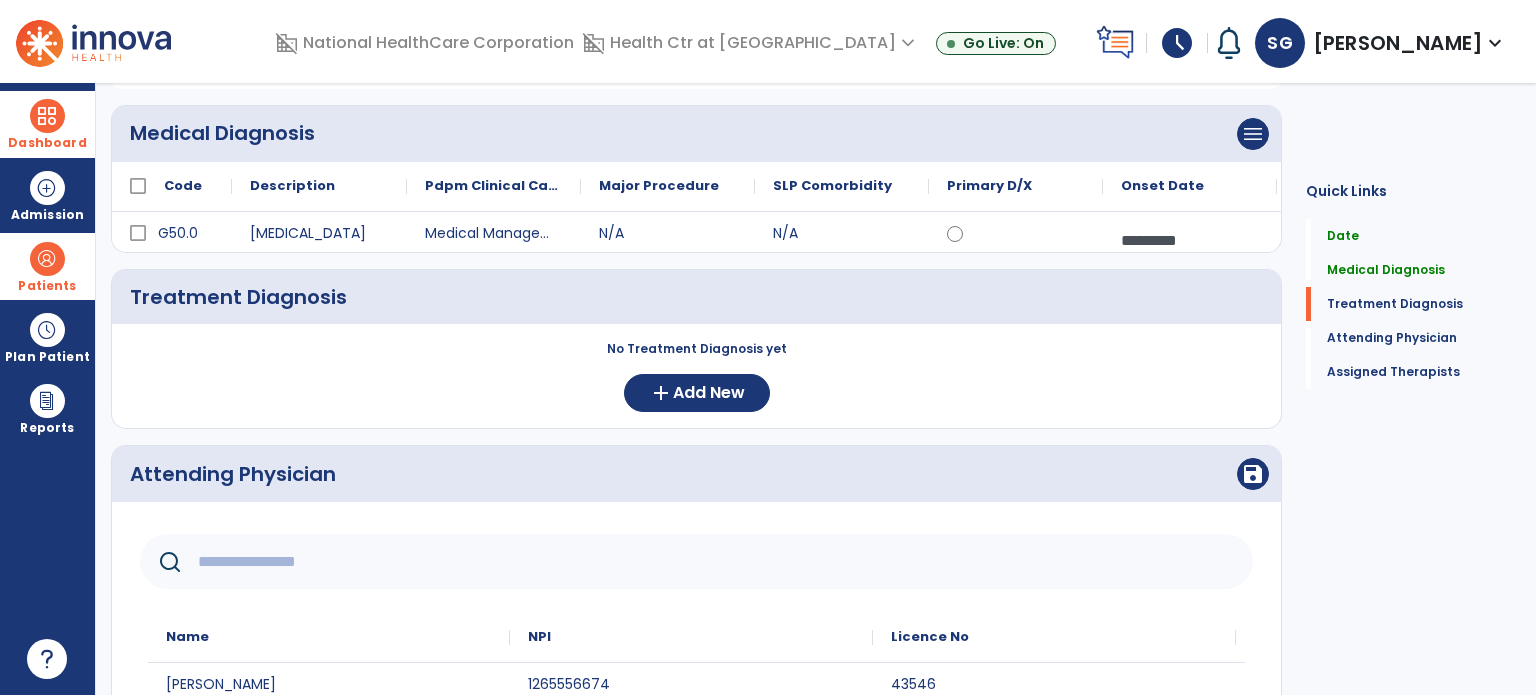 click on "Name
NPI
Licence No
43546" 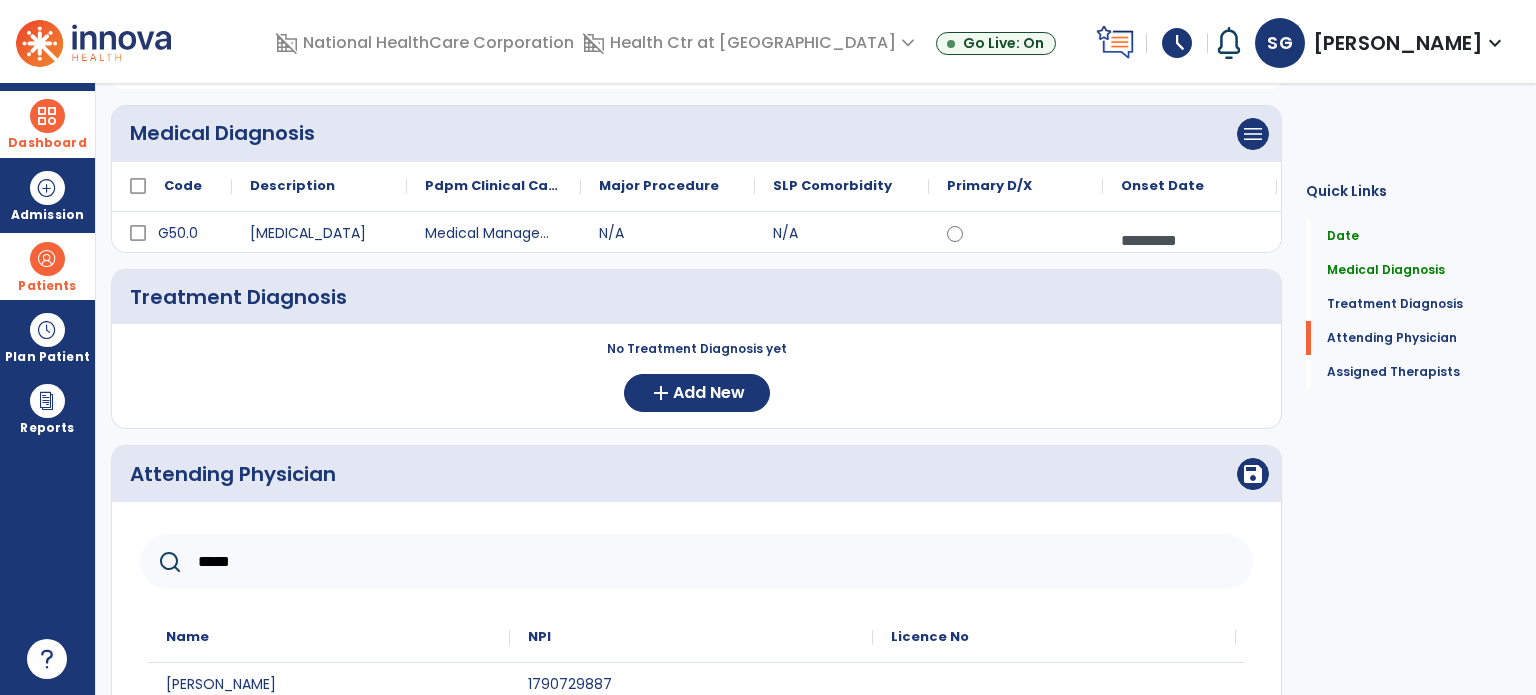 scroll, scrollTop: 355, scrollLeft: 0, axis: vertical 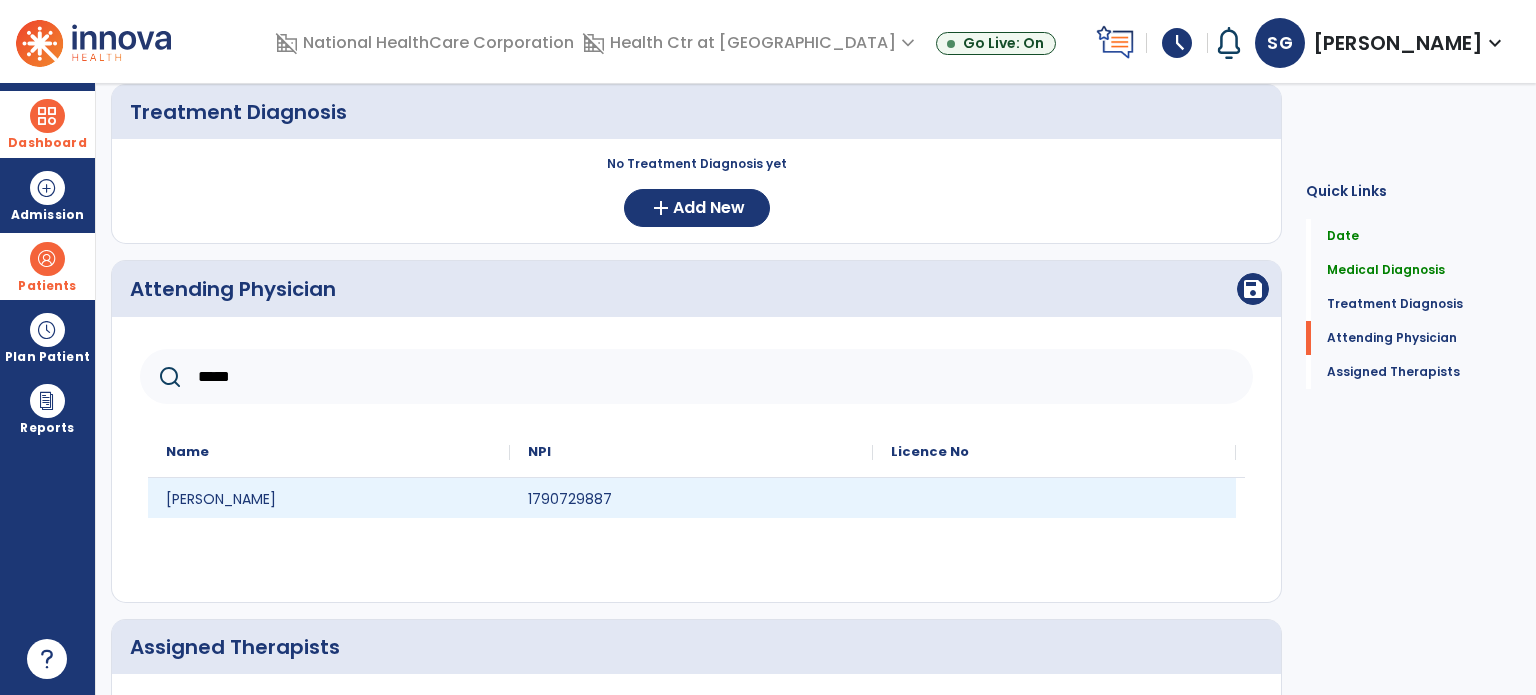 type on "*****" 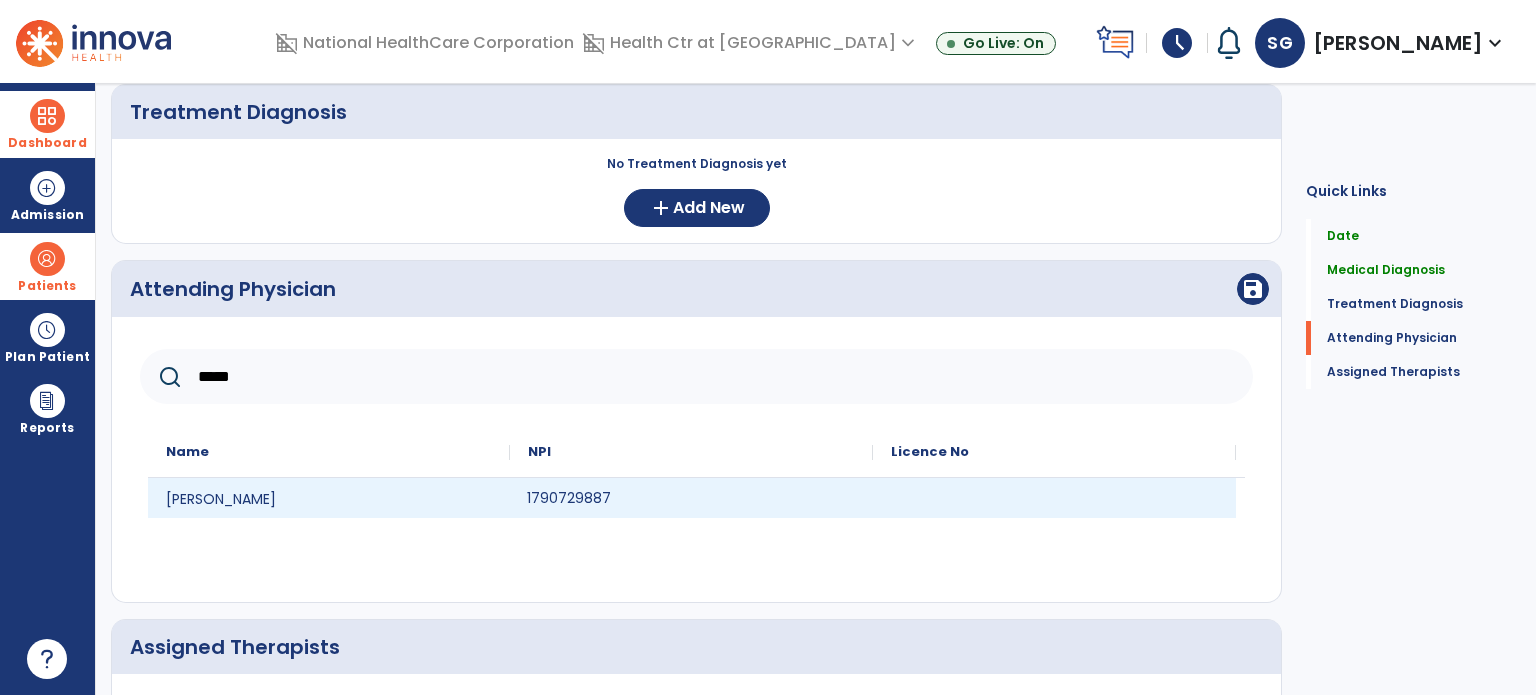click on "1790729887" 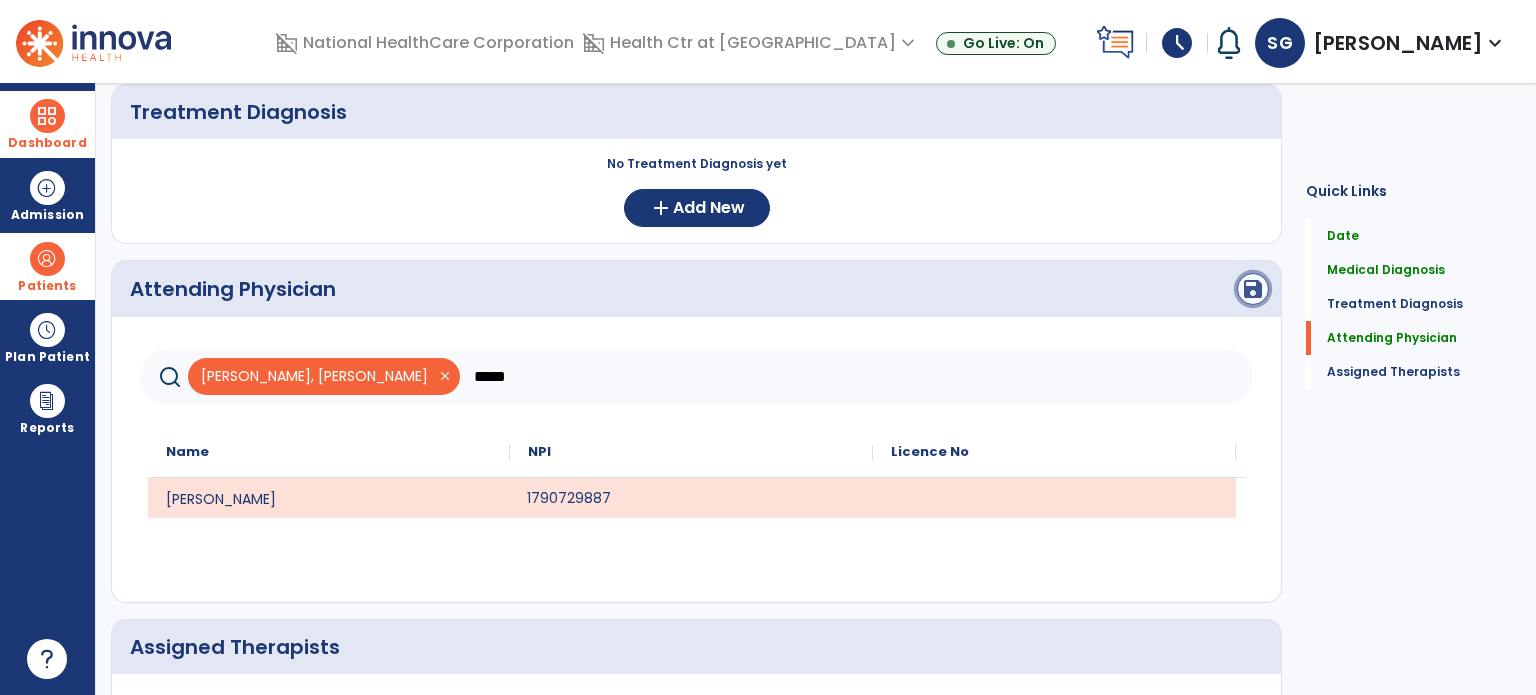 click on "save" 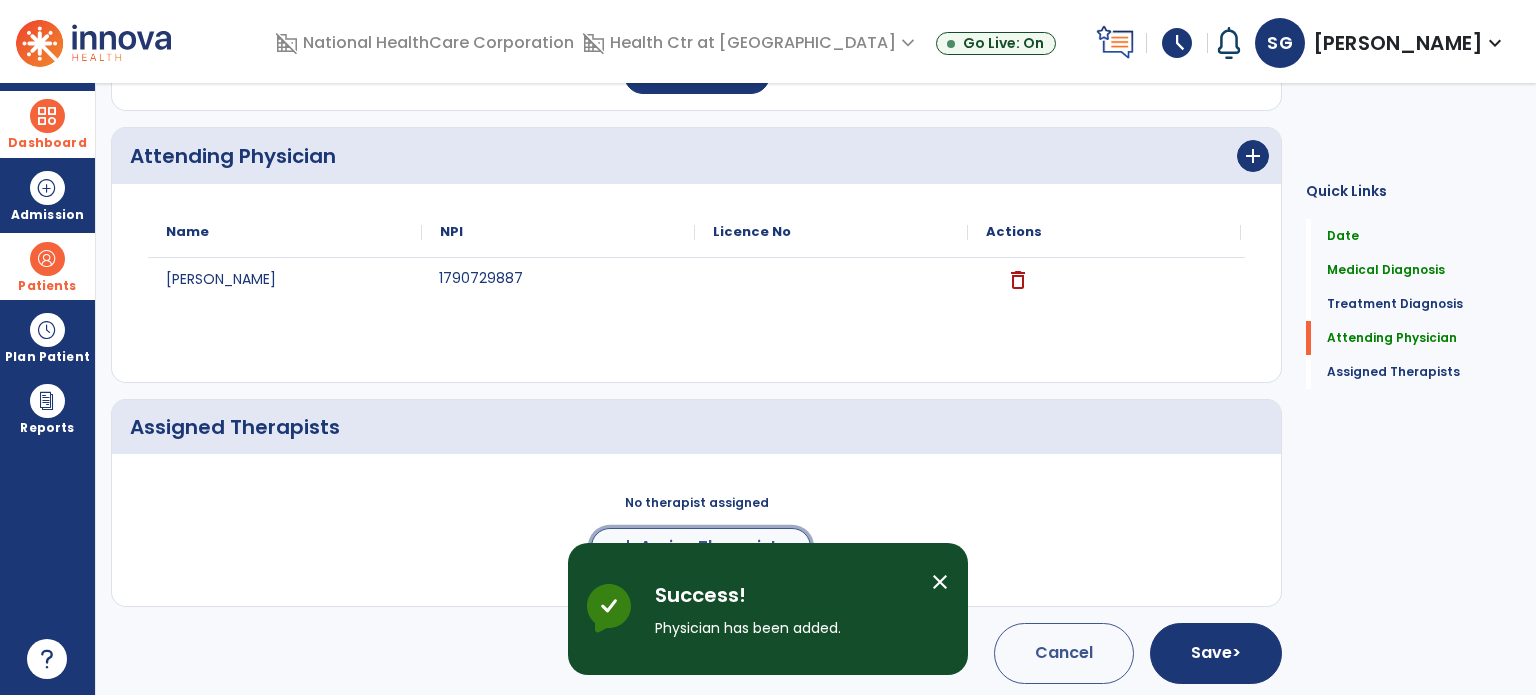 click on "add  Assign Therapists" 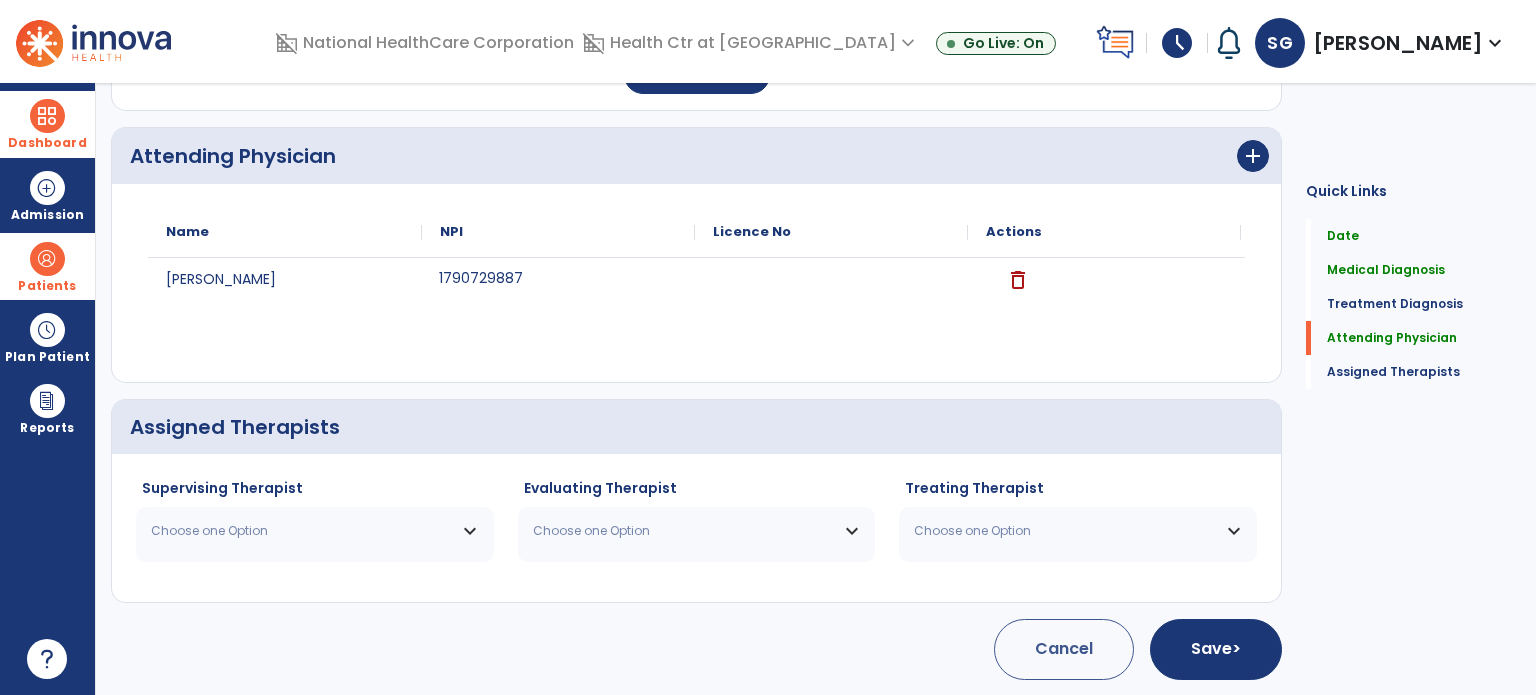 scroll, scrollTop: 485, scrollLeft: 0, axis: vertical 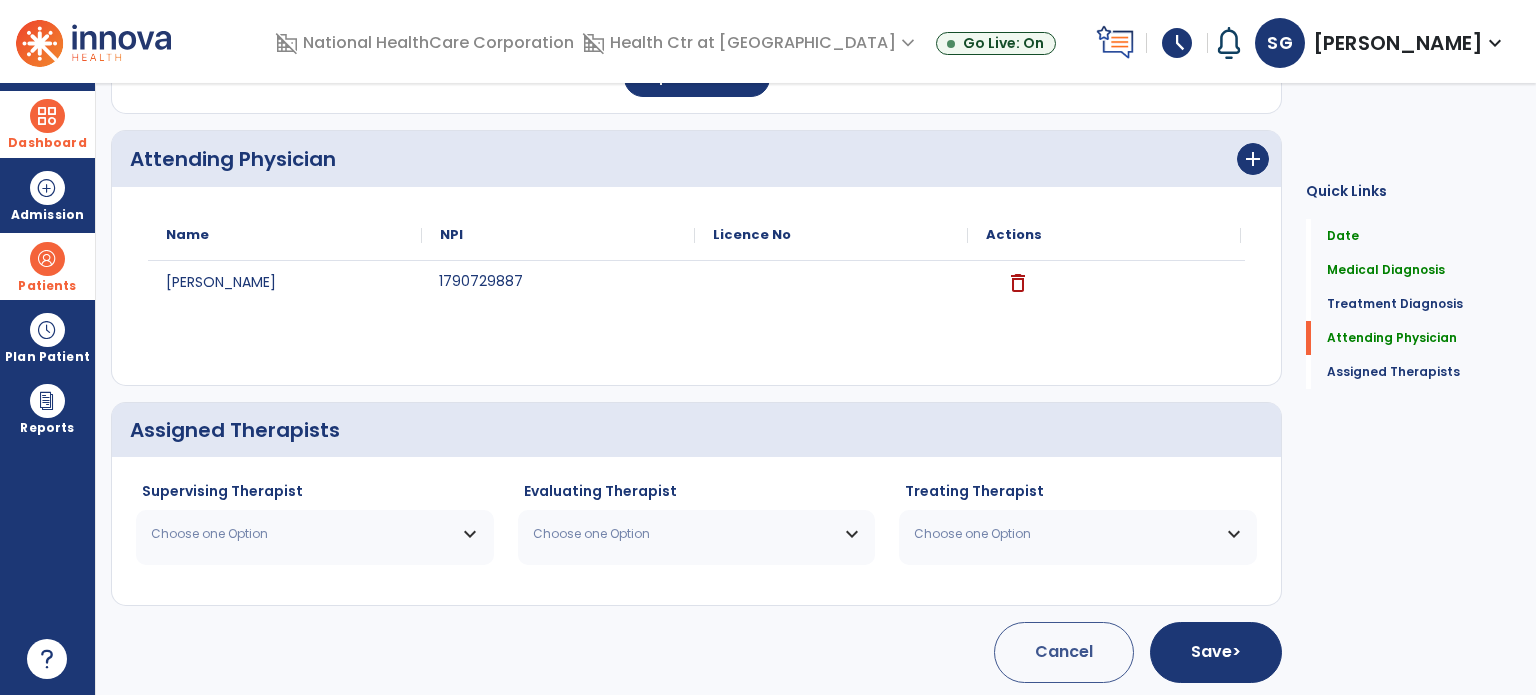 click on "Choose one Option" at bounding box center (302, 534) 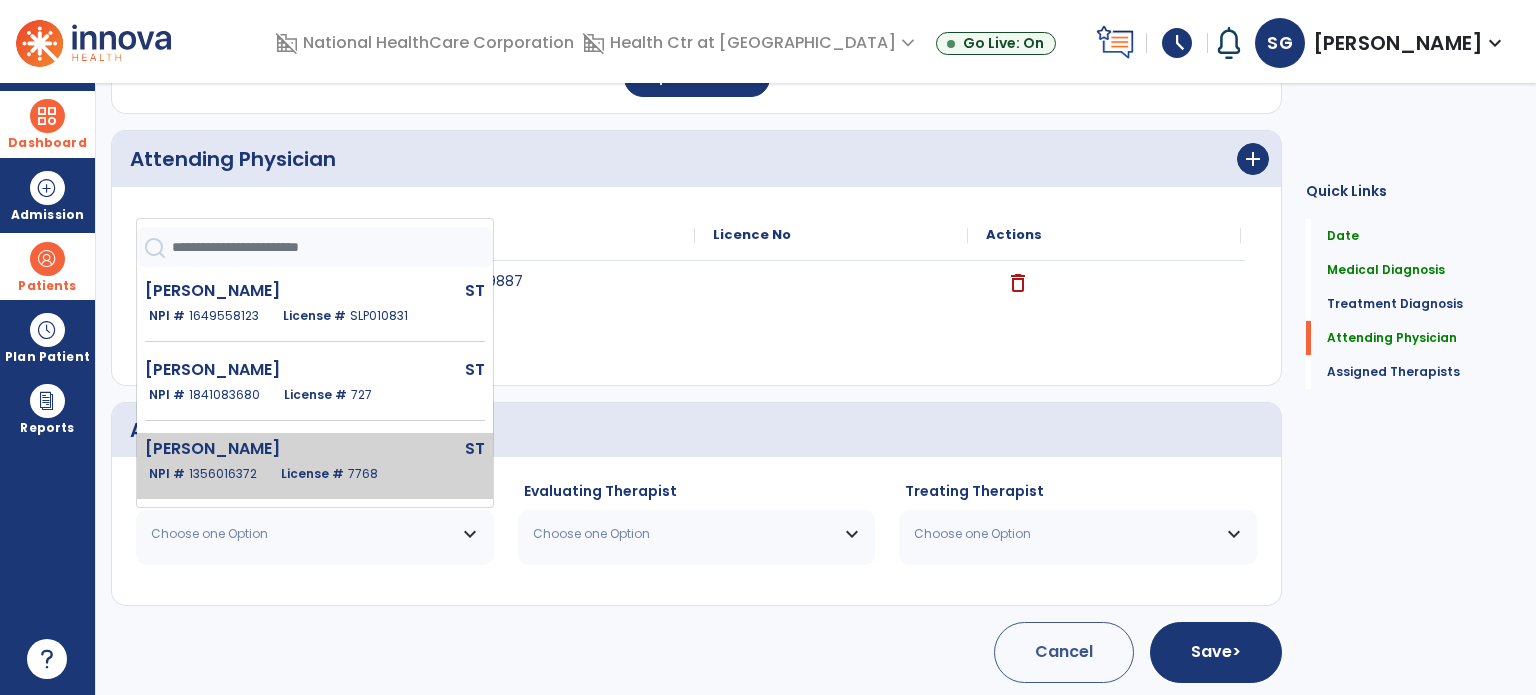 click on "License #  7768" 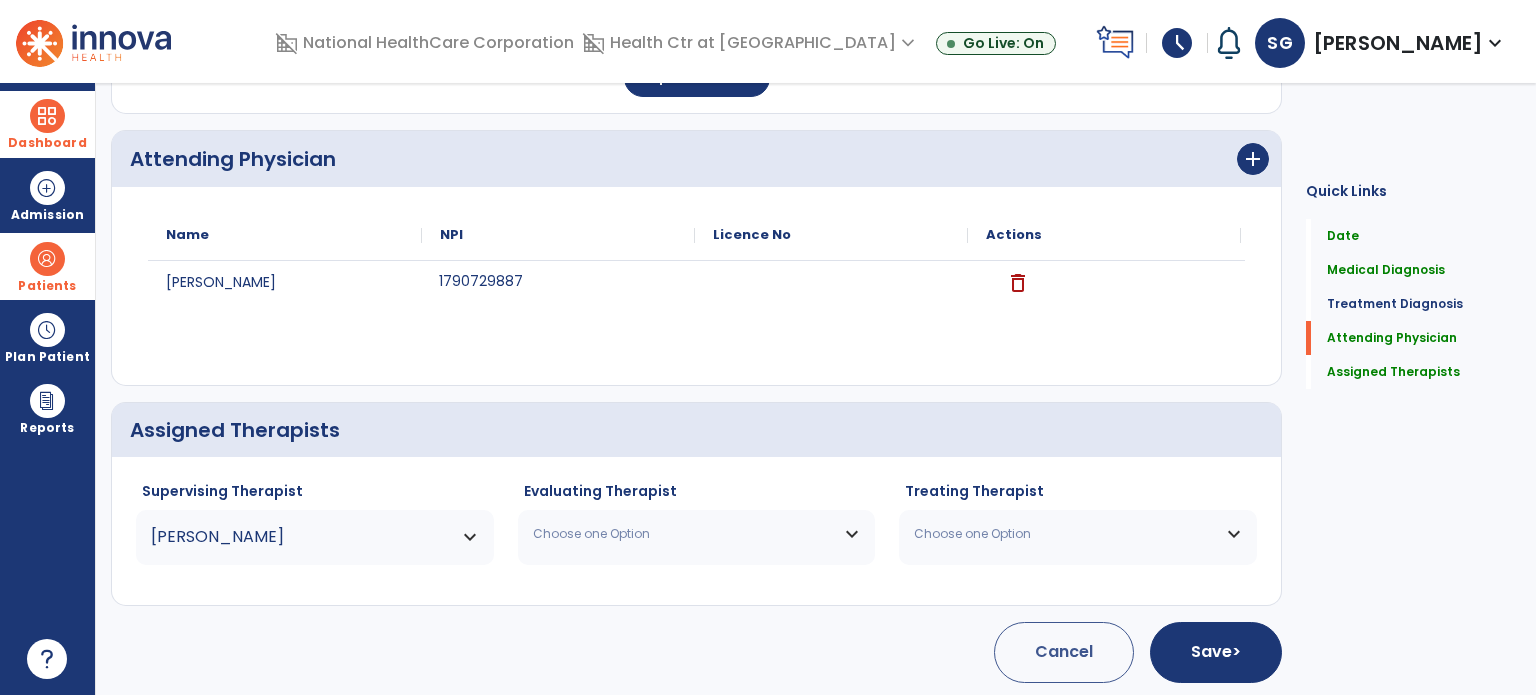 click on "Choose one Option" at bounding box center [697, 534] 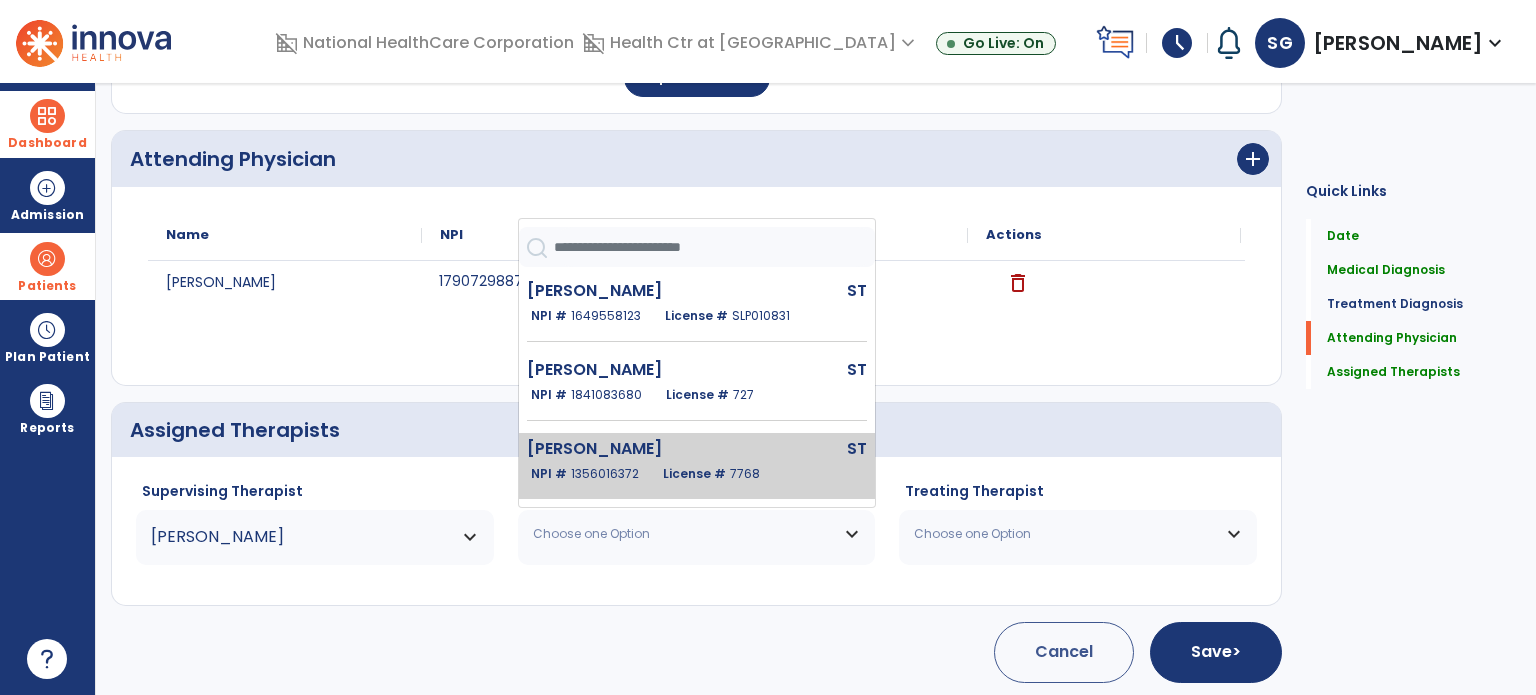 click on "[PERSON_NAME]" 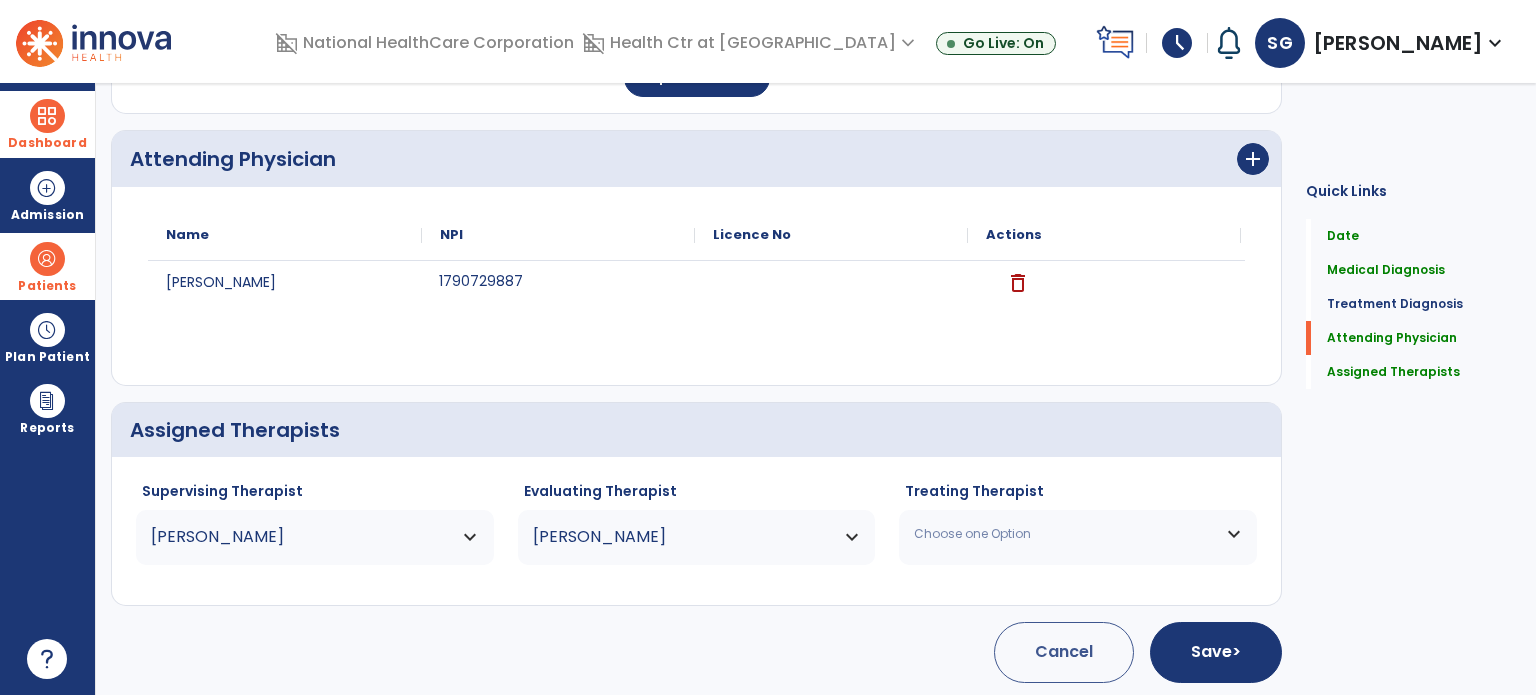 click on "Choose one Option" at bounding box center (1065, 534) 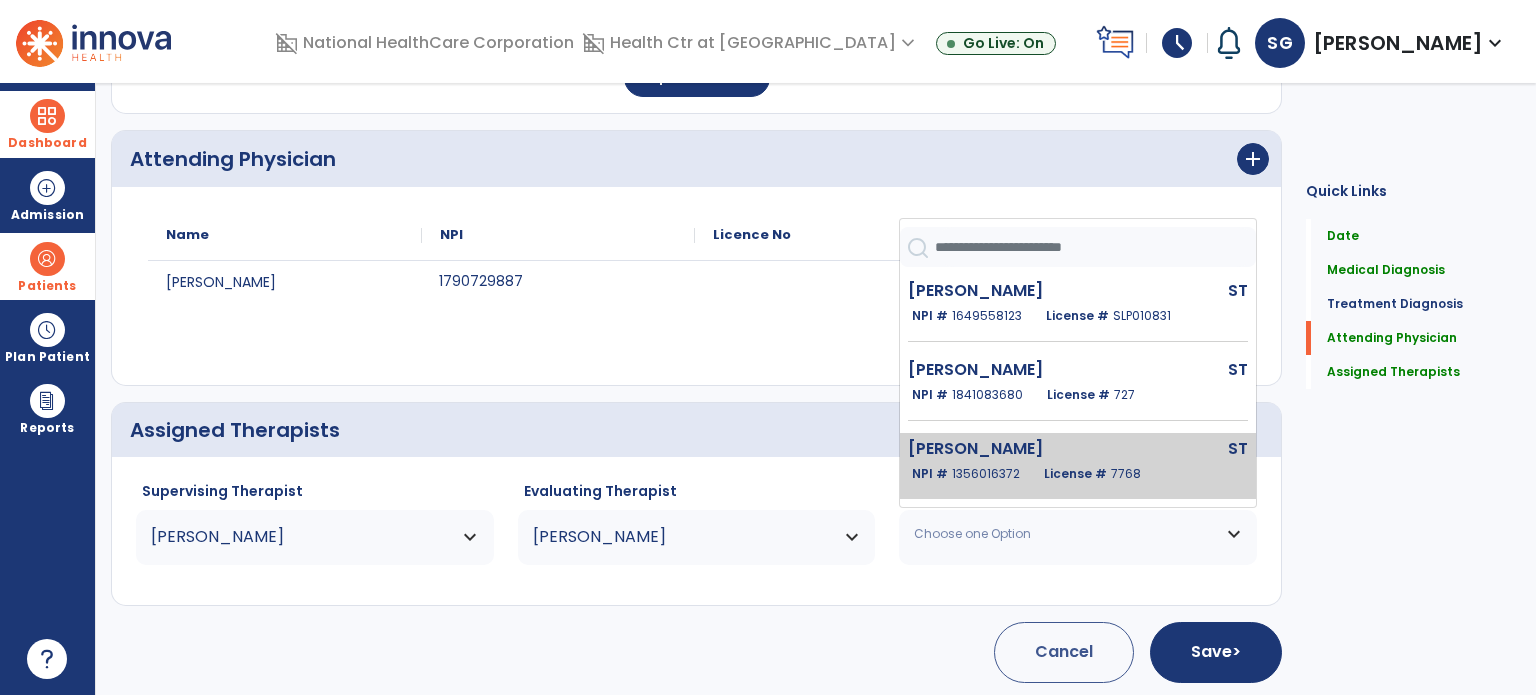 click on "[PERSON_NAME]  ST   NPI #  [US_HEALTHCARE_NPI]  License #  7768" 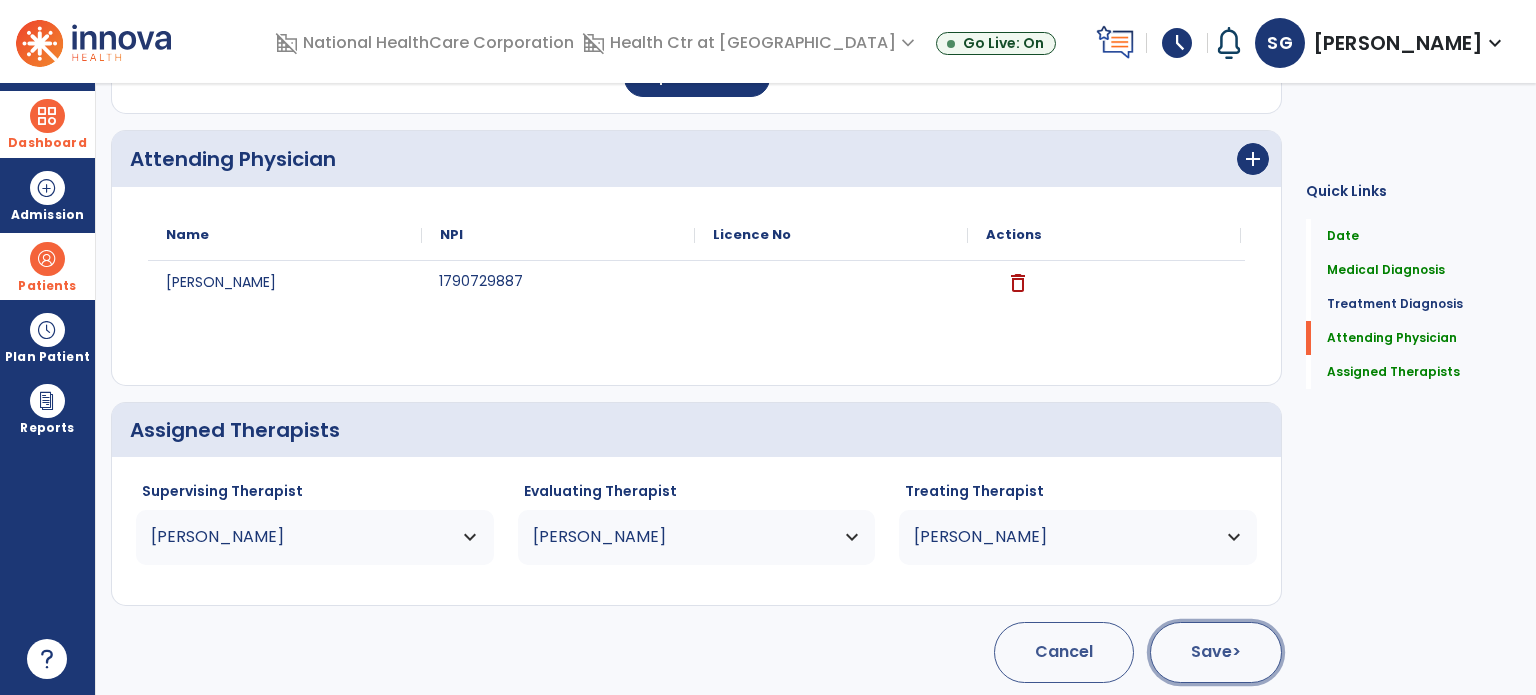 click on "Save  >" 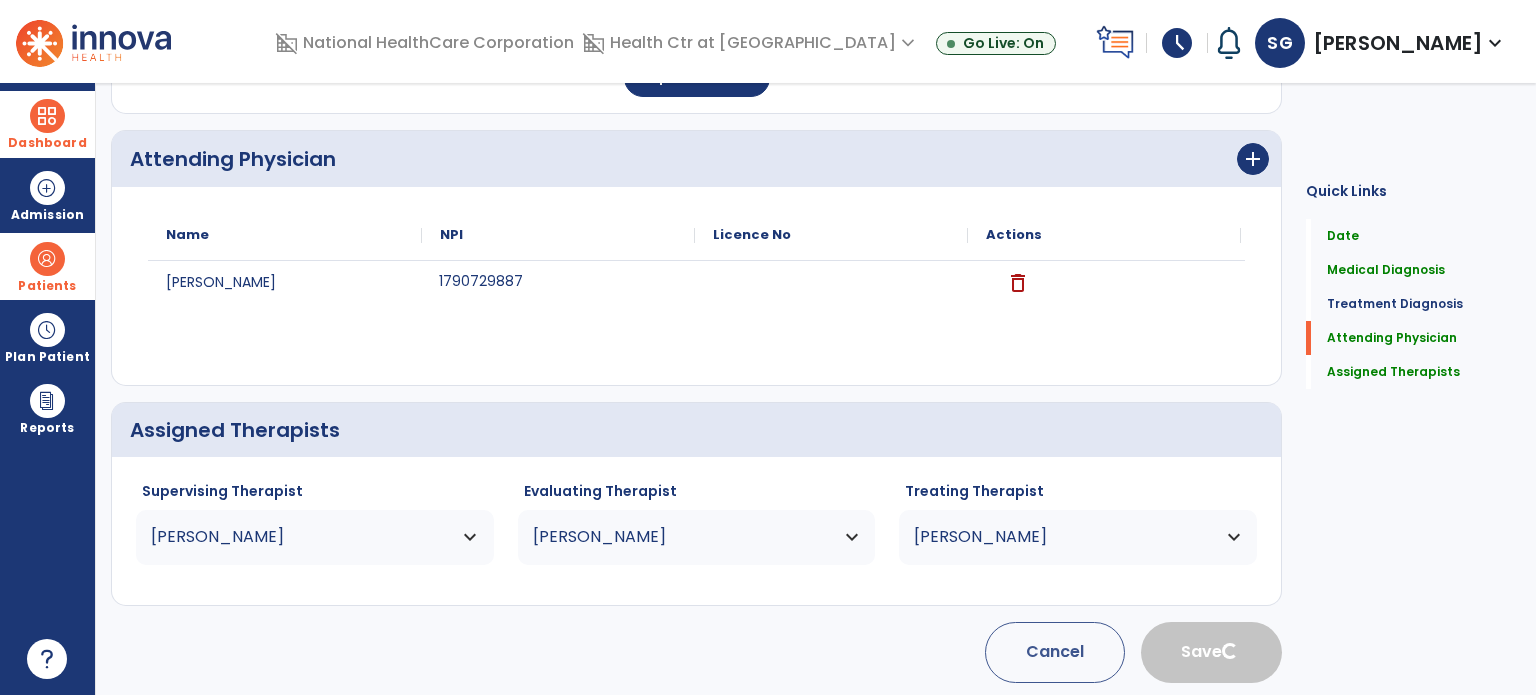 type 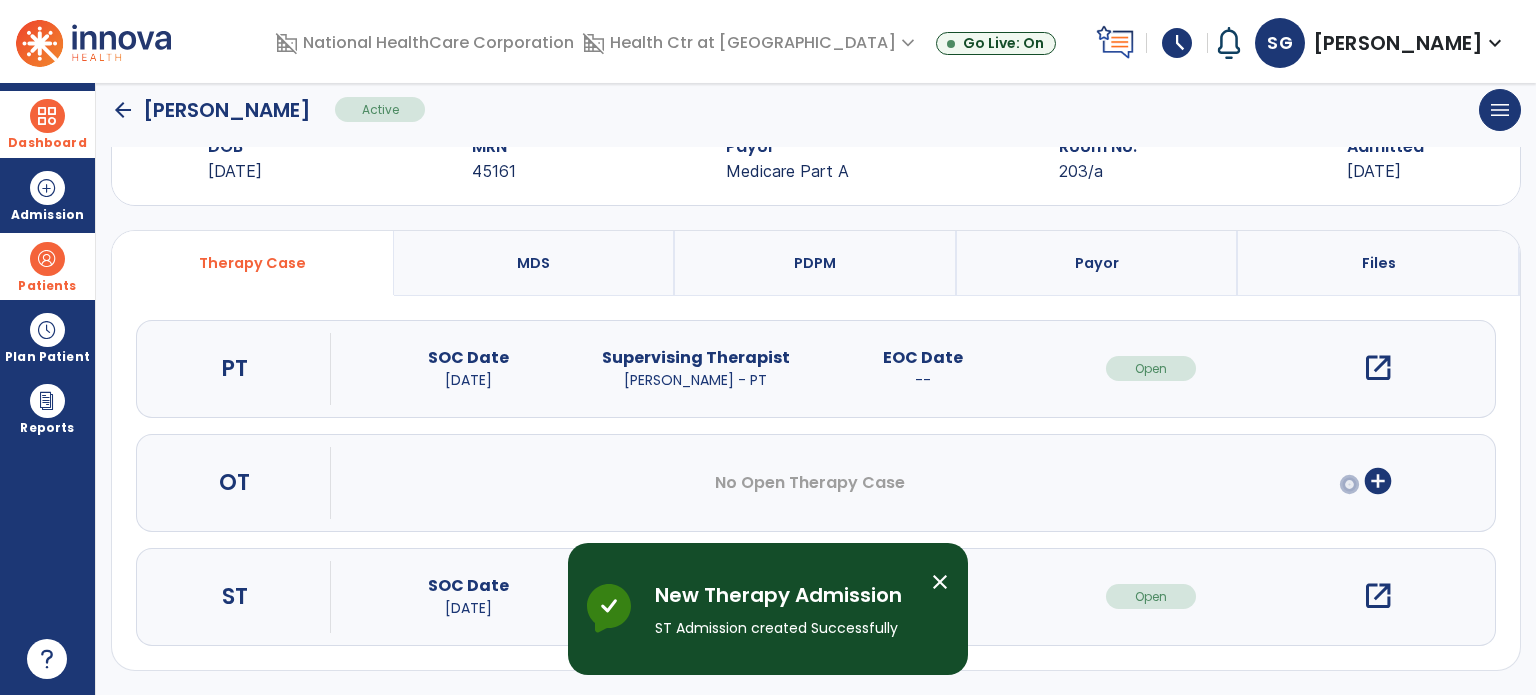 scroll, scrollTop: 62, scrollLeft: 0, axis: vertical 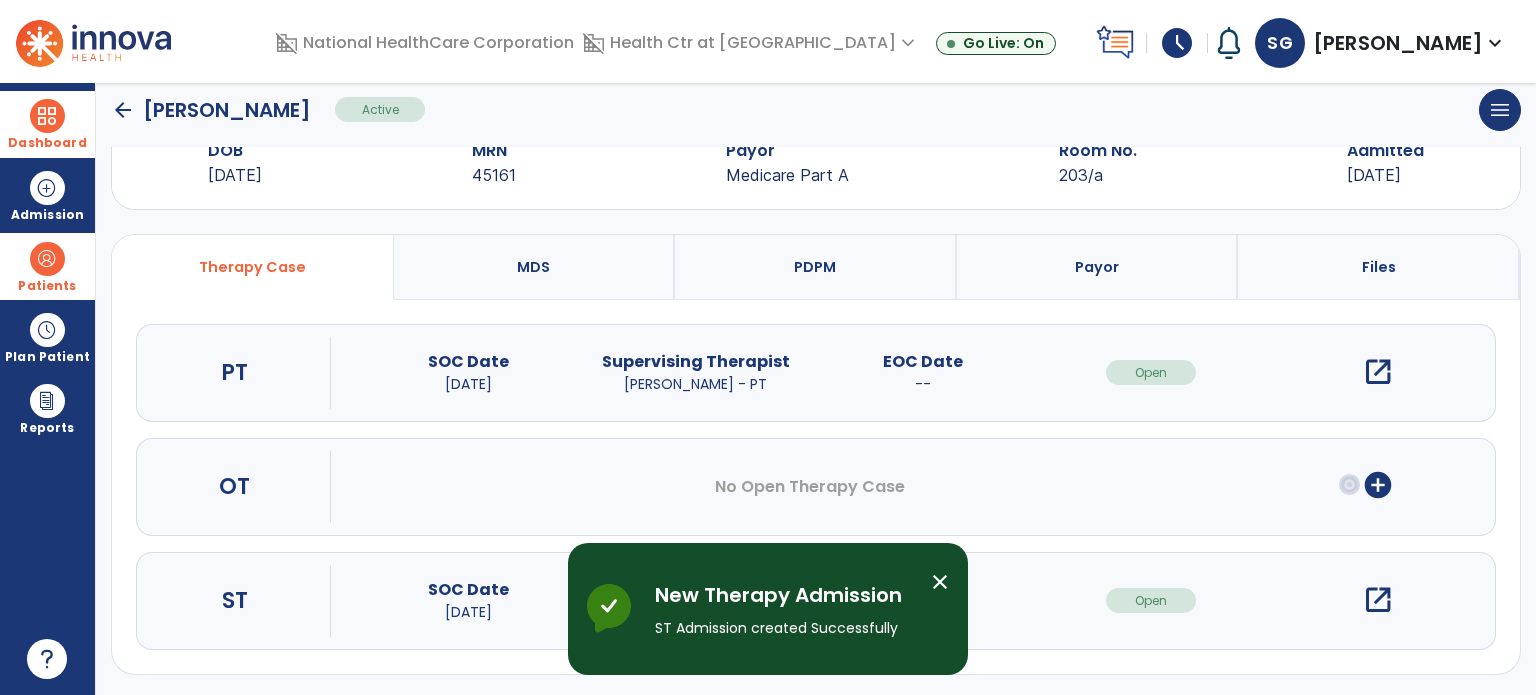 click on "open_in_new" at bounding box center (1378, 600) 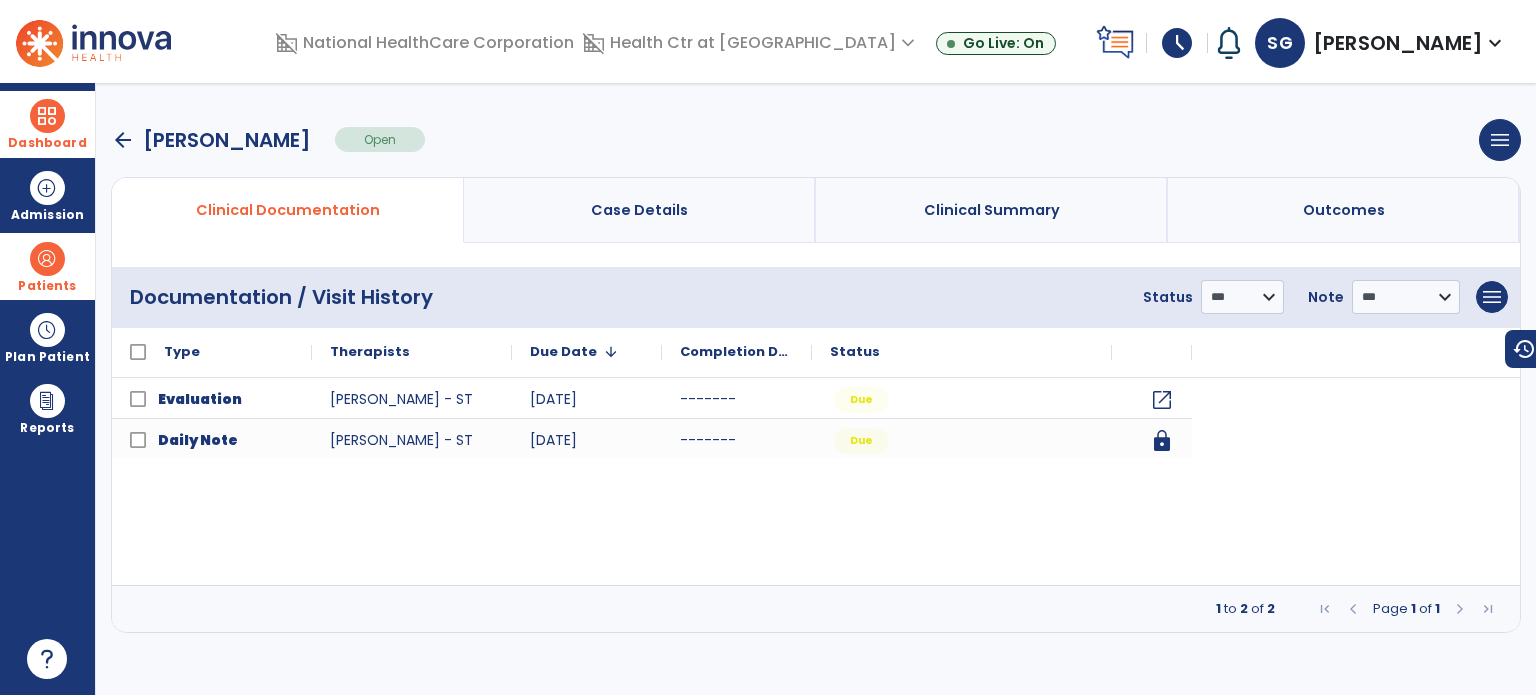 scroll, scrollTop: 0, scrollLeft: 0, axis: both 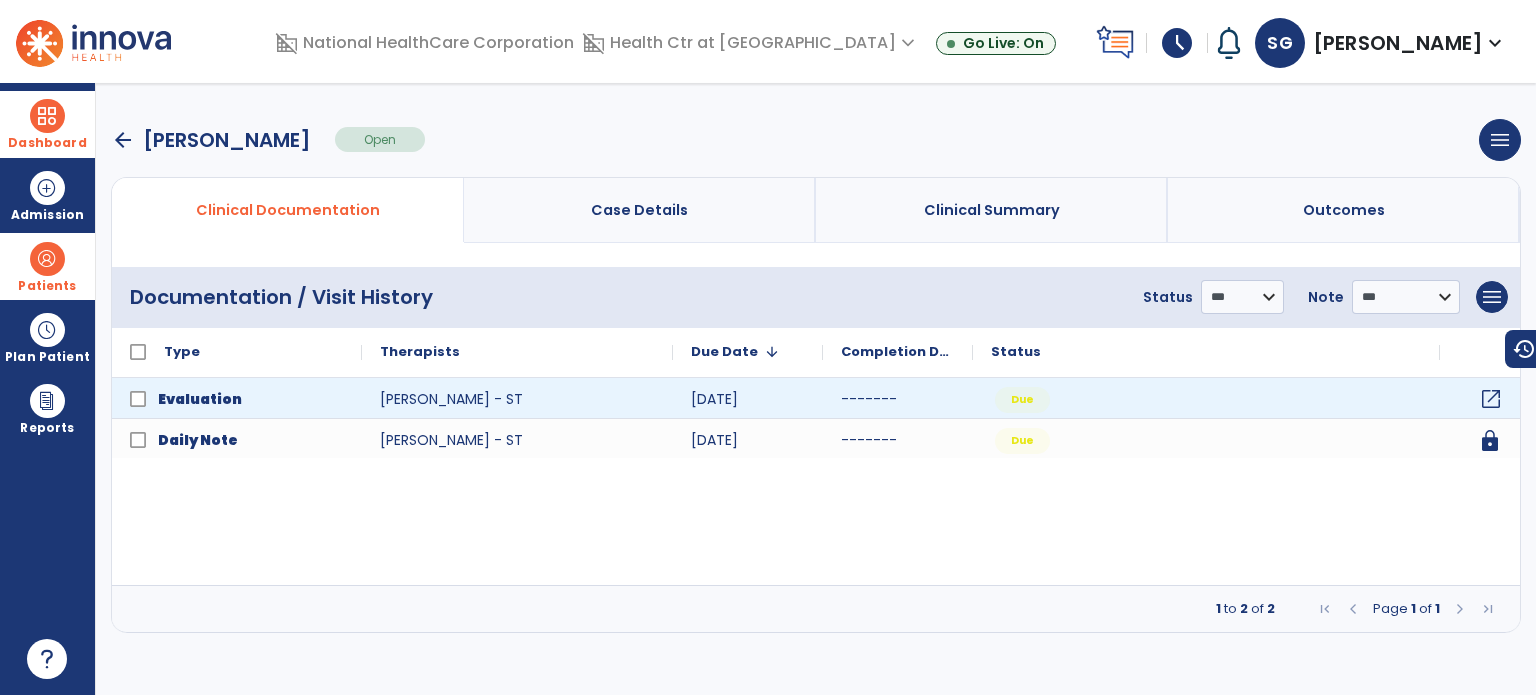 click on "open_in_new" 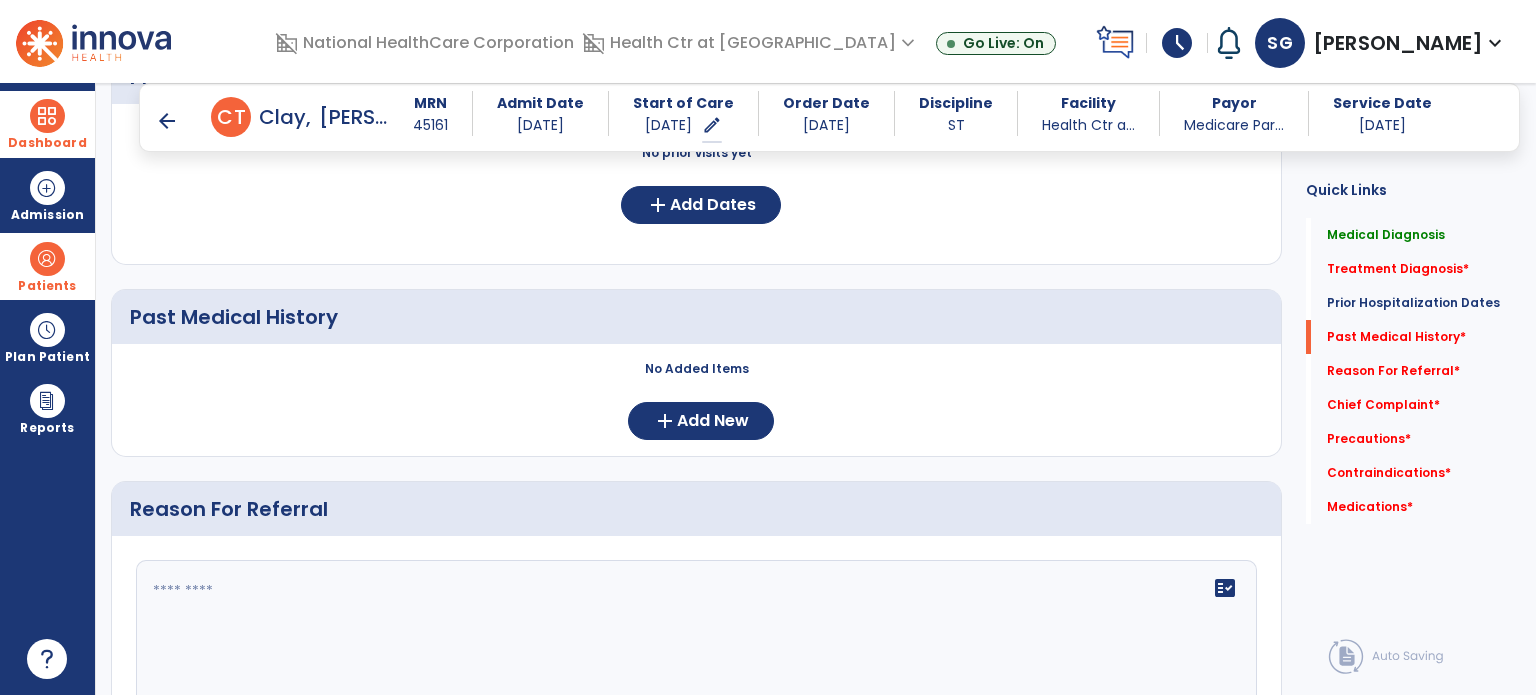 scroll, scrollTop: 628, scrollLeft: 0, axis: vertical 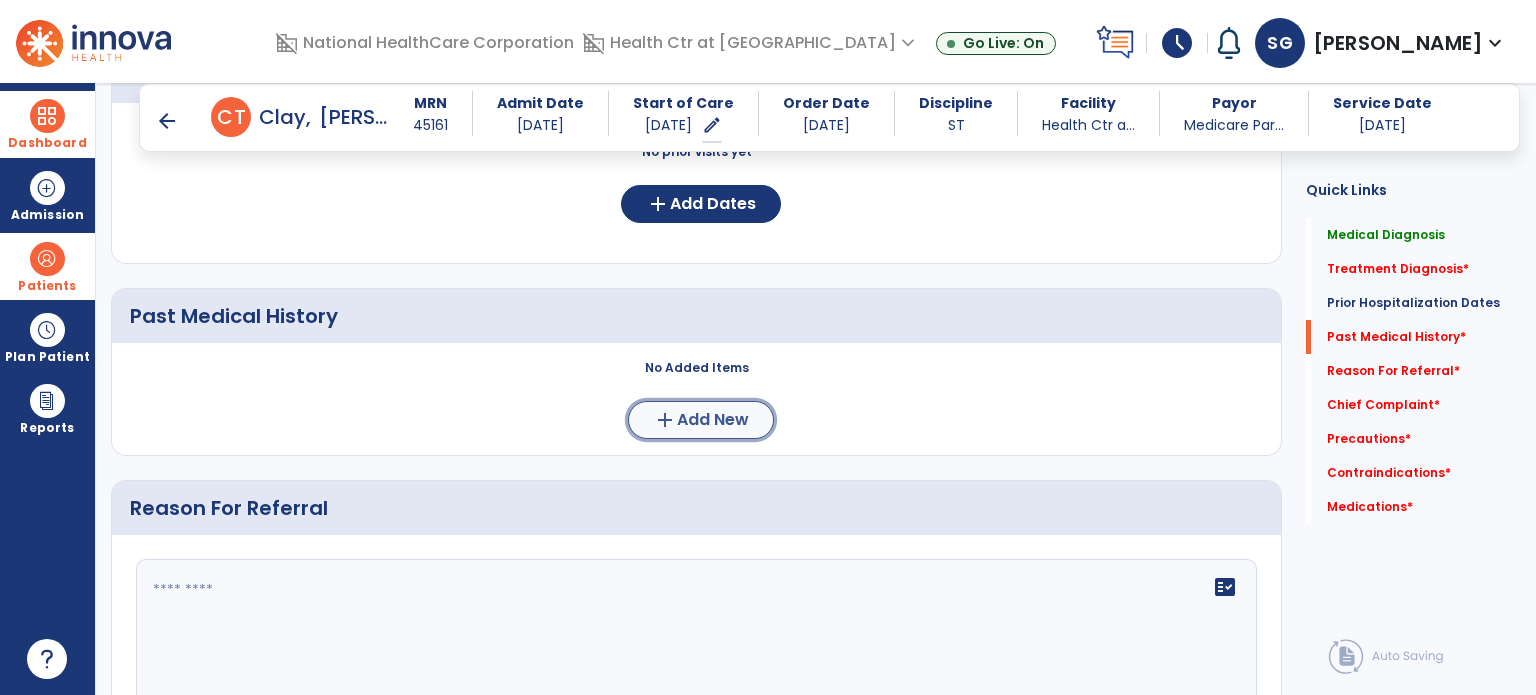click on "Add New" 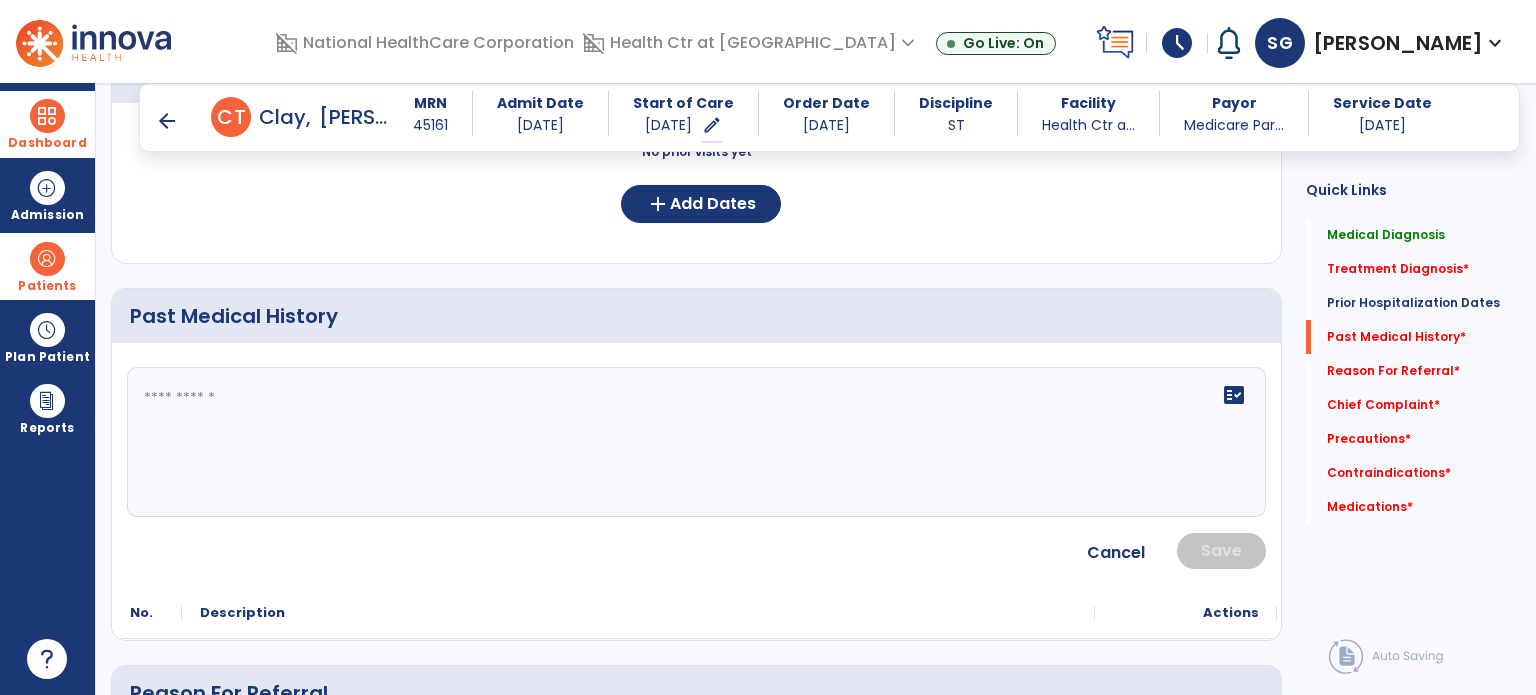 click on "fact_check" 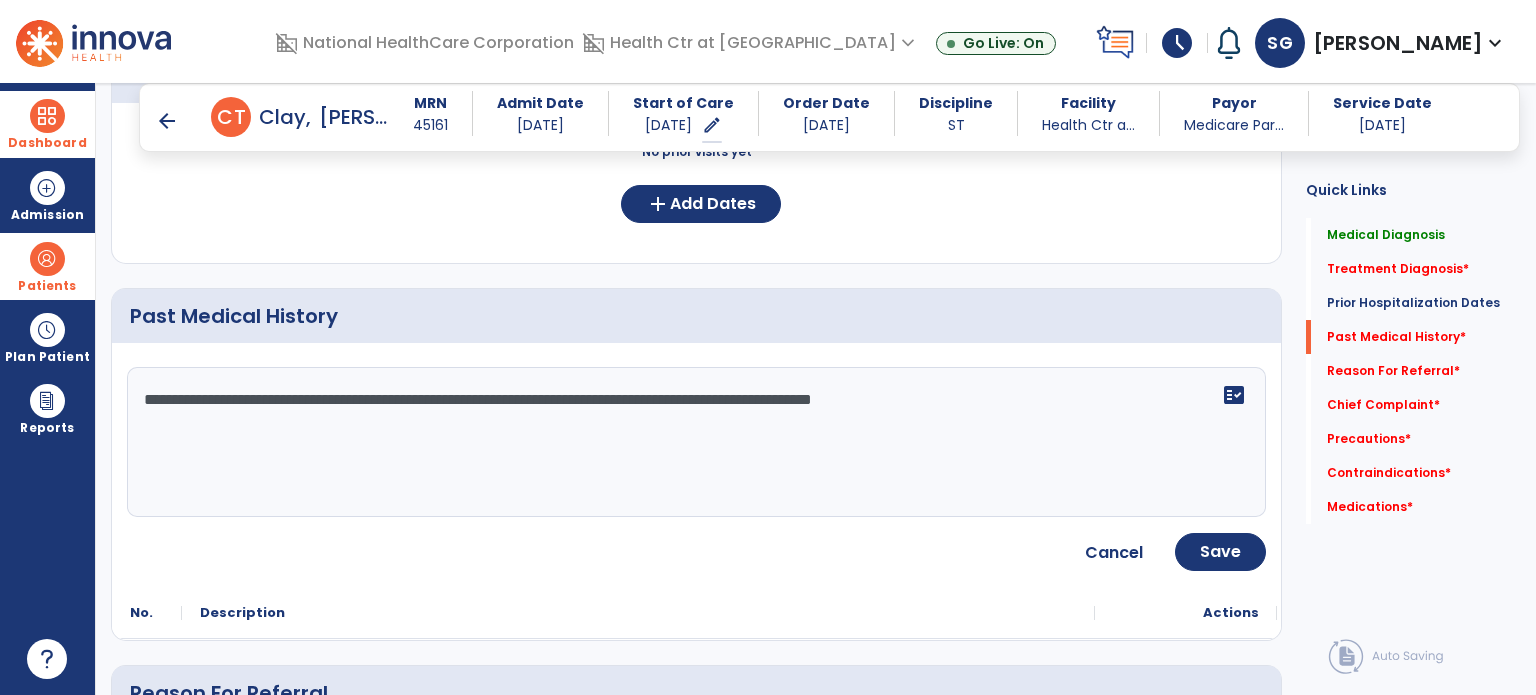 click on "**********" 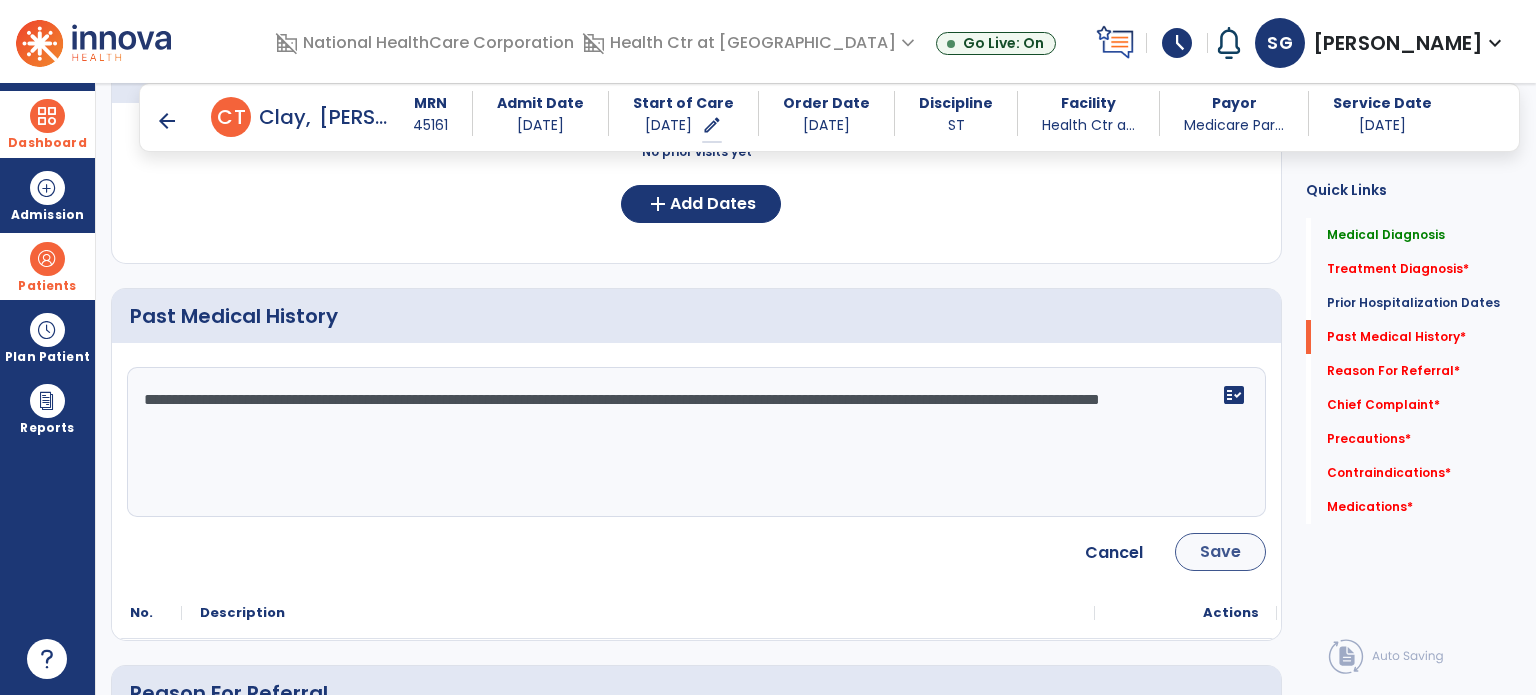 type on "**********" 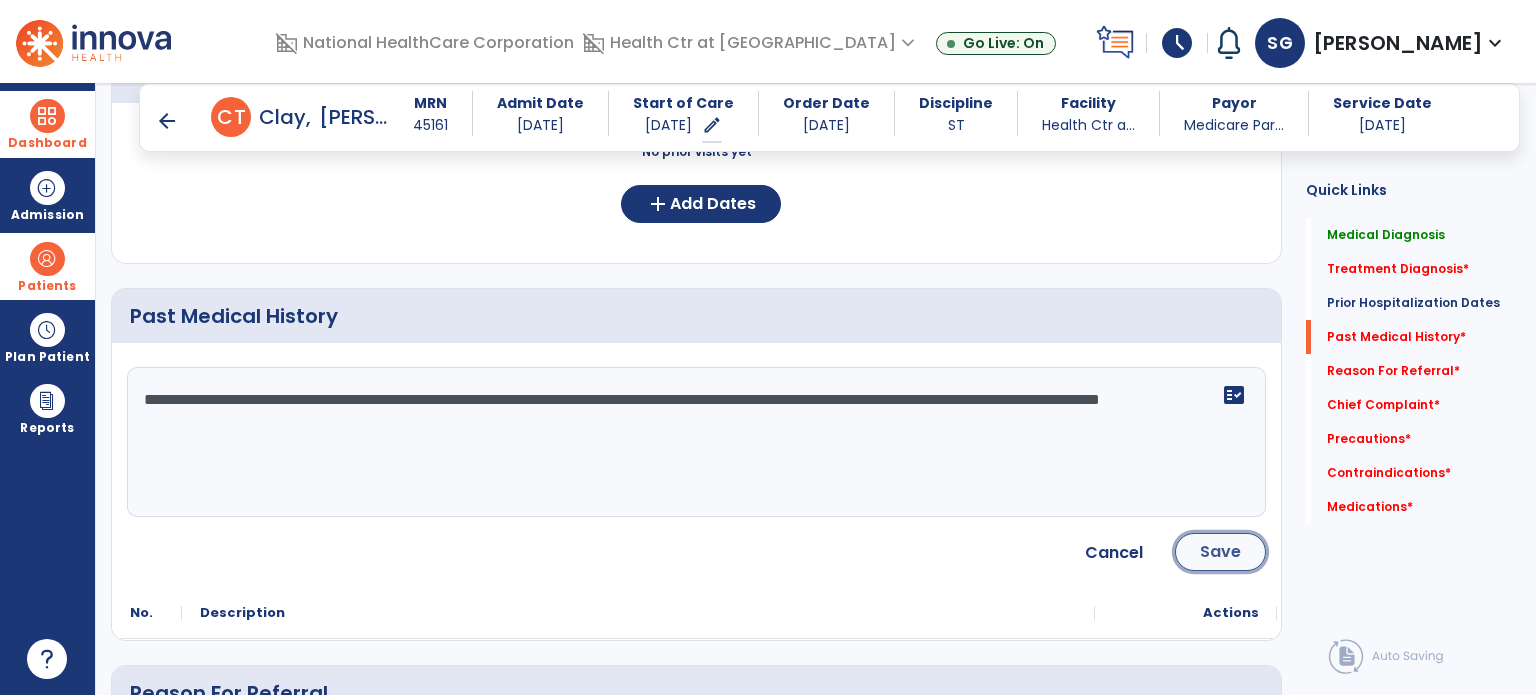 click on "Save" 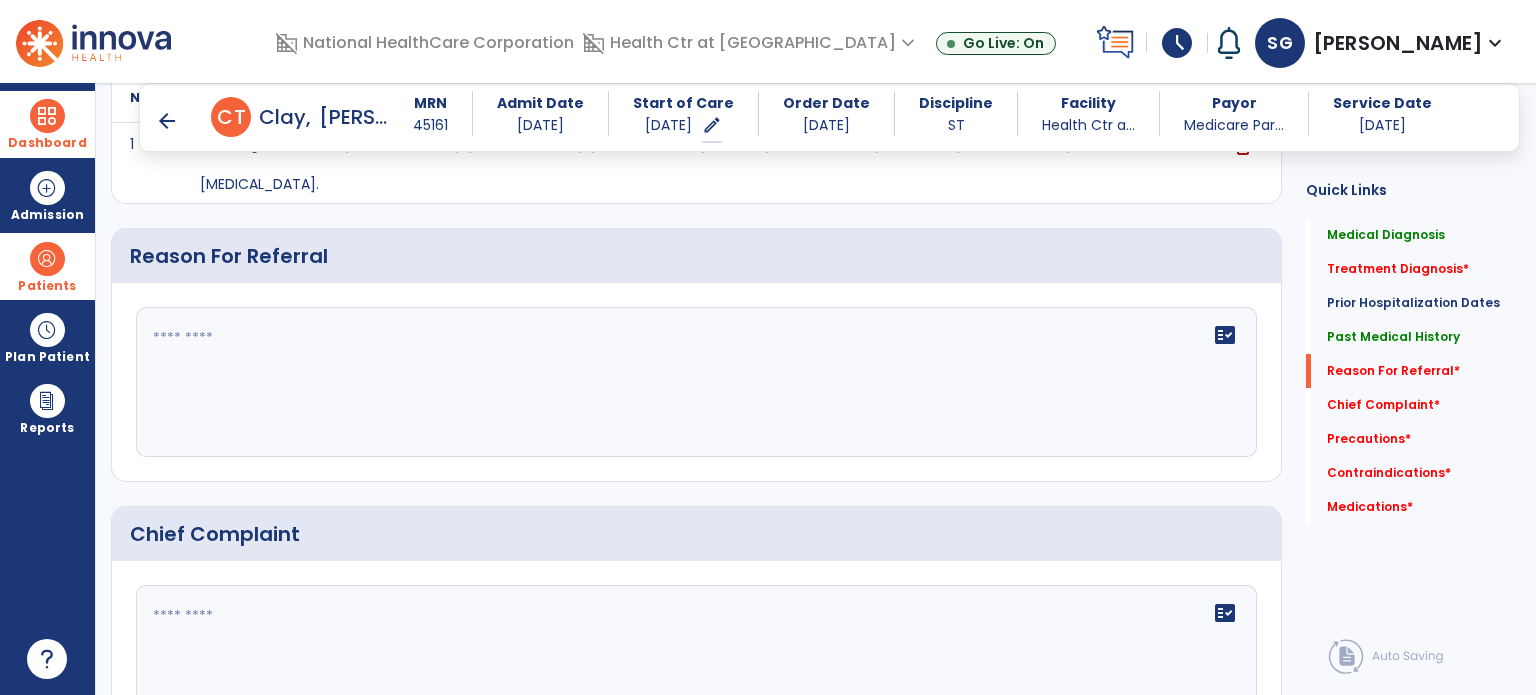 scroll, scrollTop: 919, scrollLeft: 0, axis: vertical 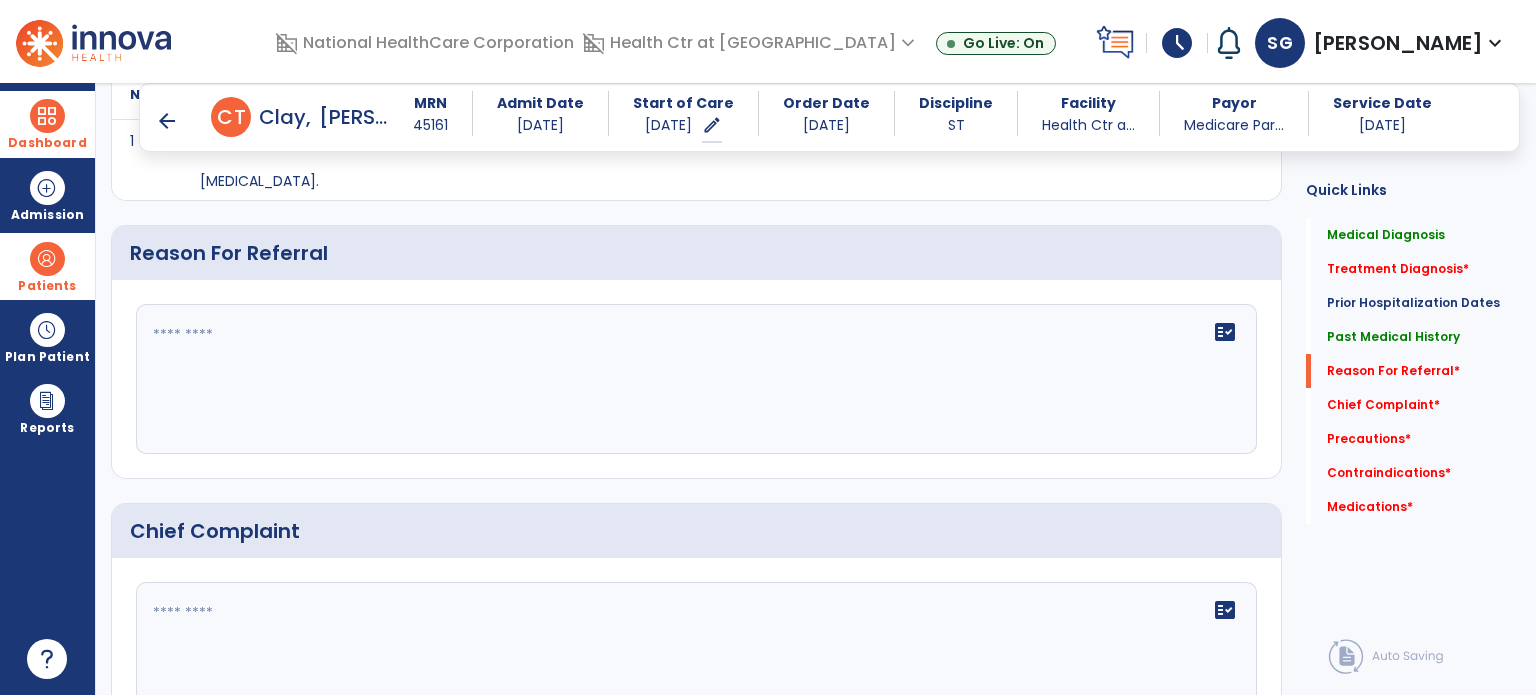 click 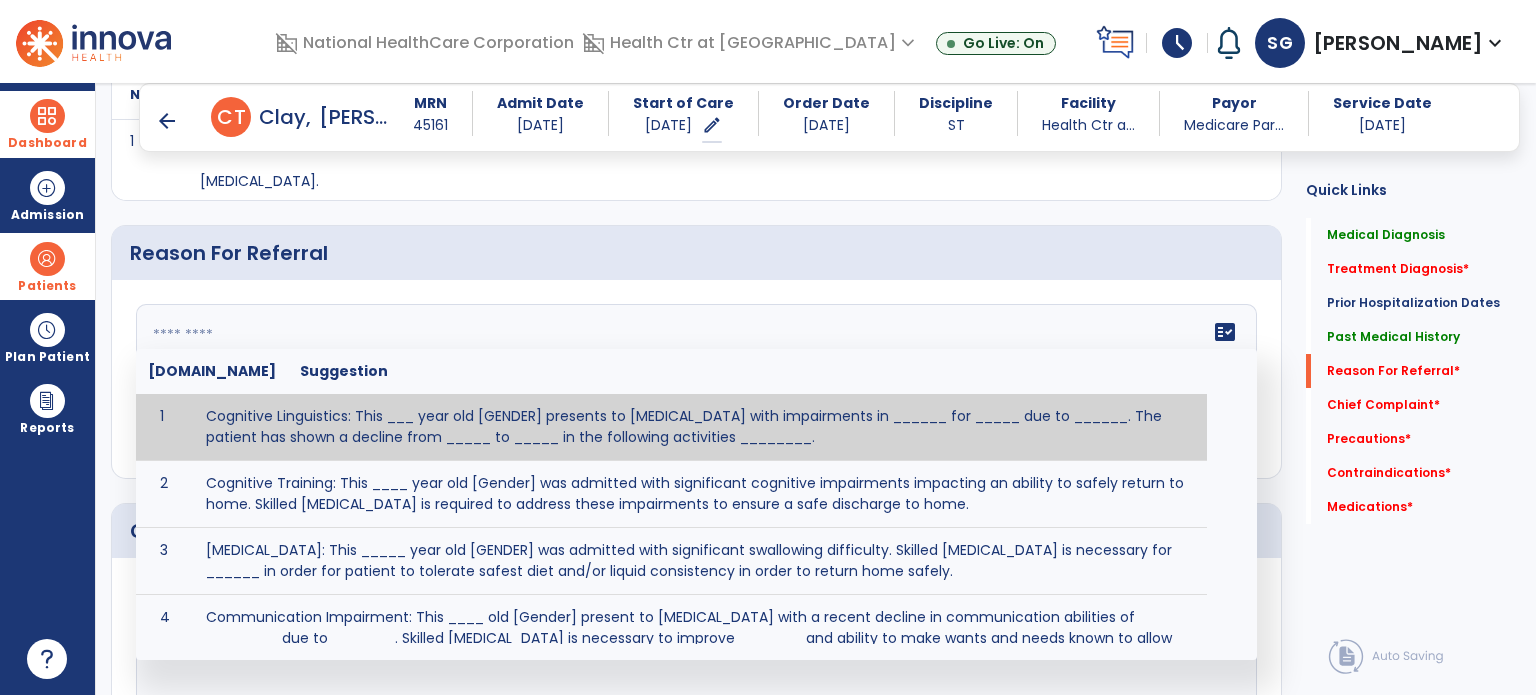 paste on "**********" 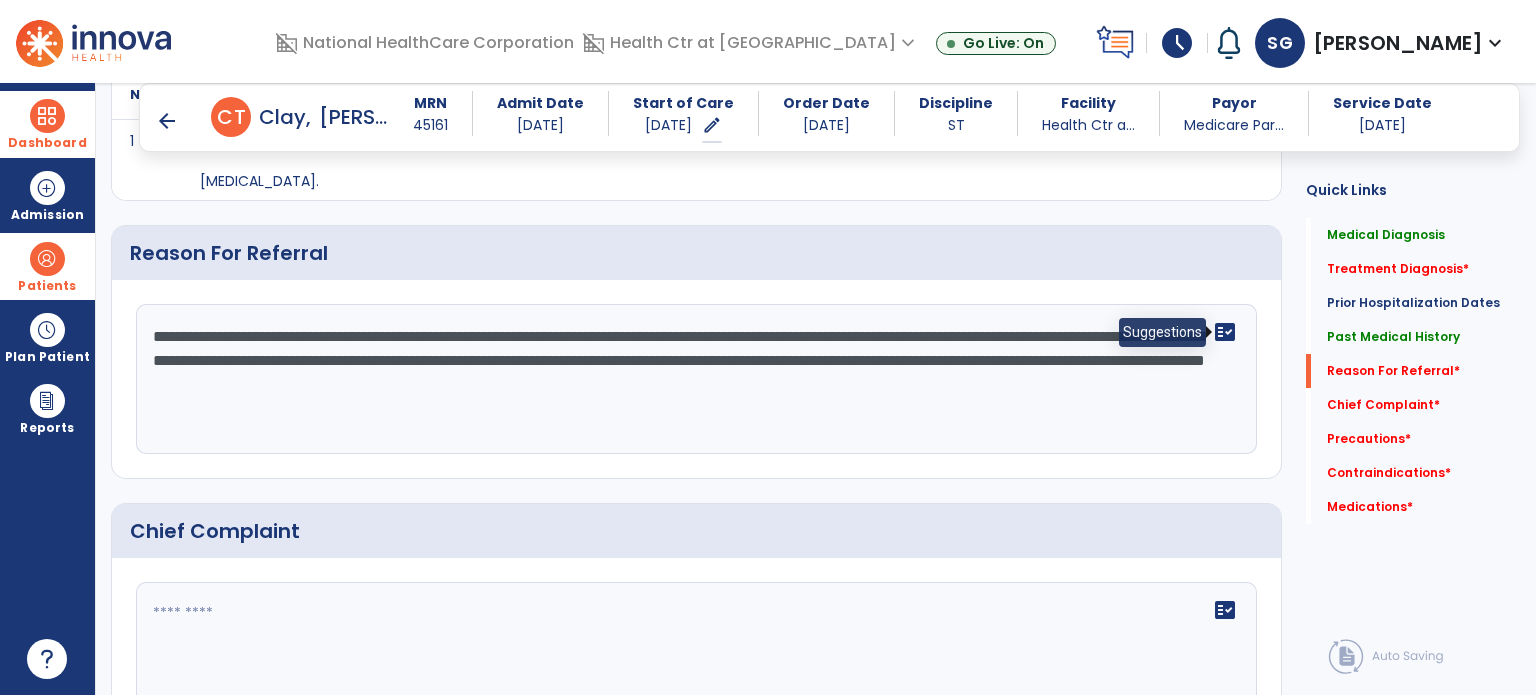 click on "fact_check" 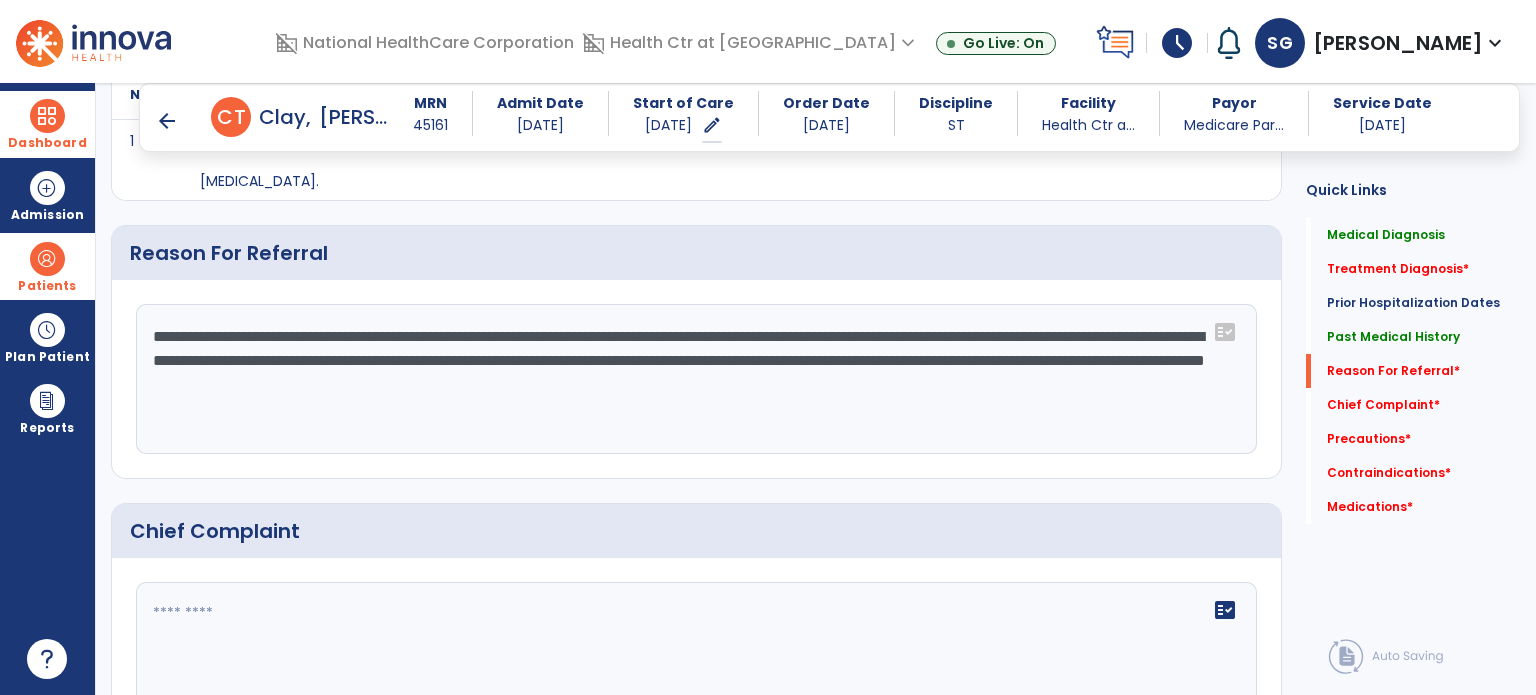 drag, startPoint x: 849, startPoint y: 383, endPoint x: 143, endPoint y: 418, distance: 706.867 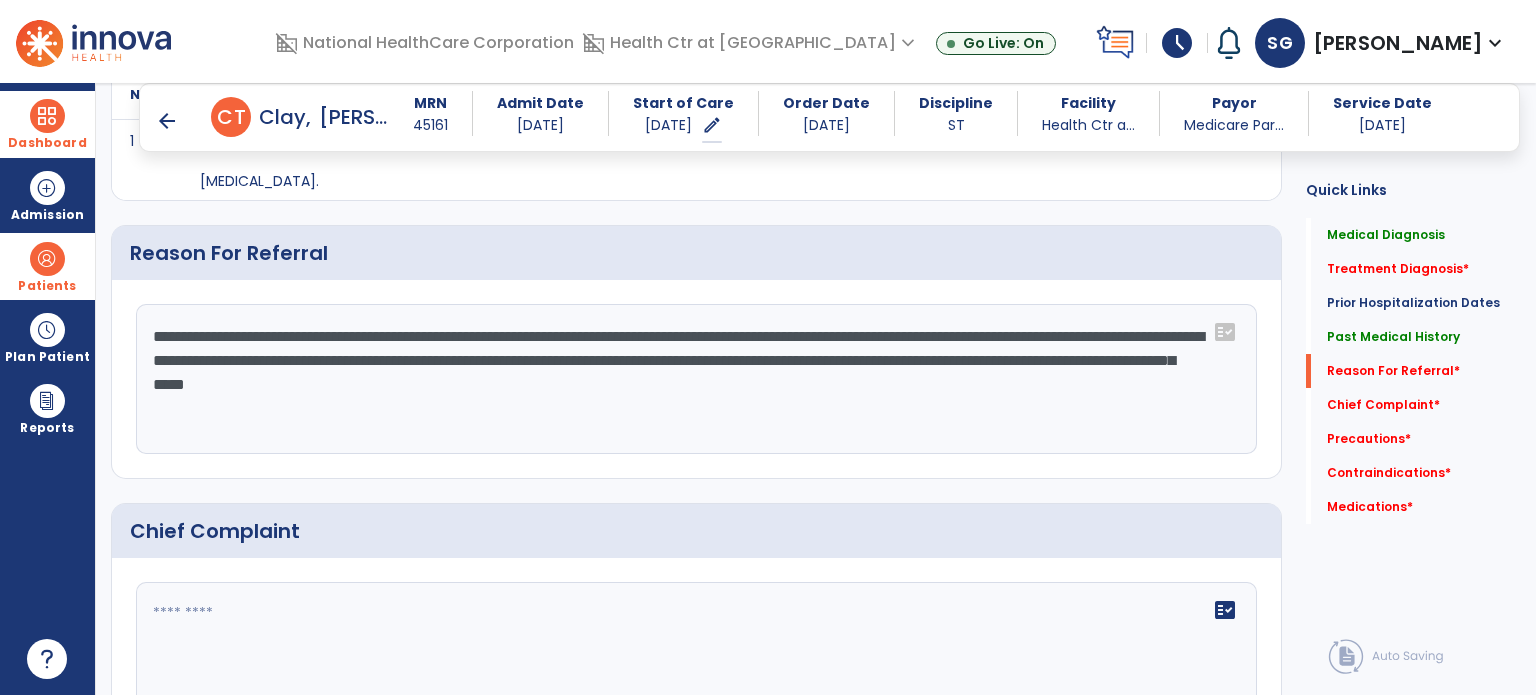 type on "**********" 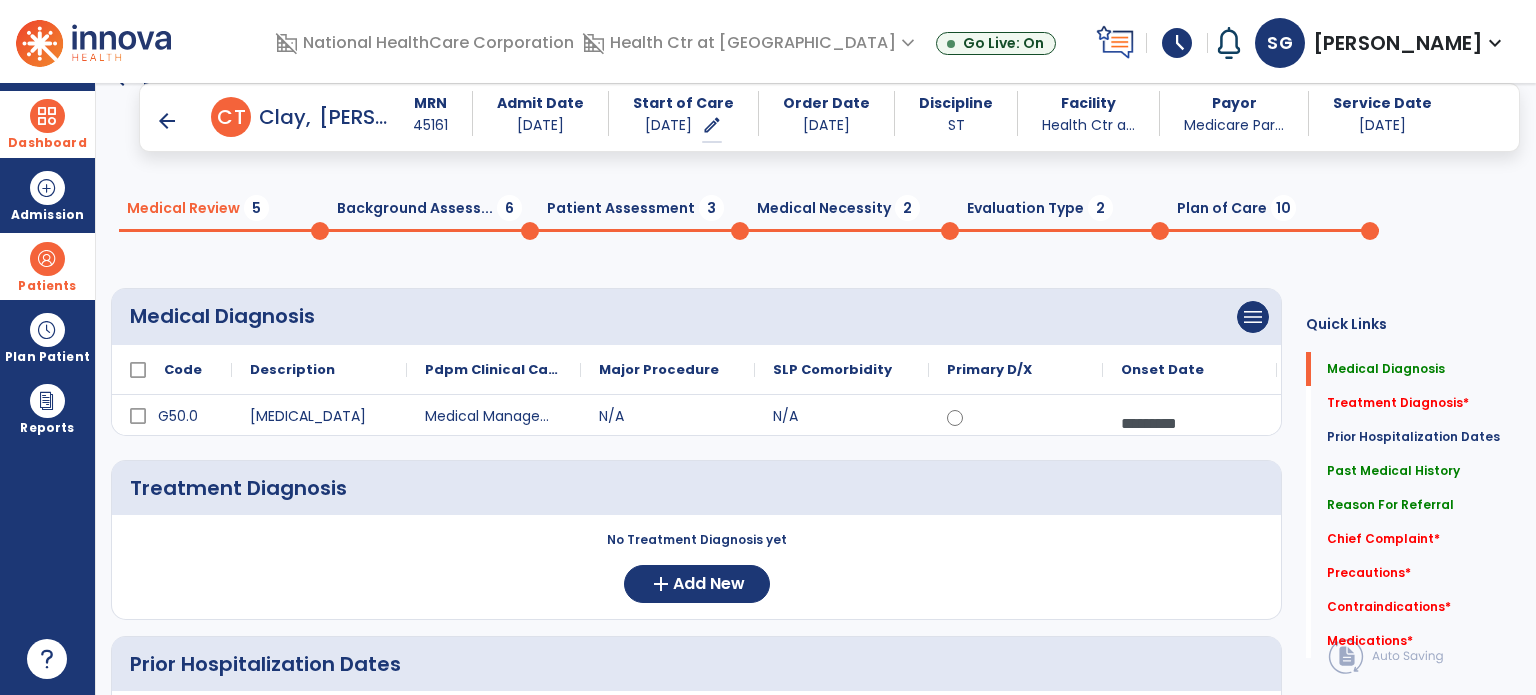 scroll, scrollTop: 36, scrollLeft: 0, axis: vertical 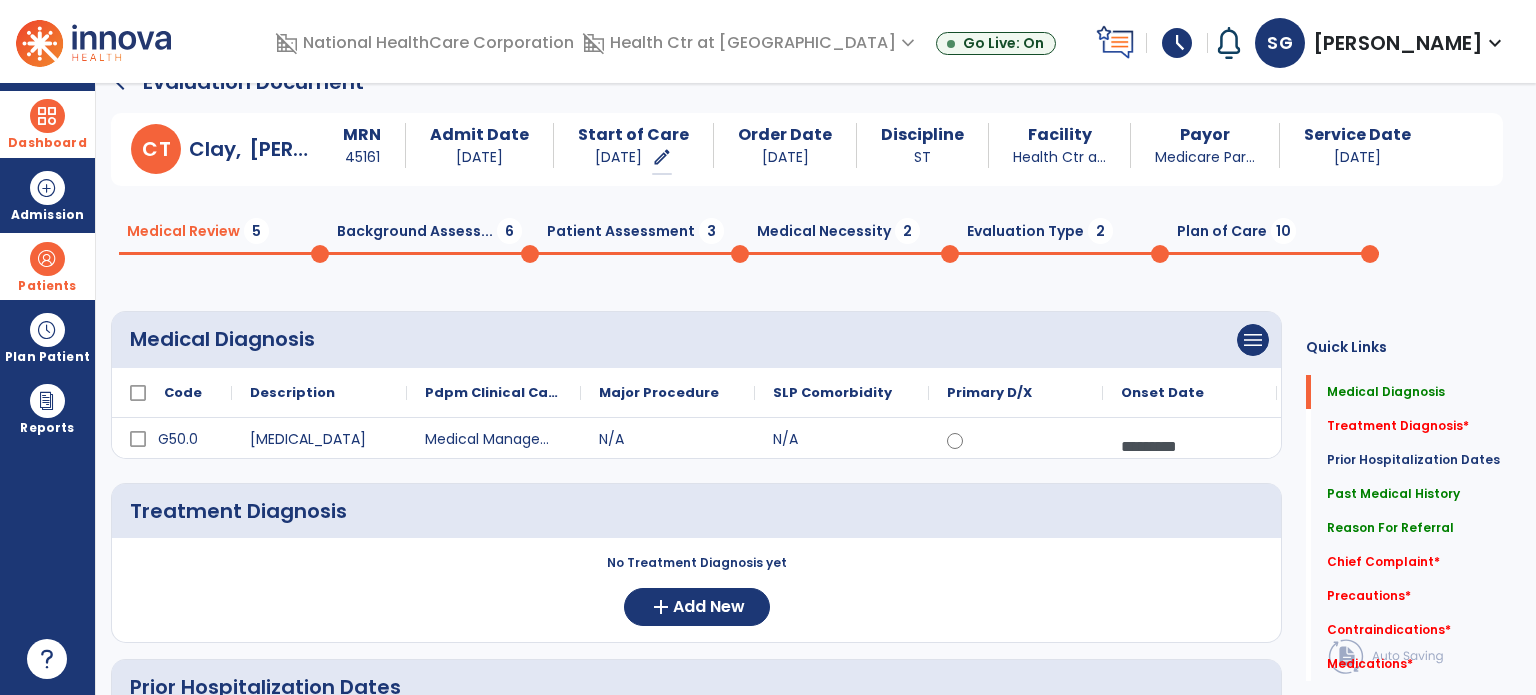 click on "Medical Necessity  2" 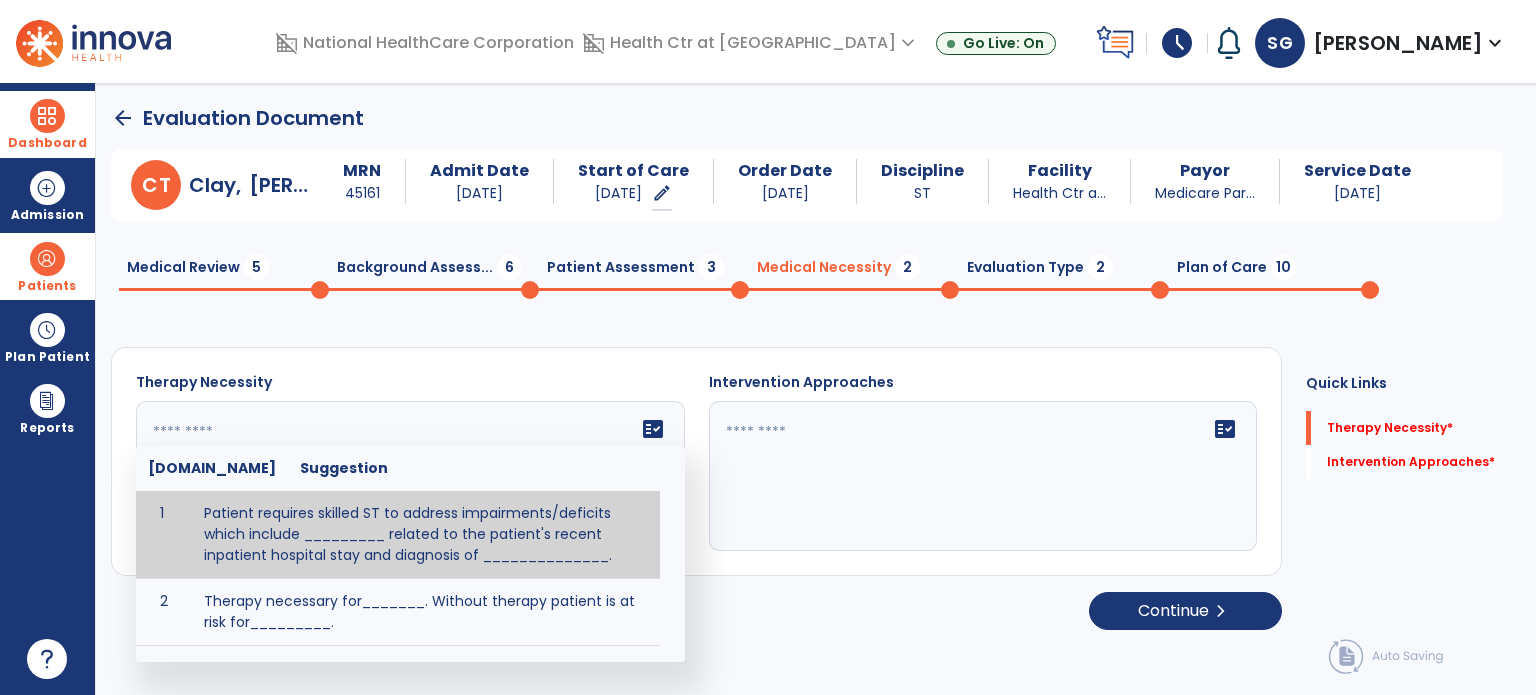 paste on "**********" 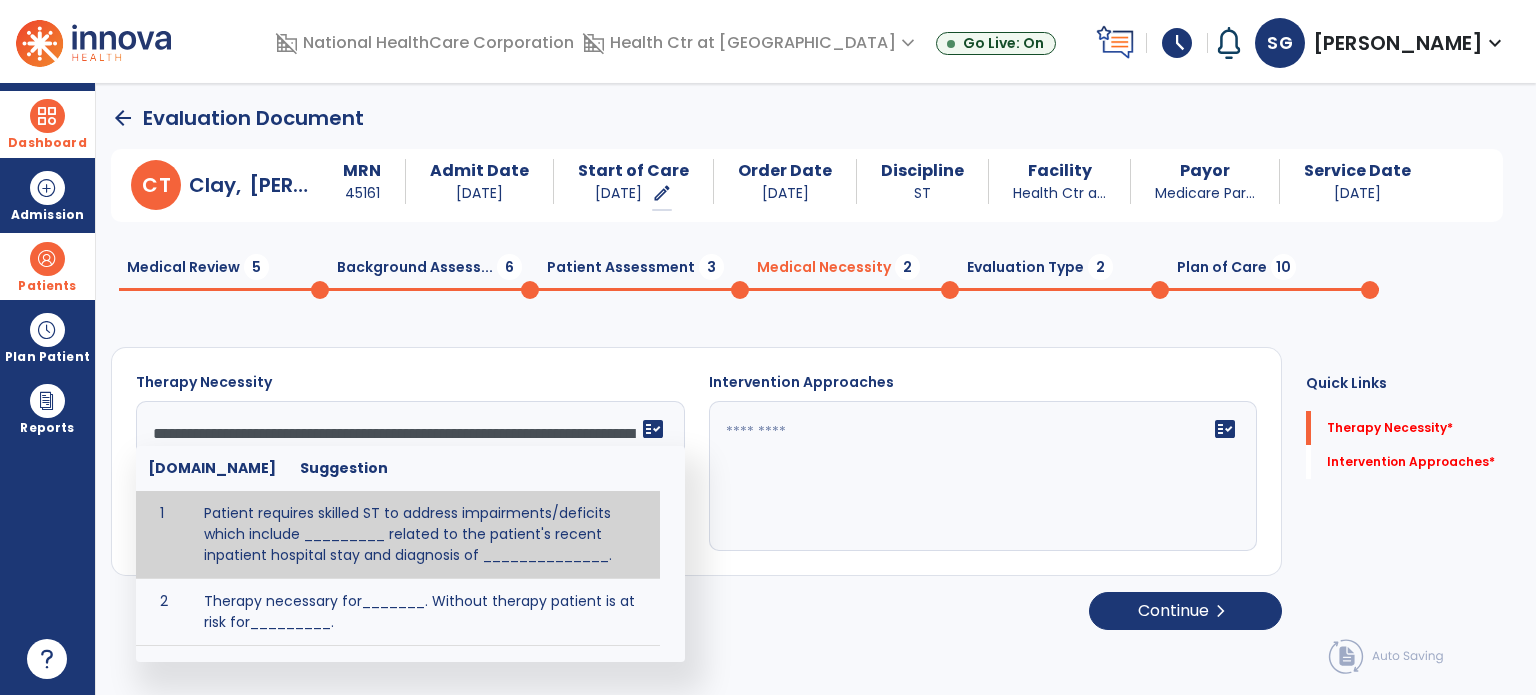scroll, scrollTop: 40, scrollLeft: 0, axis: vertical 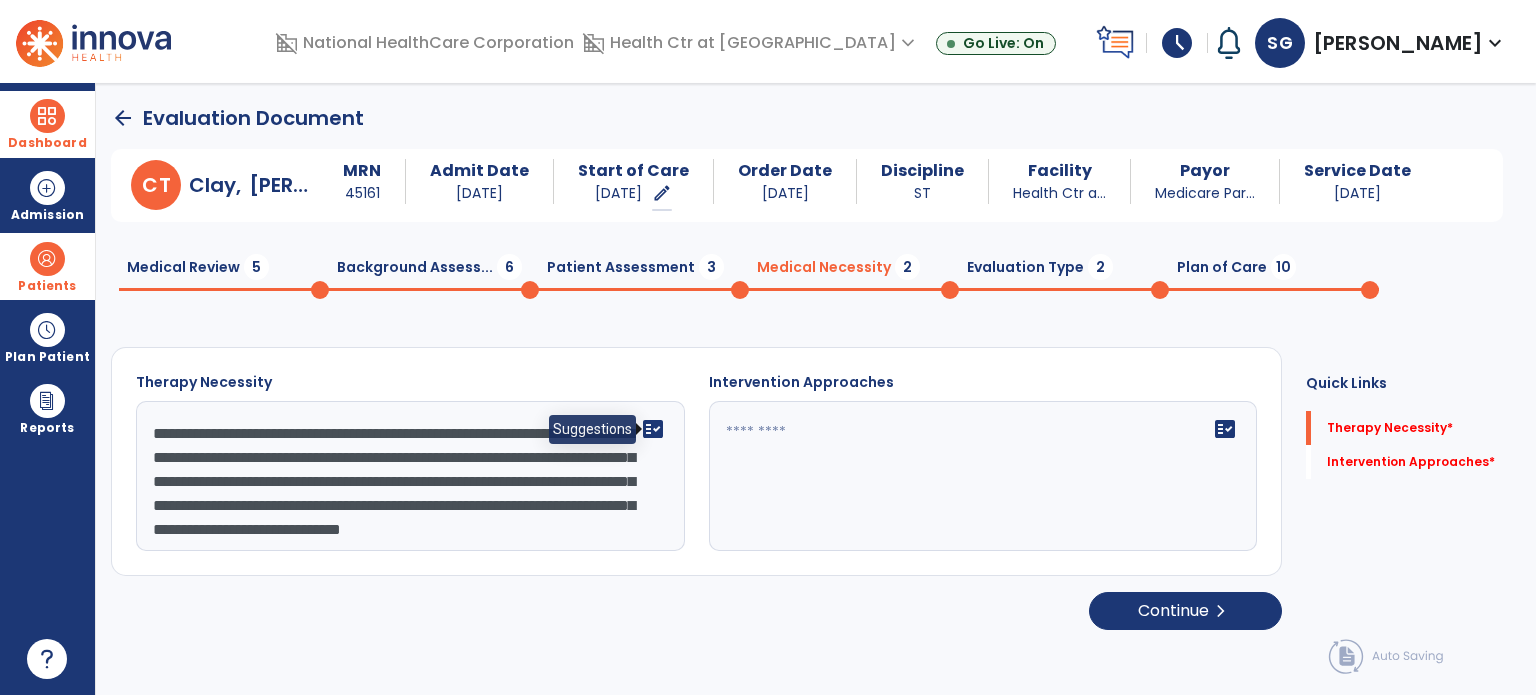 click on "fact_check" 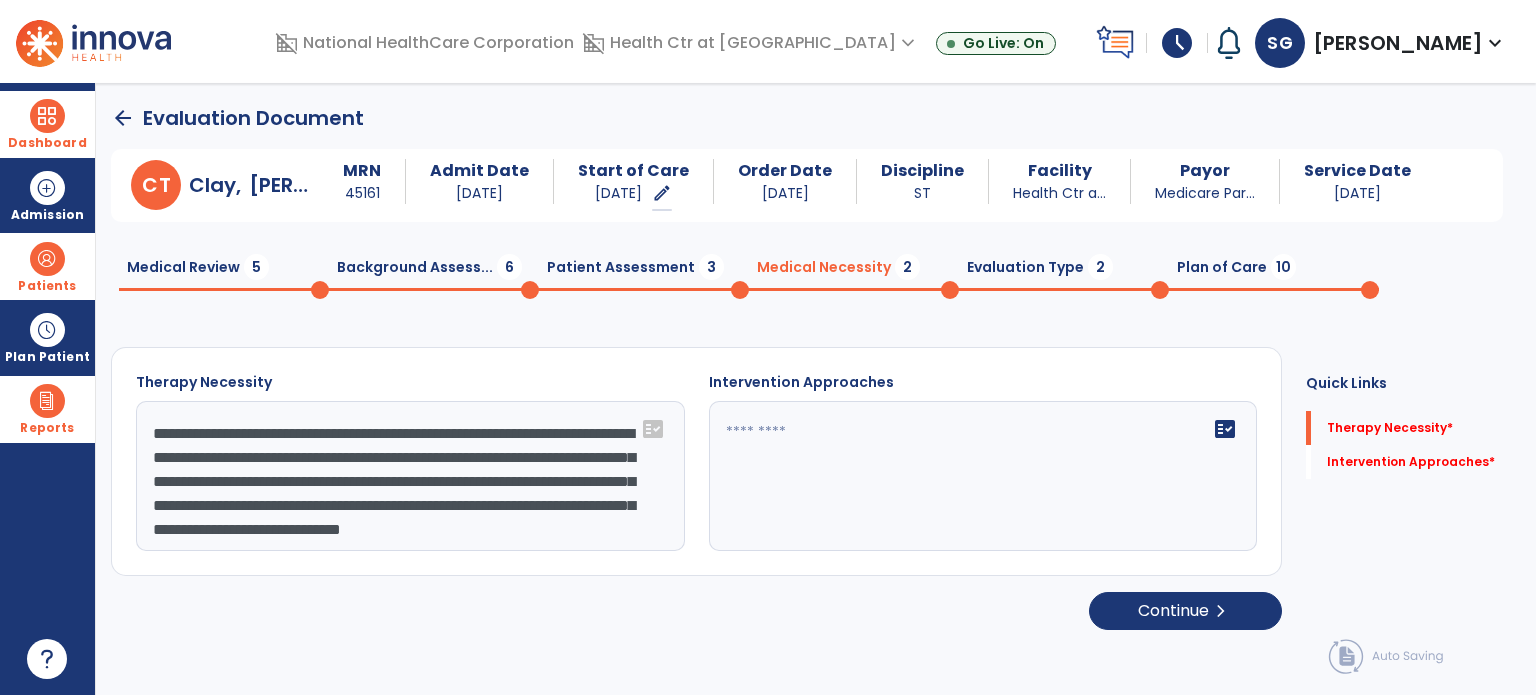 scroll, scrollTop: 0, scrollLeft: 0, axis: both 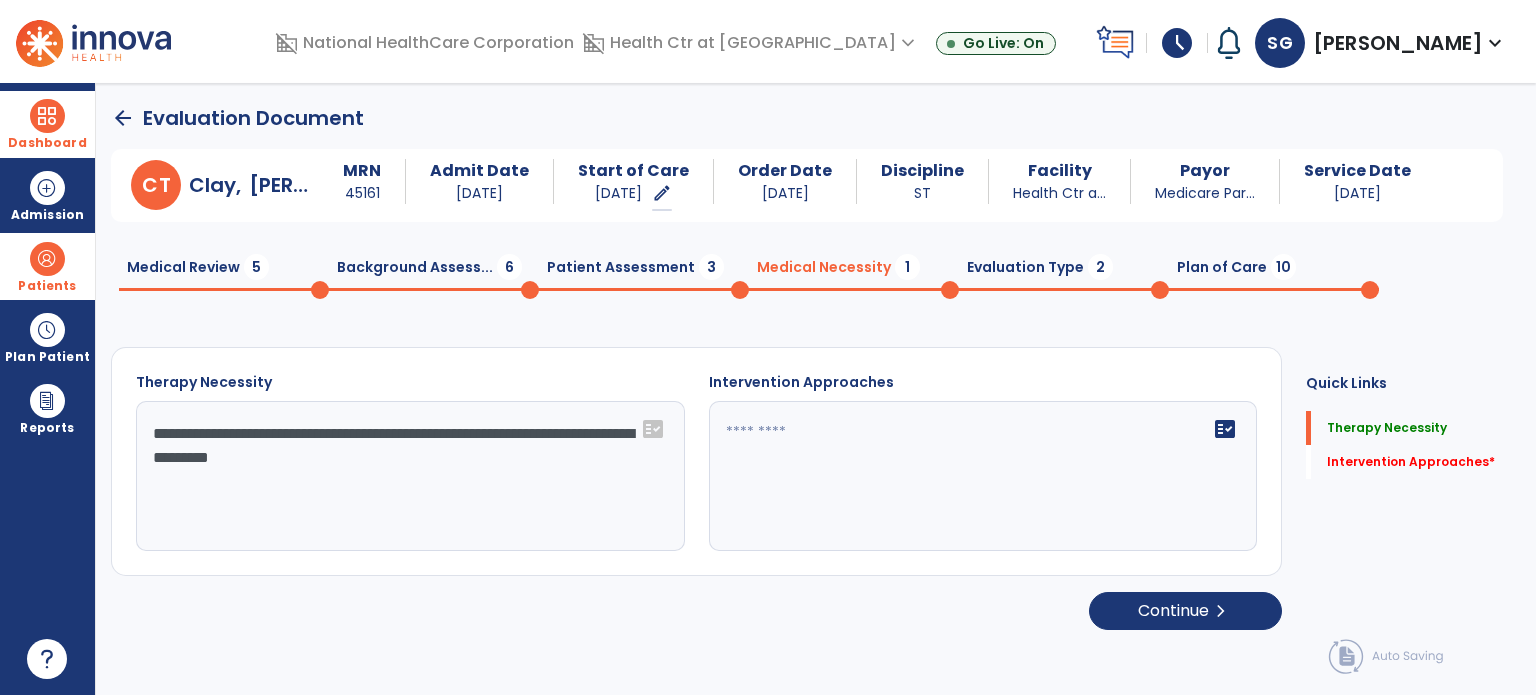 click on "**********" 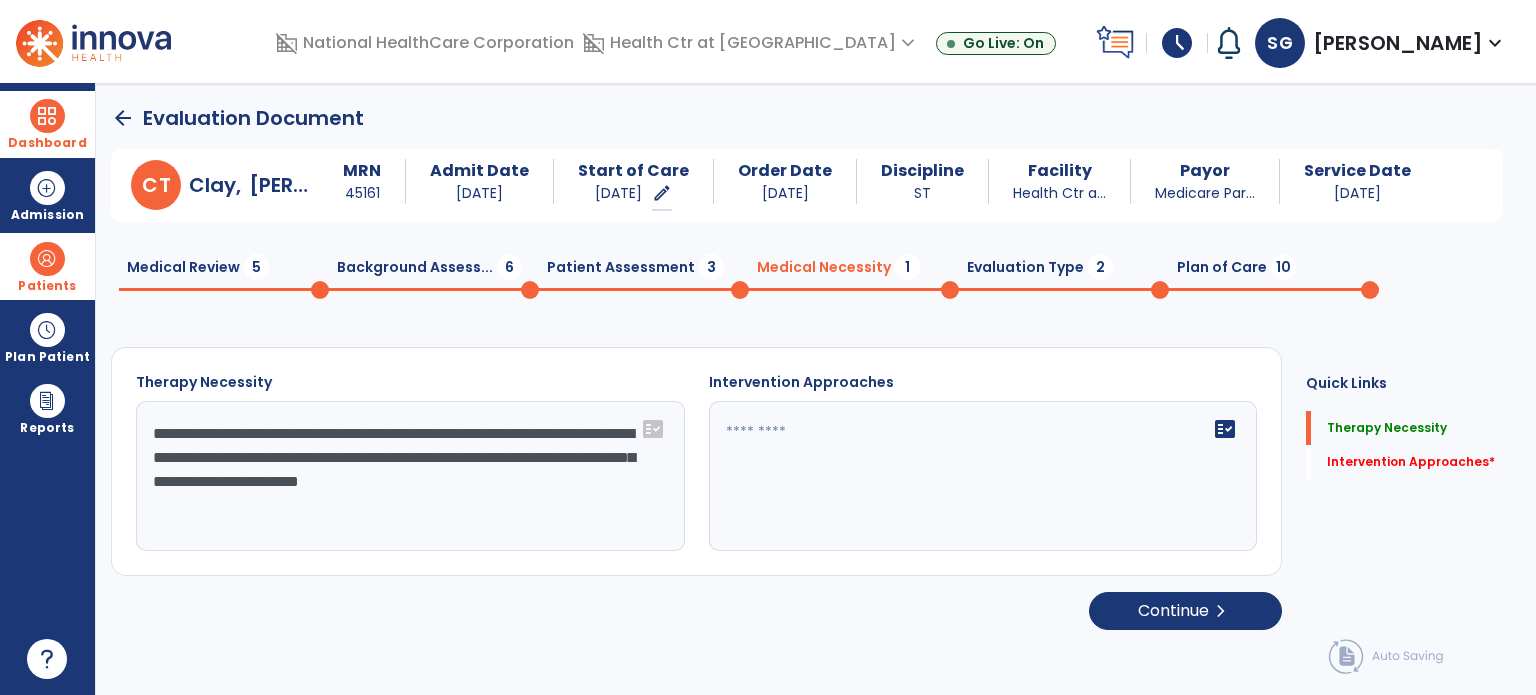 type on "**********" 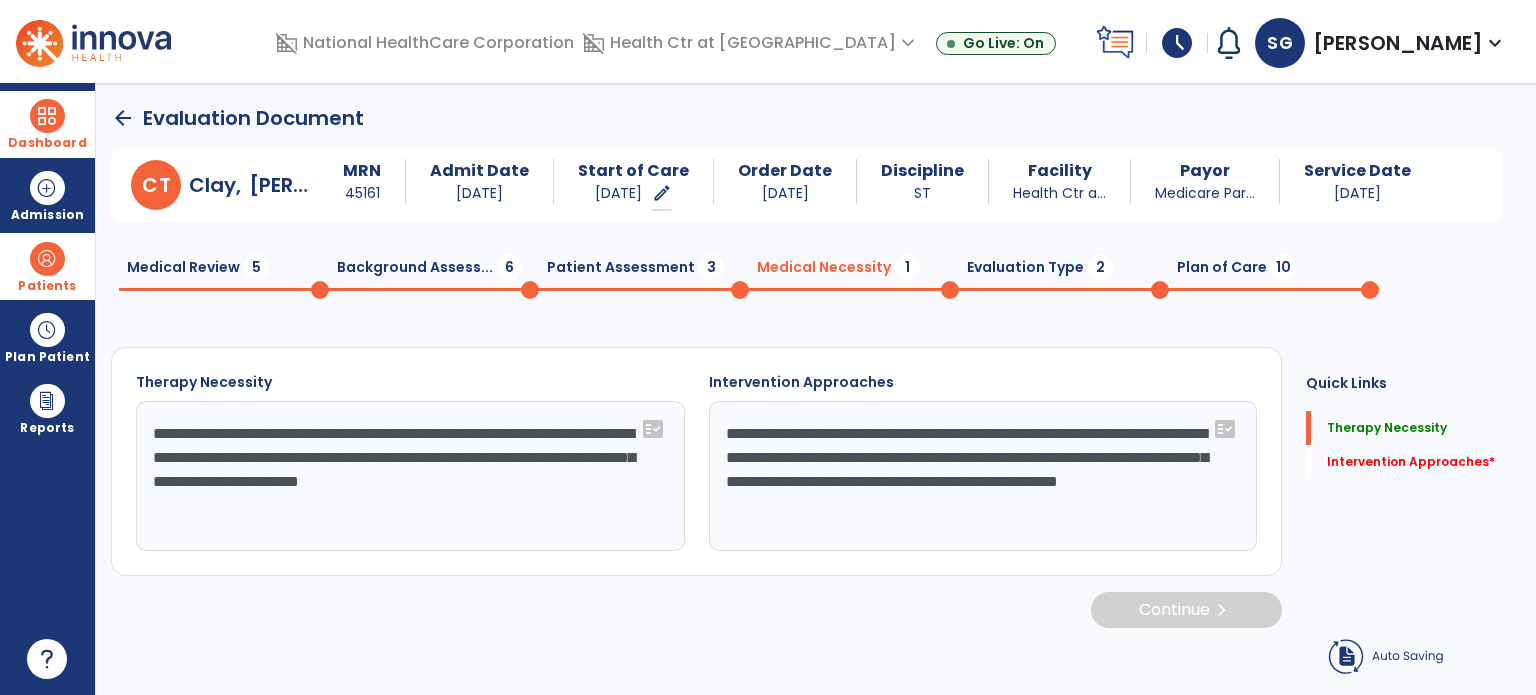 type on "**********" 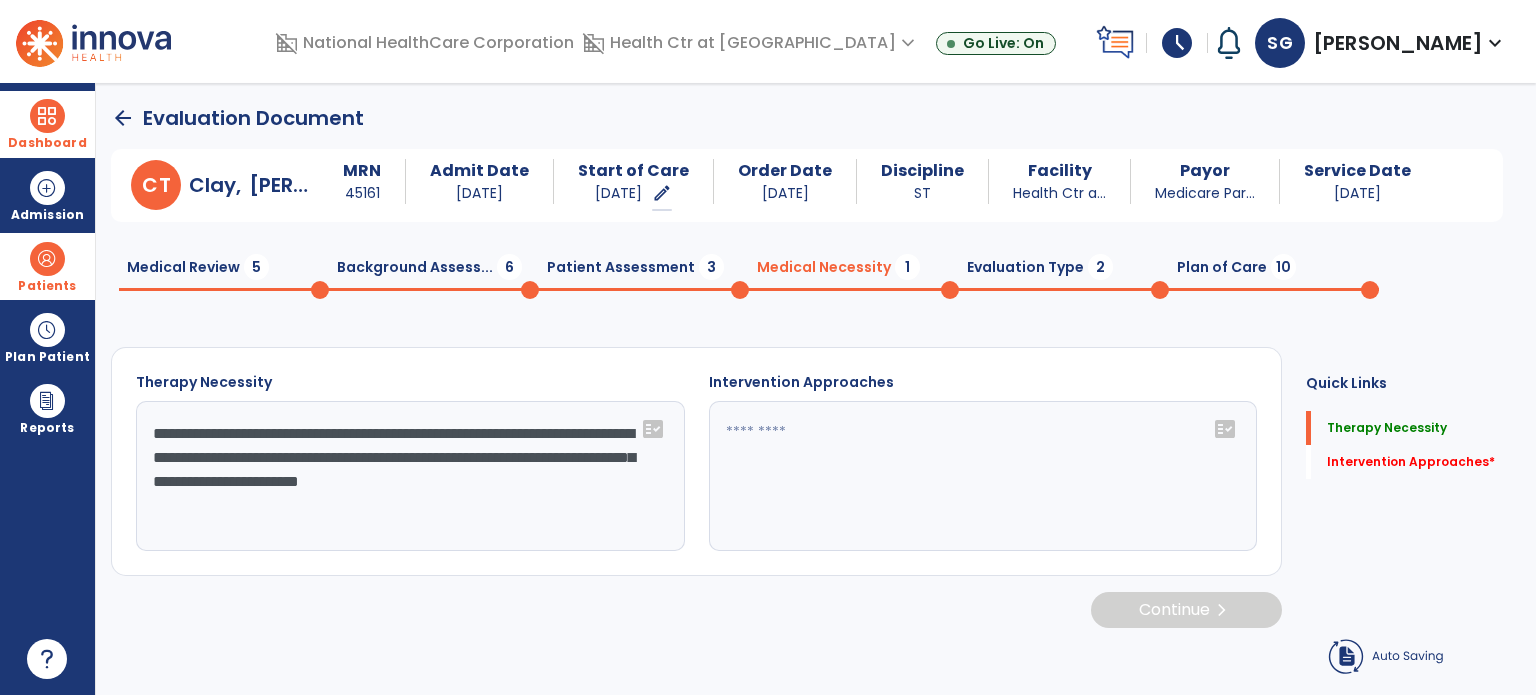 type on "**********" 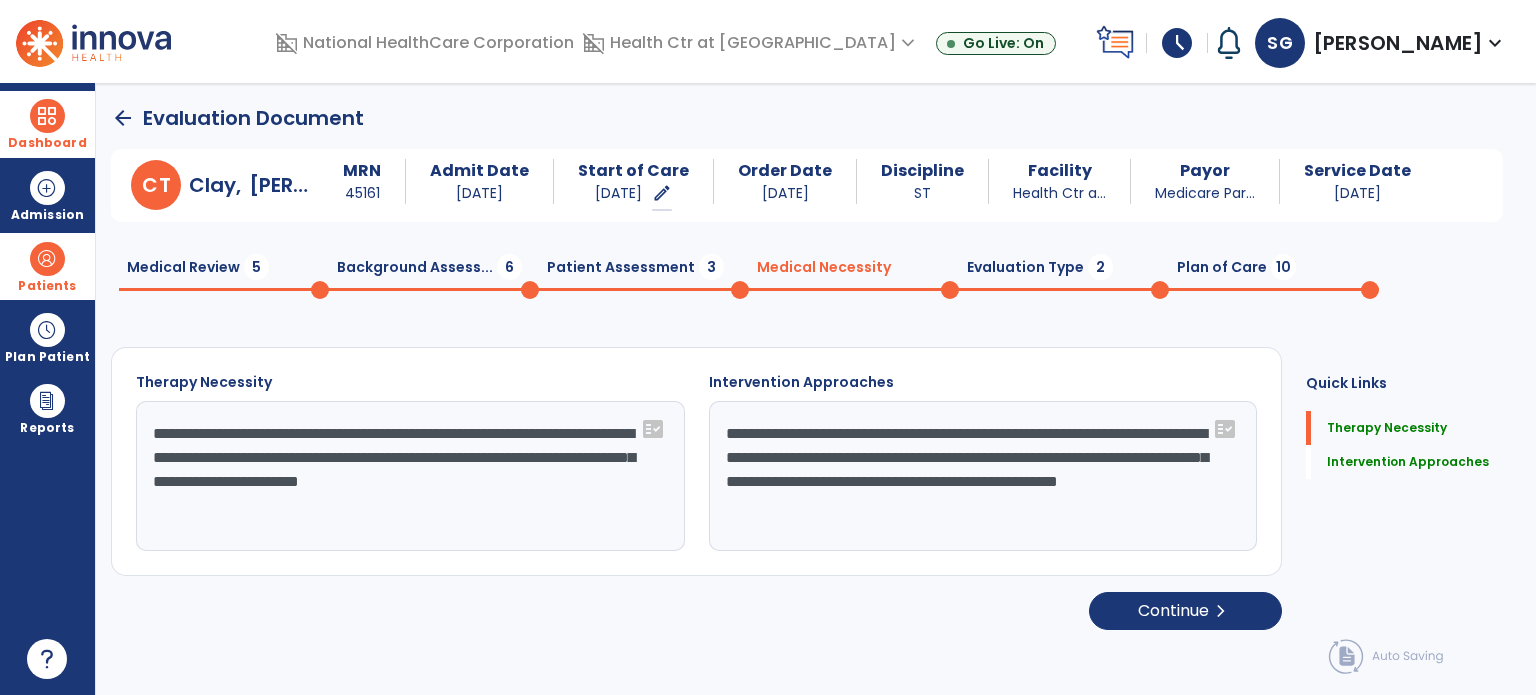 click on "Evaluation Type  2" 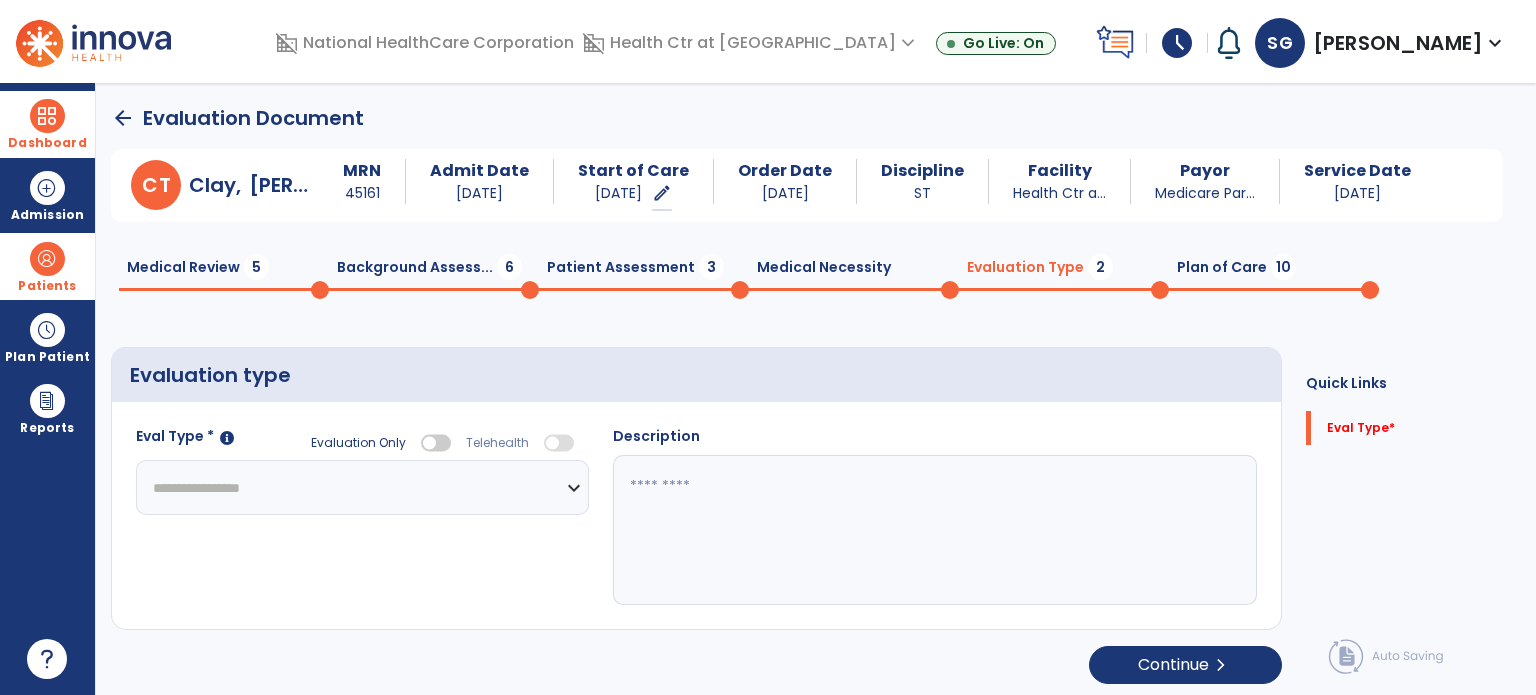 click on "**********" 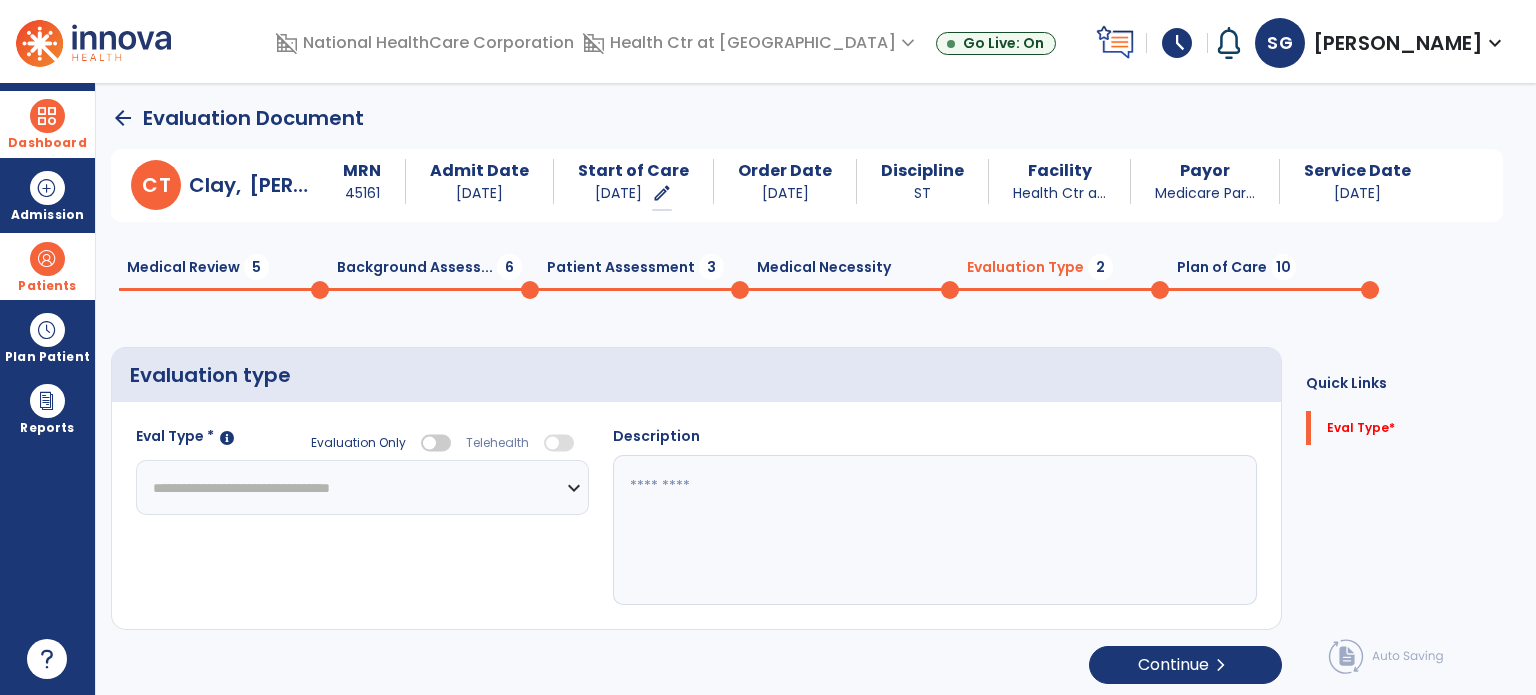 click on "**********" 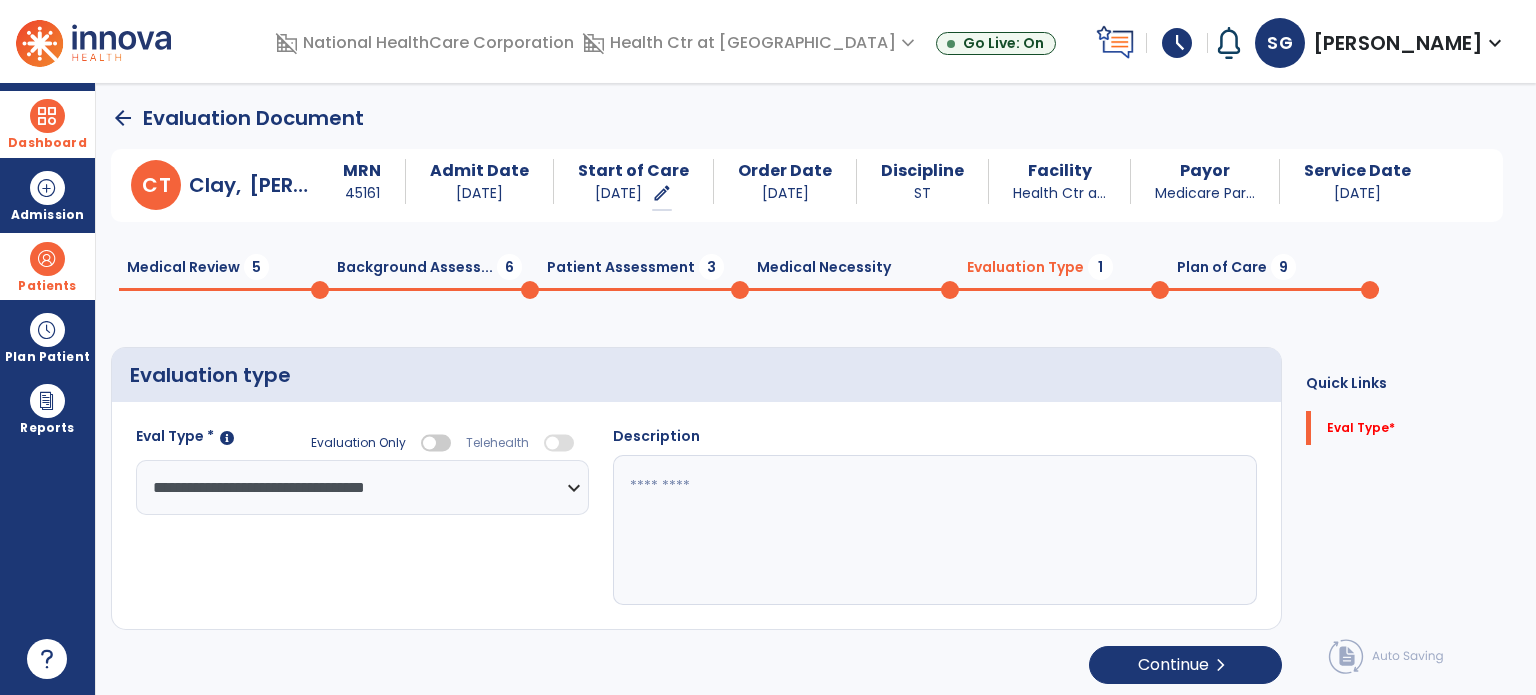 click 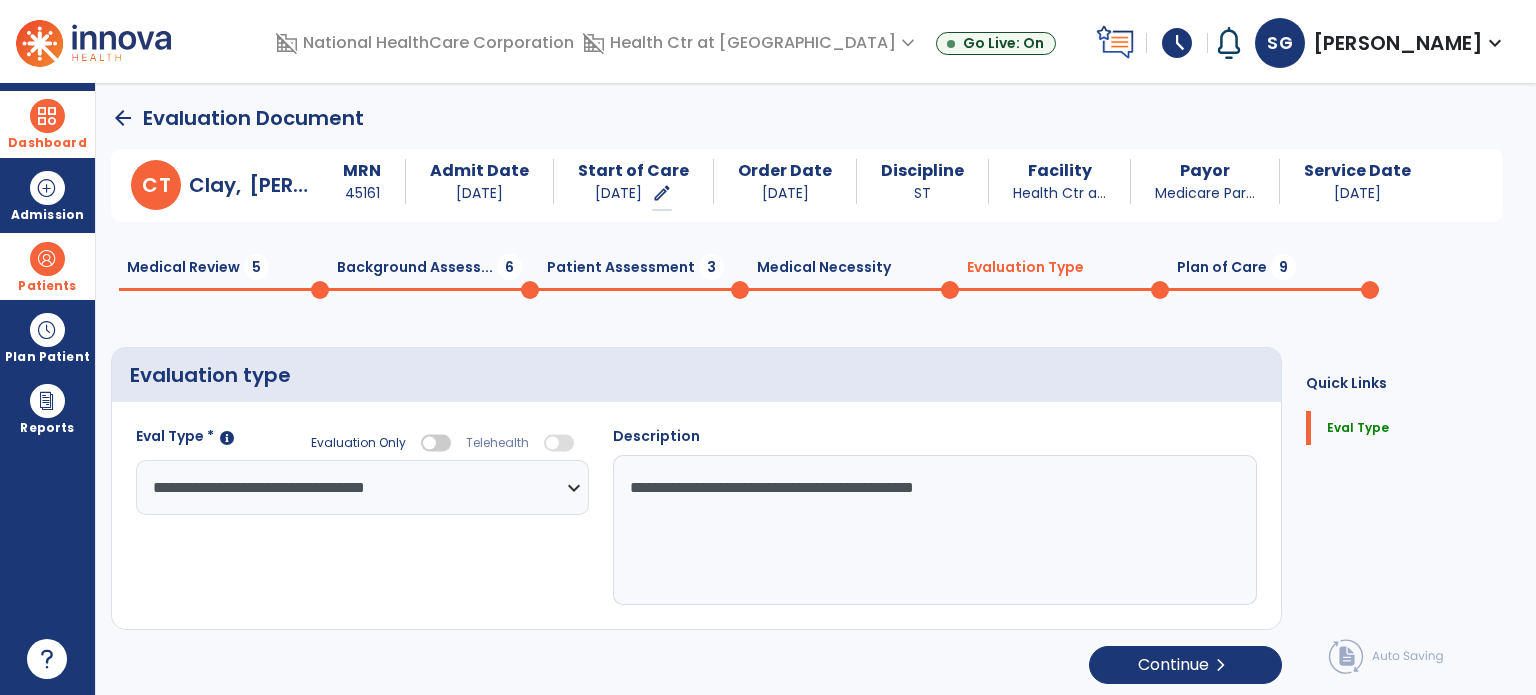 type on "**********" 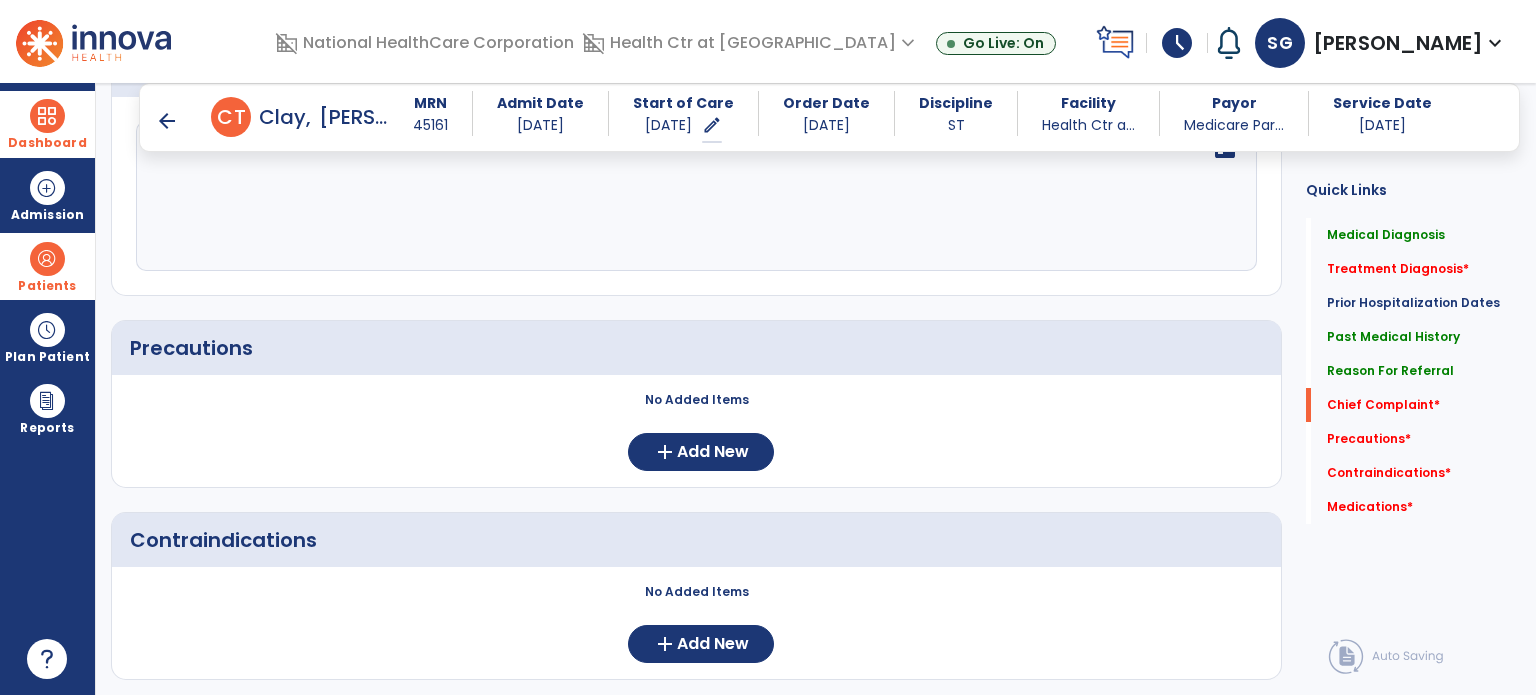 scroll, scrollTop: 1128, scrollLeft: 0, axis: vertical 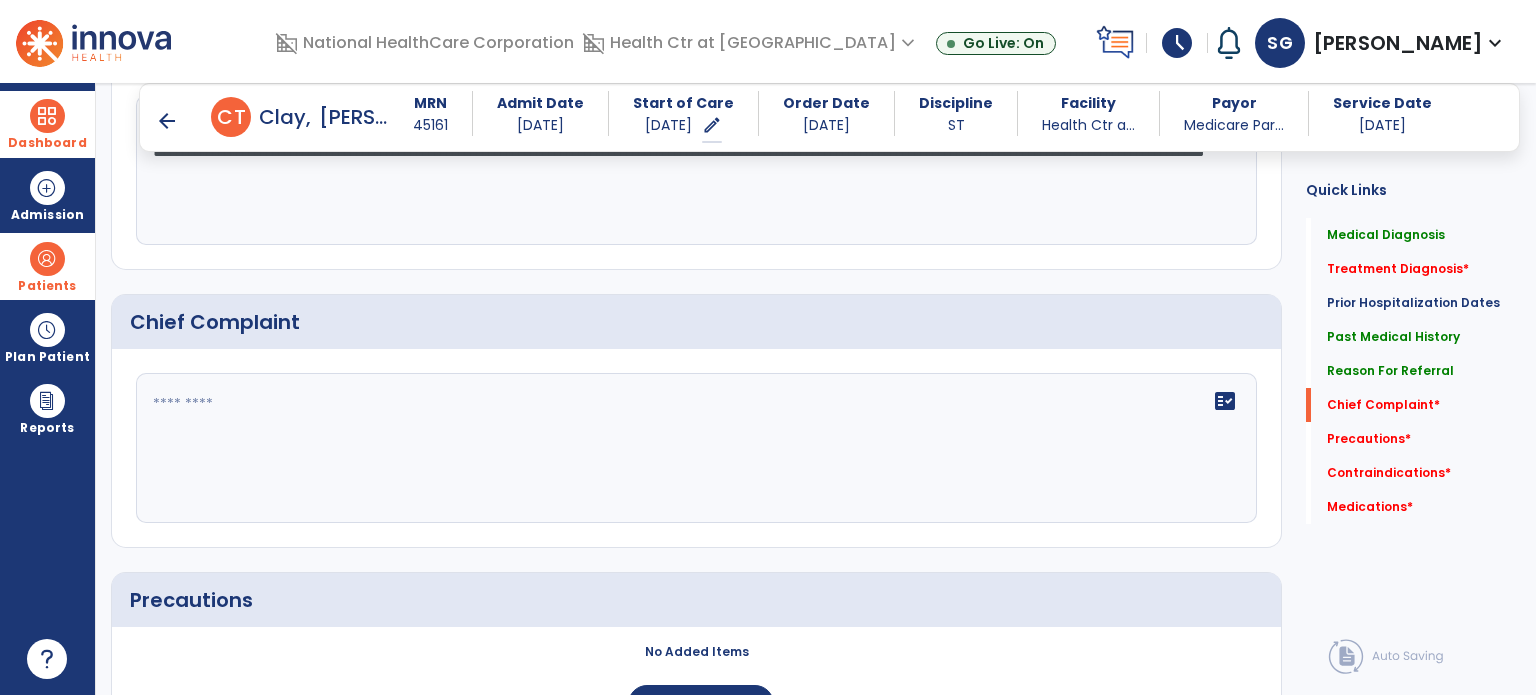 click on "fact_check" 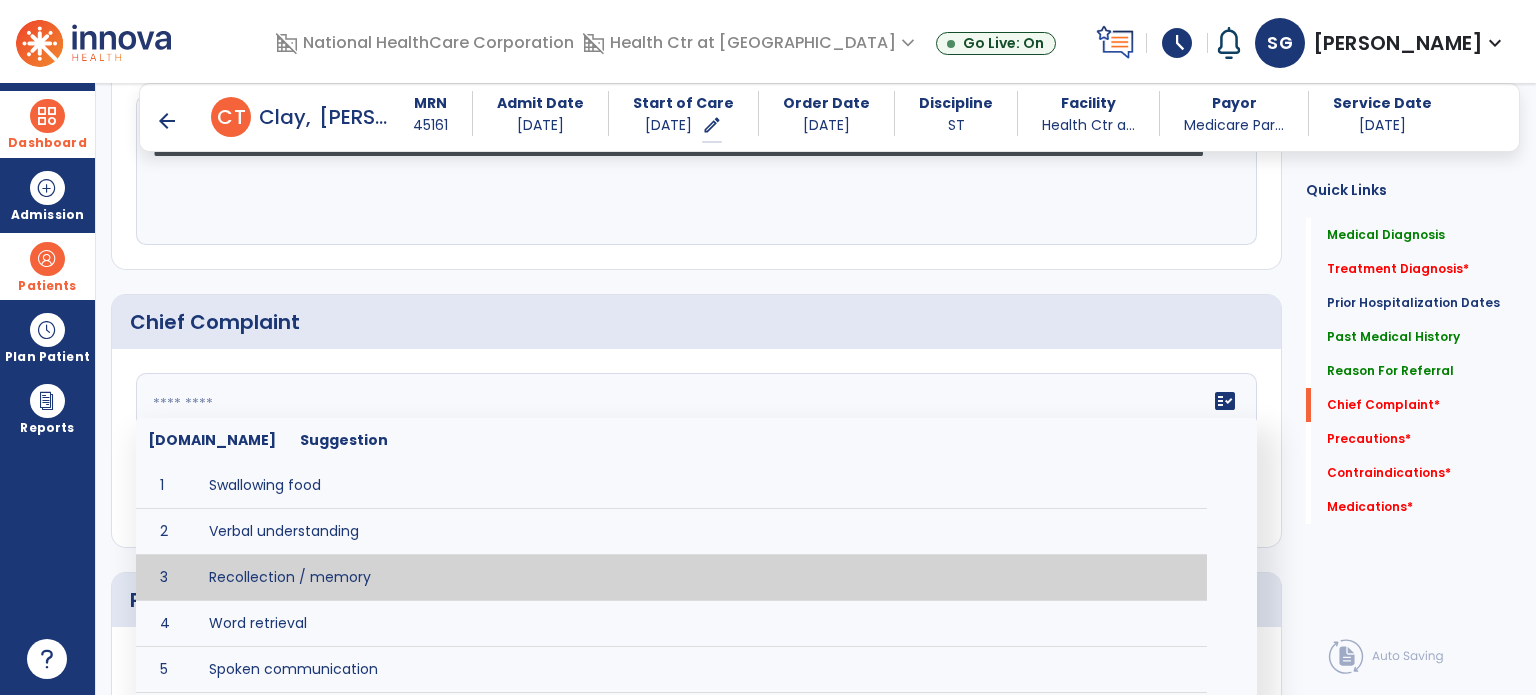 type on "**********" 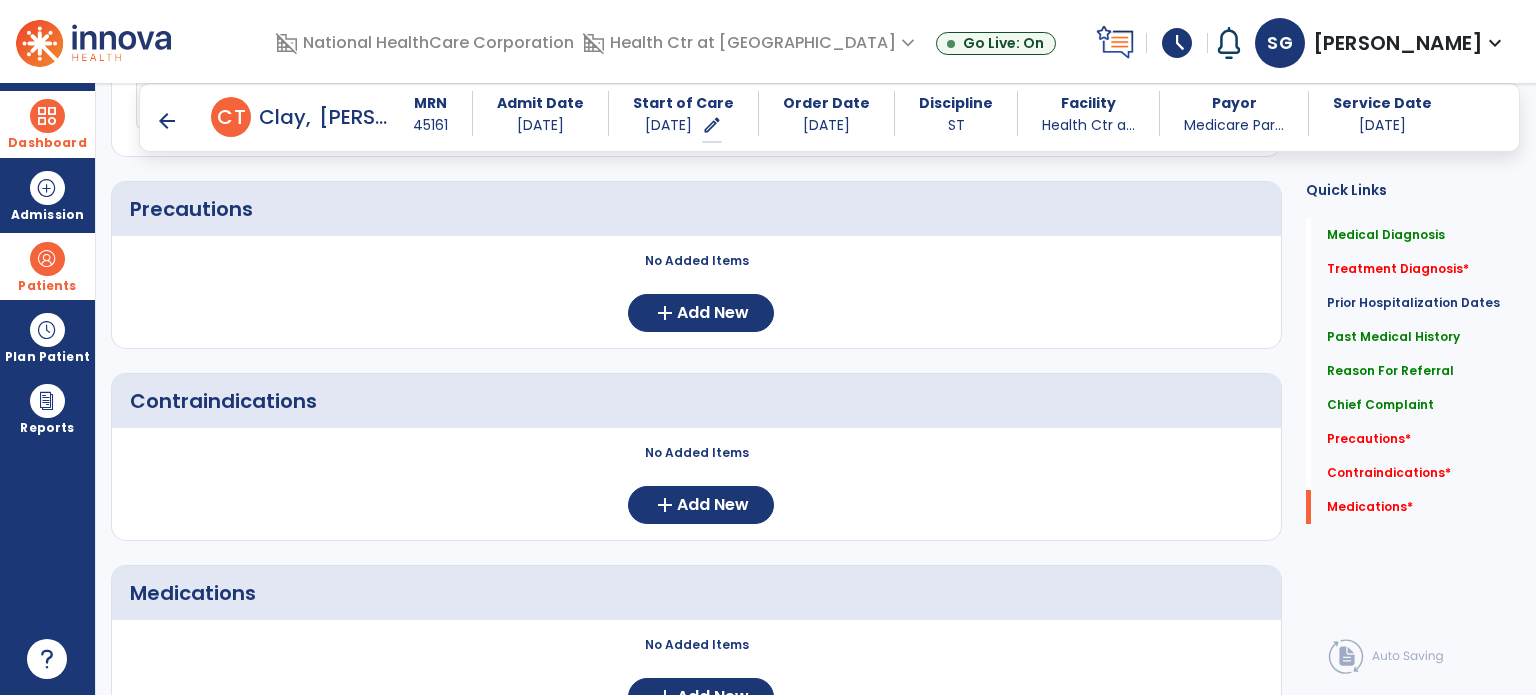 scroll, scrollTop: 1524, scrollLeft: 0, axis: vertical 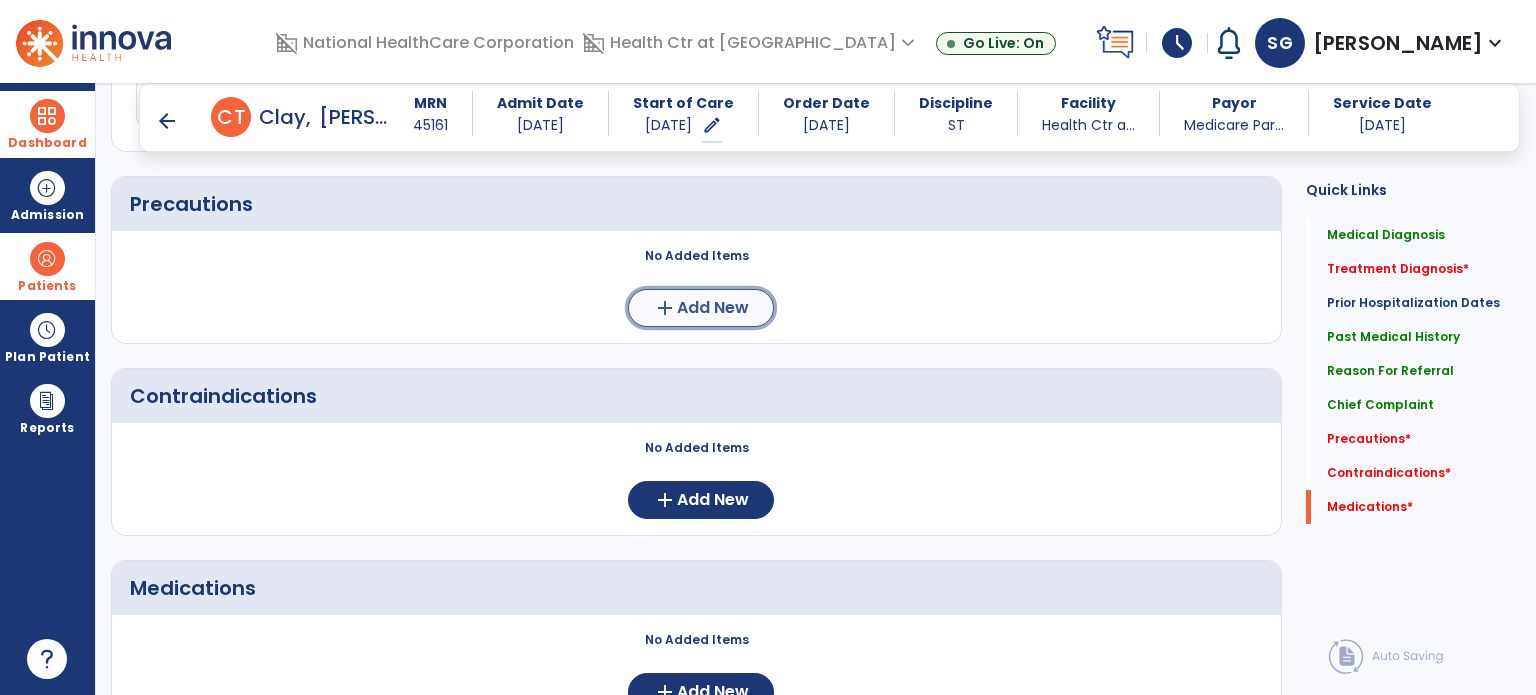 click on "add" 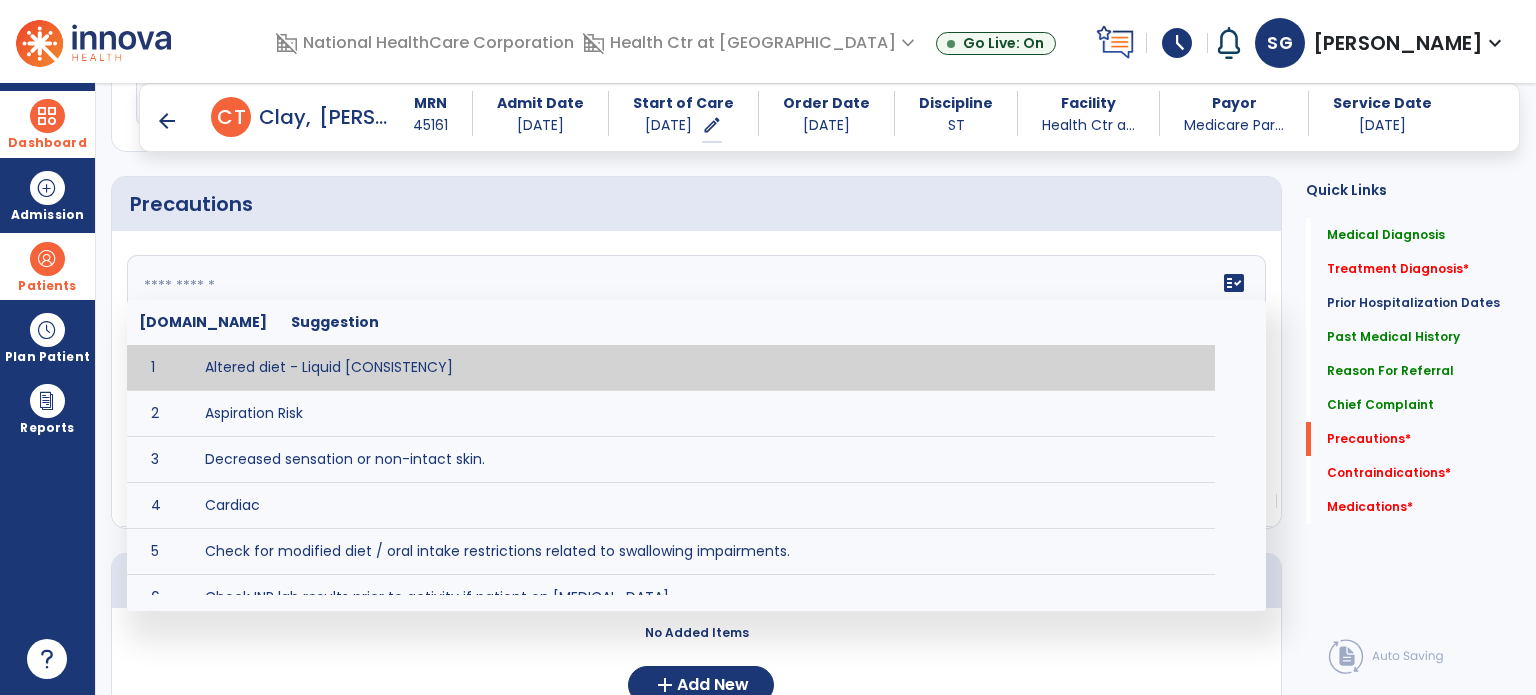 click 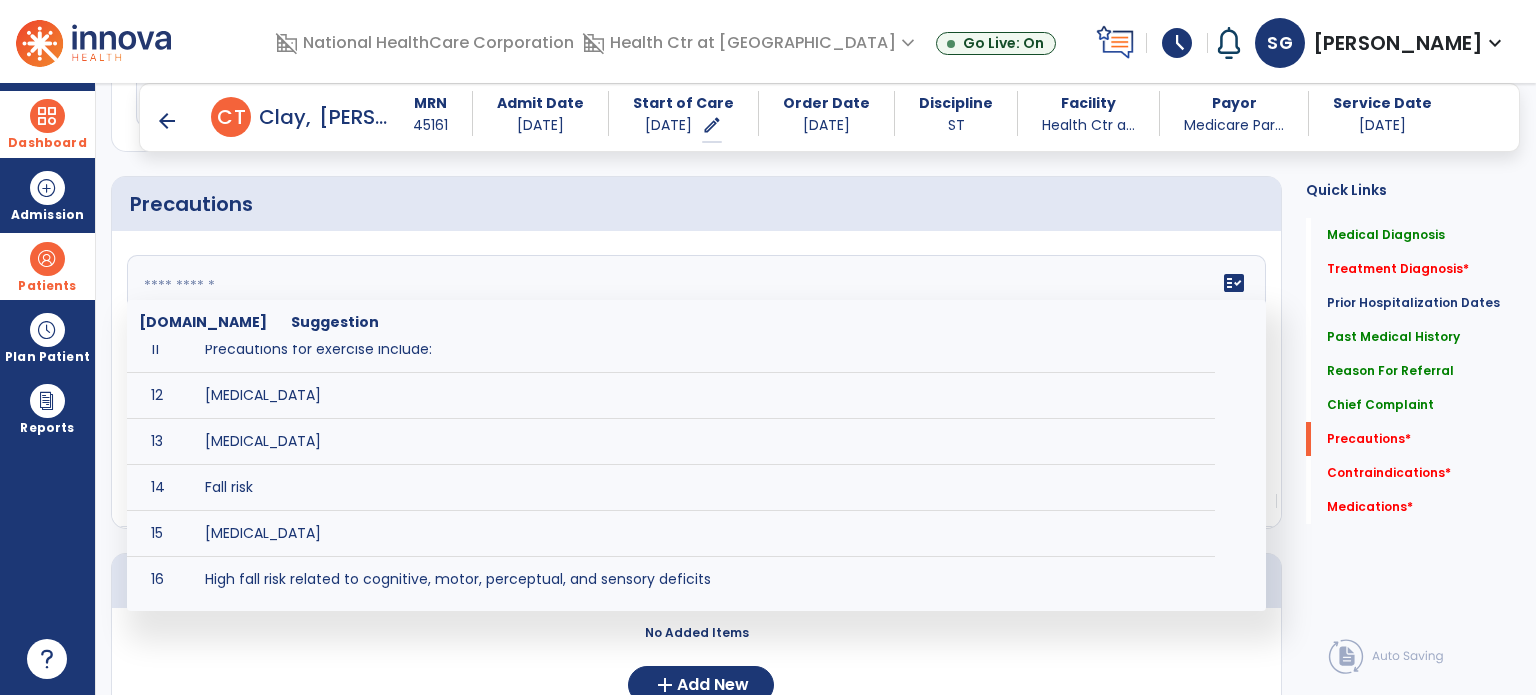scroll, scrollTop: 0, scrollLeft: 0, axis: both 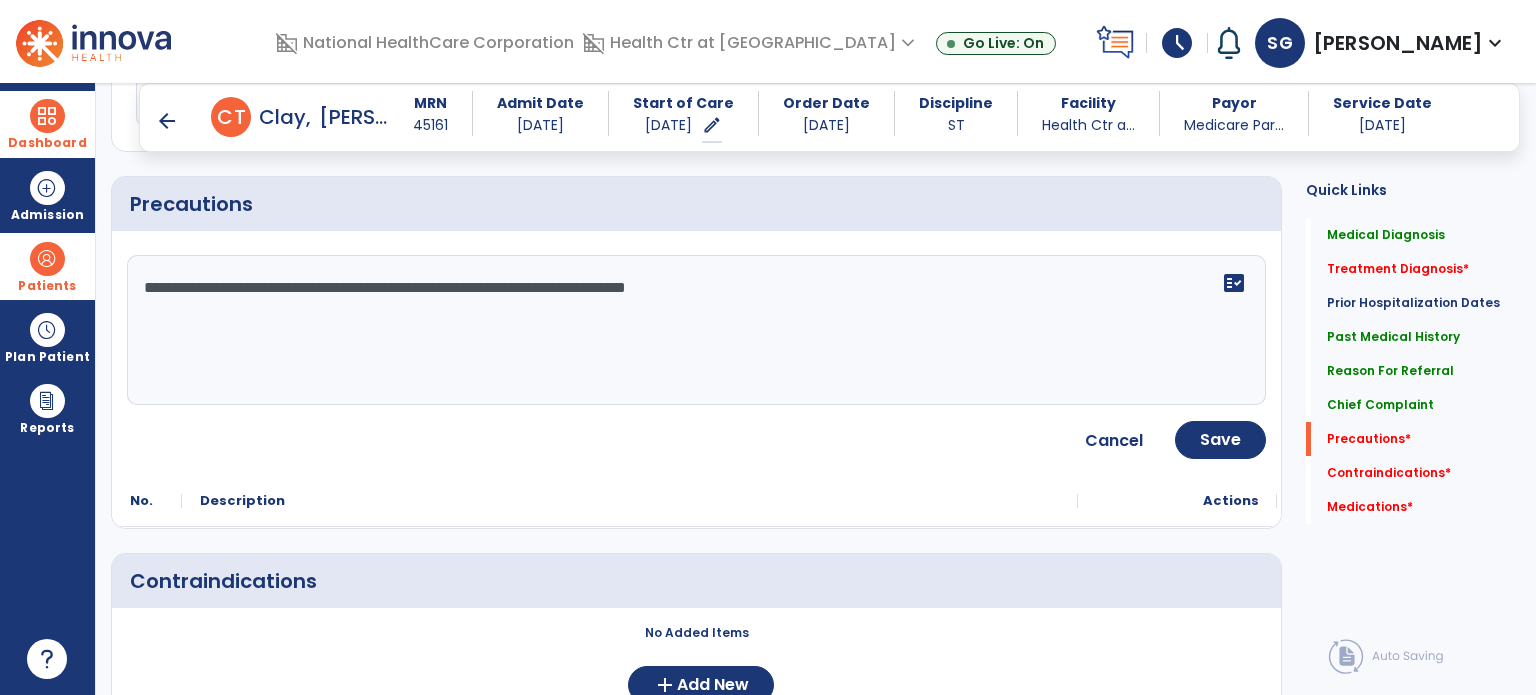 paste on "**********" 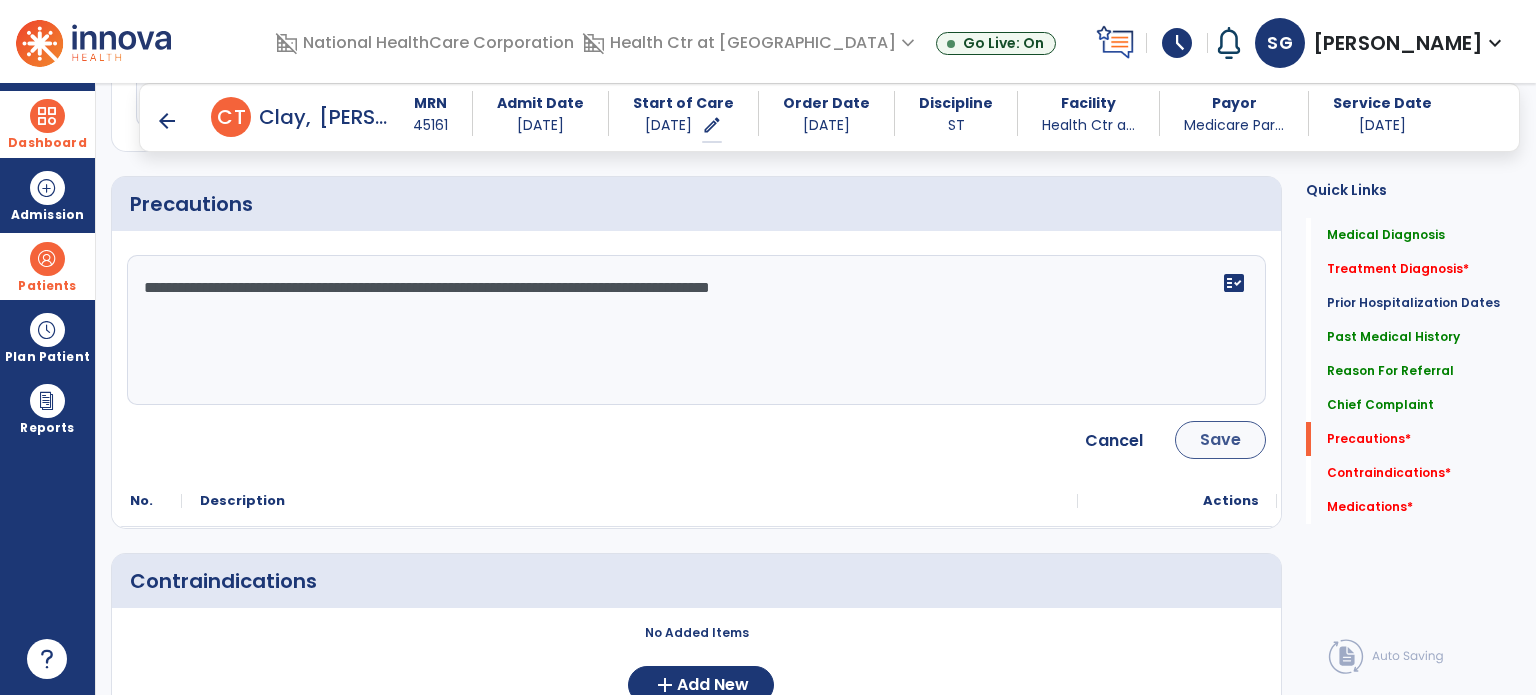 type on "**********" 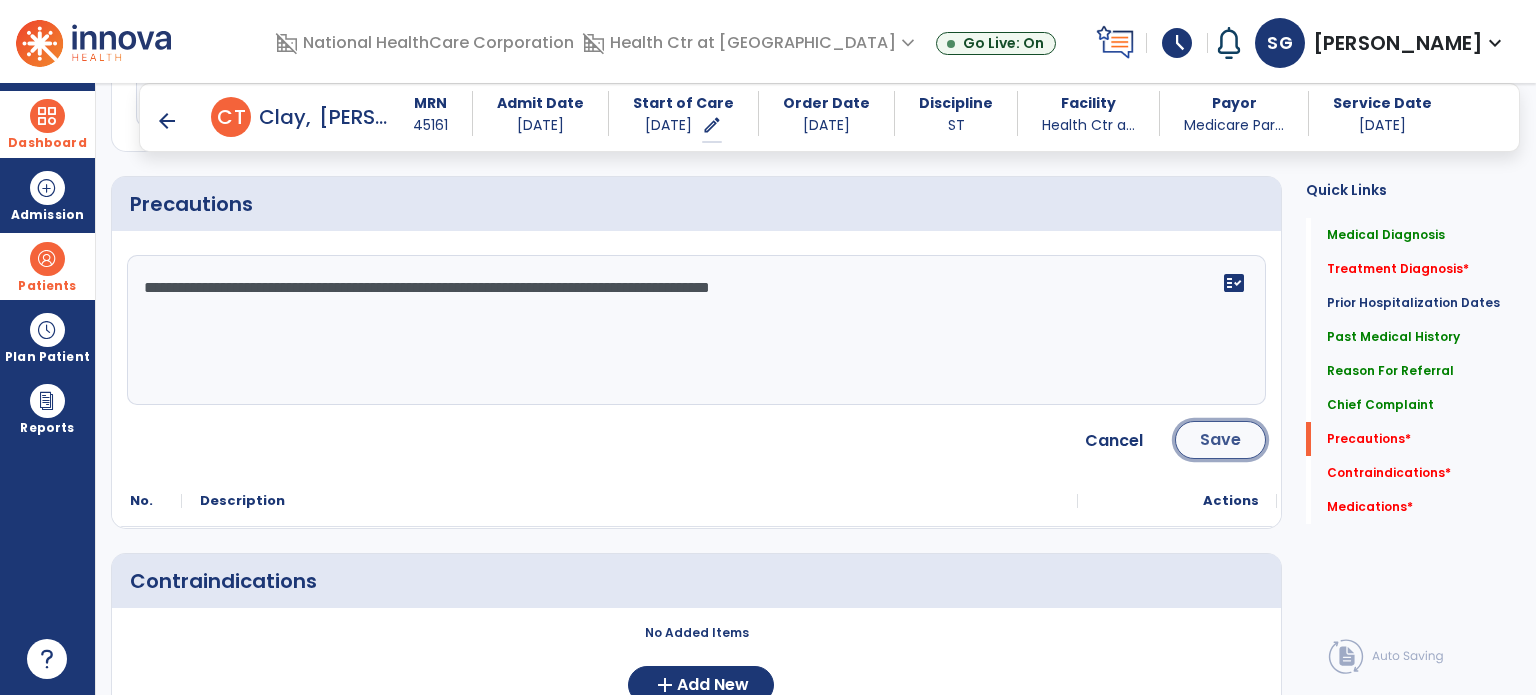 click on "Save" 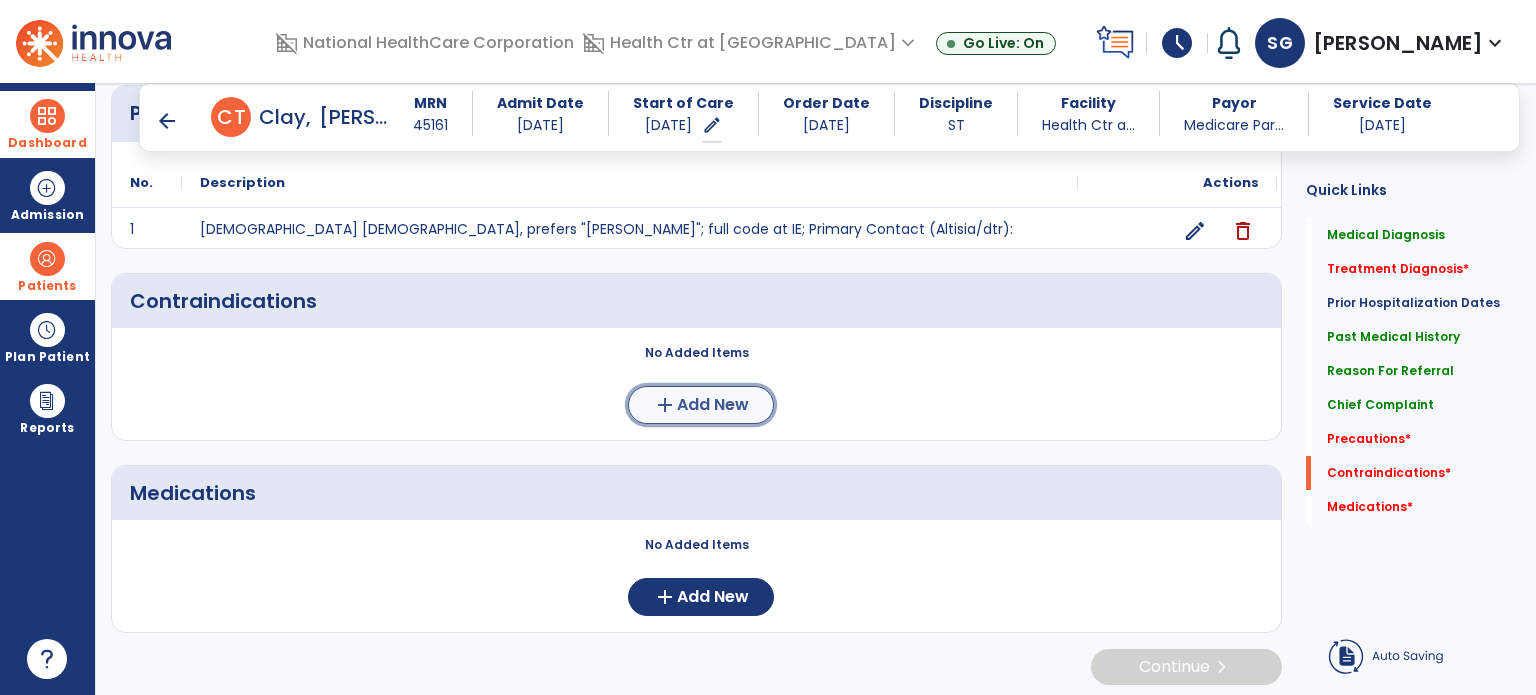 click on "Add New" 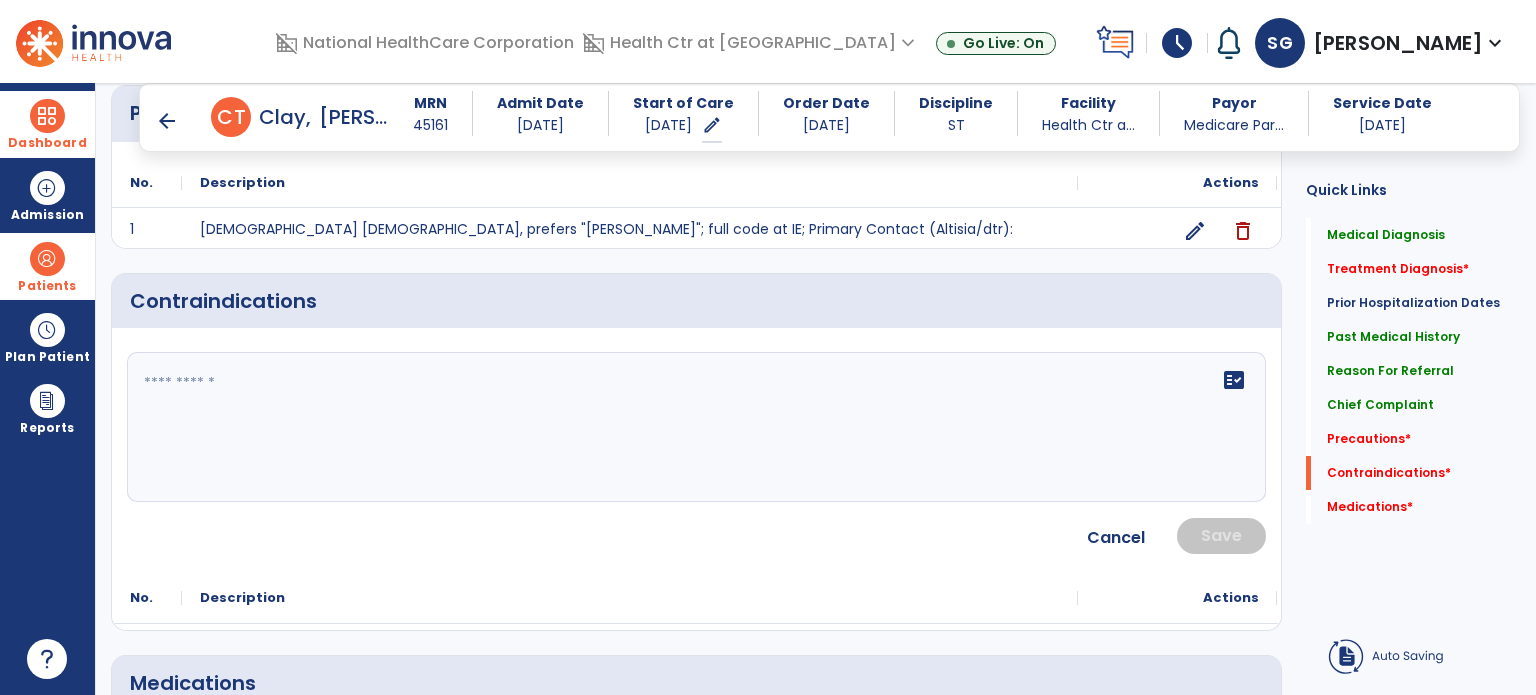 scroll, scrollTop: 1615, scrollLeft: 0, axis: vertical 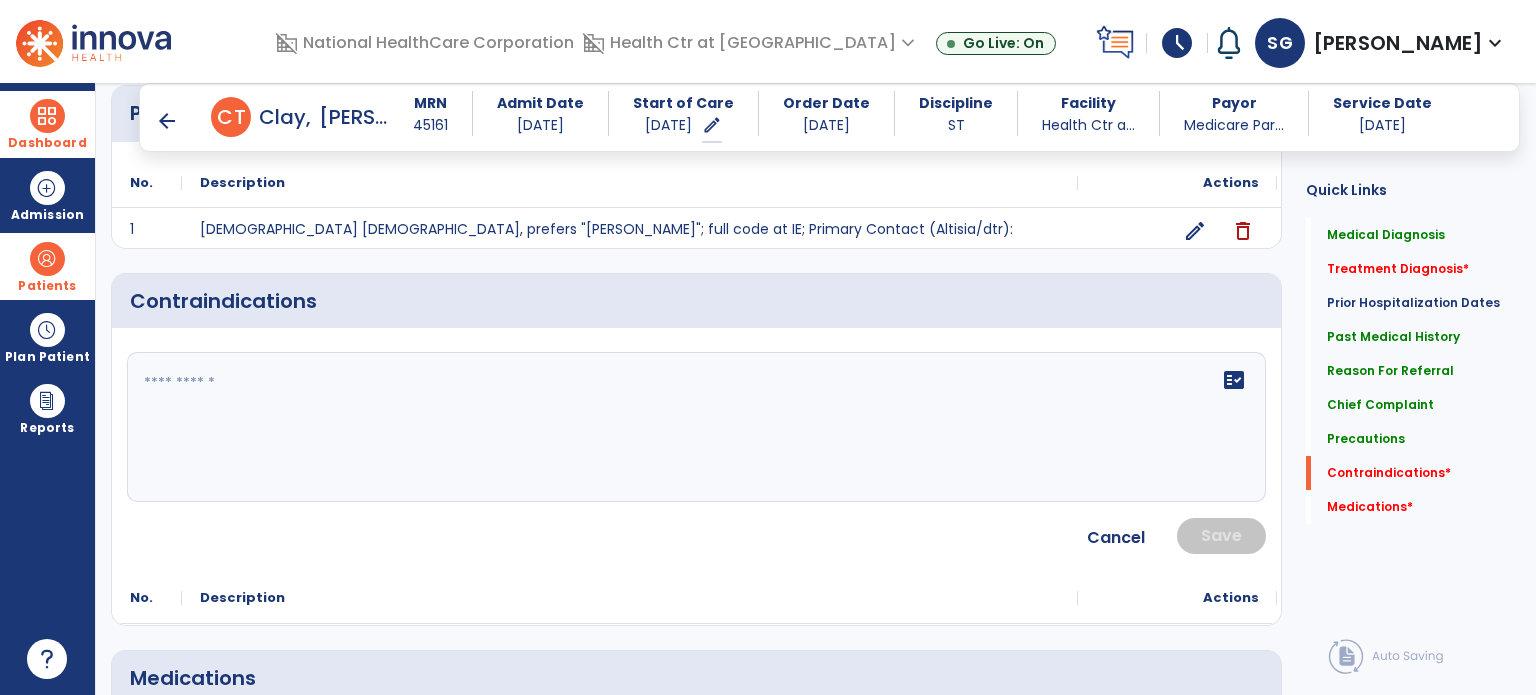 click 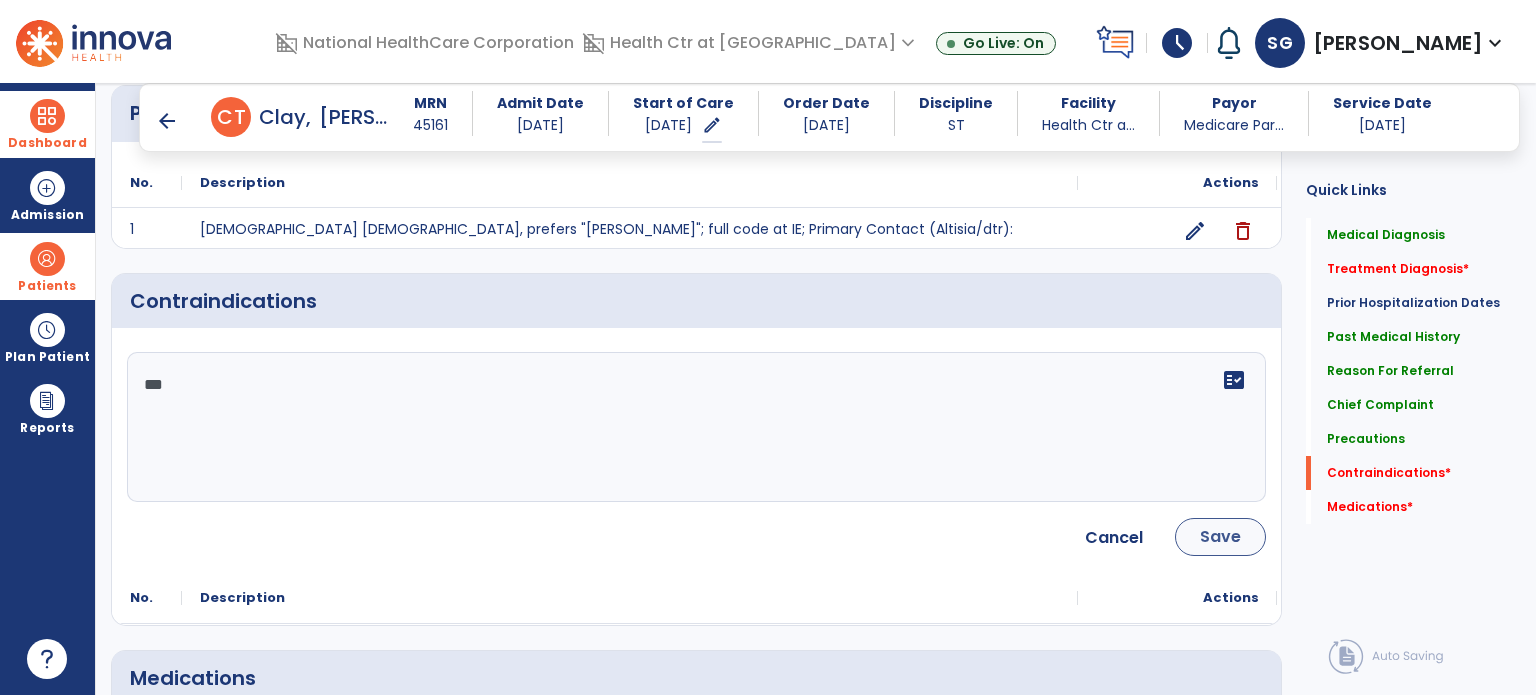 type on "***" 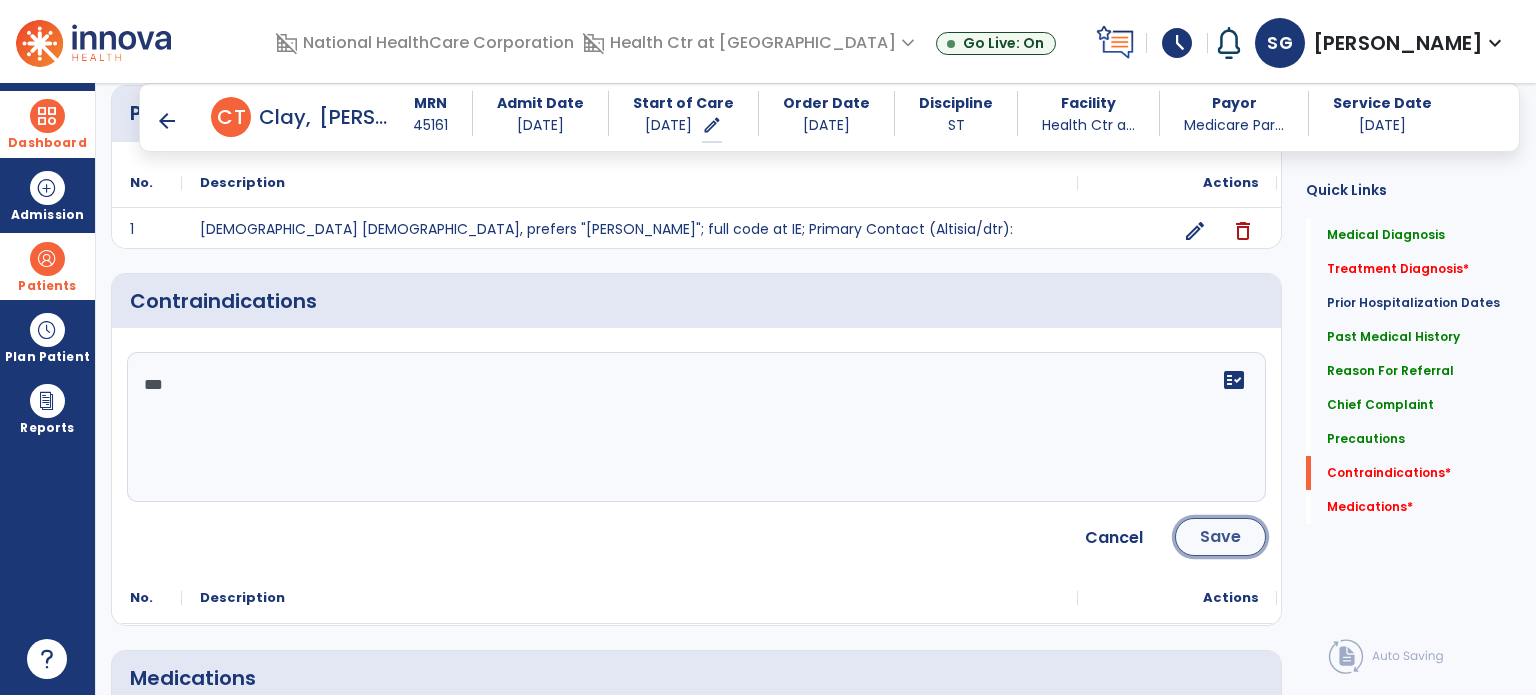 click on "Save" 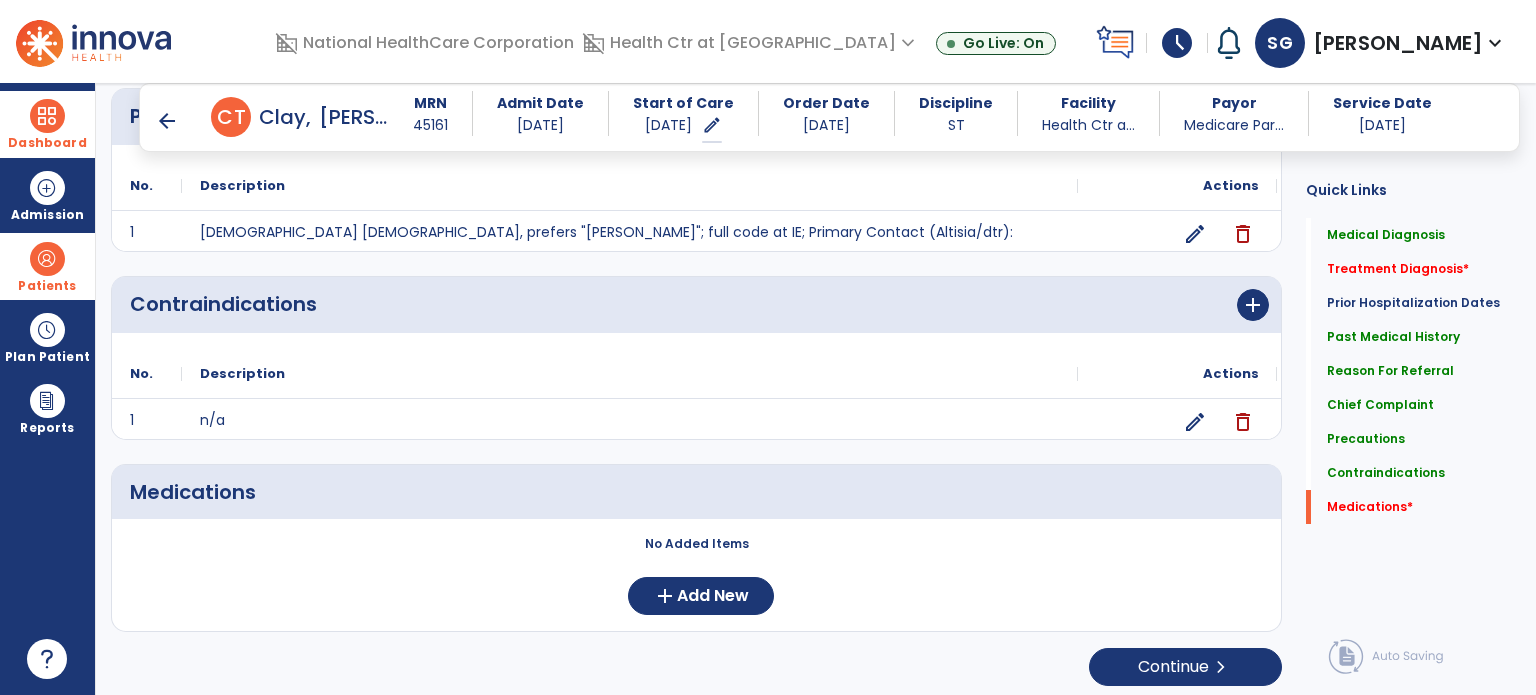 scroll, scrollTop: 1612, scrollLeft: 0, axis: vertical 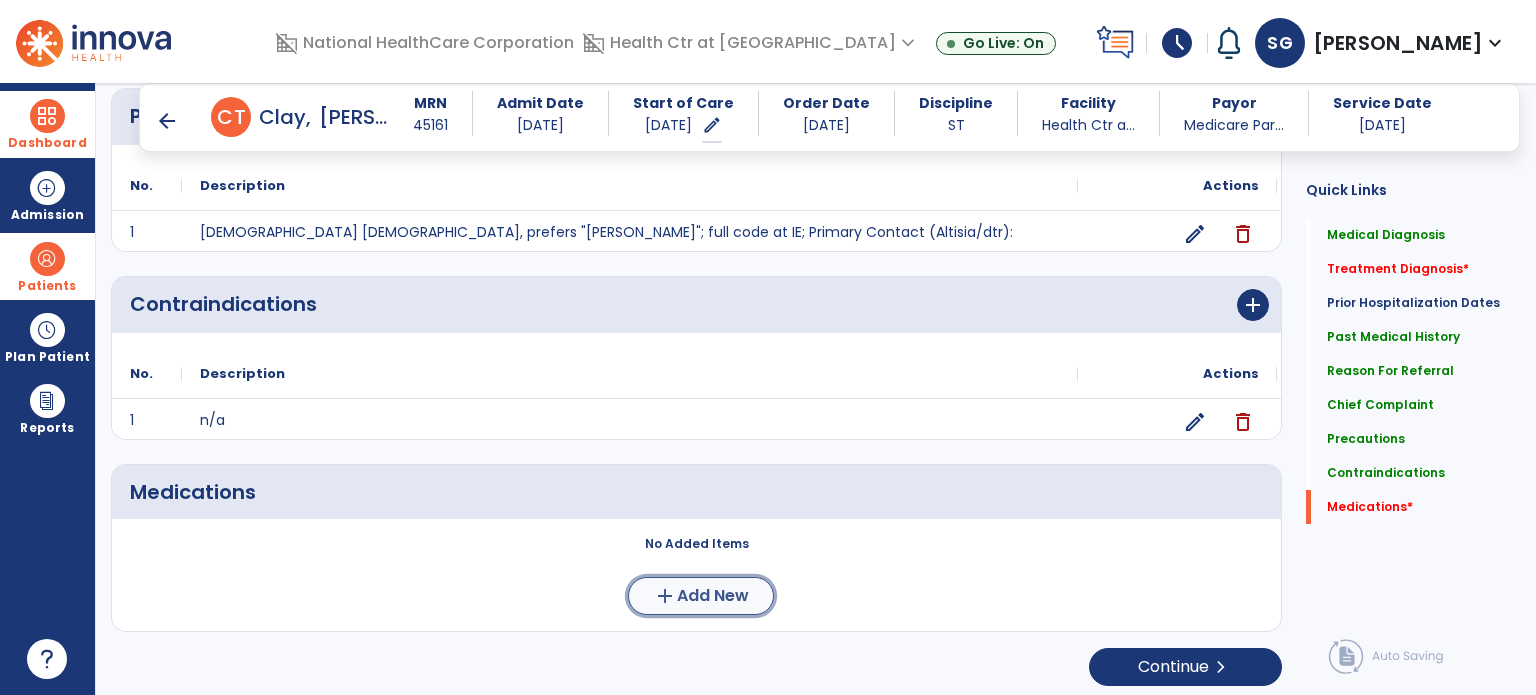 click on "Add New" 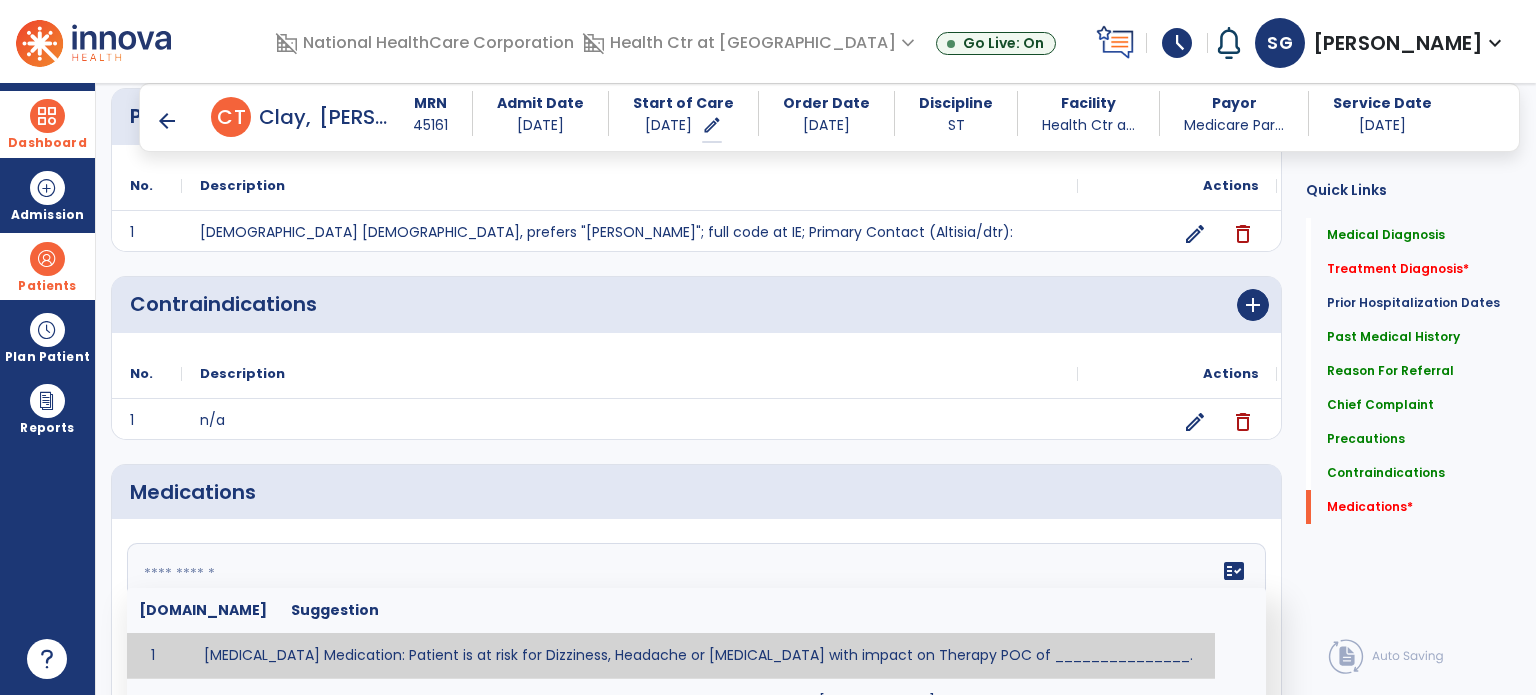 click 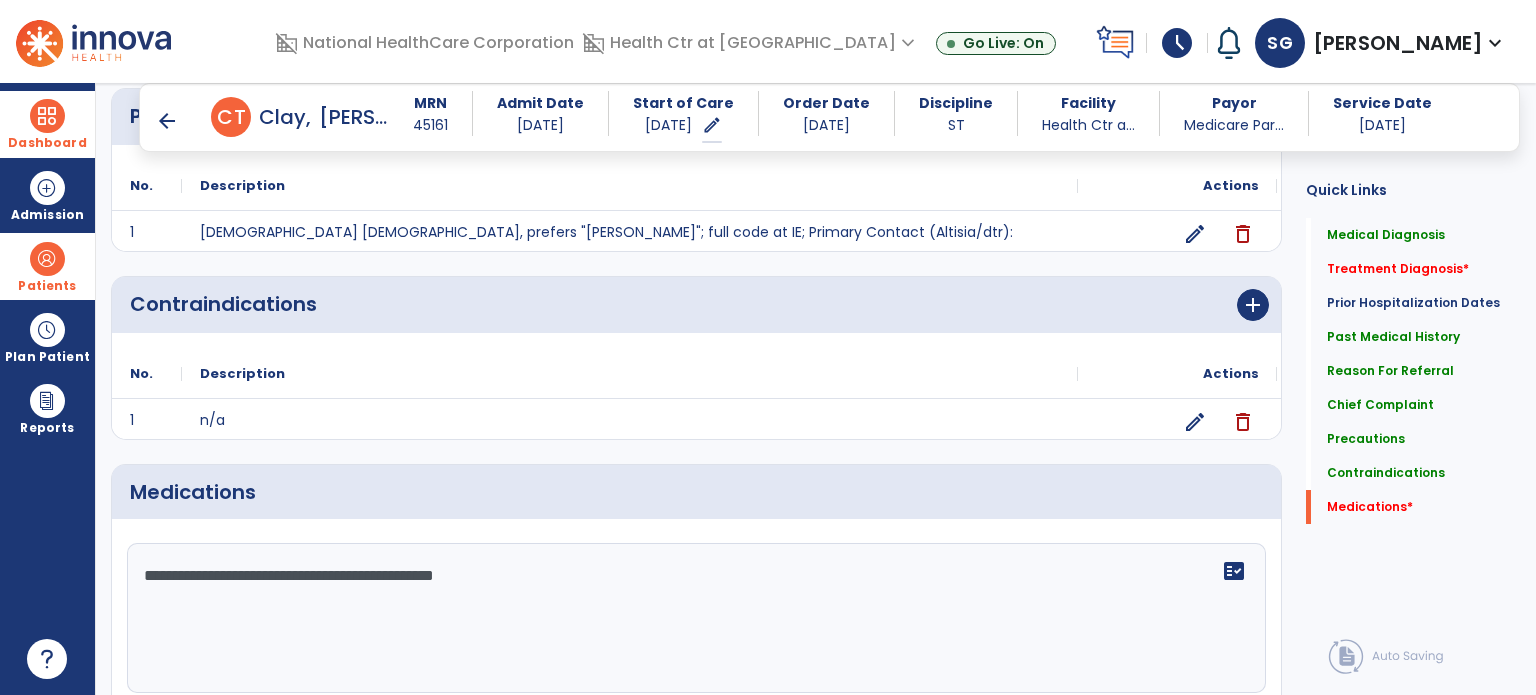 scroll, scrollTop: 1777, scrollLeft: 0, axis: vertical 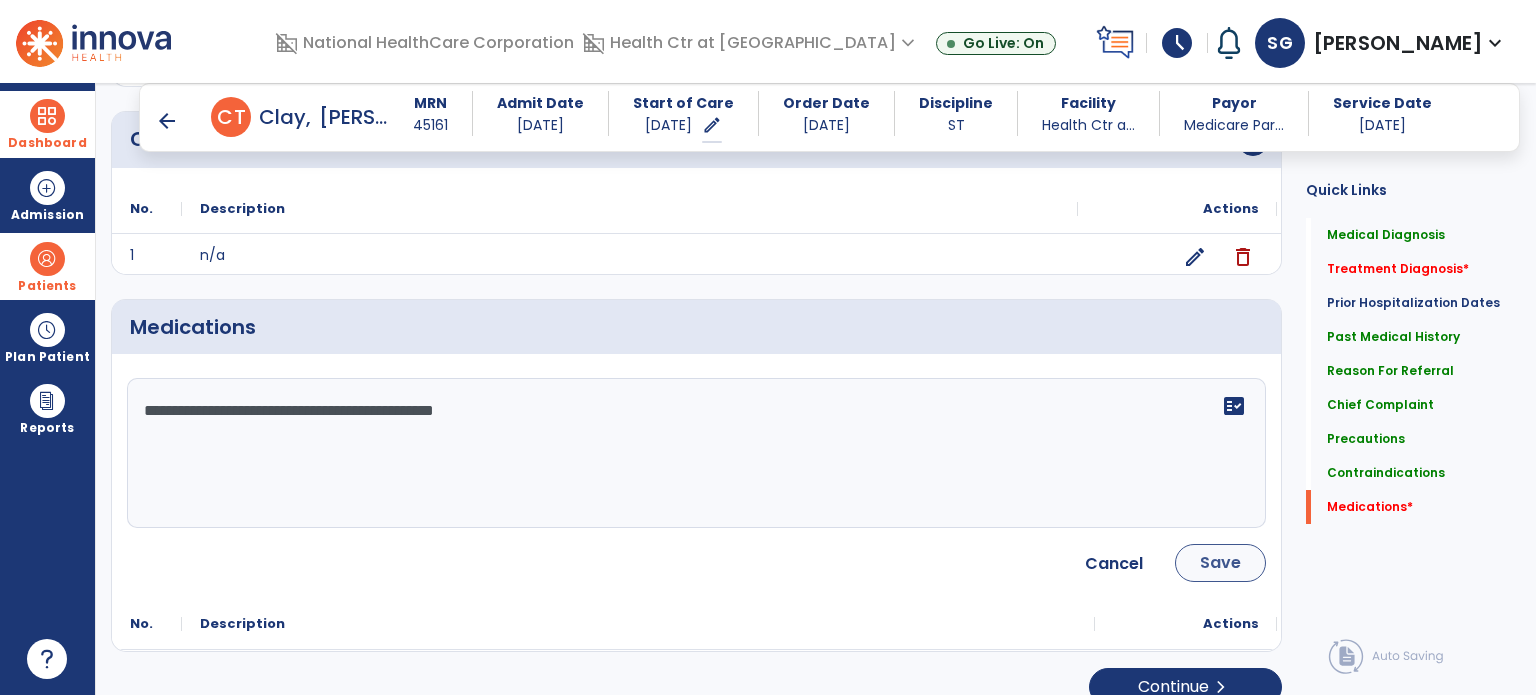 type on "**********" 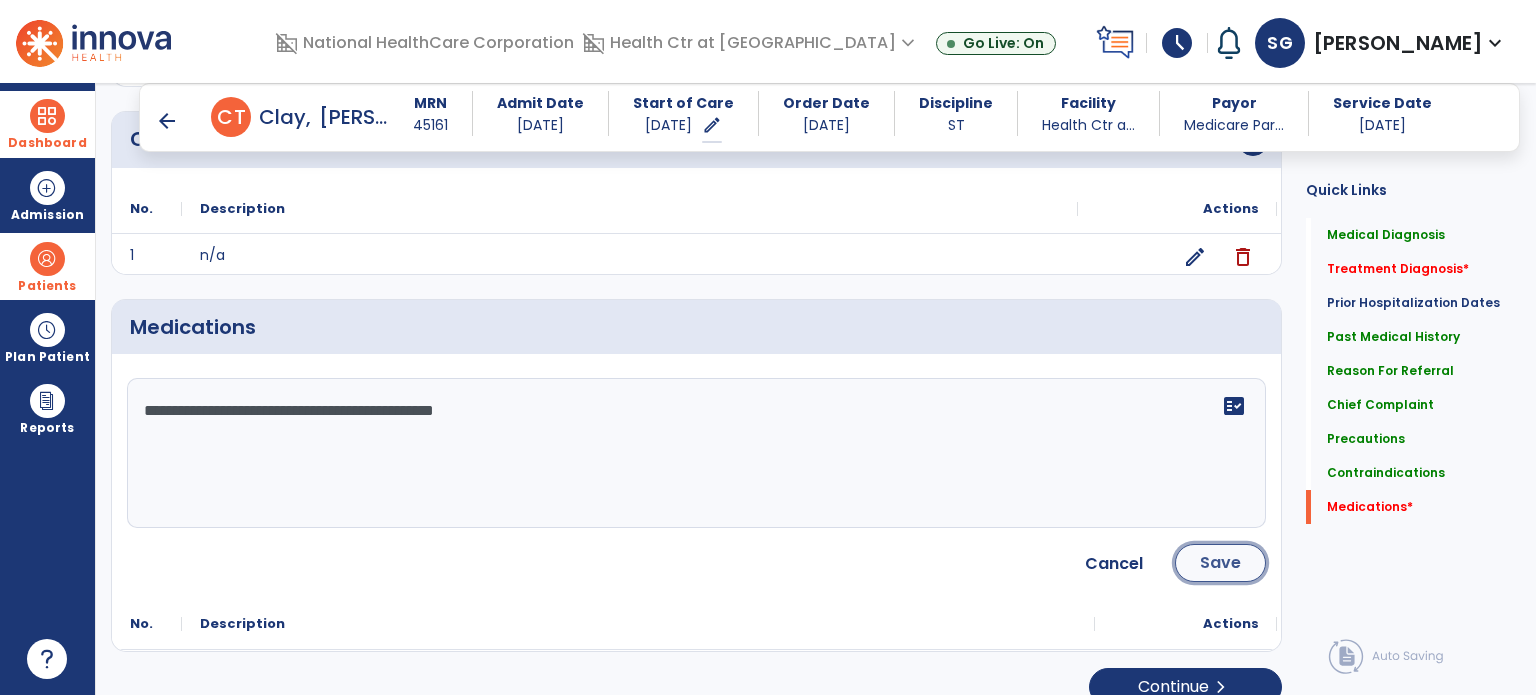 click on "Save" 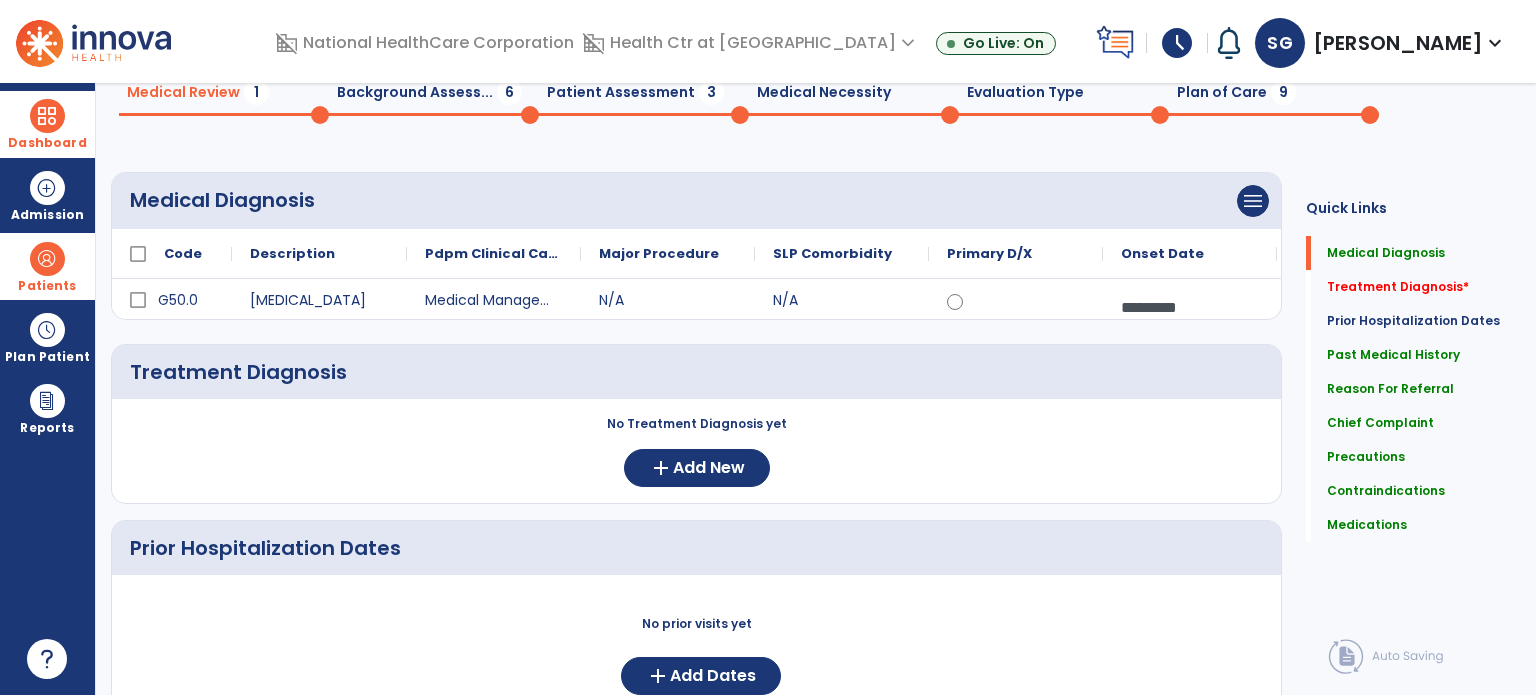 scroll, scrollTop: 0, scrollLeft: 0, axis: both 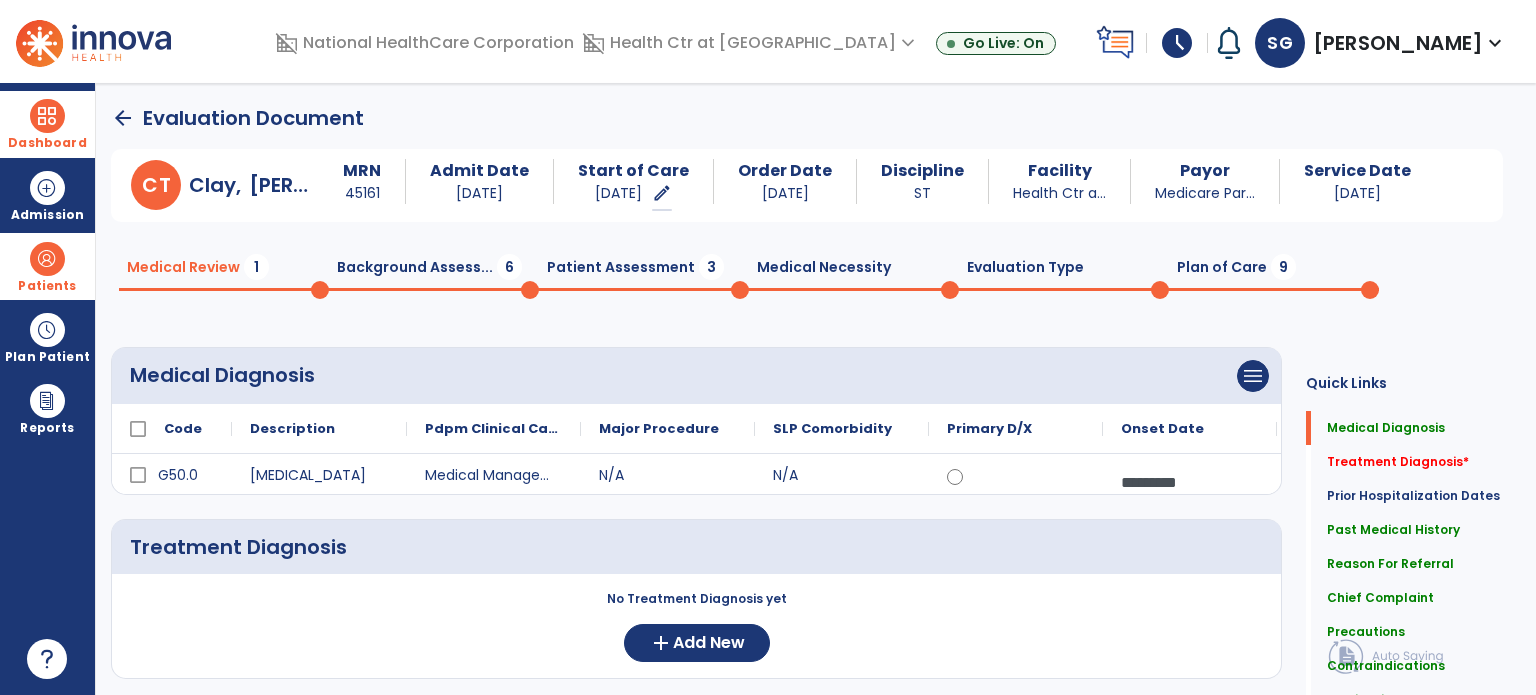 click on "Background Assess...  6" 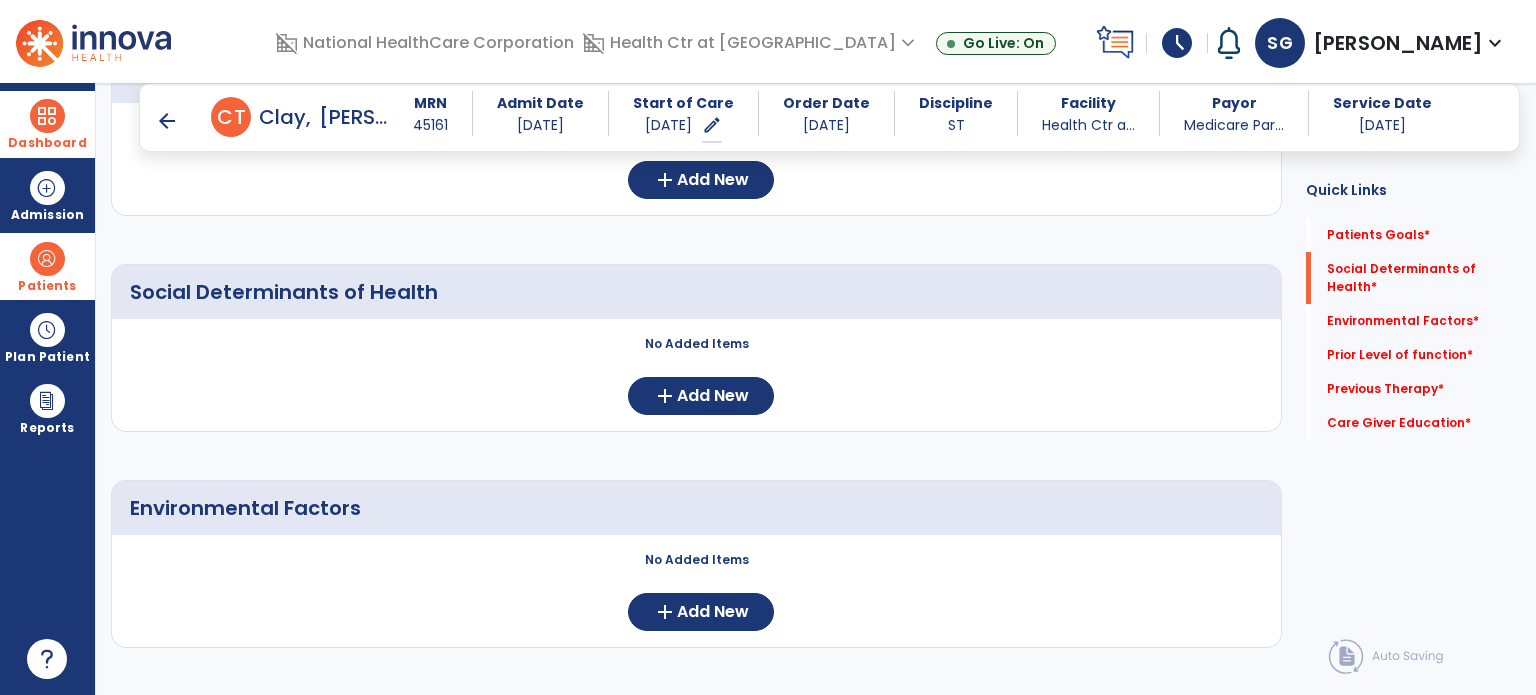 scroll, scrollTop: 286, scrollLeft: 0, axis: vertical 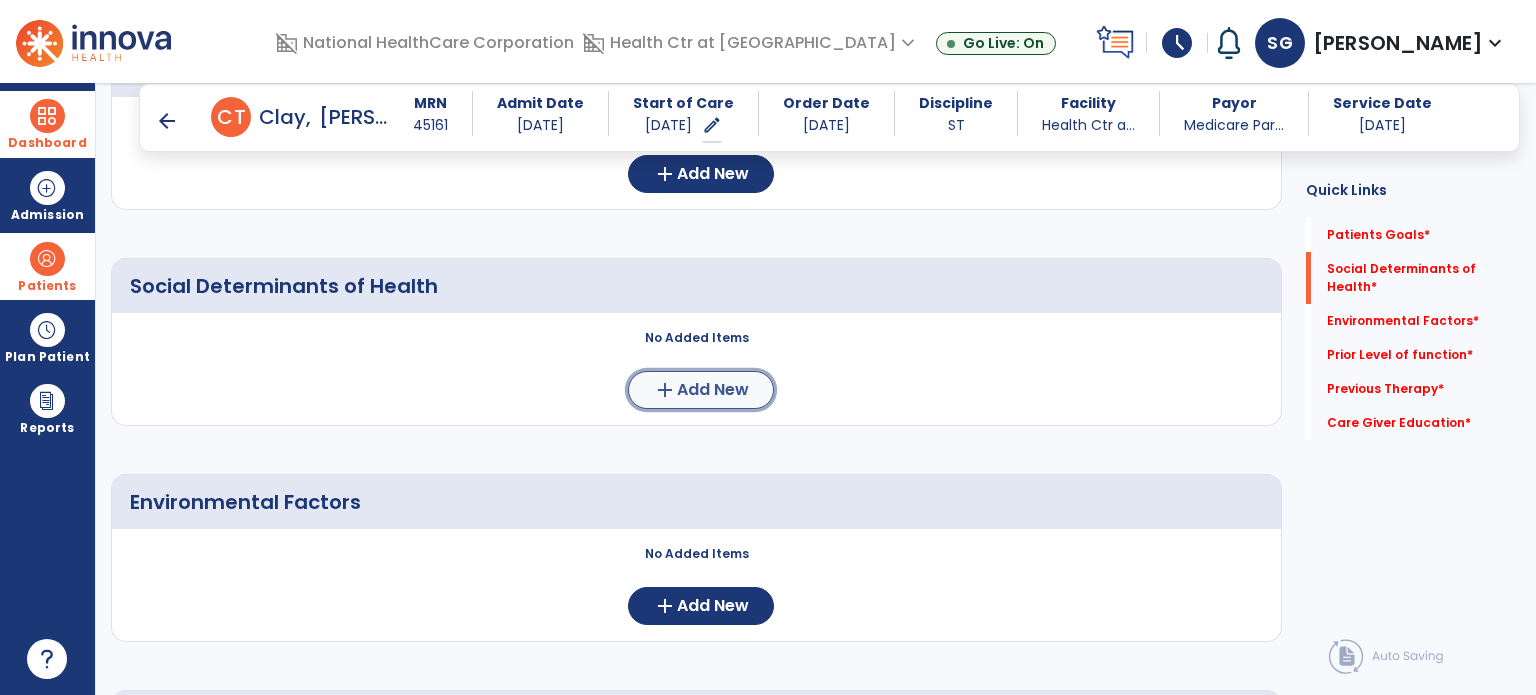 click on "Add New" 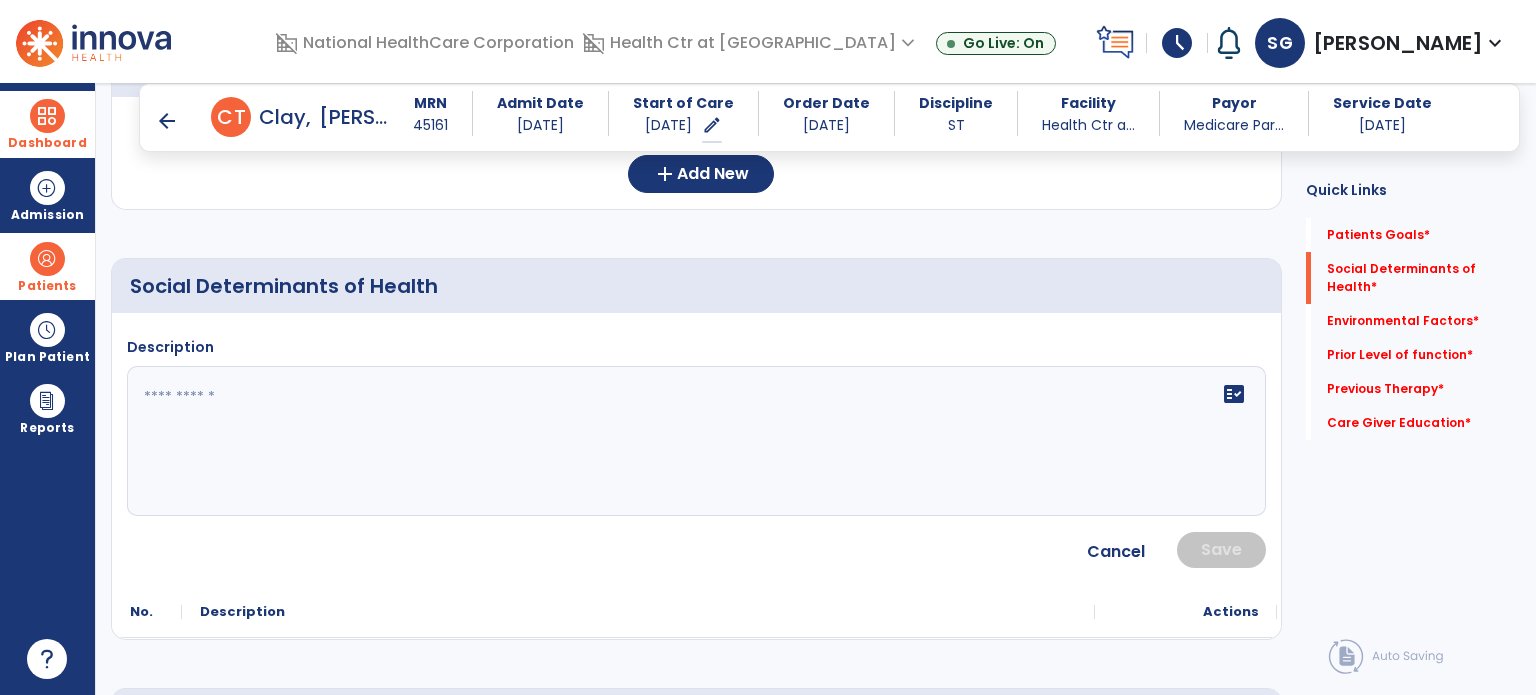 click 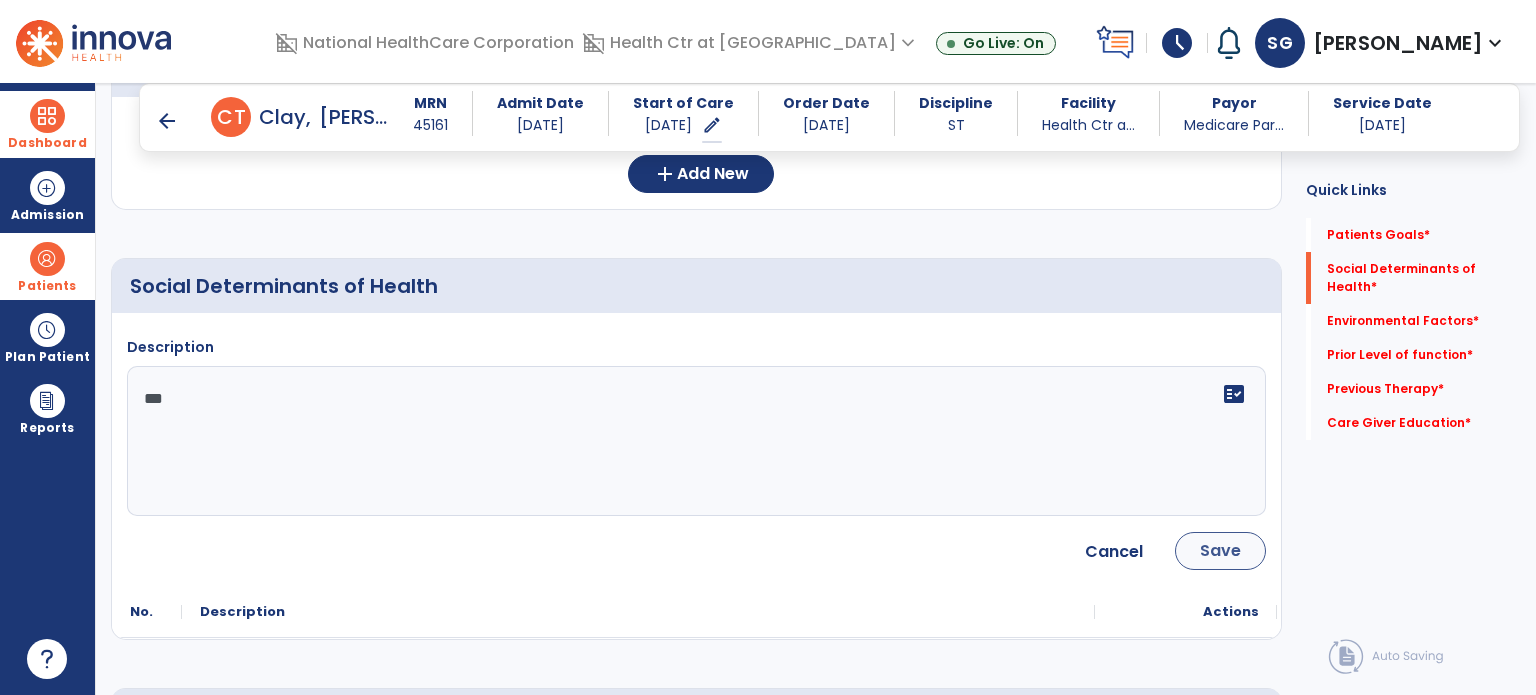 type on "***" 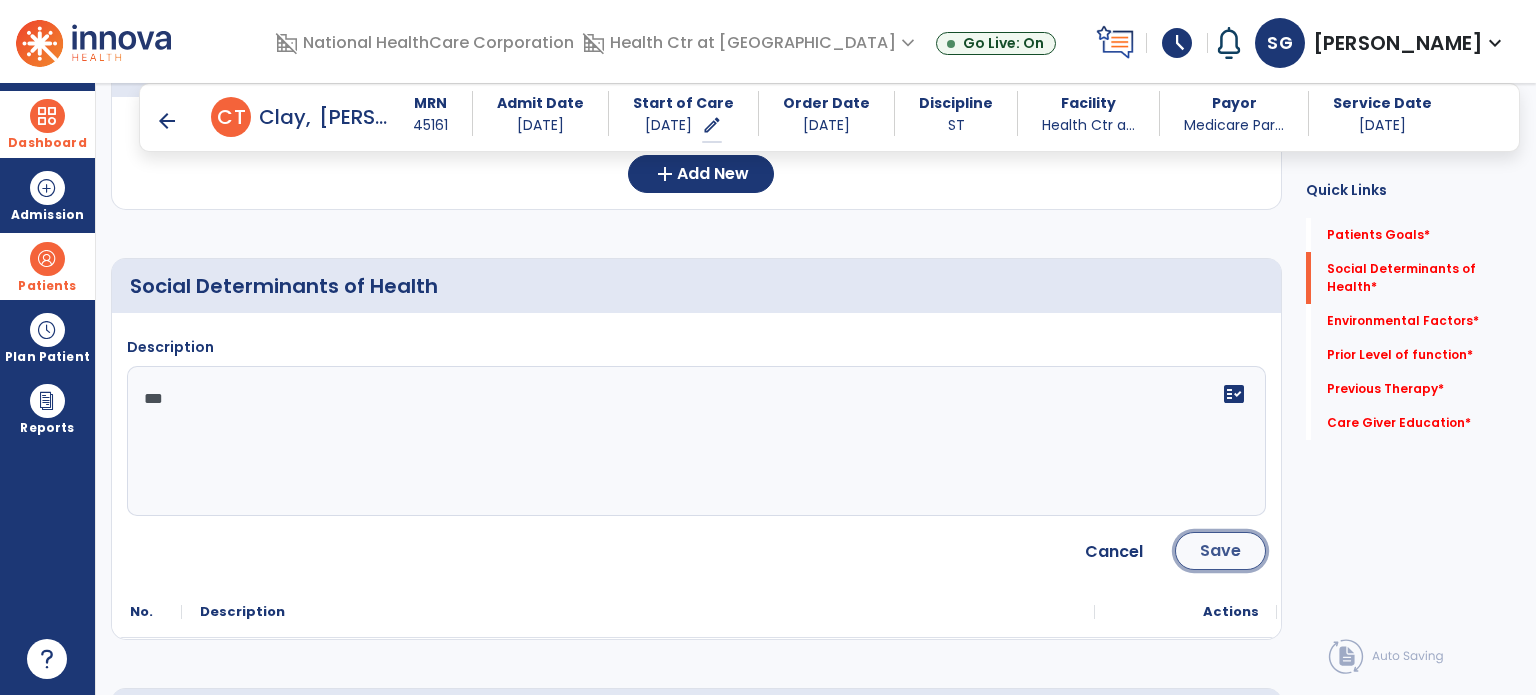 click on "Save" 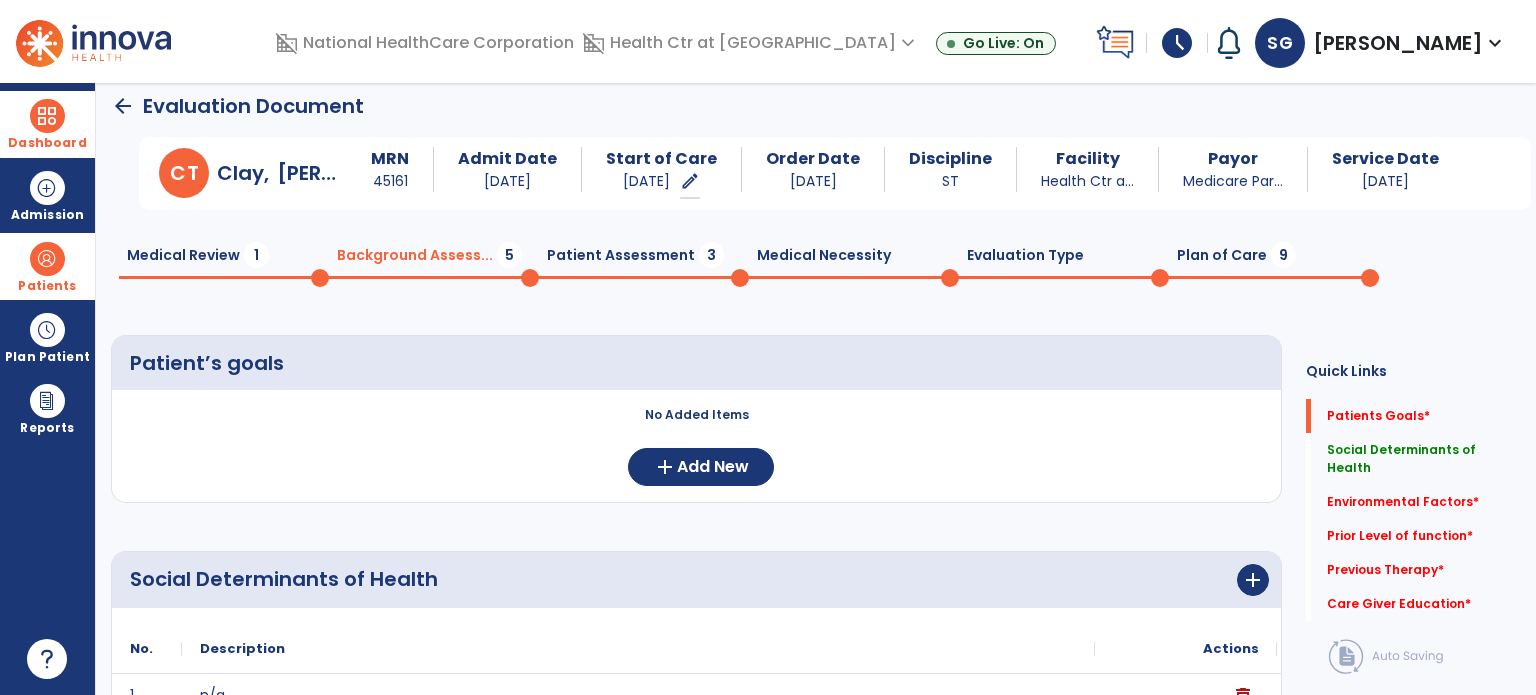 scroll, scrollTop: 8, scrollLeft: 0, axis: vertical 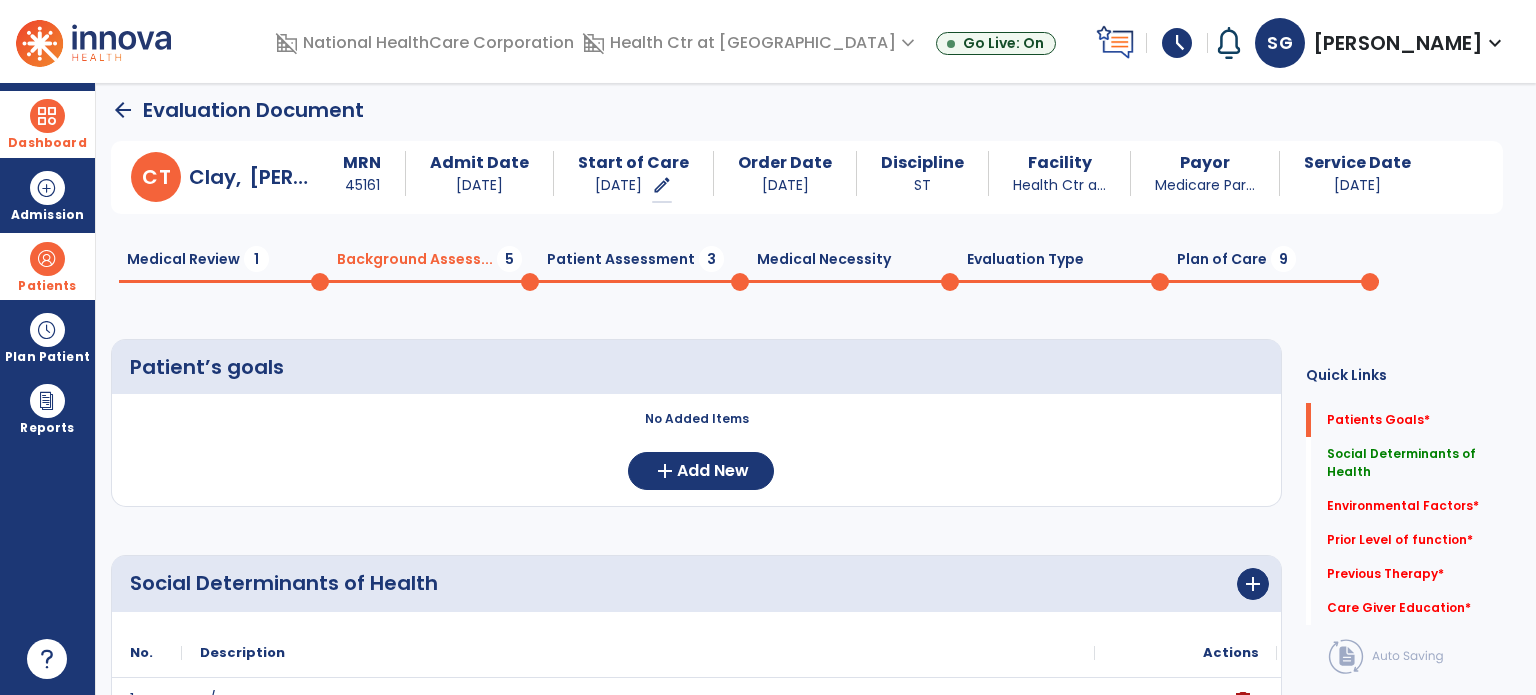 click on "Medical Review  1" 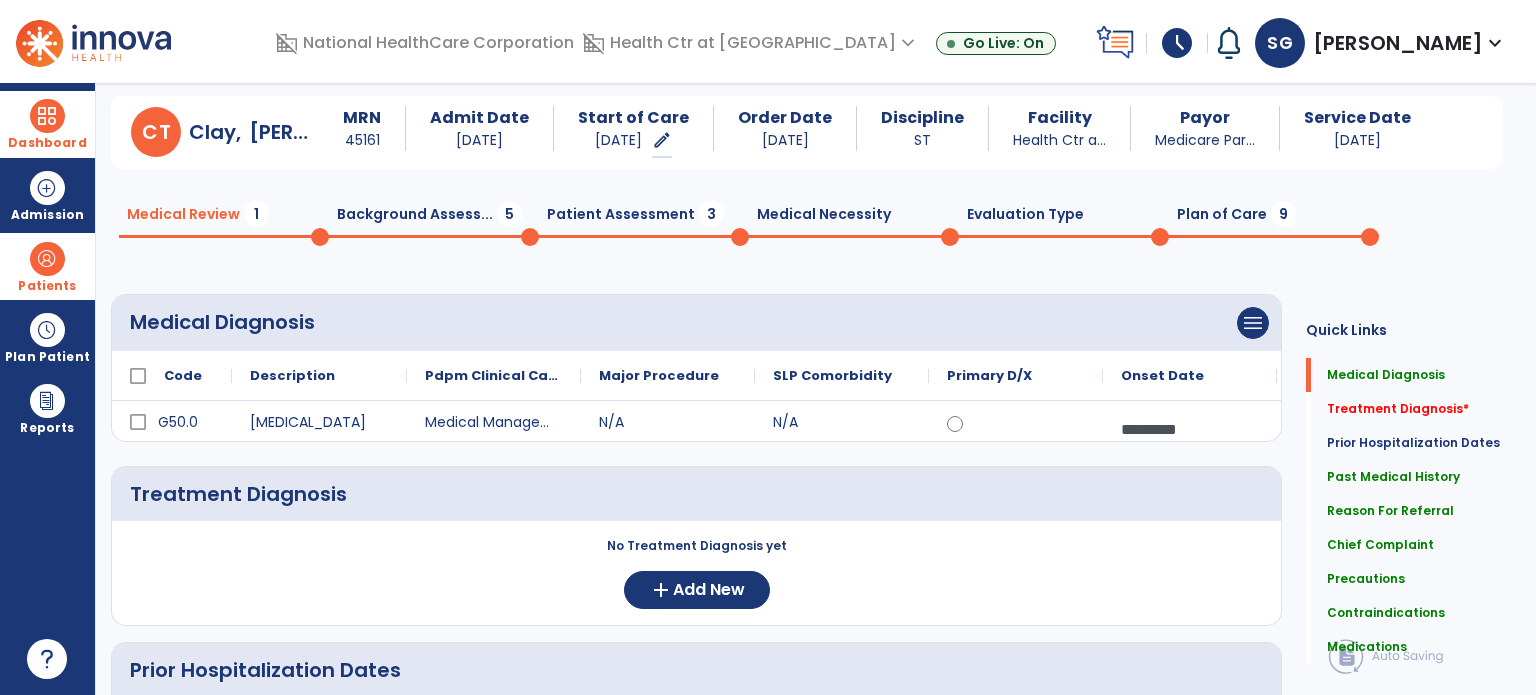 scroll, scrollTop: 0, scrollLeft: 0, axis: both 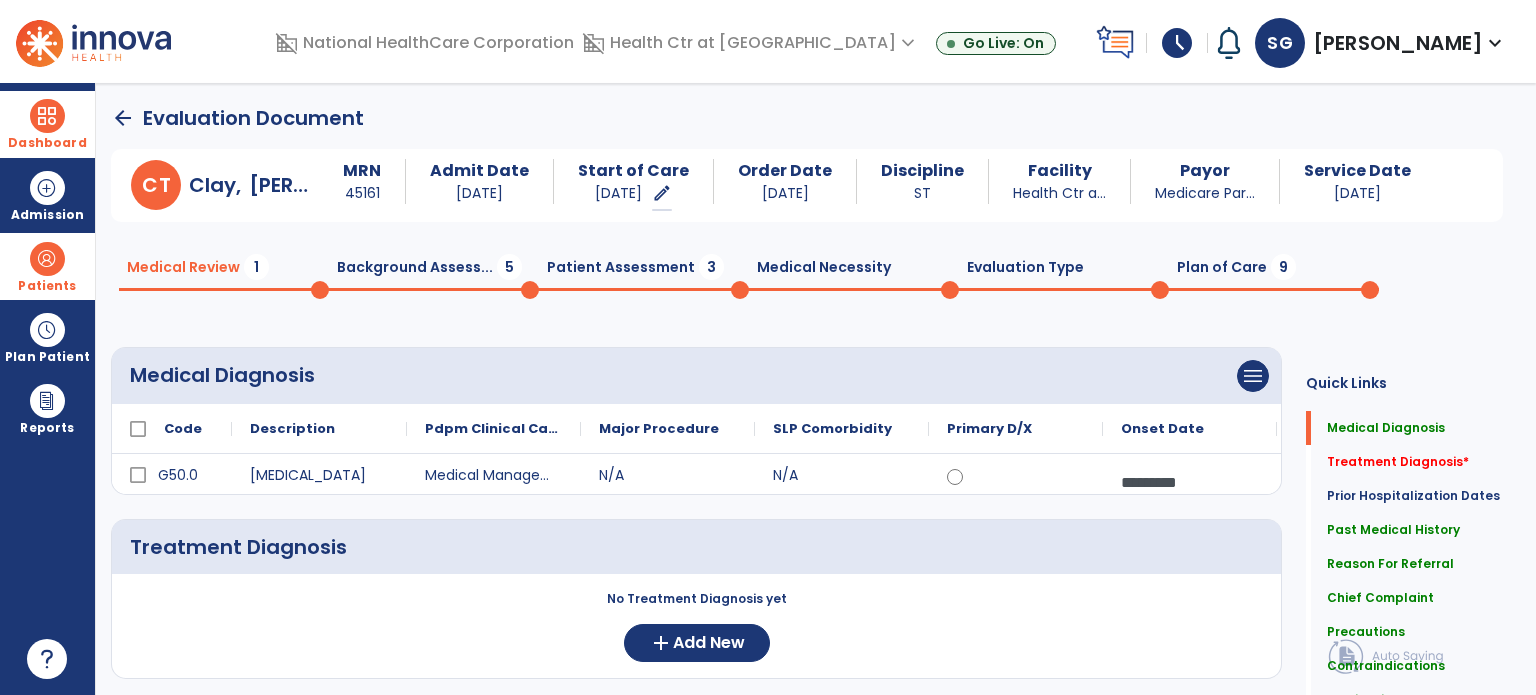click on "Background Assess...  5" 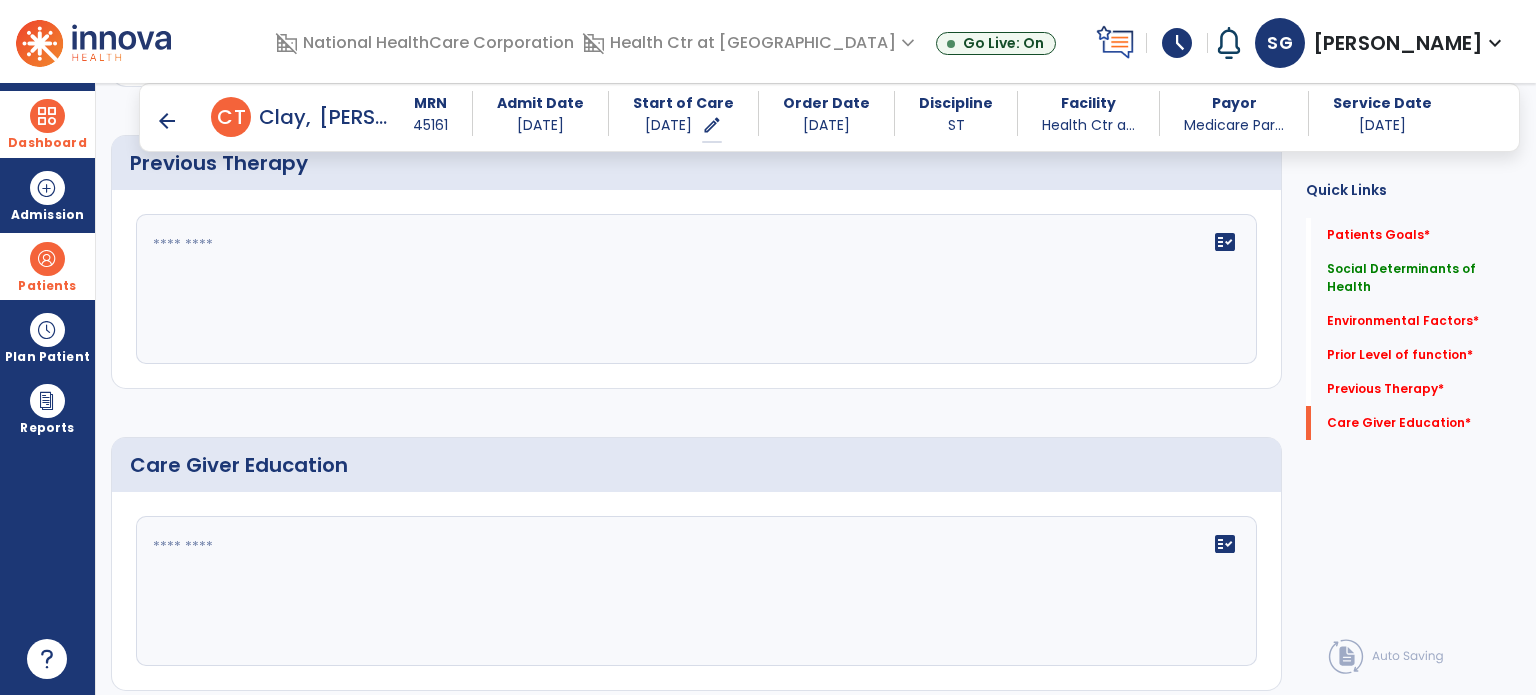 scroll, scrollTop: 1140, scrollLeft: 0, axis: vertical 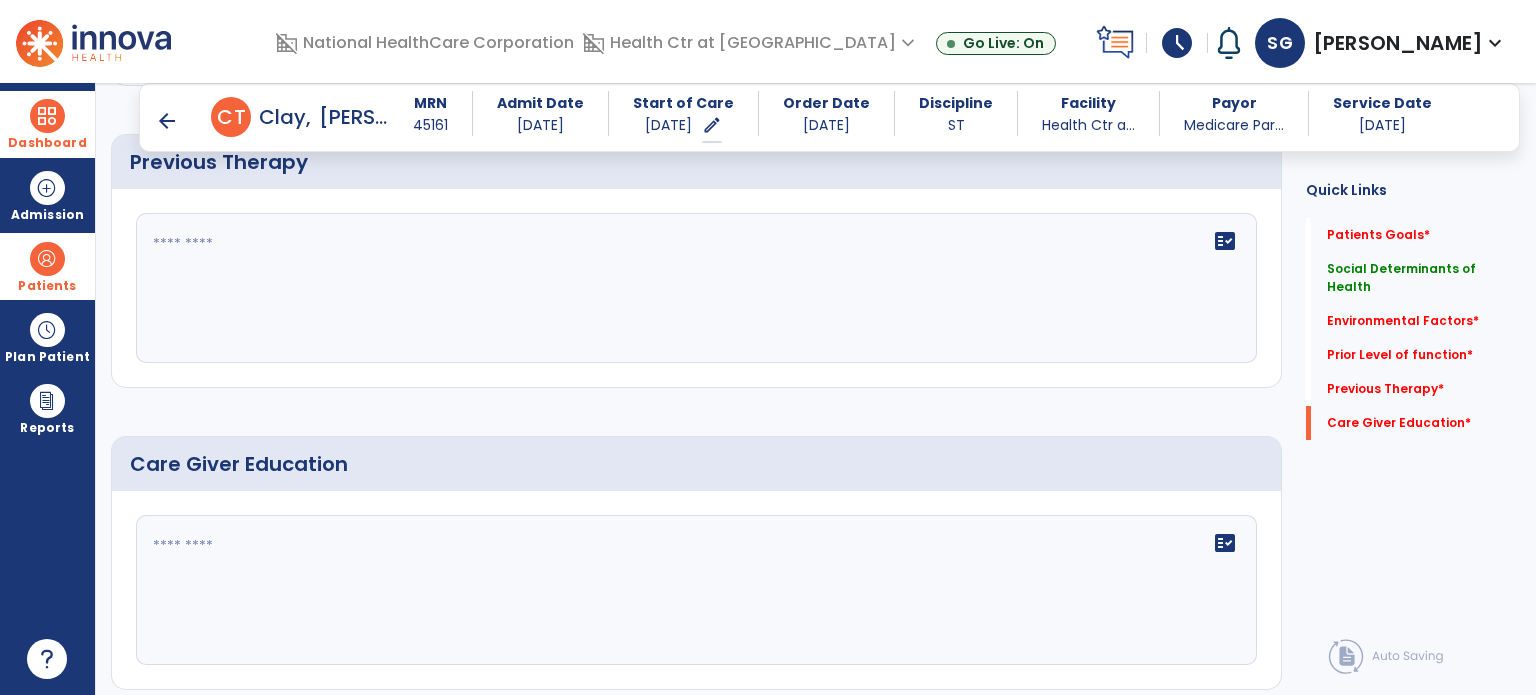 click 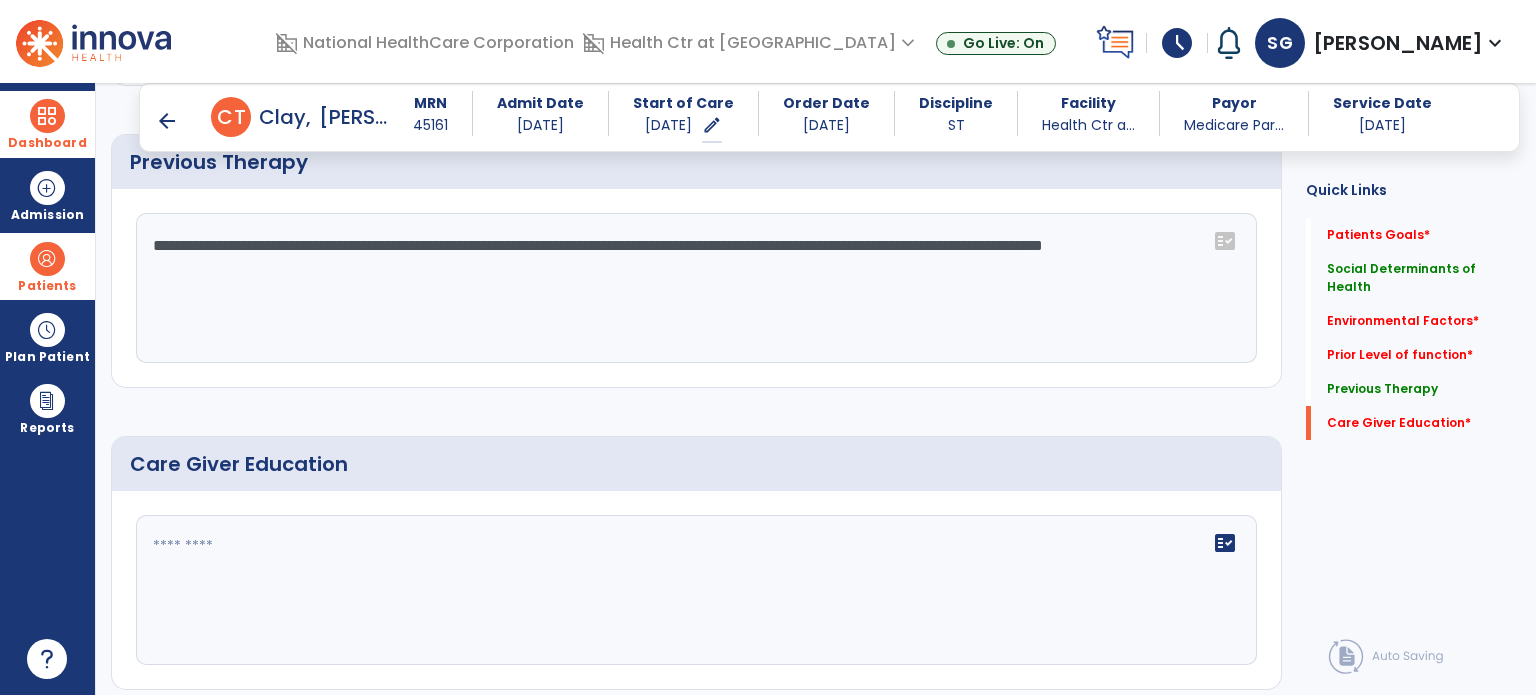 drag, startPoint x: 318, startPoint y: 275, endPoint x: 749, endPoint y: 246, distance: 431.97455 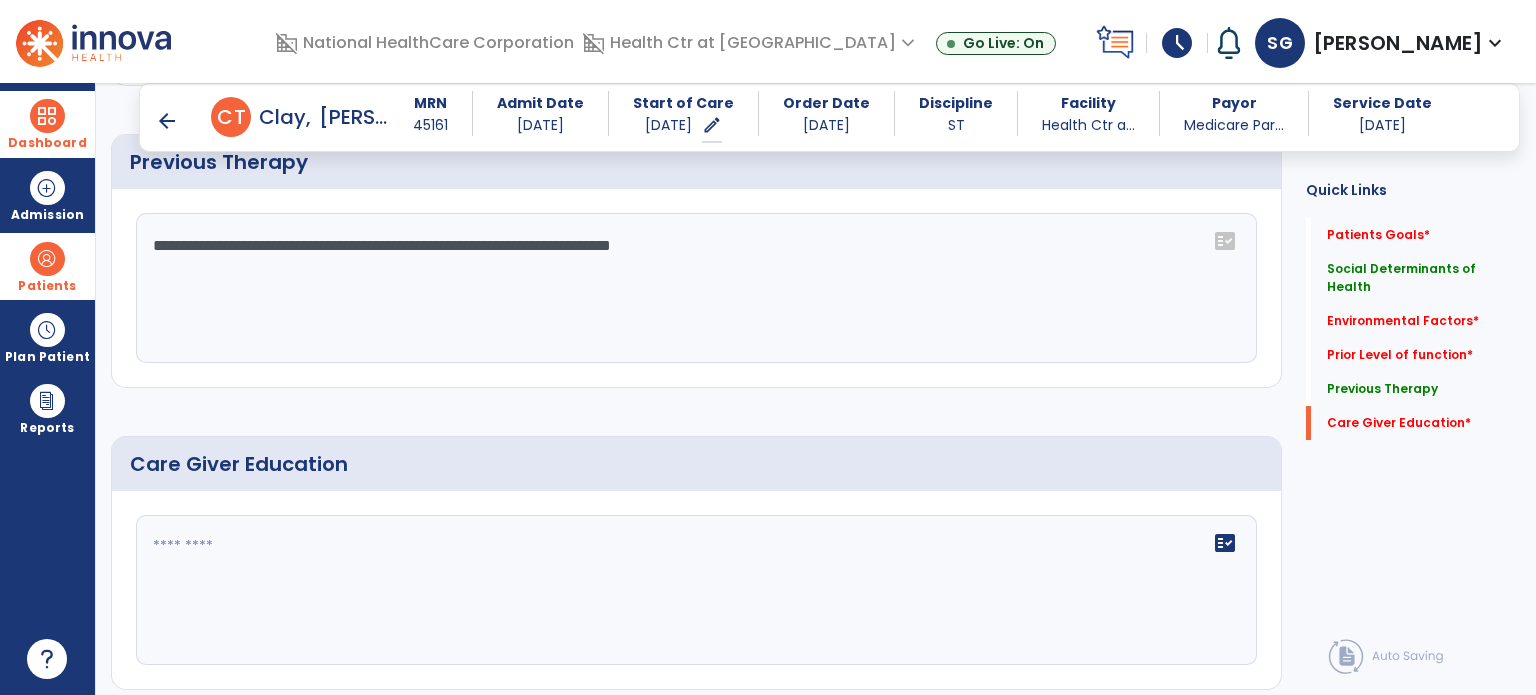 type on "**********" 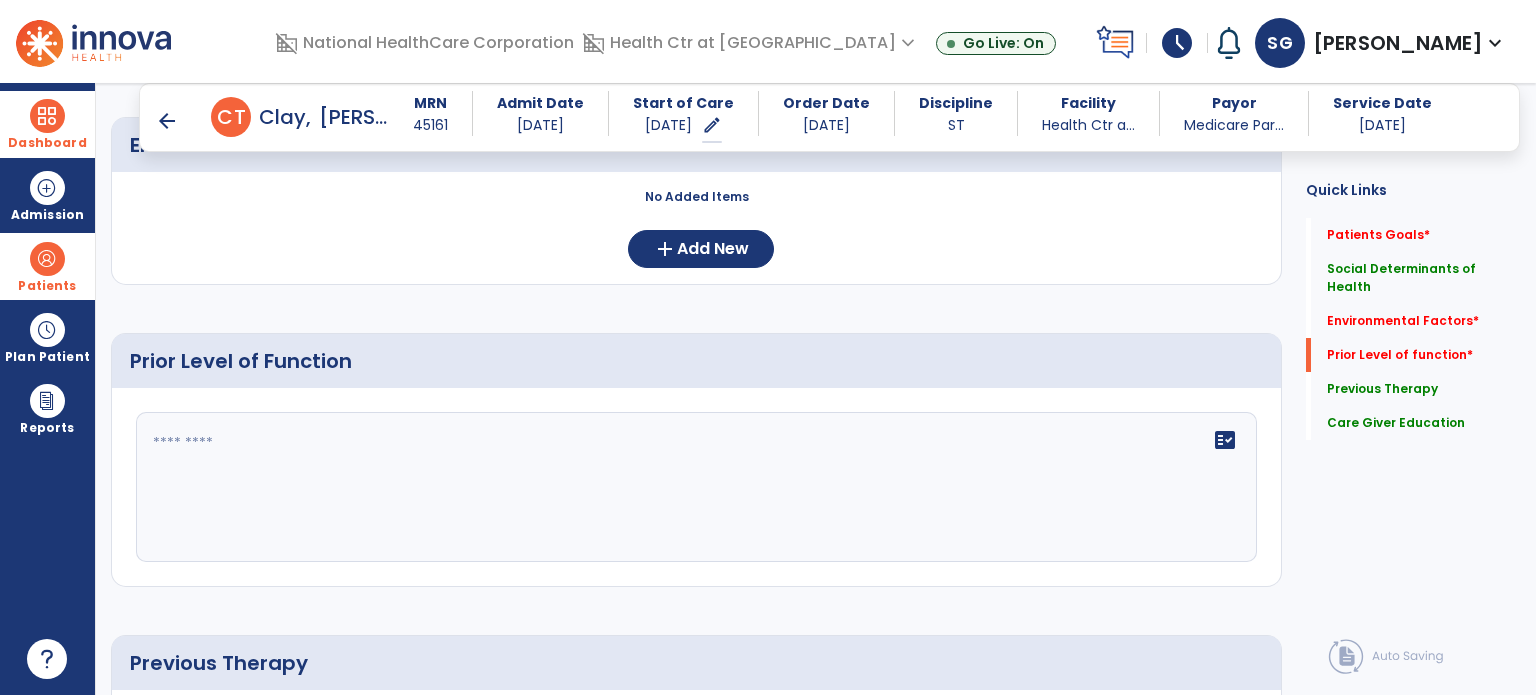 scroll, scrollTop: 632, scrollLeft: 0, axis: vertical 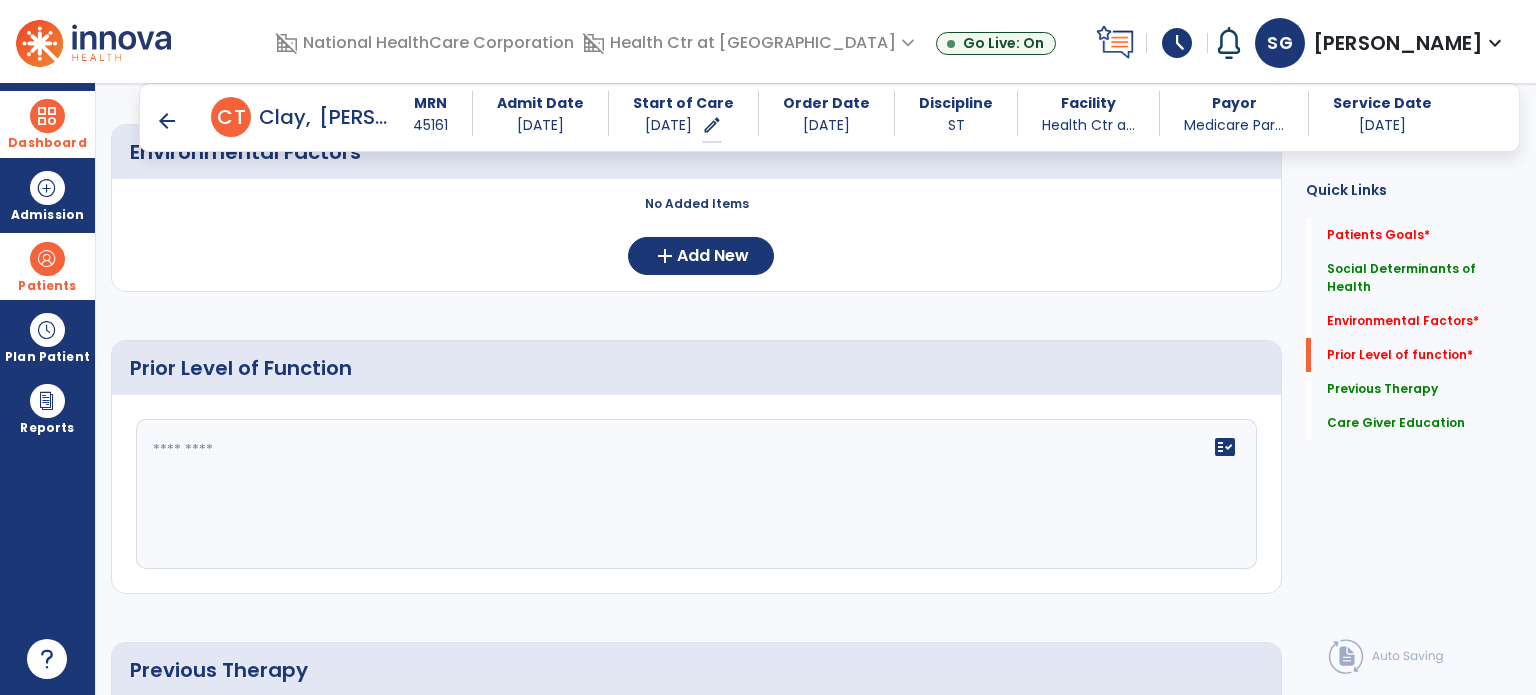 type on "**********" 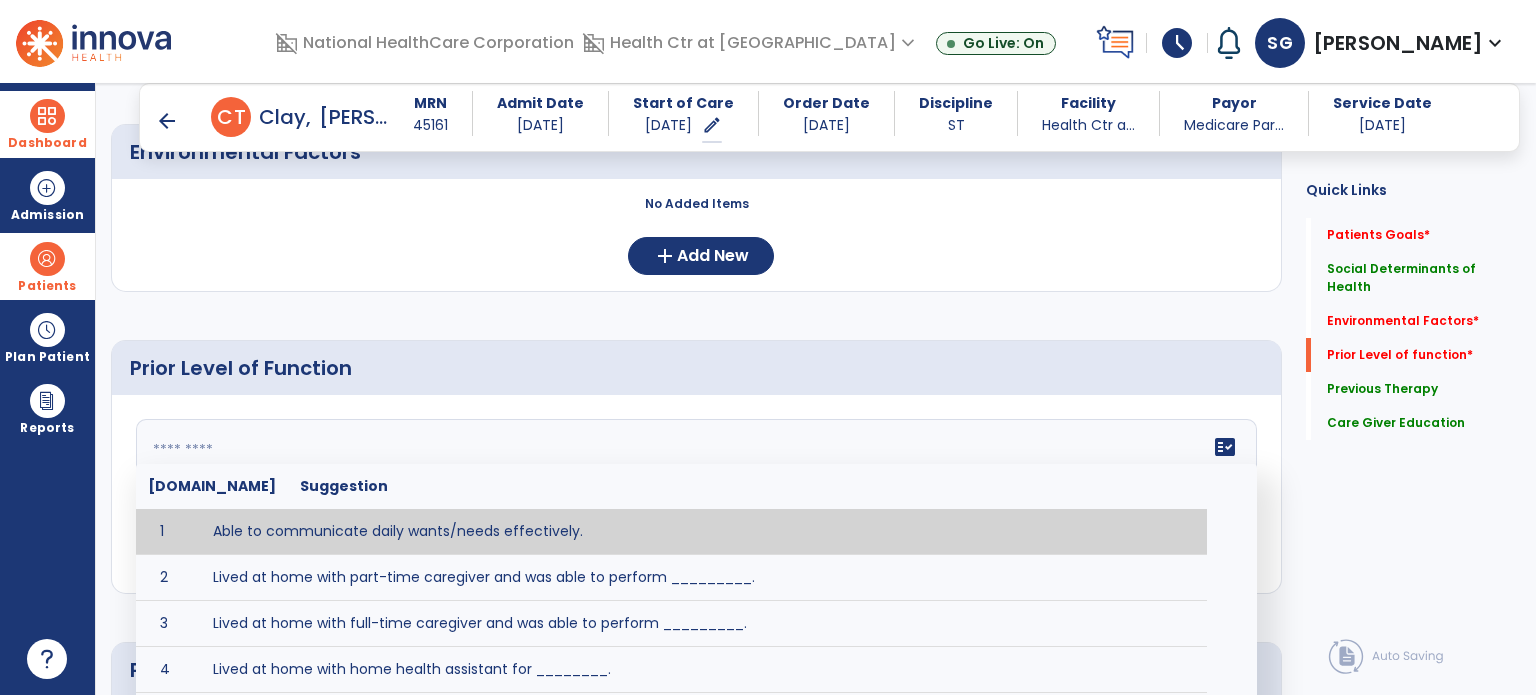 click 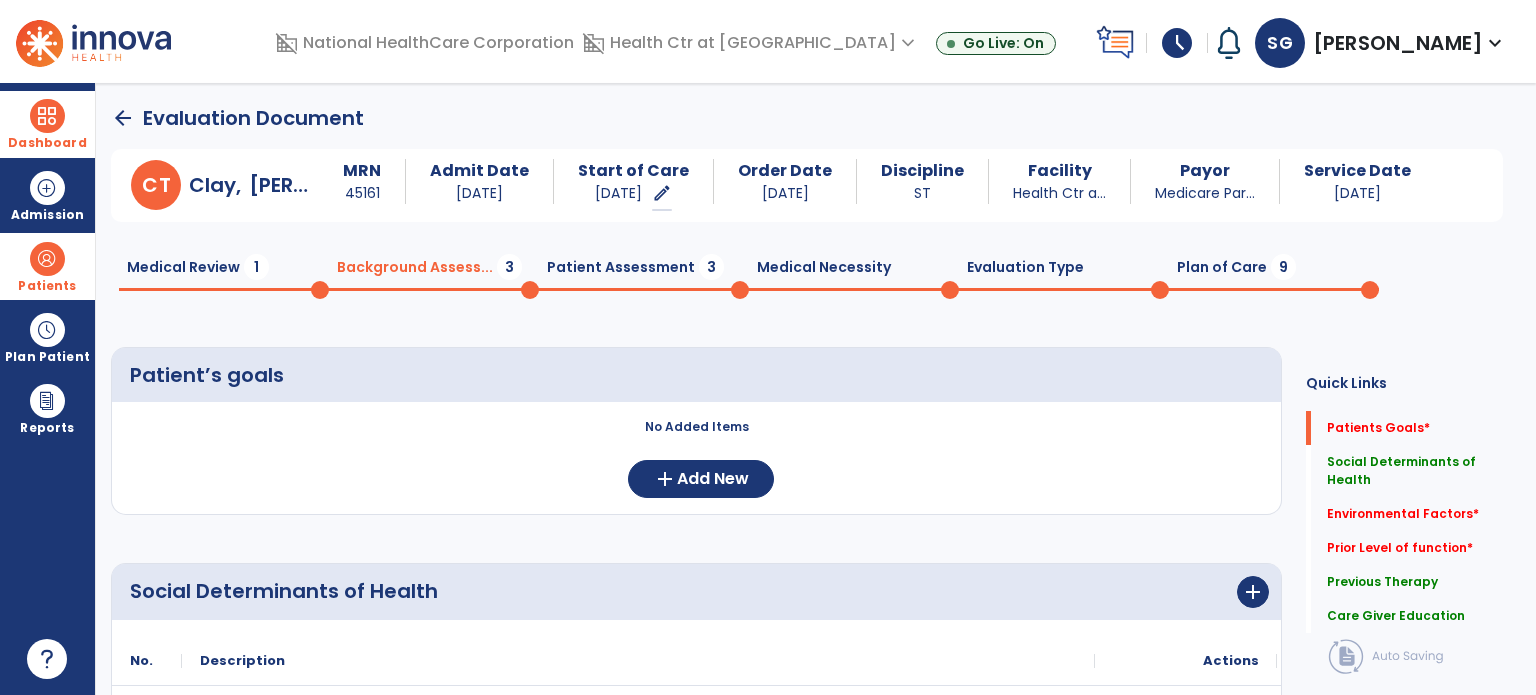 scroll, scrollTop: 0, scrollLeft: 0, axis: both 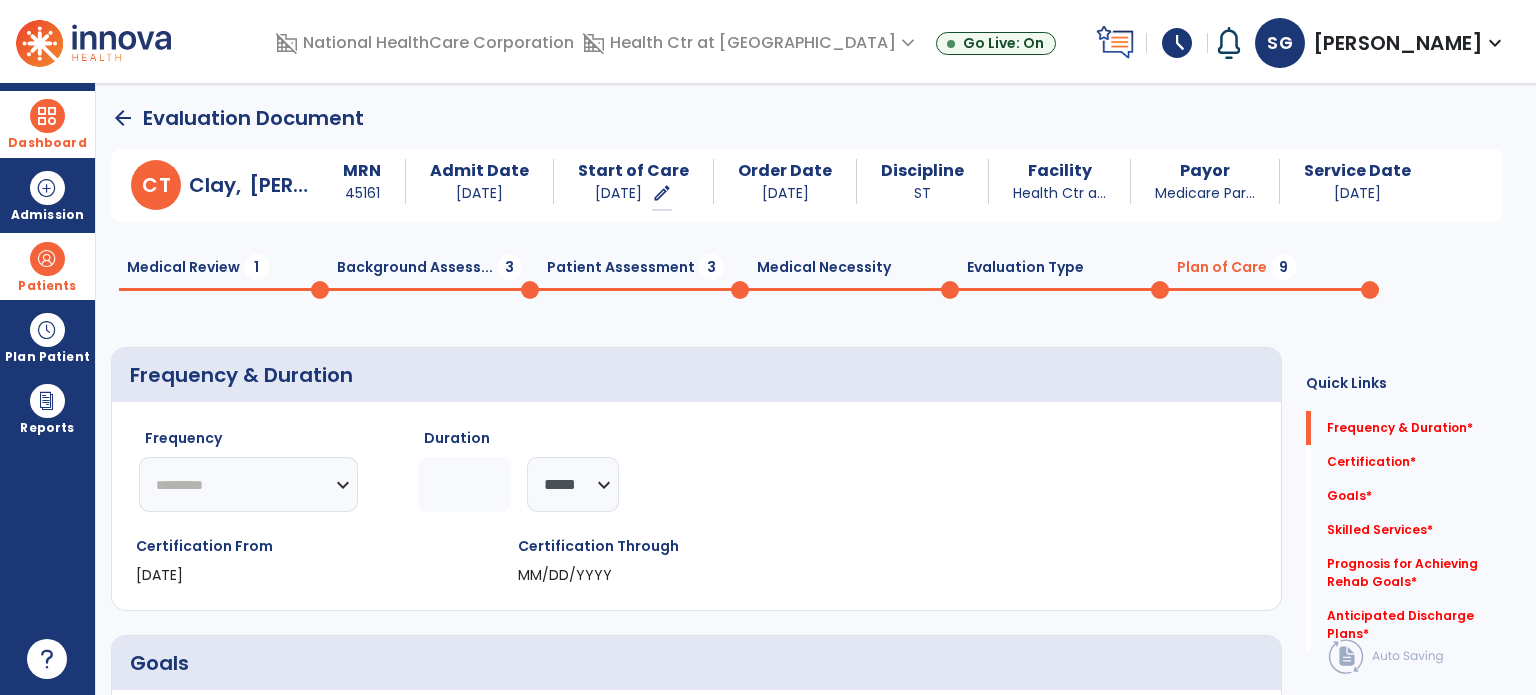 click on "********* ** ** ** ** ** ** **" 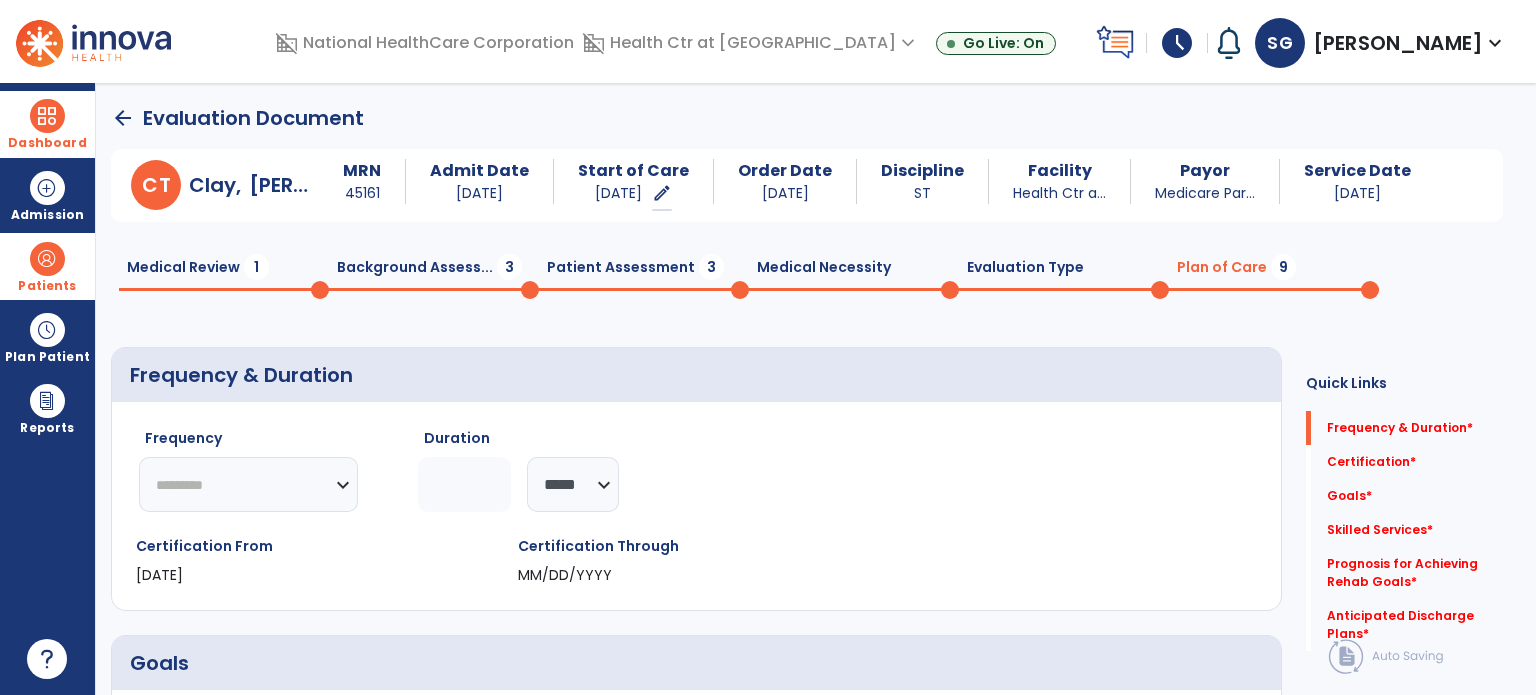 select on "**" 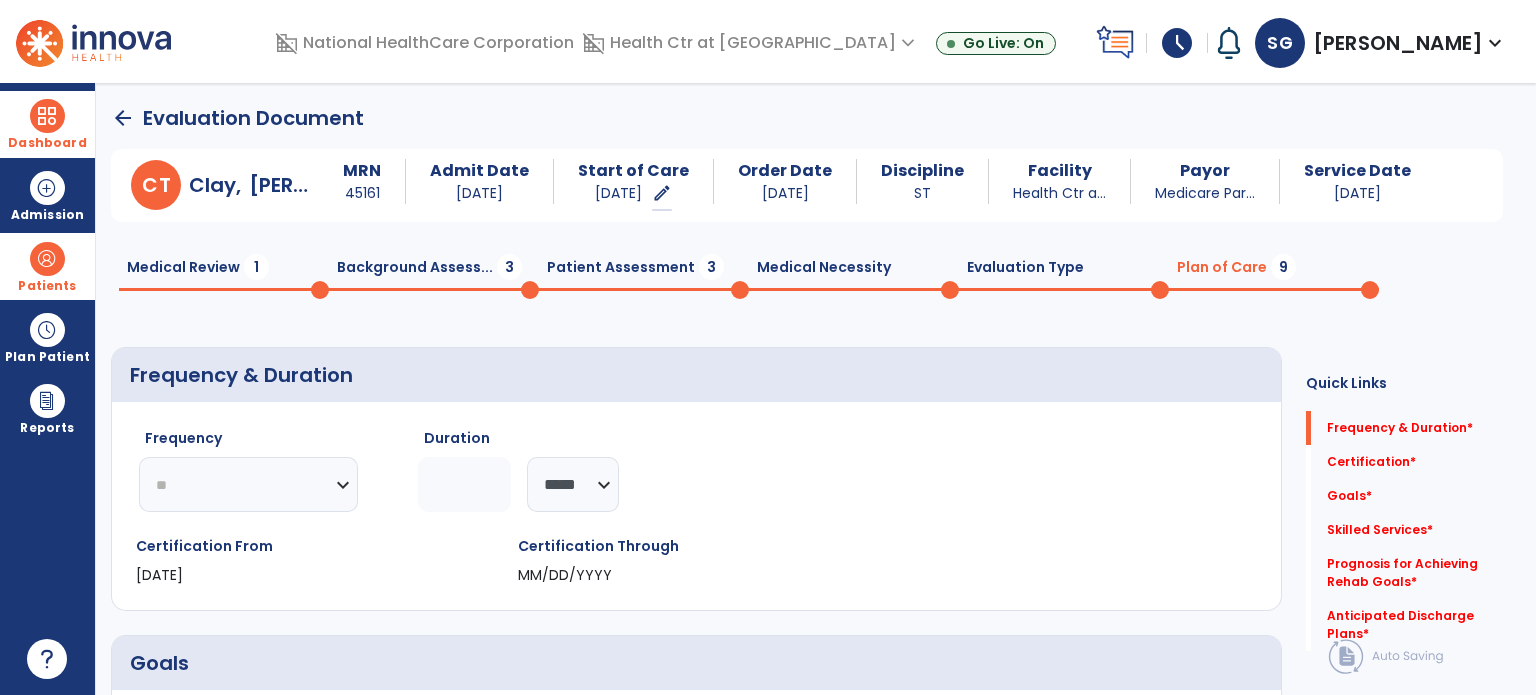click on "********* ** ** ** ** ** ** **" 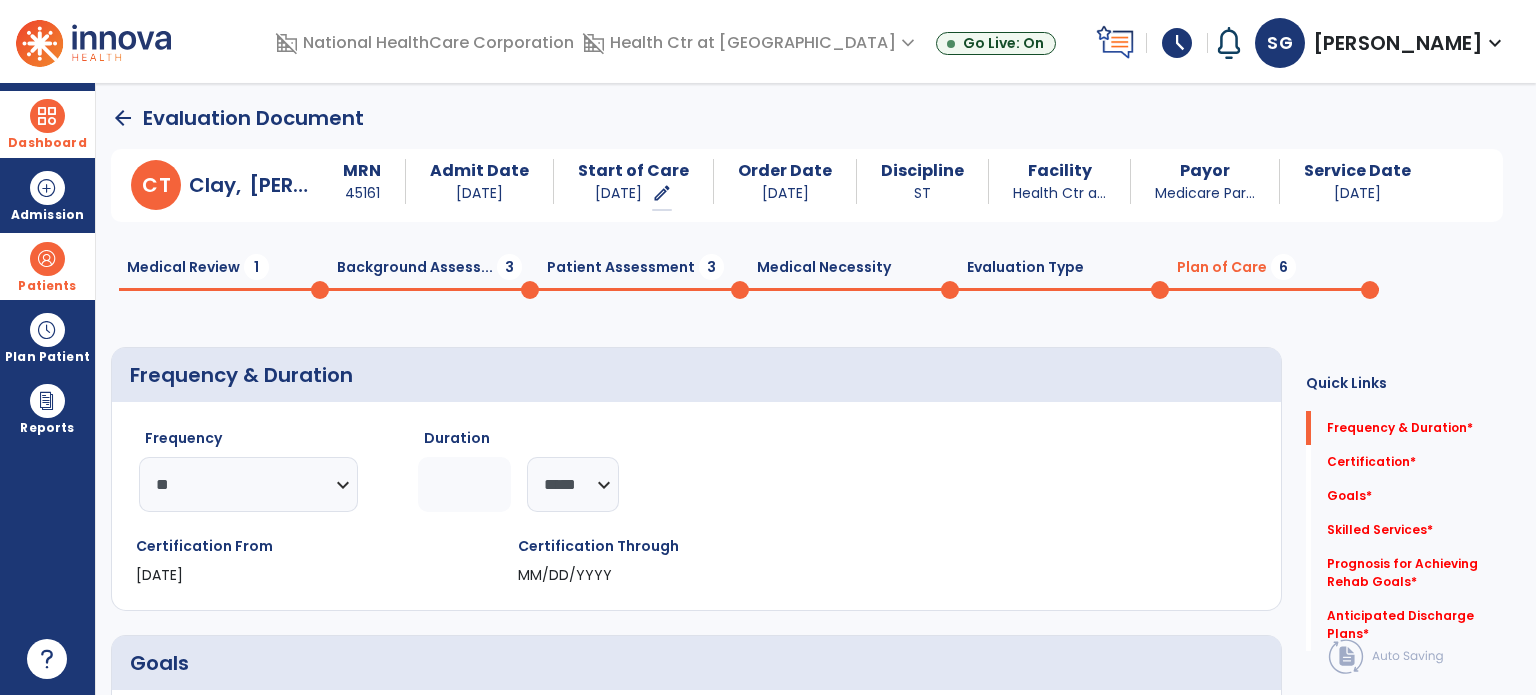 click 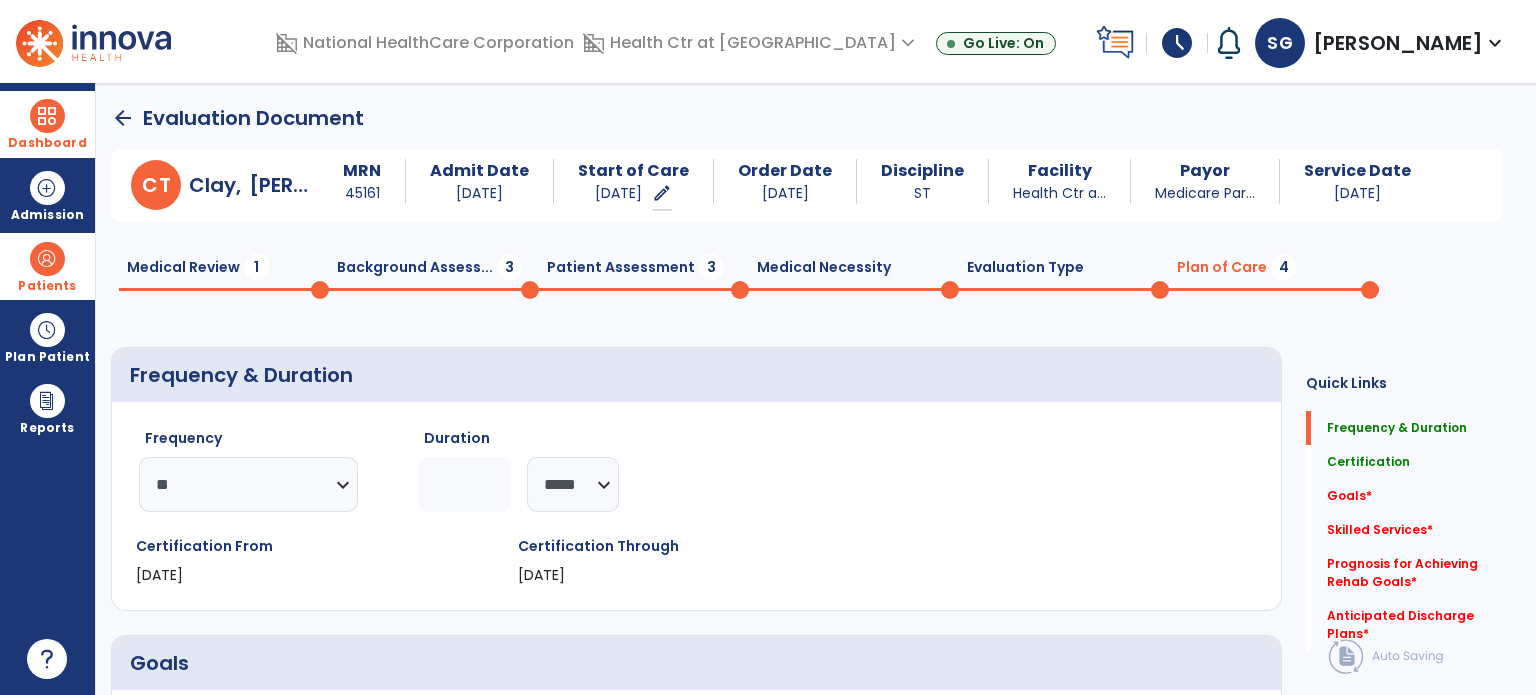 type on "*" 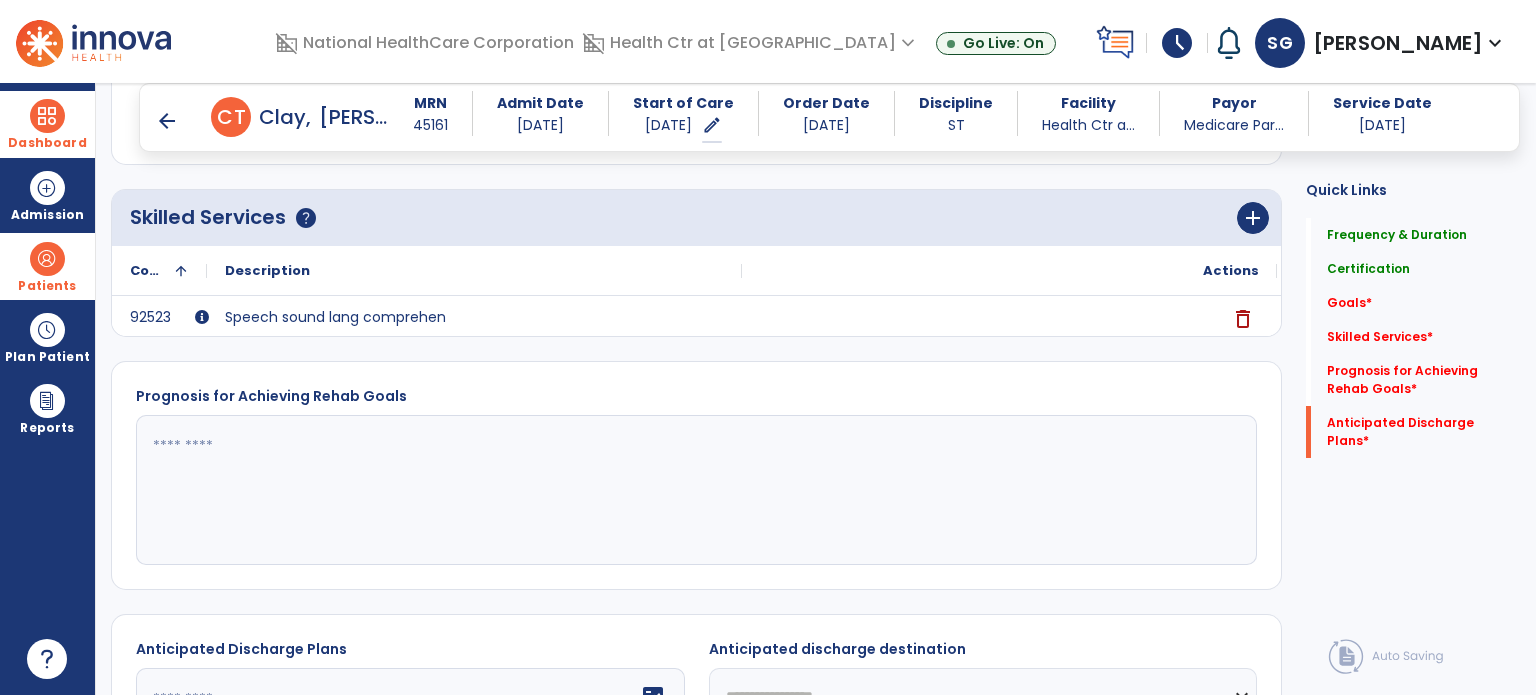 scroll, scrollTop: 570, scrollLeft: 0, axis: vertical 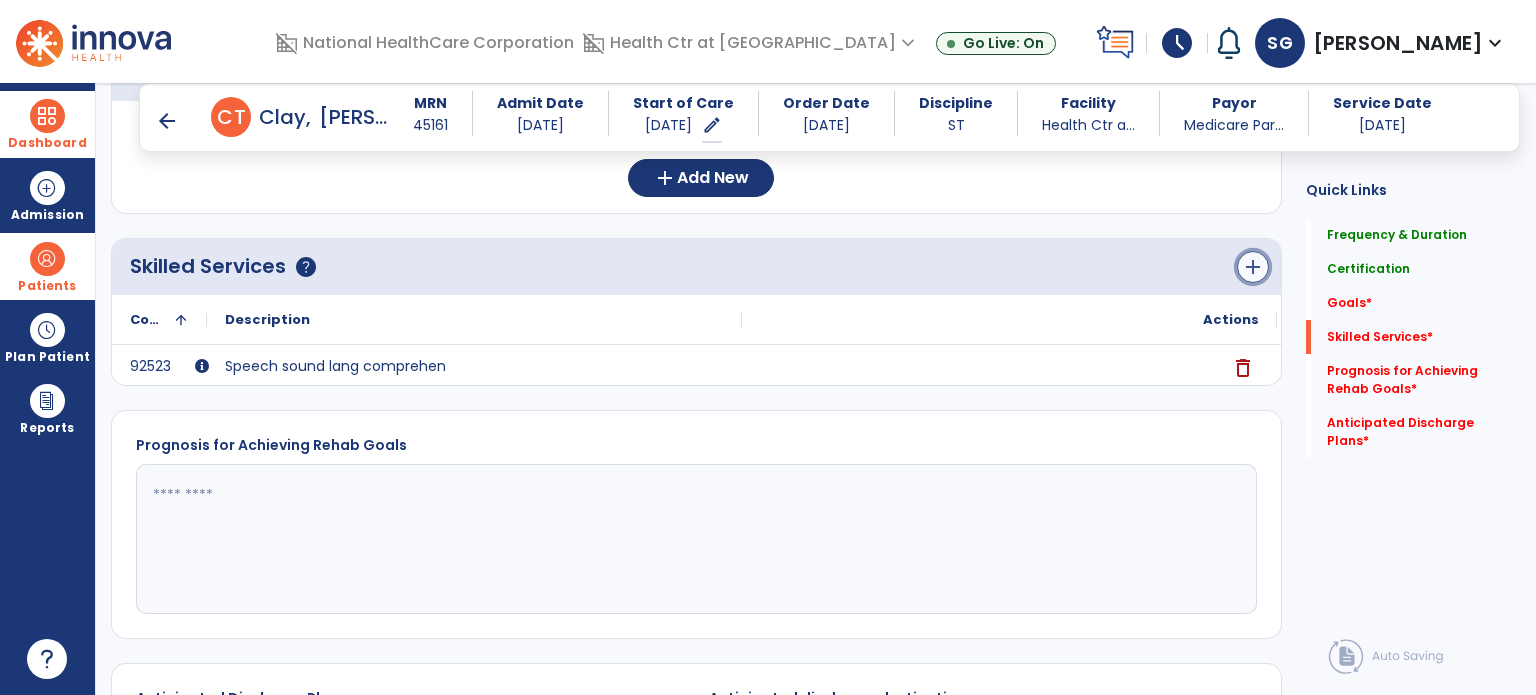 click on "add" 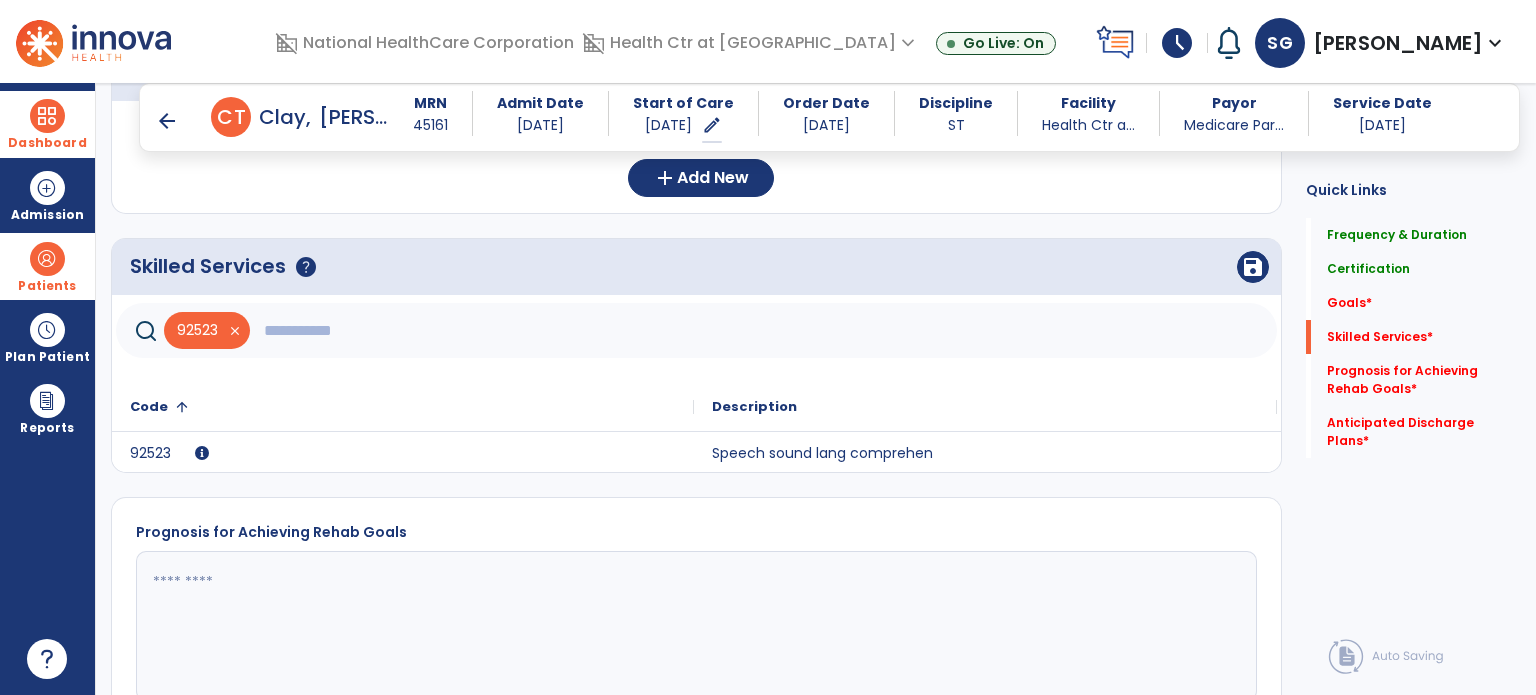 click 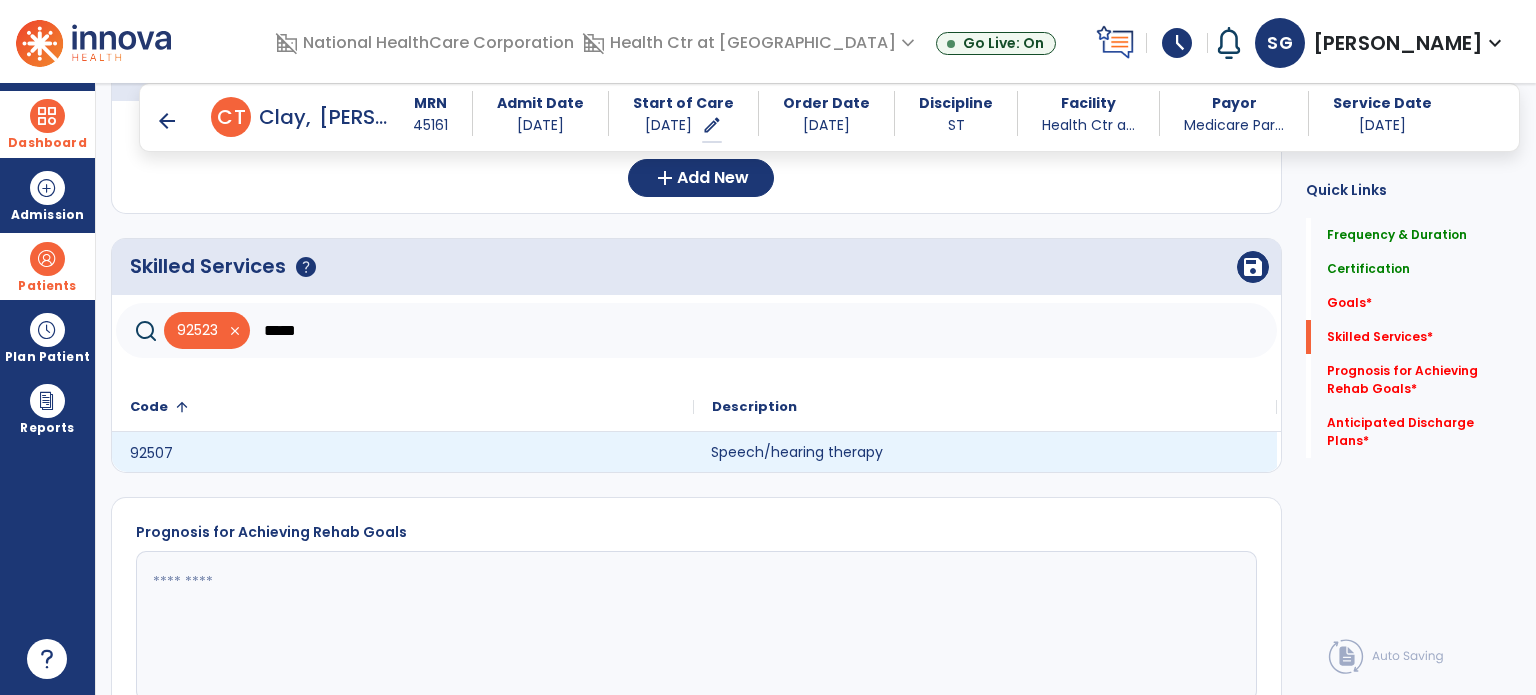 click on "Speech/hearing therapy" 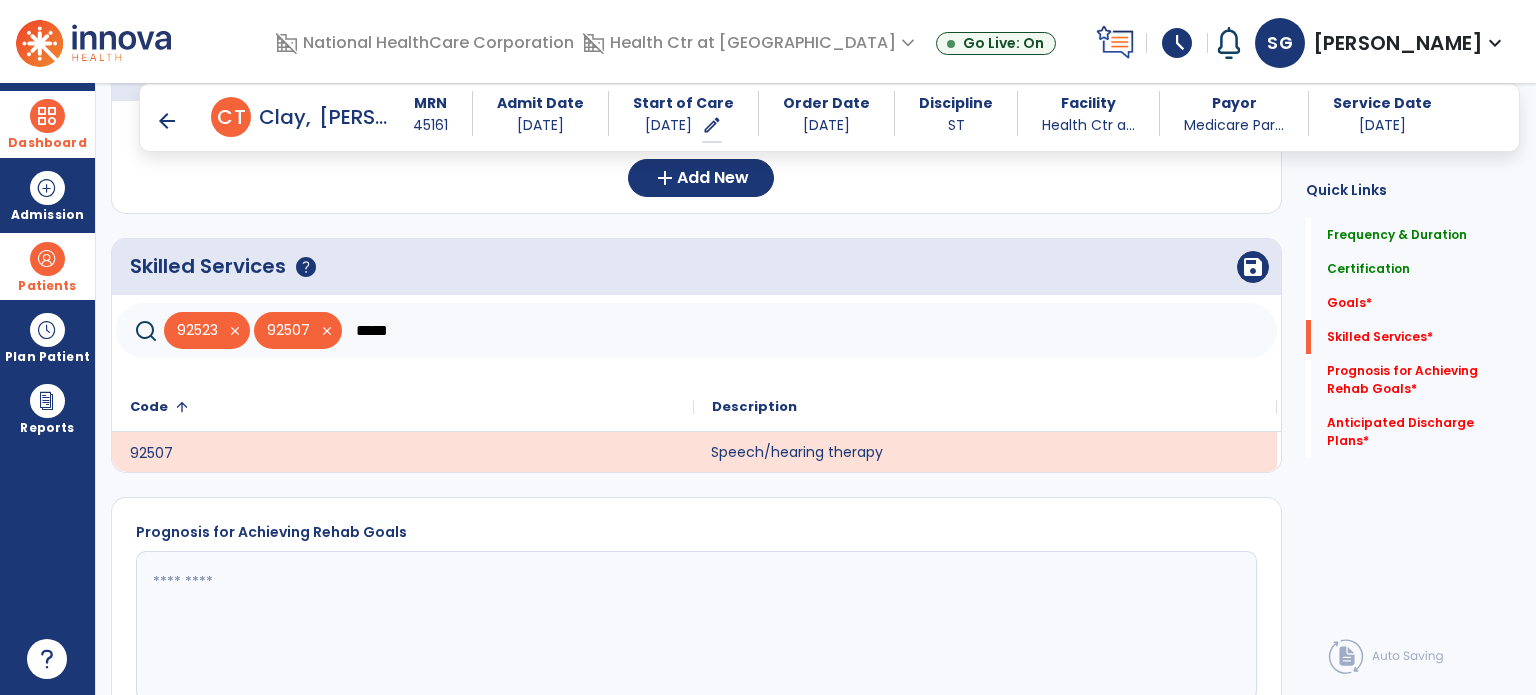 click on "*****" 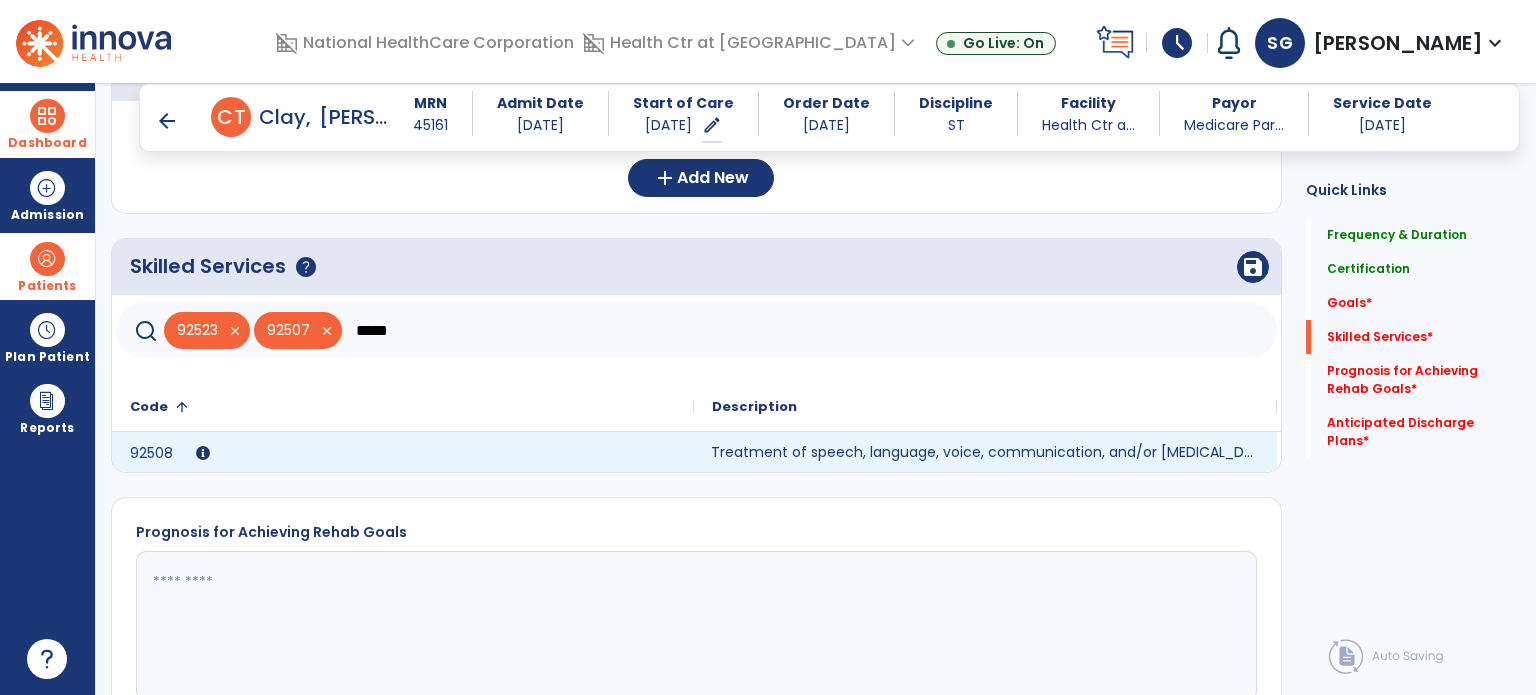 type on "*****" 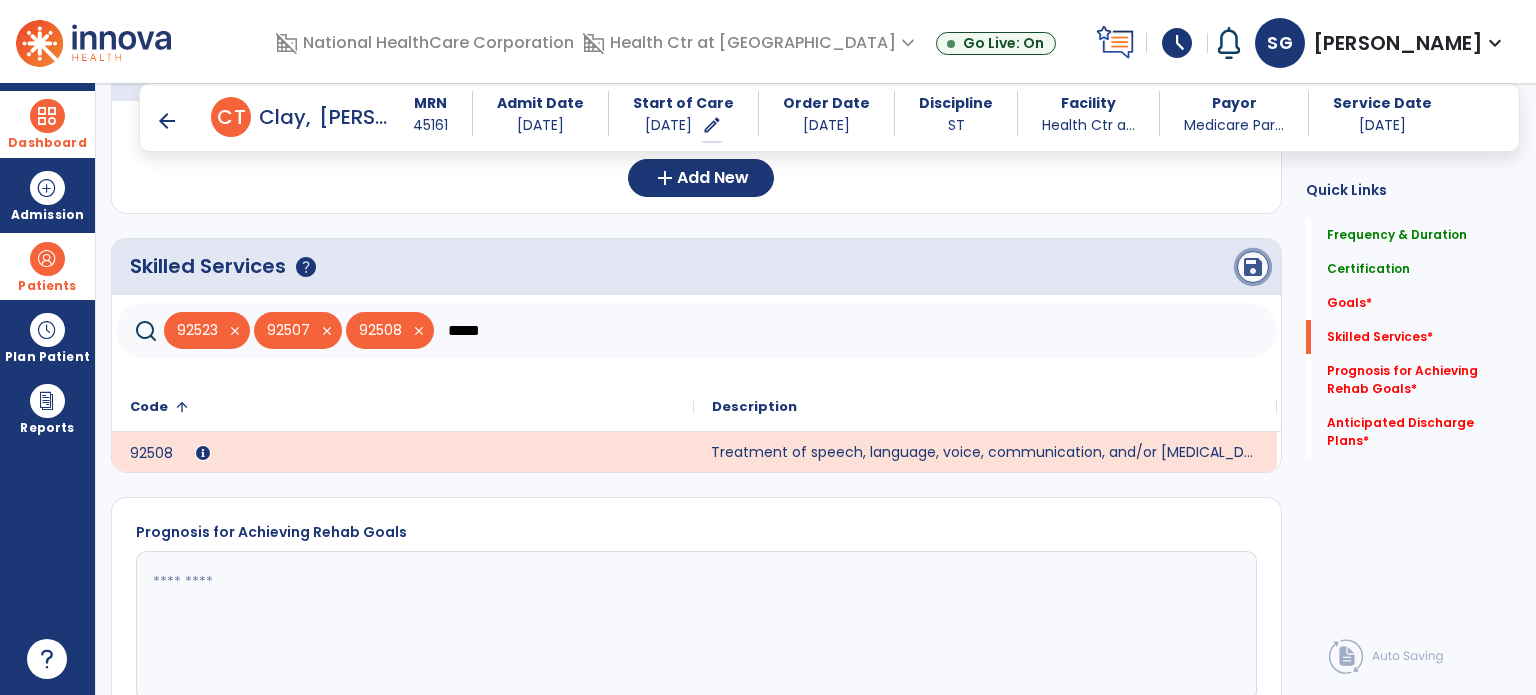 click on "save" 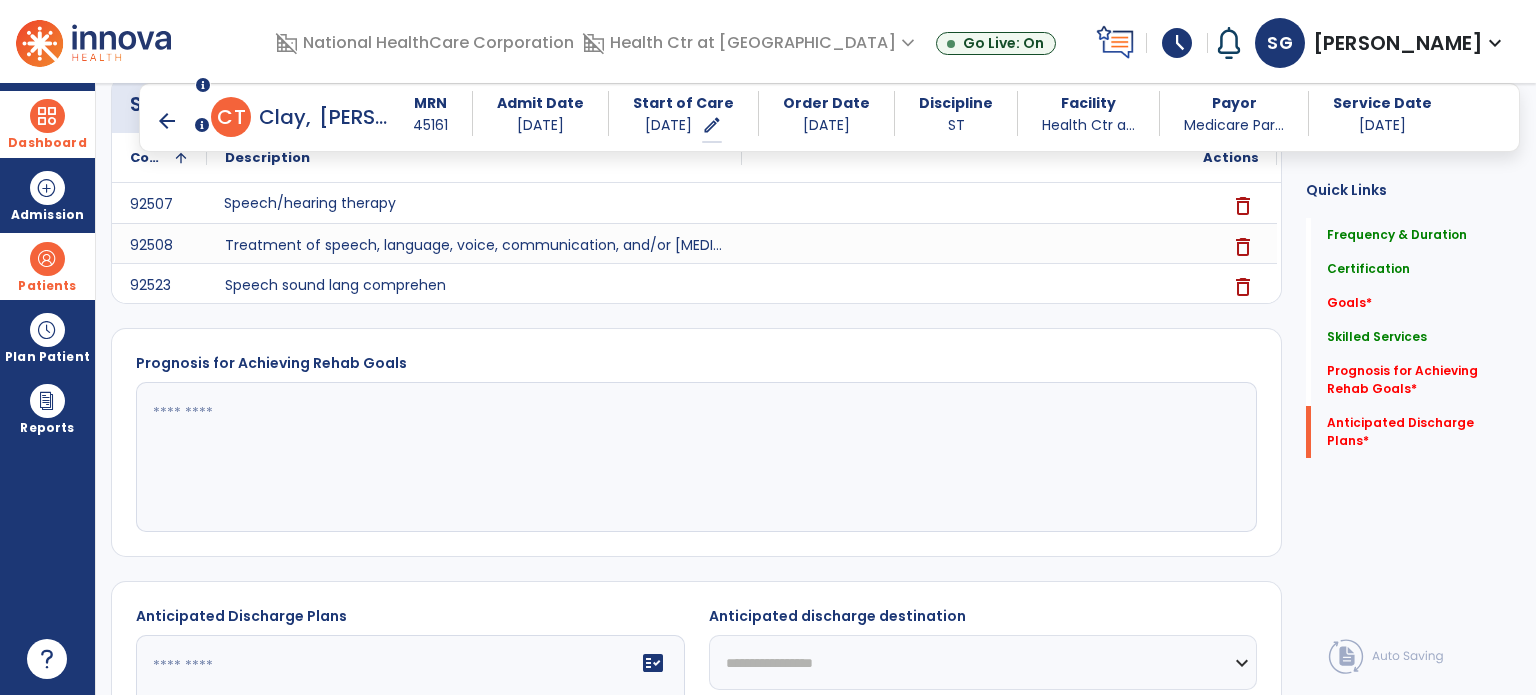 scroll, scrollTop: 940, scrollLeft: 0, axis: vertical 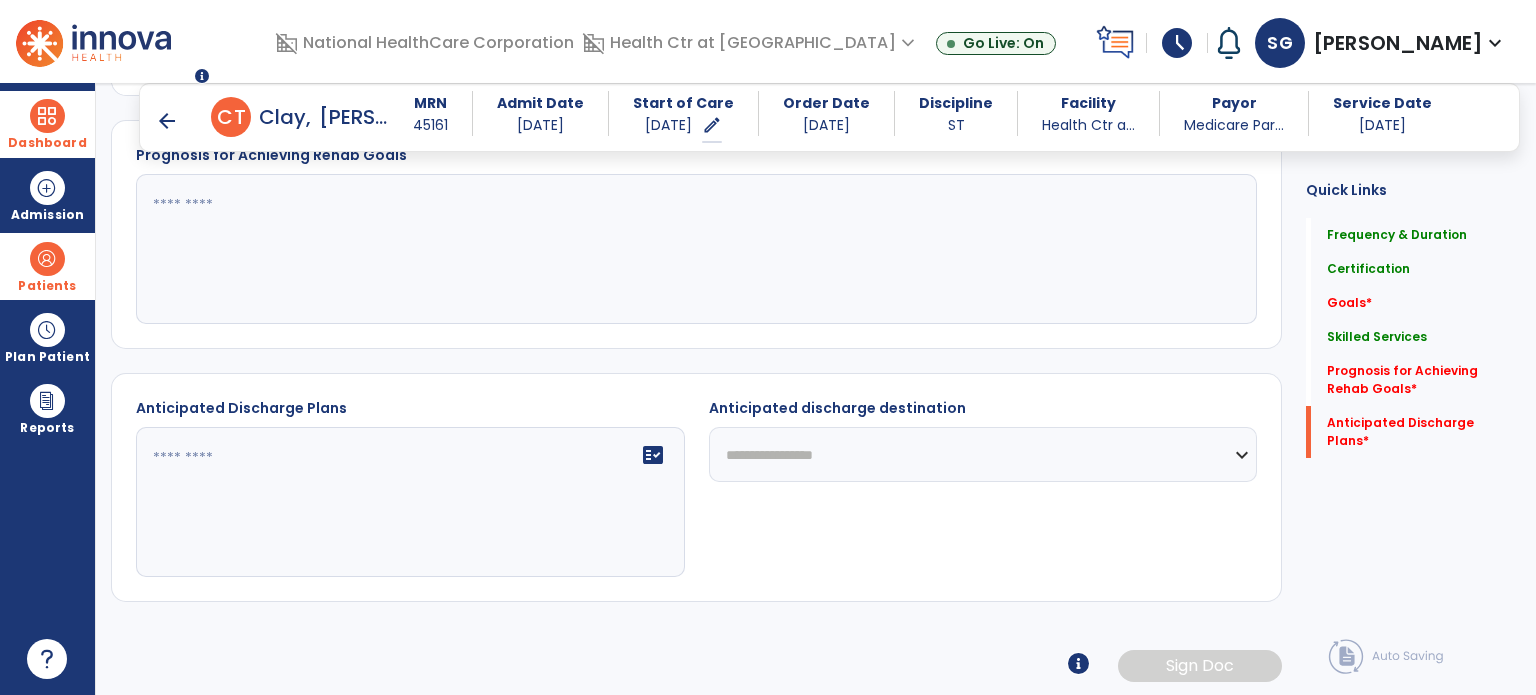 click on "fact_check" 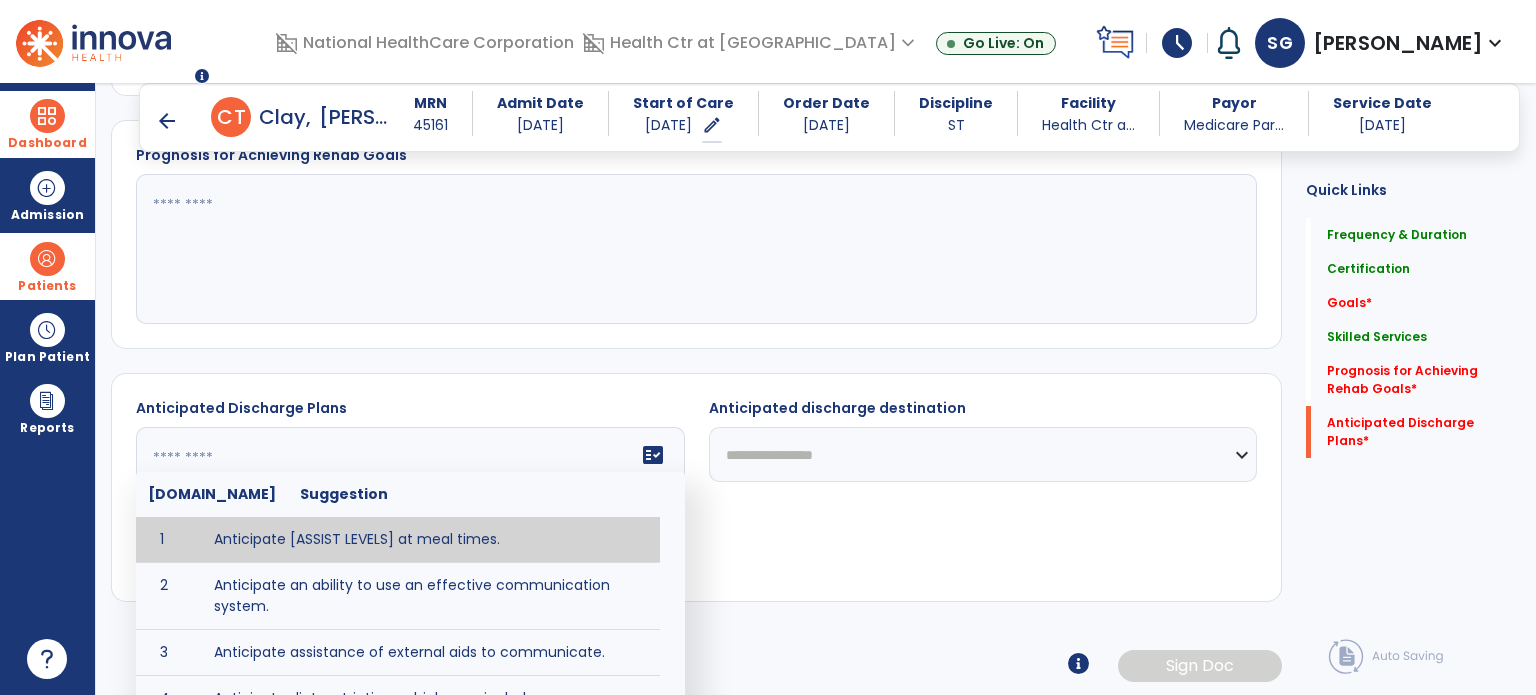 scroll, scrollTop: 1026, scrollLeft: 0, axis: vertical 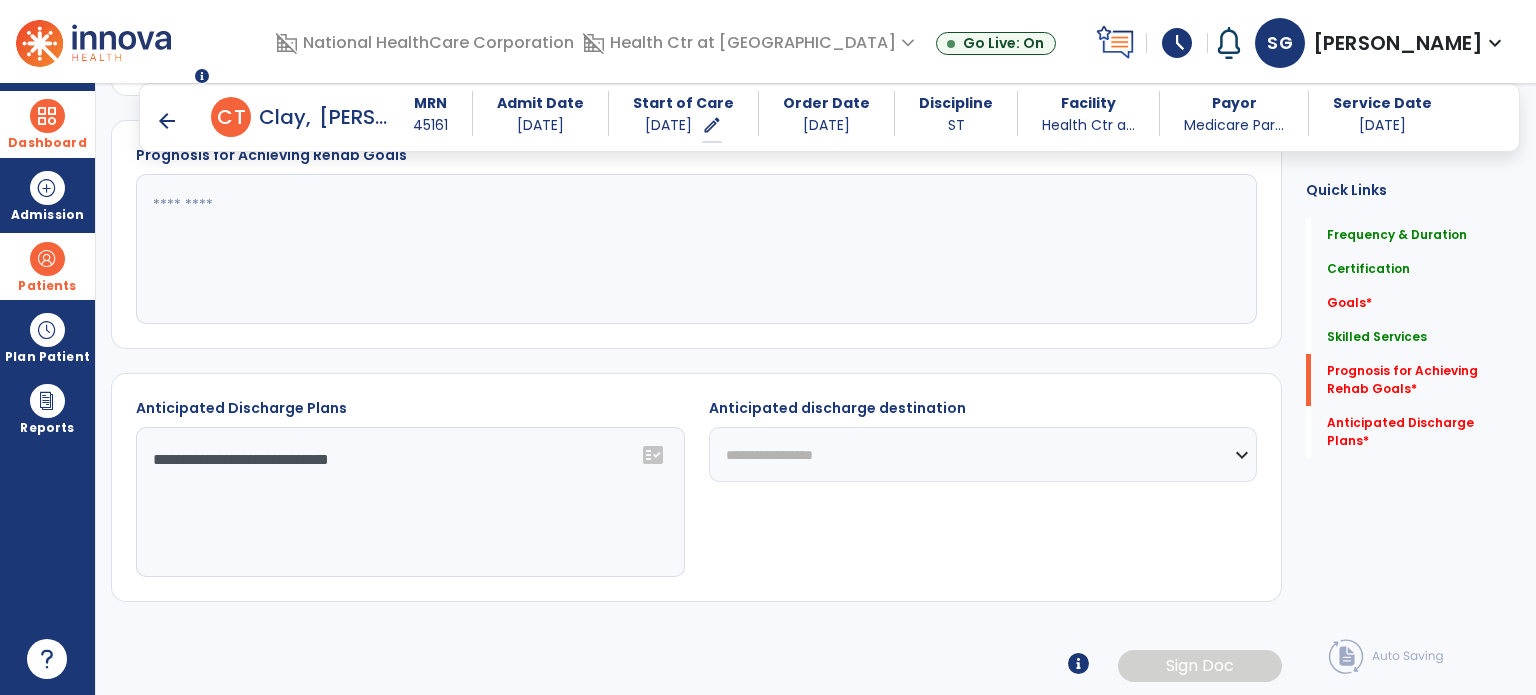 click on "**********" 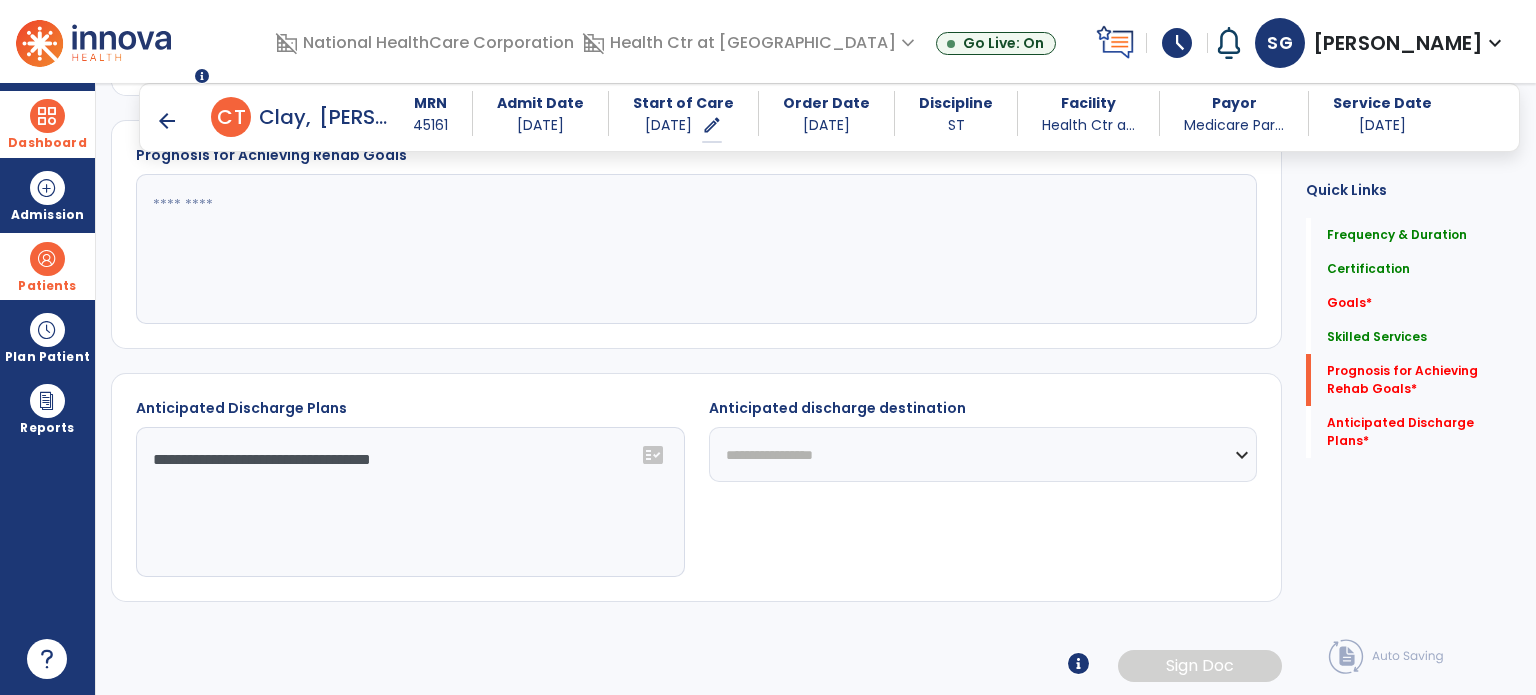 type on "**********" 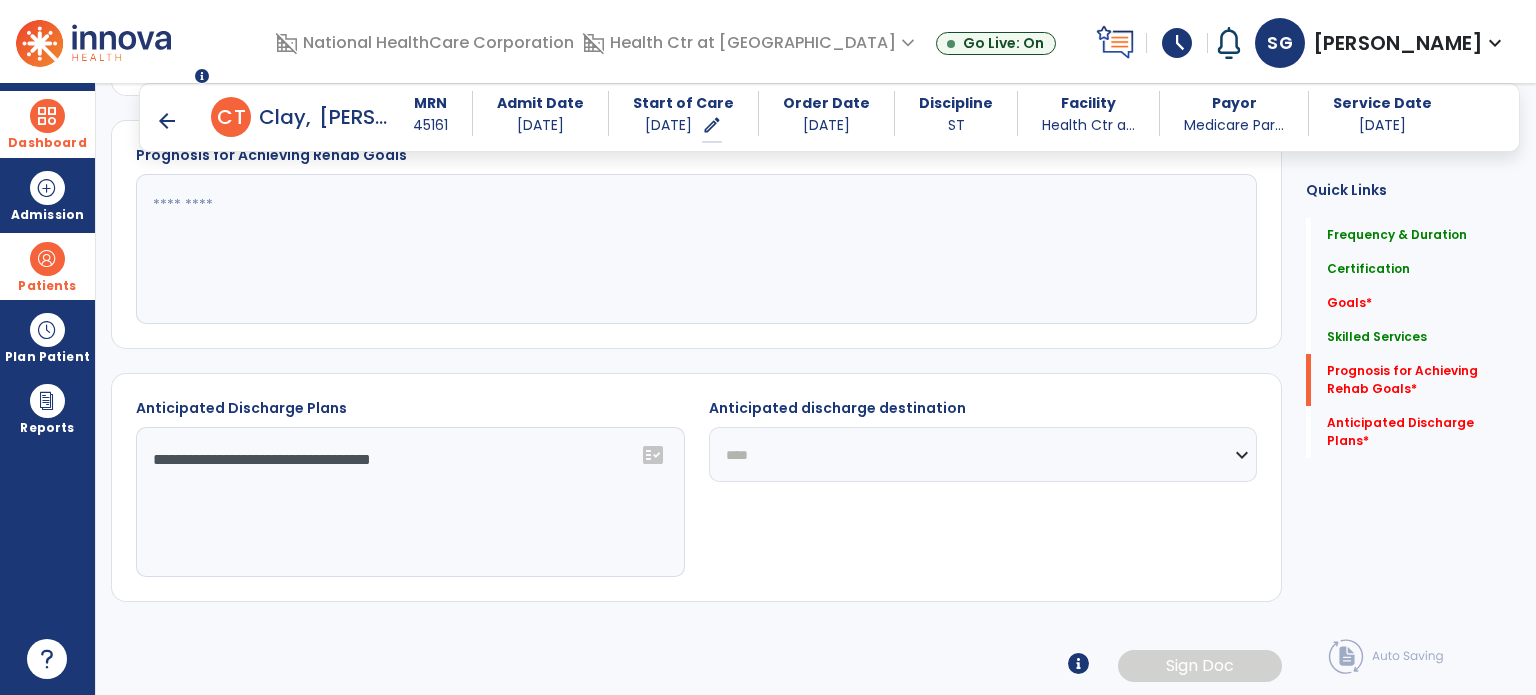 click on "**********" 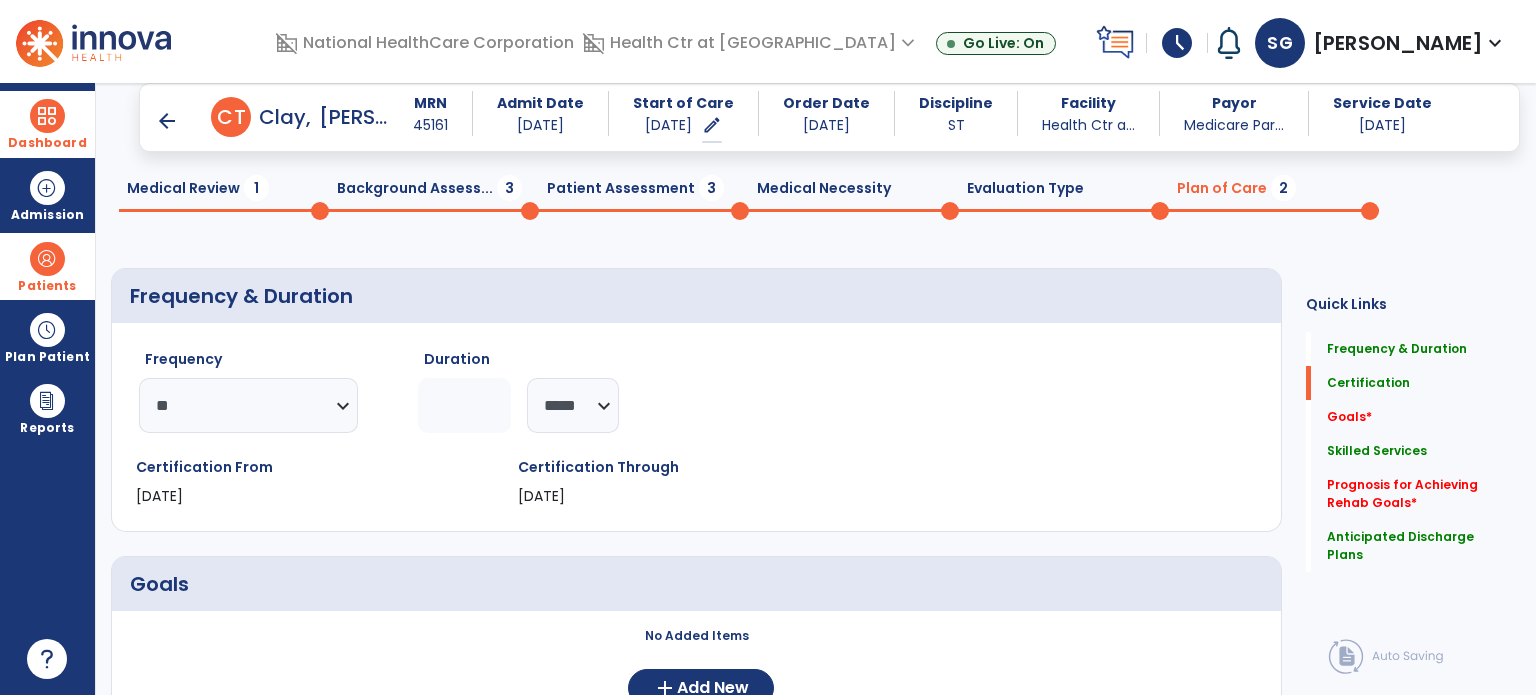 scroll, scrollTop: 0, scrollLeft: 0, axis: both 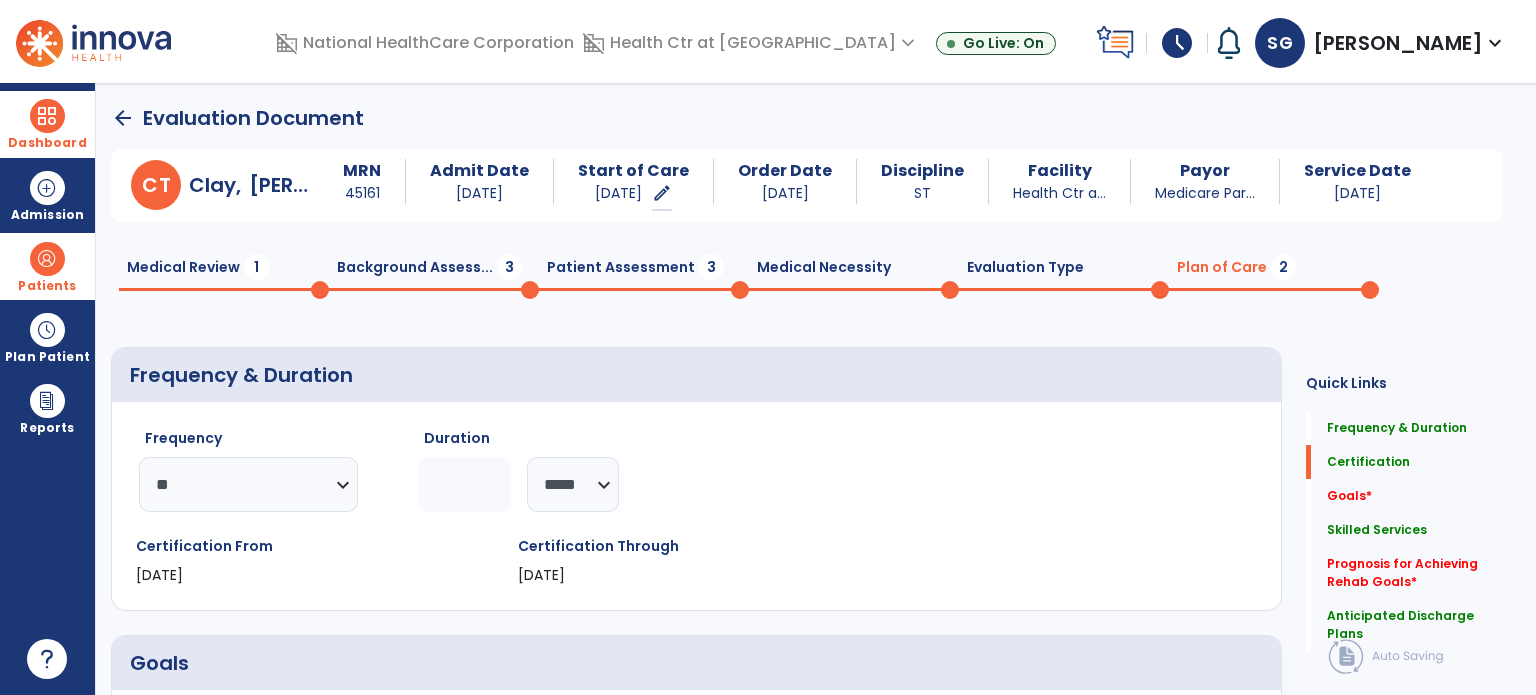 click on "Background Assess...  3" 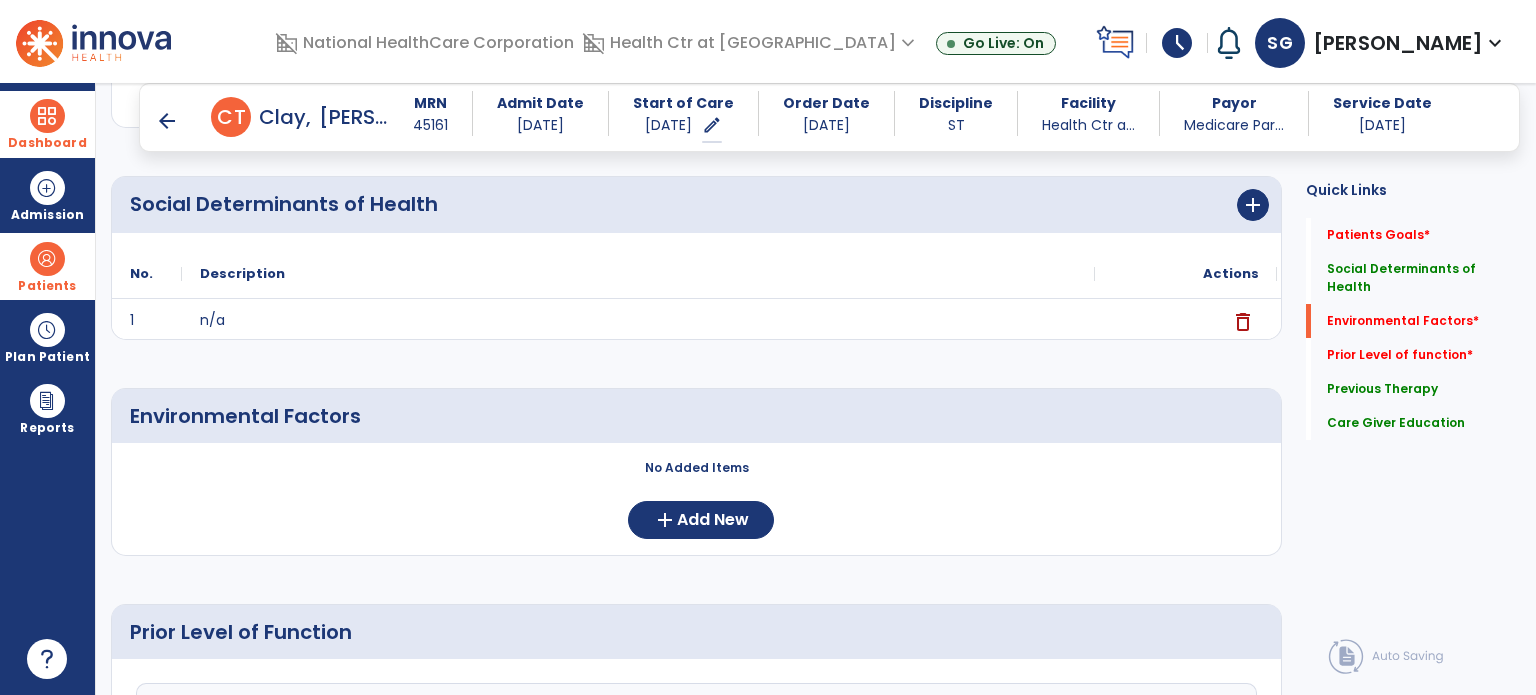 scroll, scrollTop: 544, scrollLeft: 0, axis: vertical 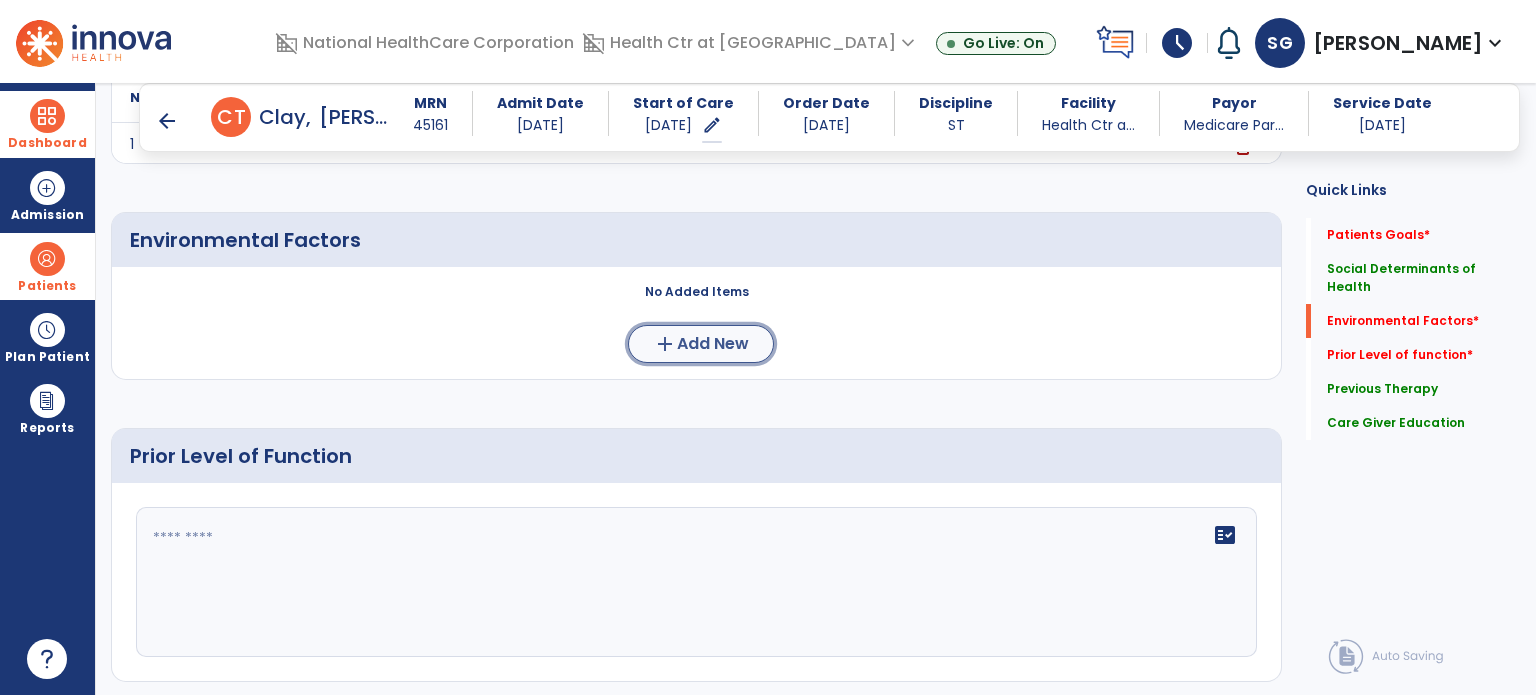 click on "add  Add New" 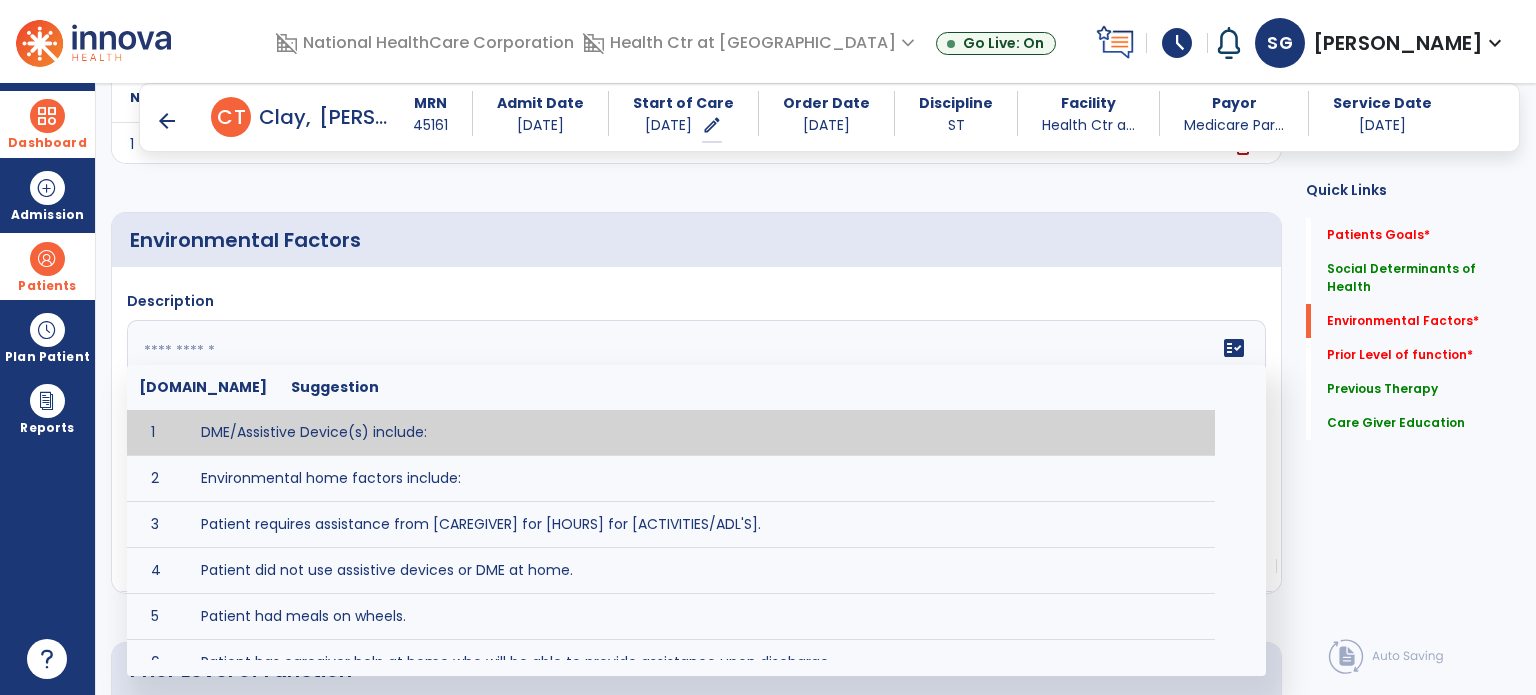 click 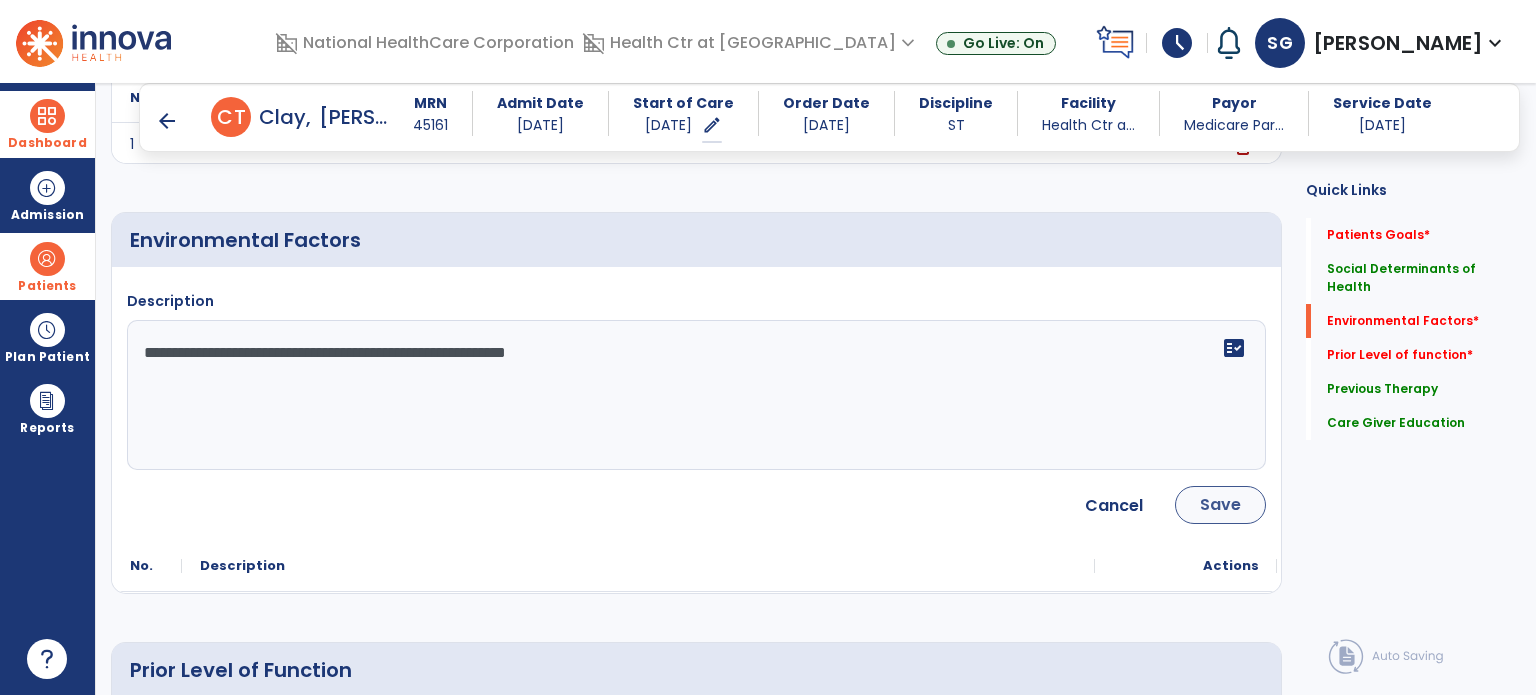 type on "**********" 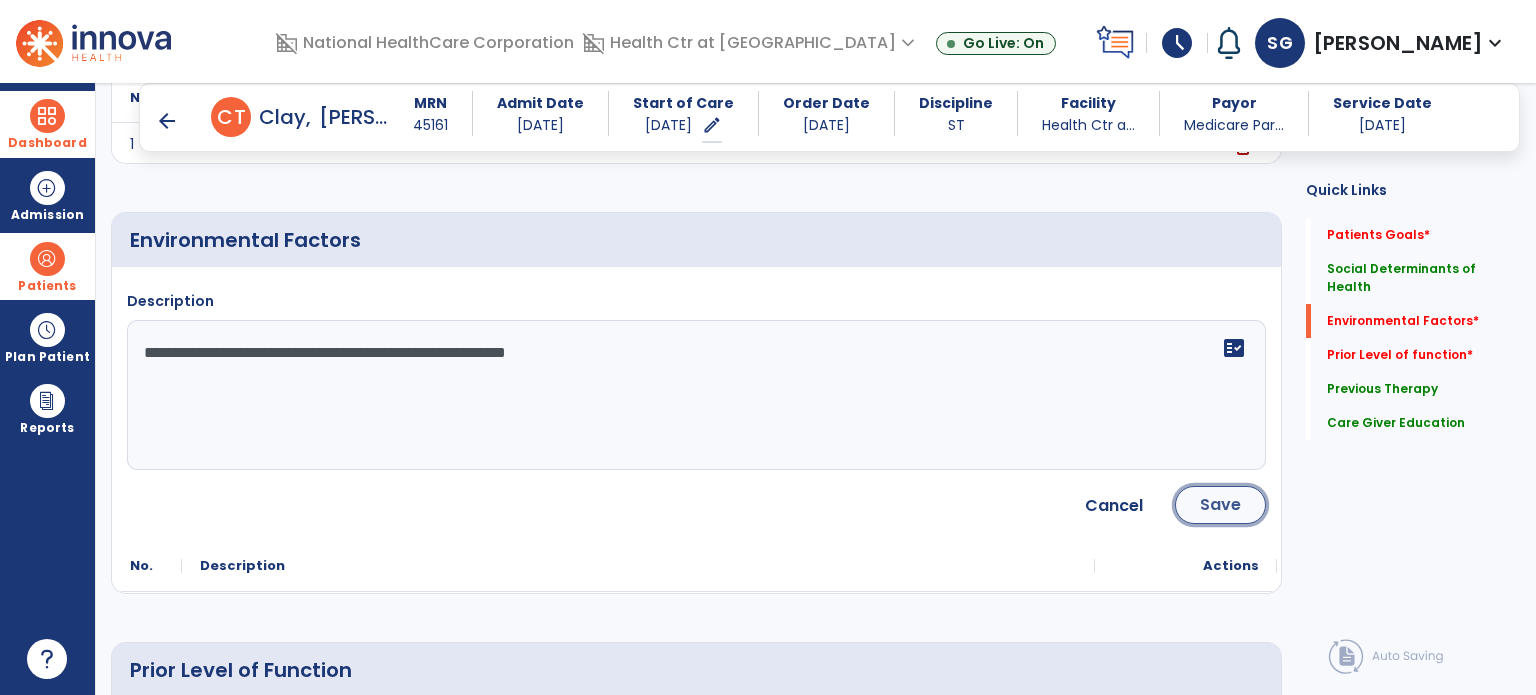 click on "Save" 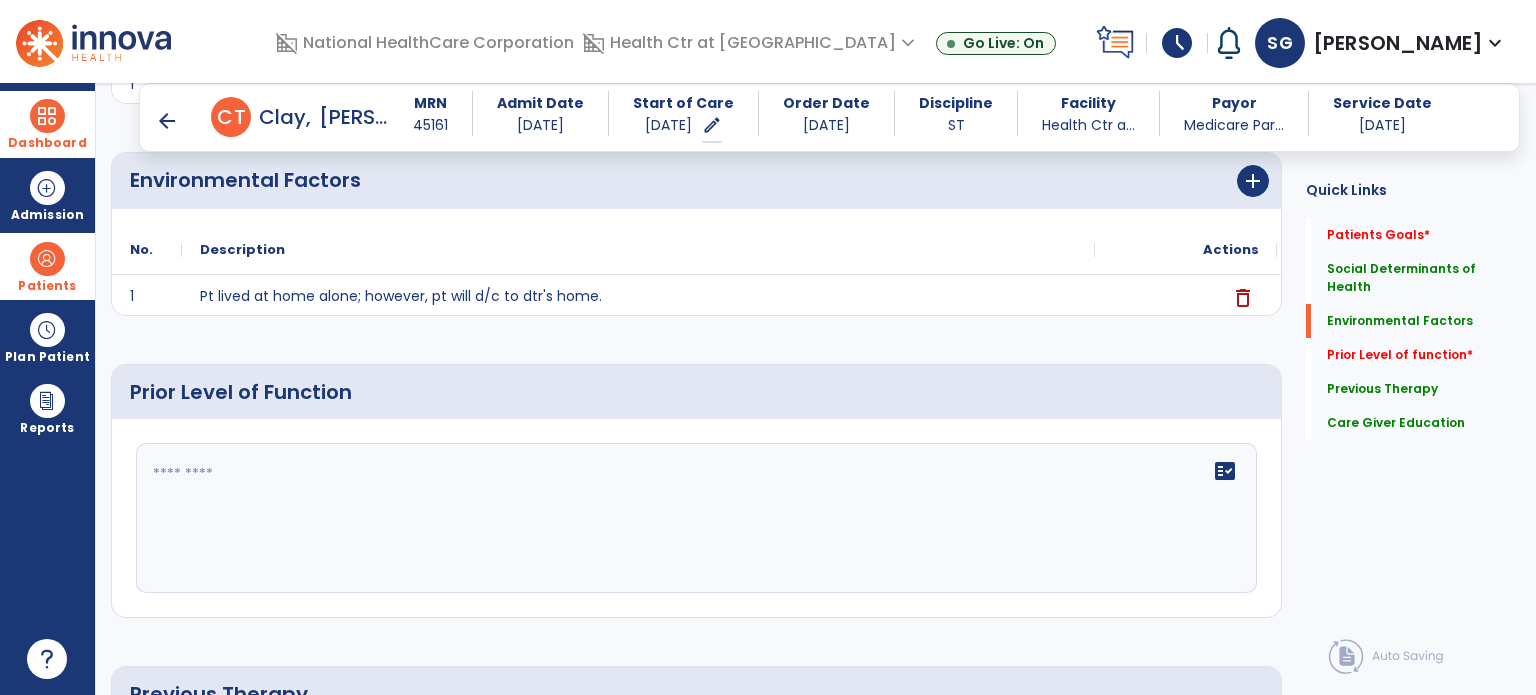 scroll, scrollTop: 656, scrollLeft: 0, axis: vertical 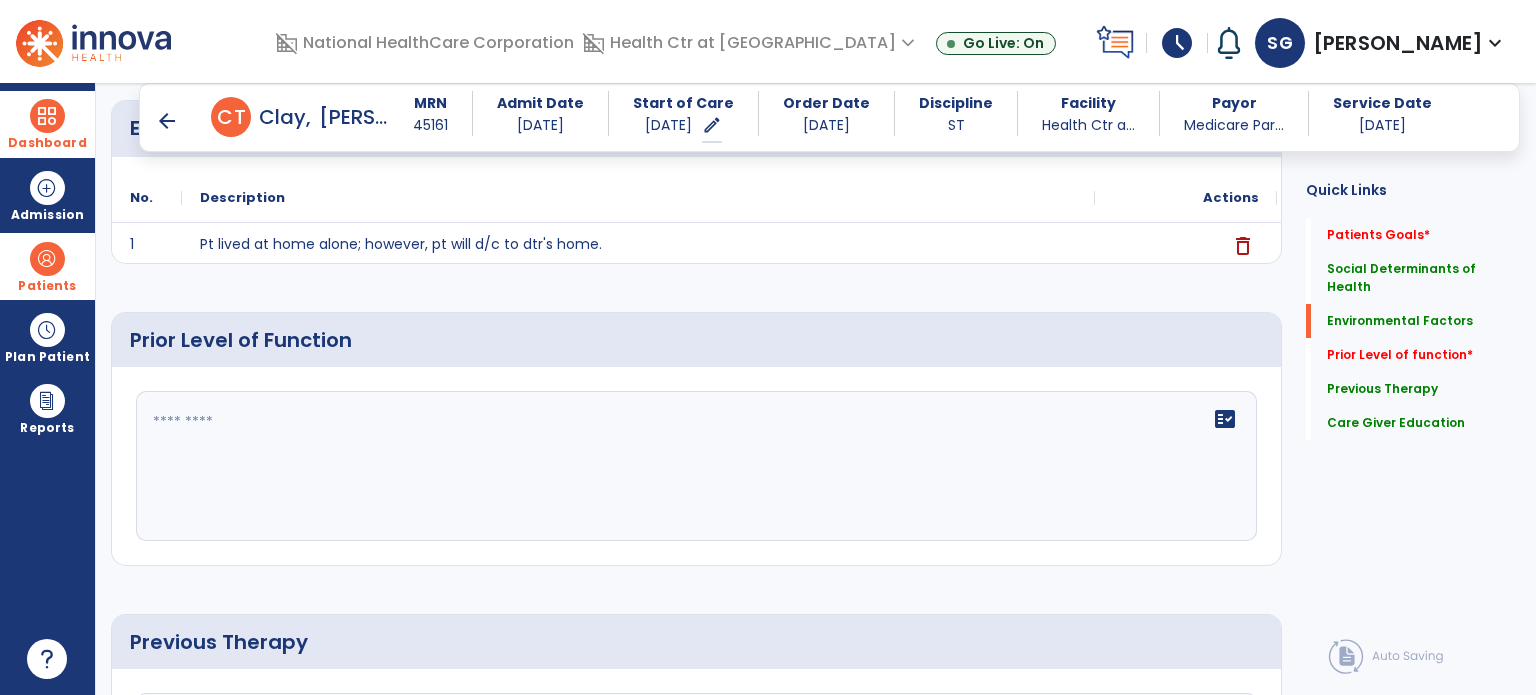 click 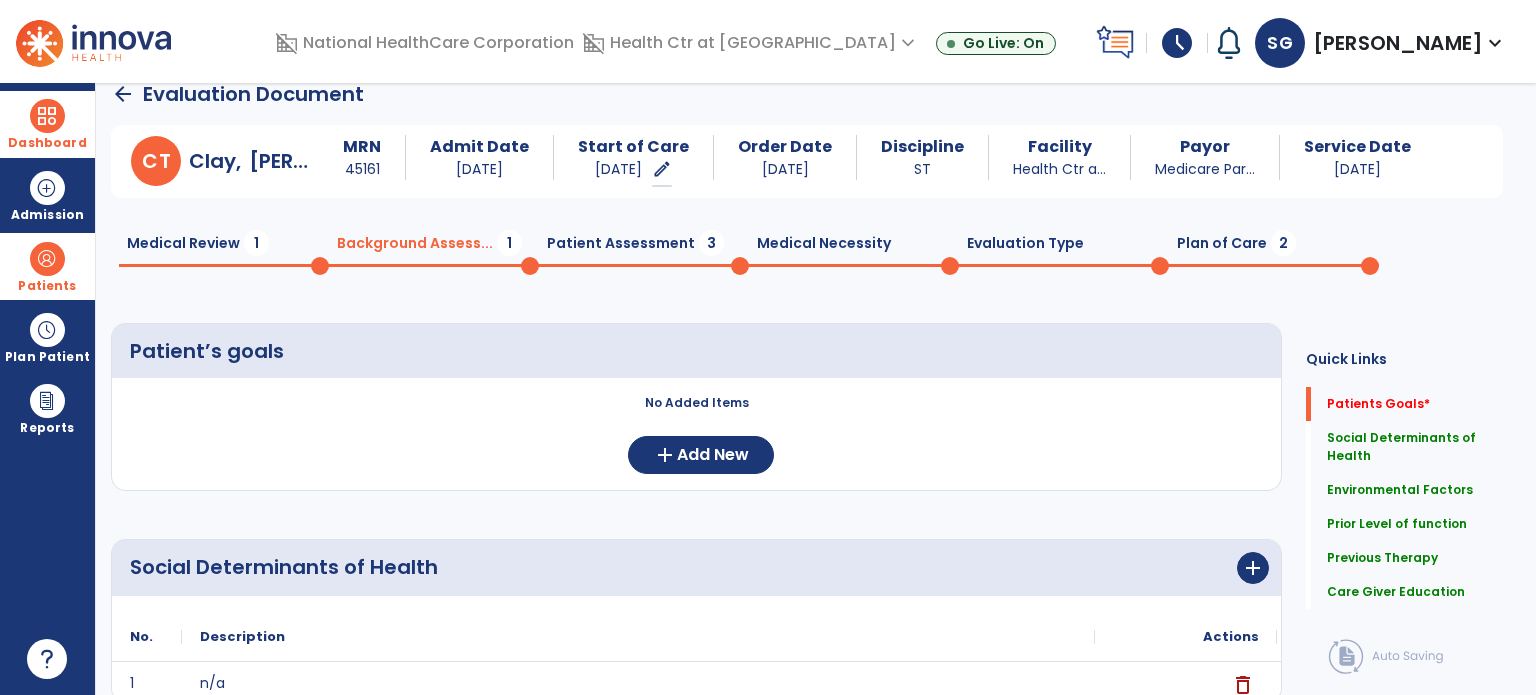 scroll, scrollTop: 0, scrollLeft: 0, axis: both 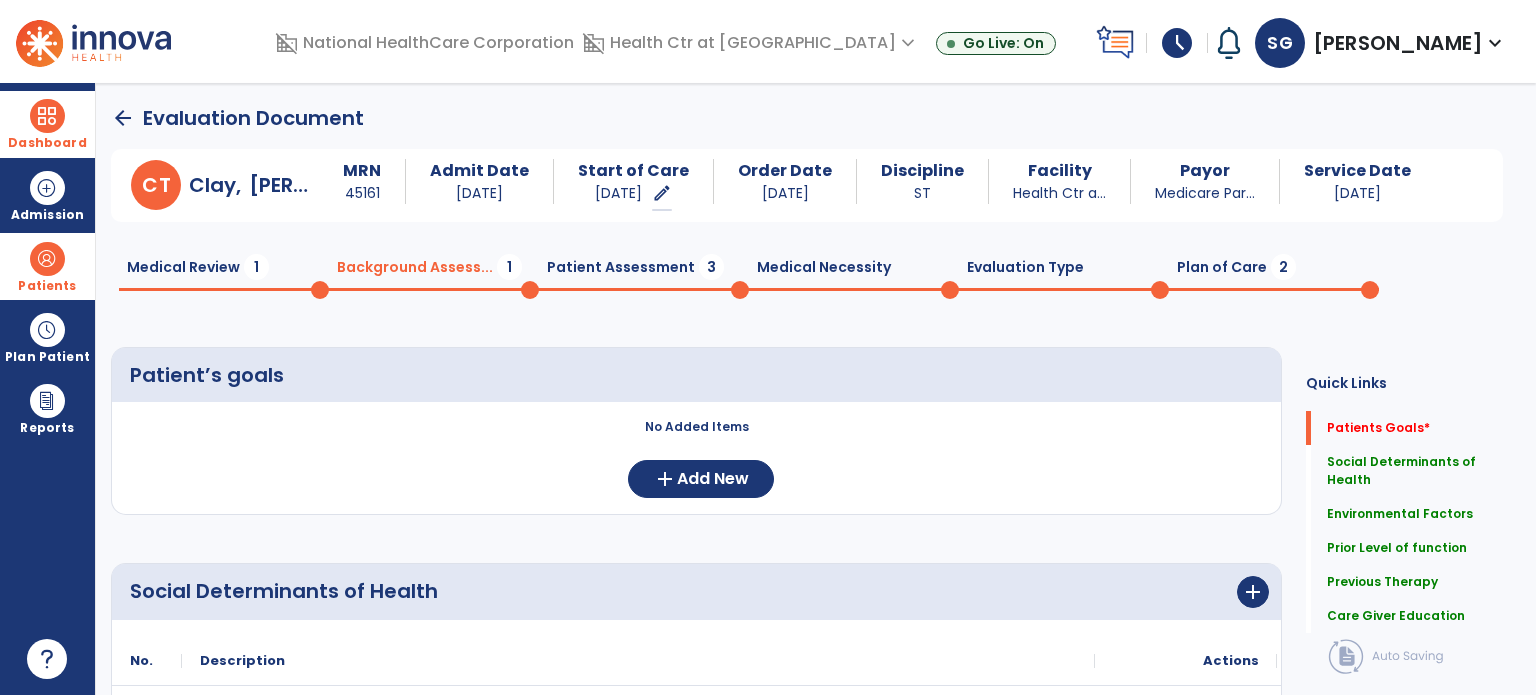 type on "**********" 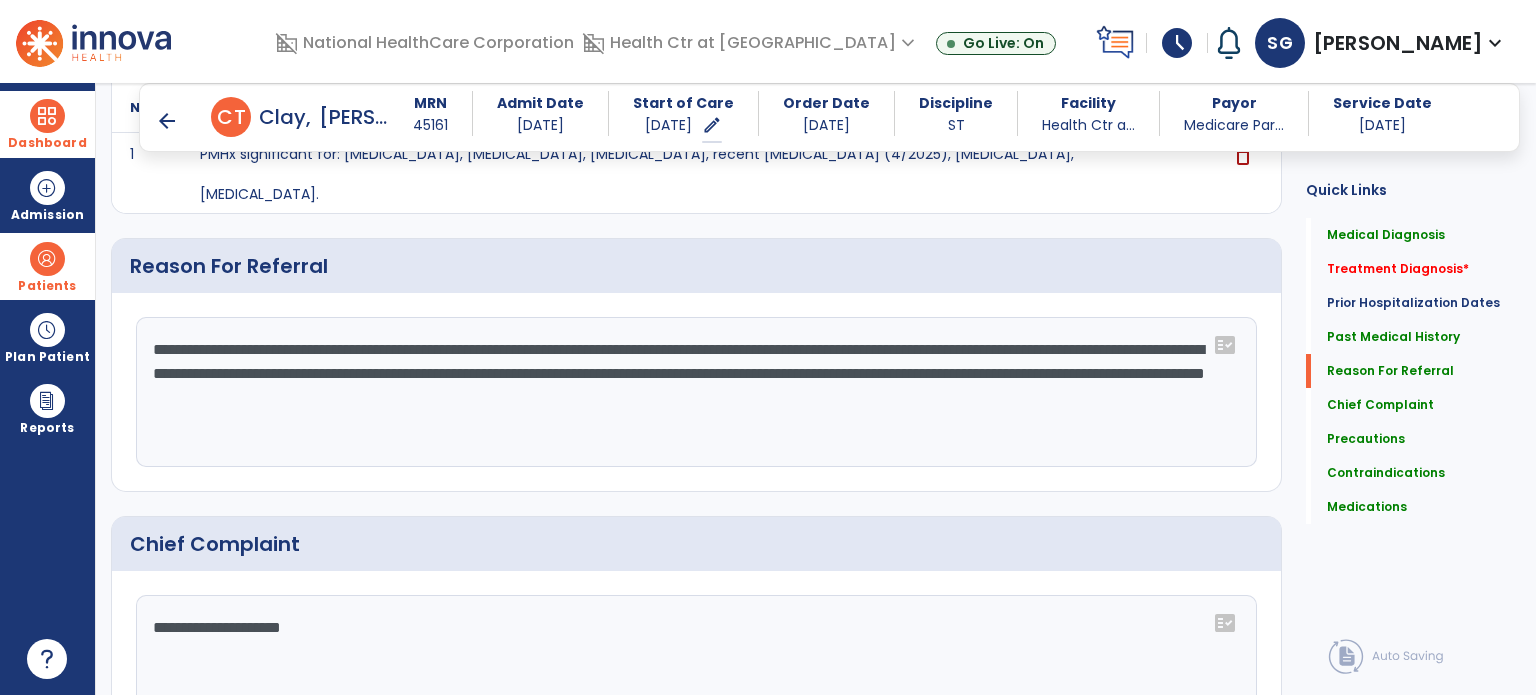 scroll, scrollTop: 905, scrollLeft: 0, axis: vertical 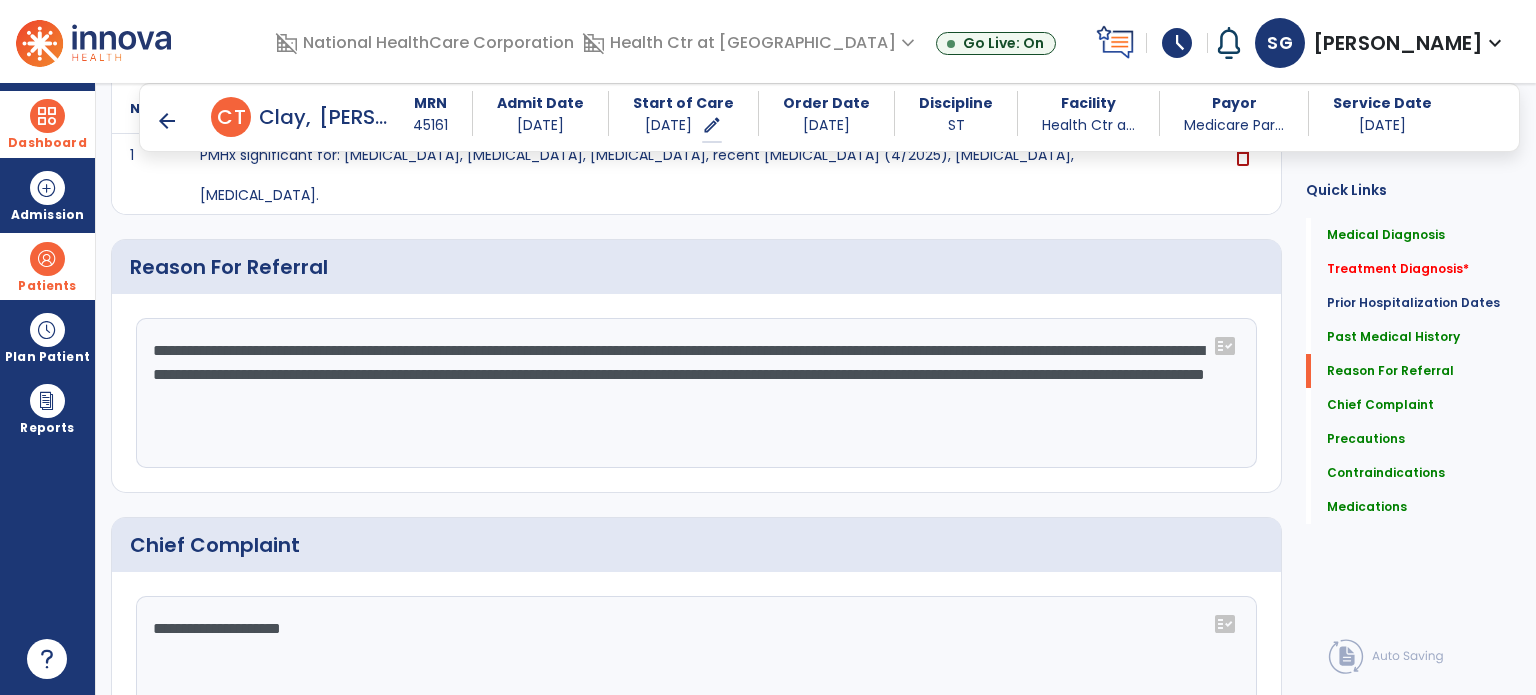 click on "**********" 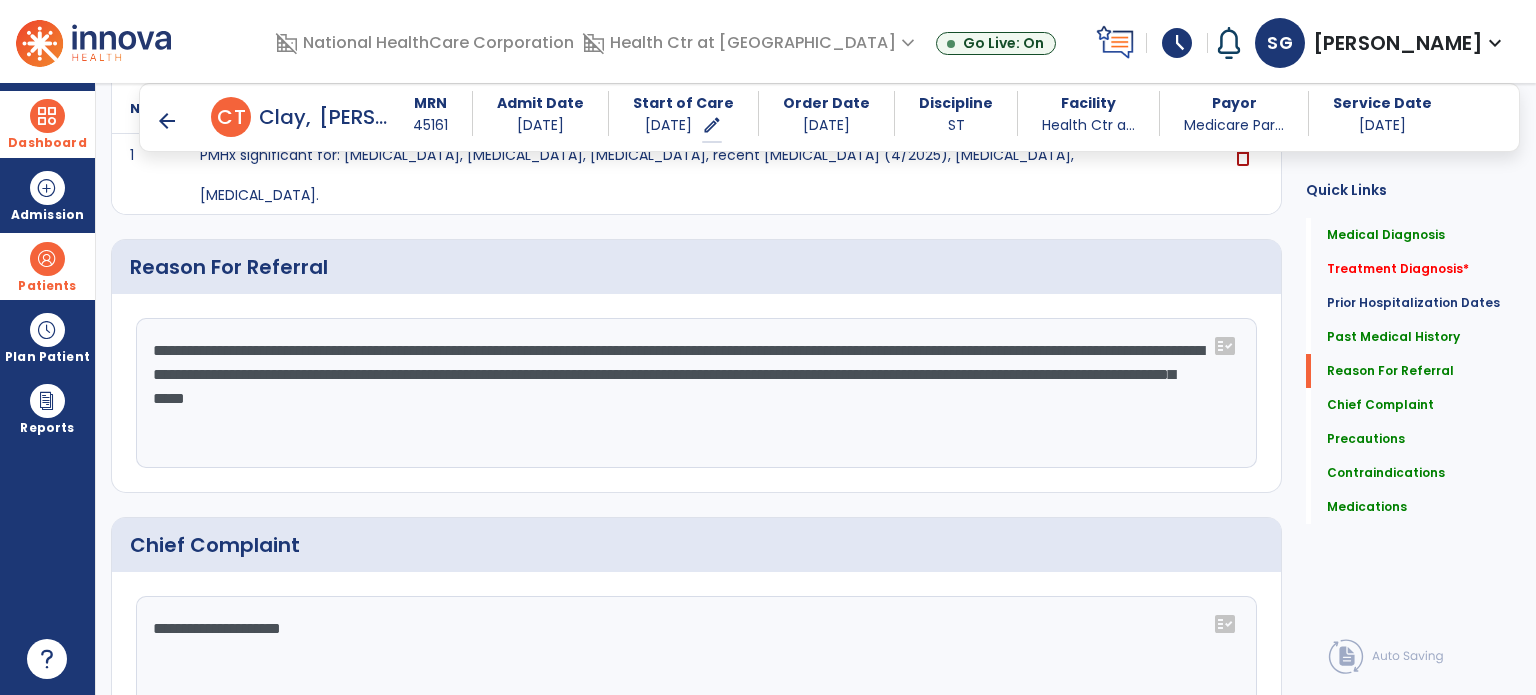 type on "**********" 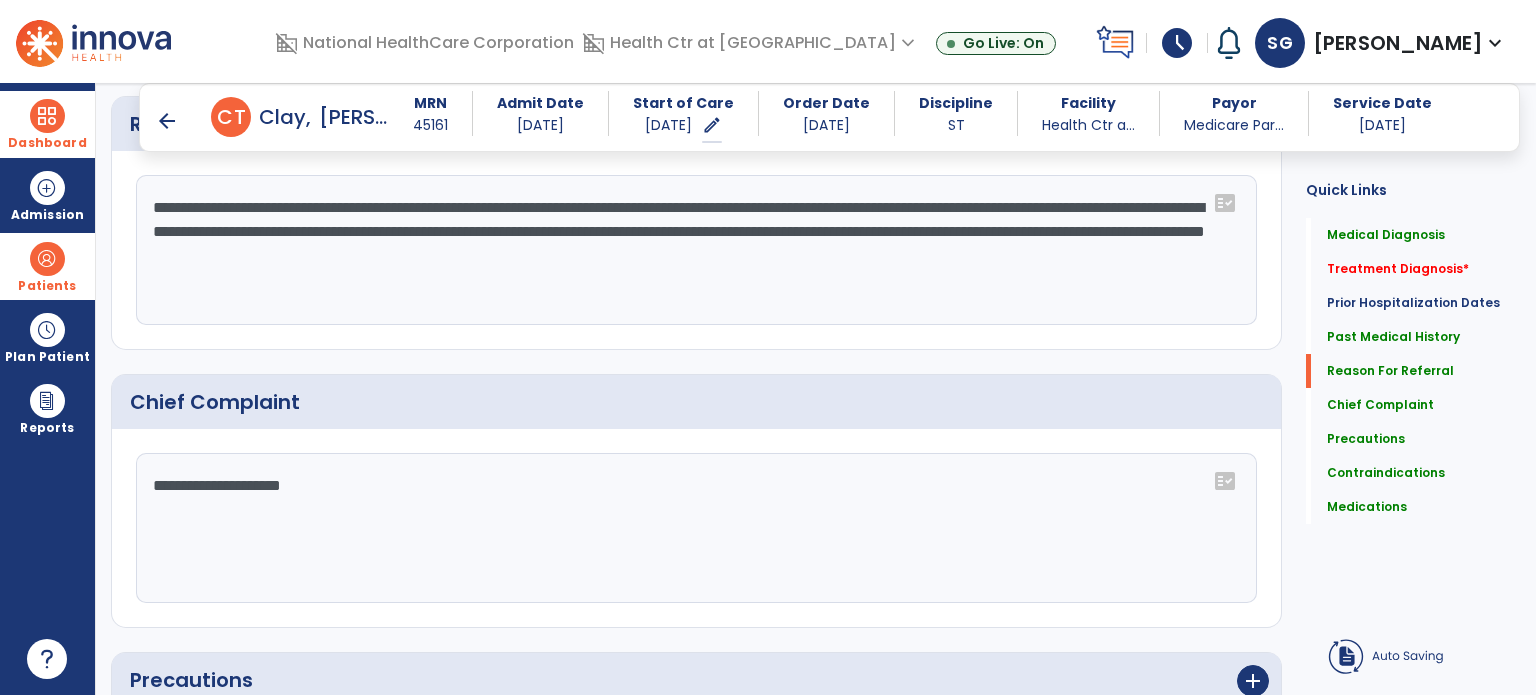 scroll, scrollTop: 1090, scrollLeft: 0, axis: vertical 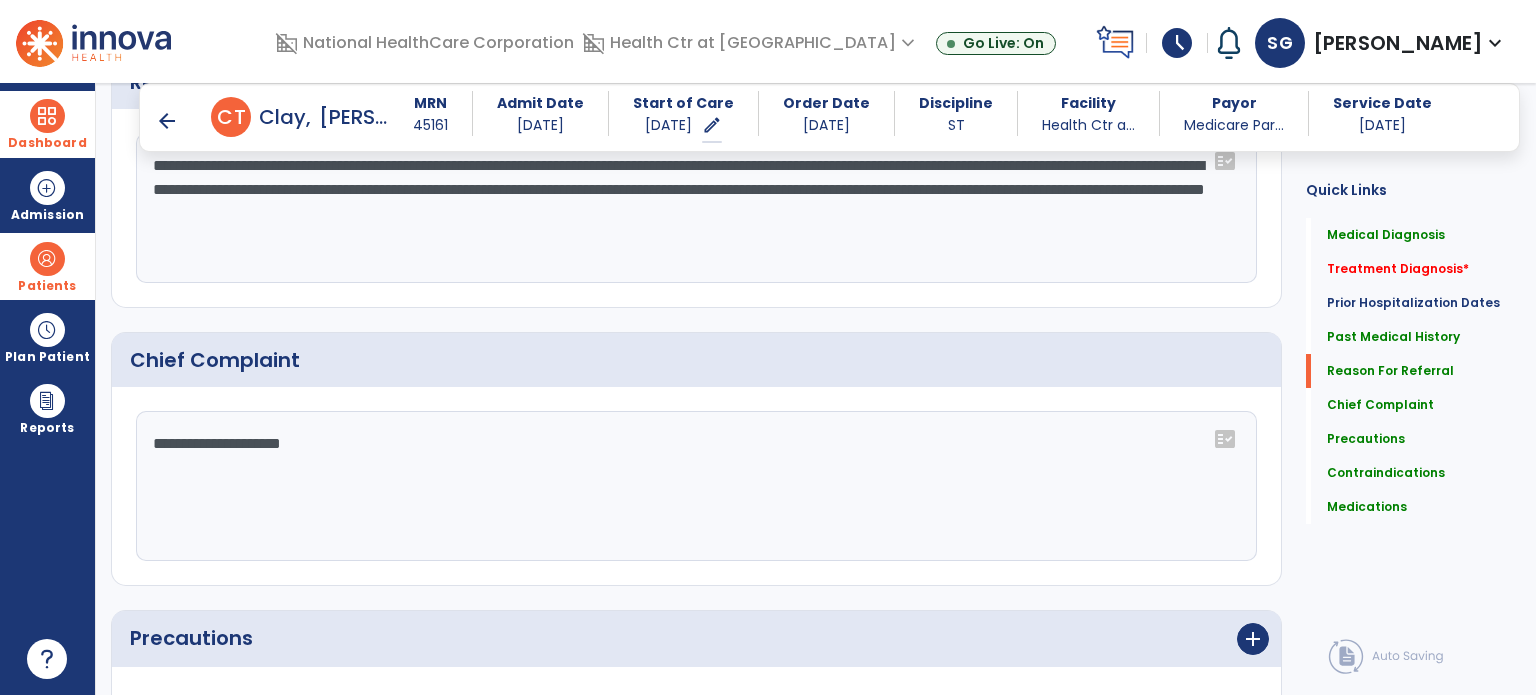 click on "Chief Complaint" 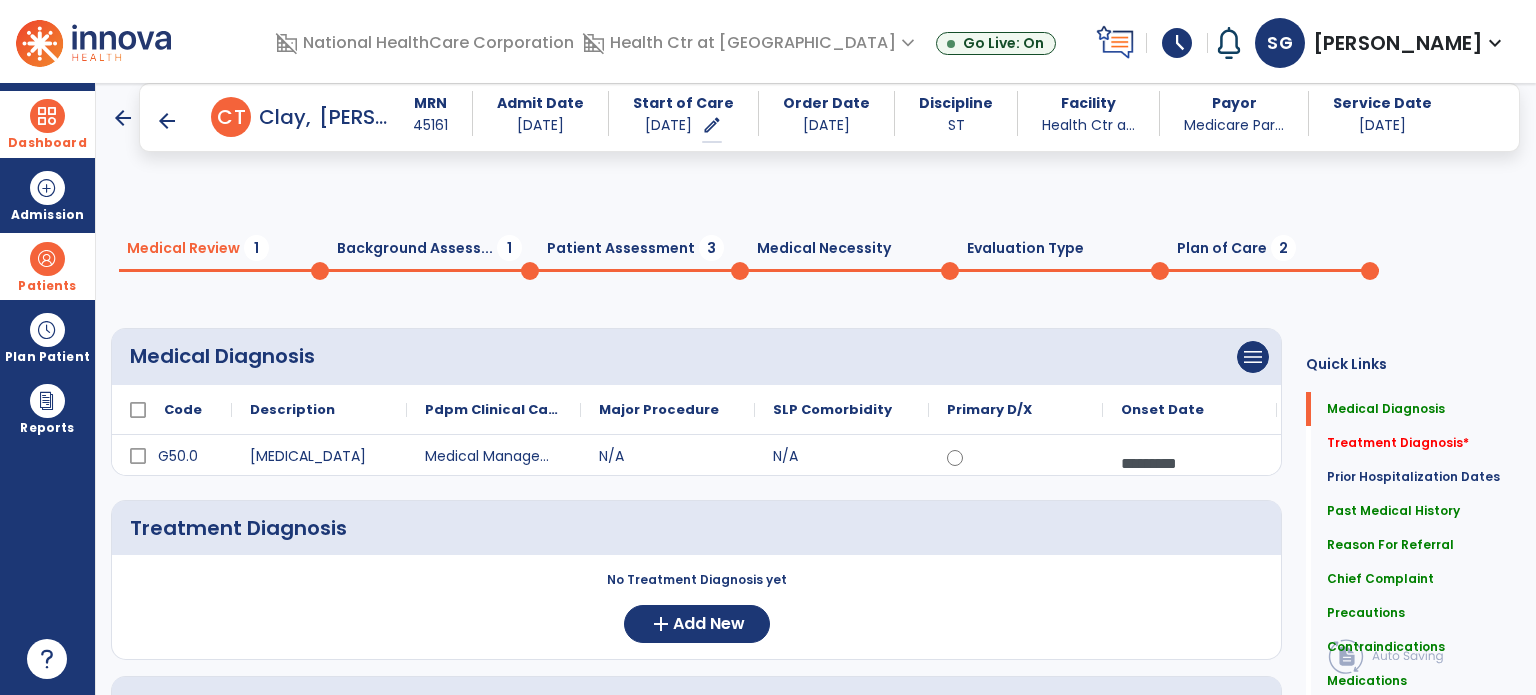 scroll, scrollTop: 0, scrollLeft: 0, axis: both 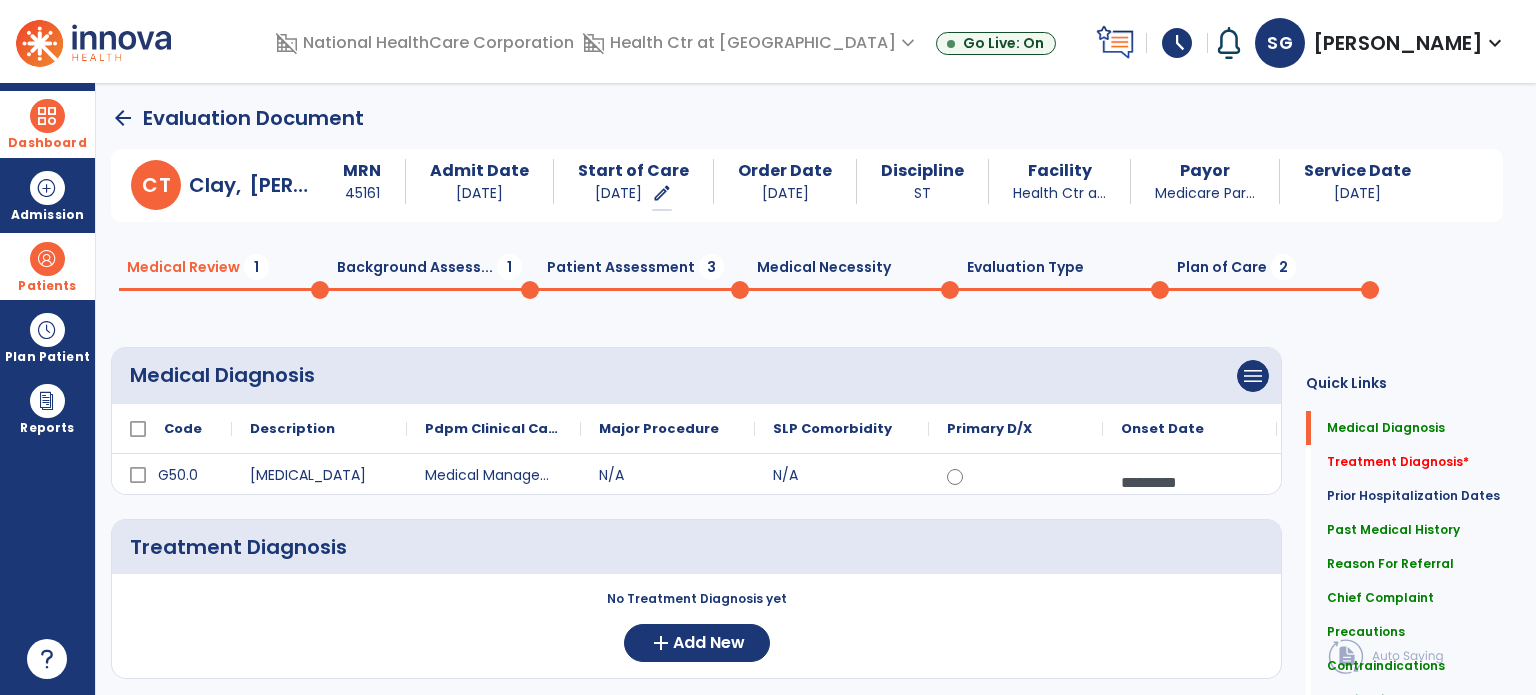 click on "Background Assess...  1" 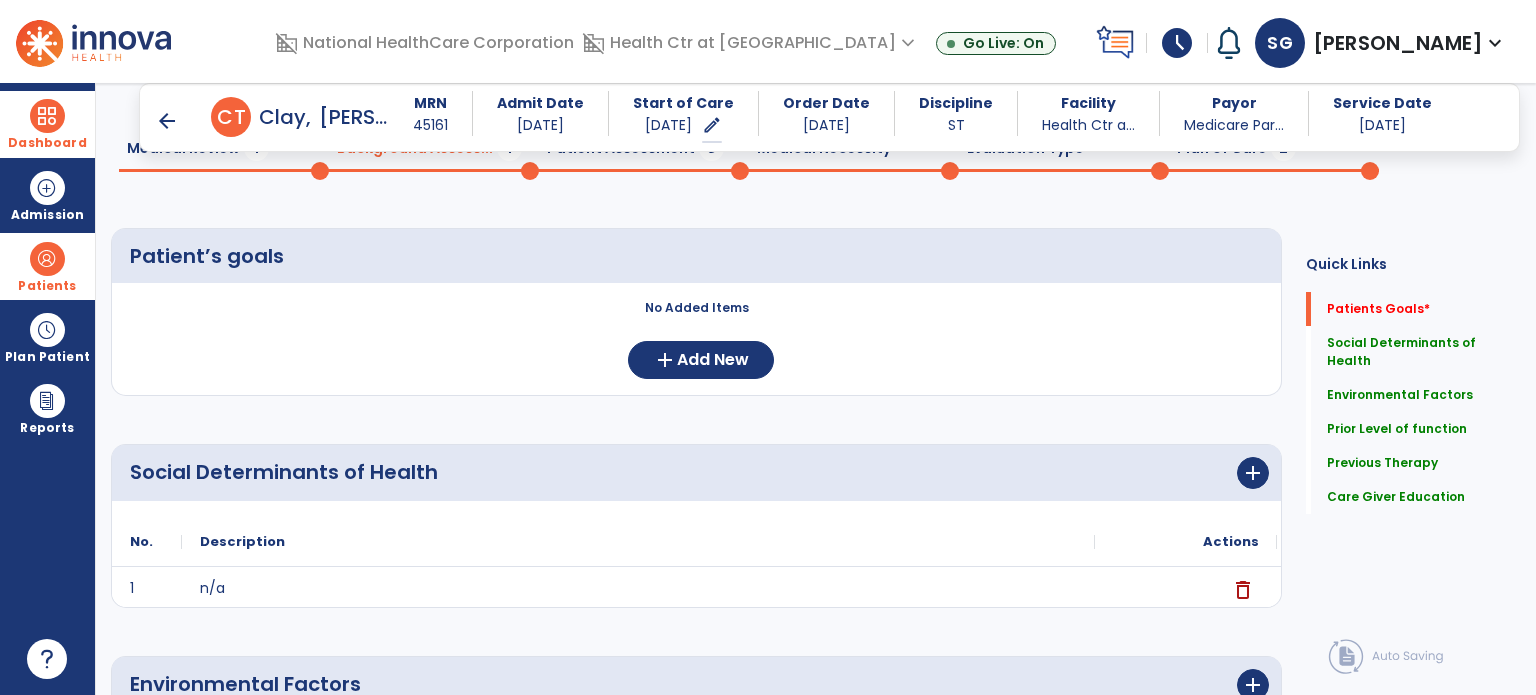 scroll, scrollTop: 0, scrollLeft: 0, axis: both 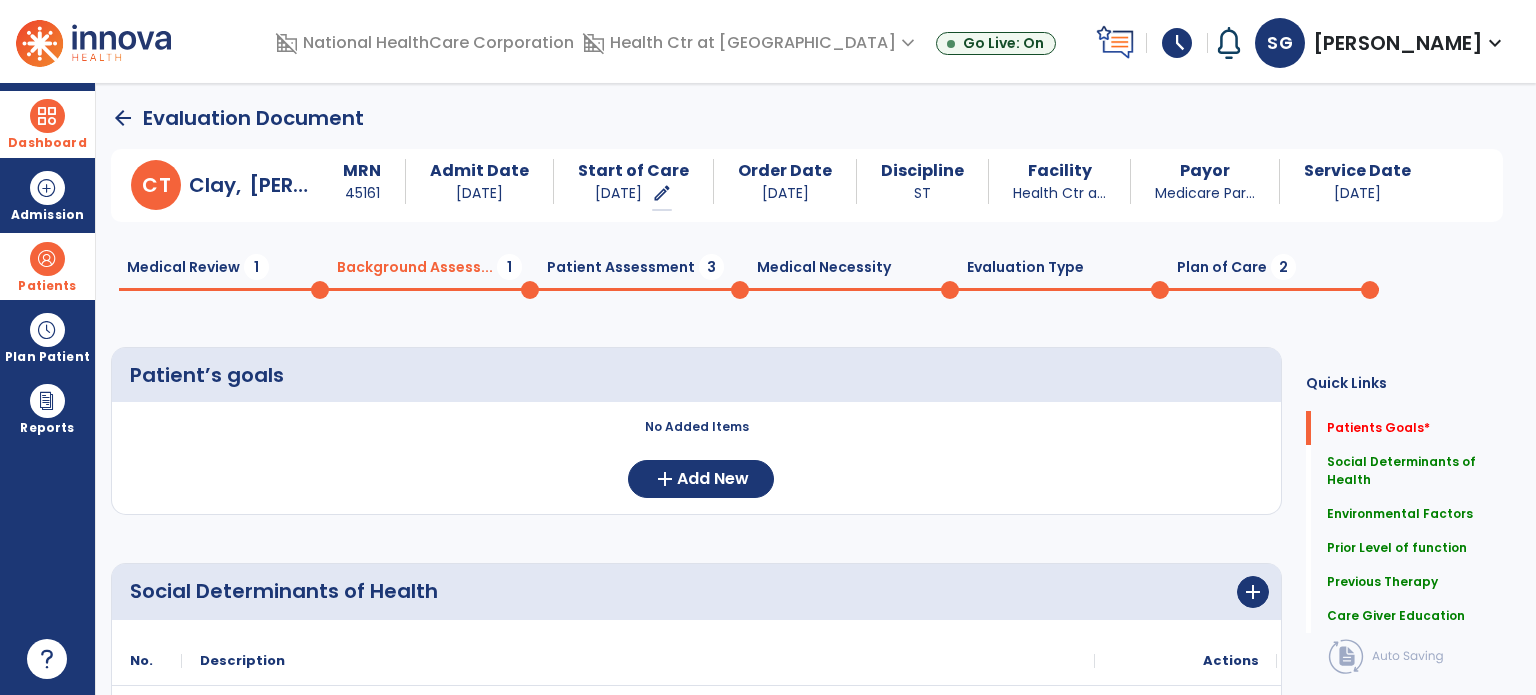 click on "Patient Assessment  3" 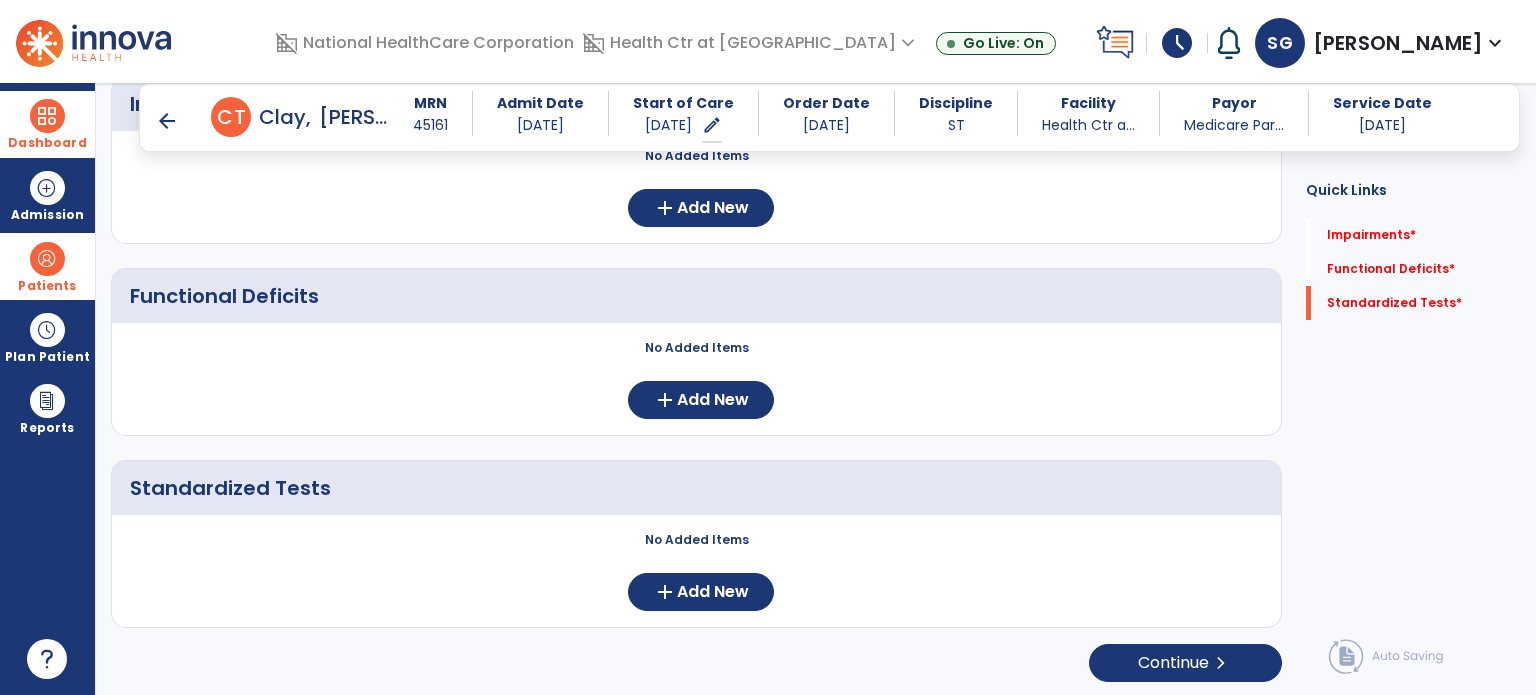 scroll, scrollTop: 0, scrollLeft: 0, axis: both 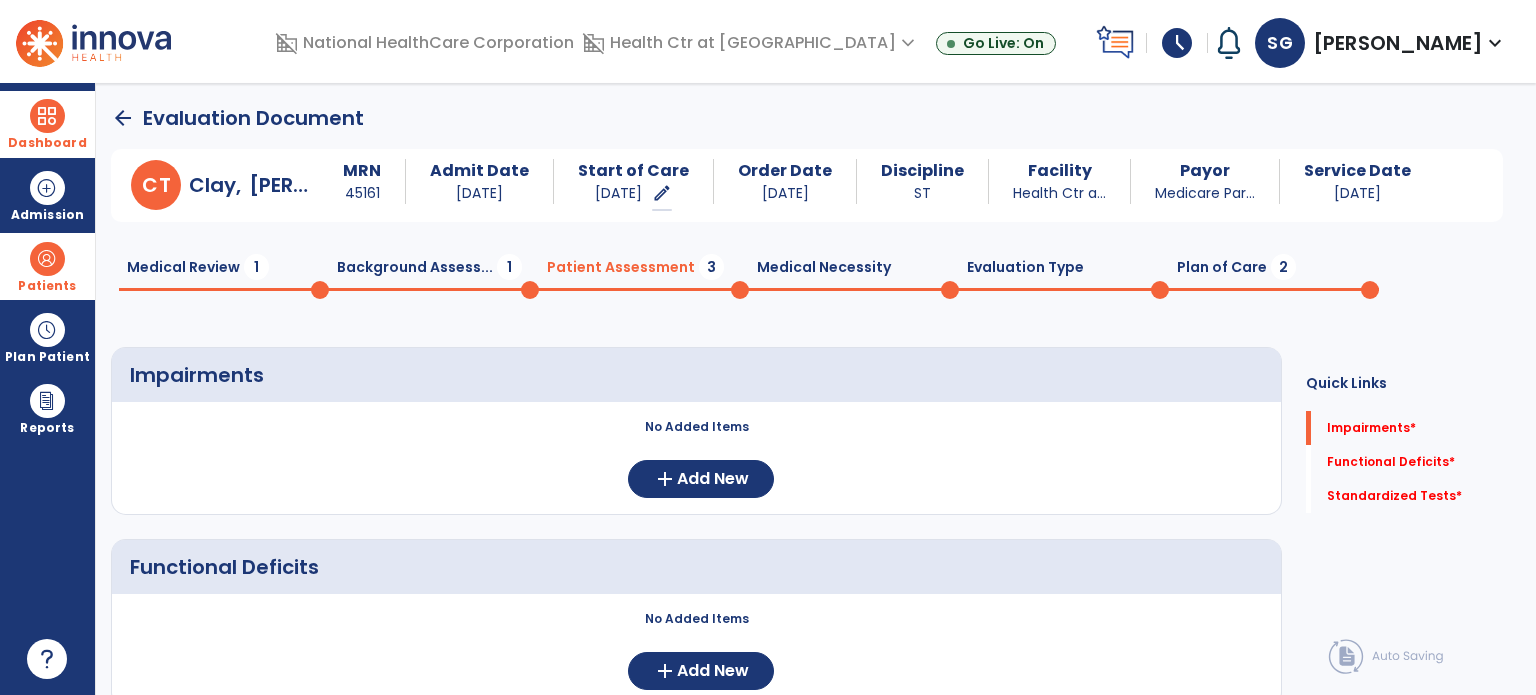 click on "Plan of Care  2" 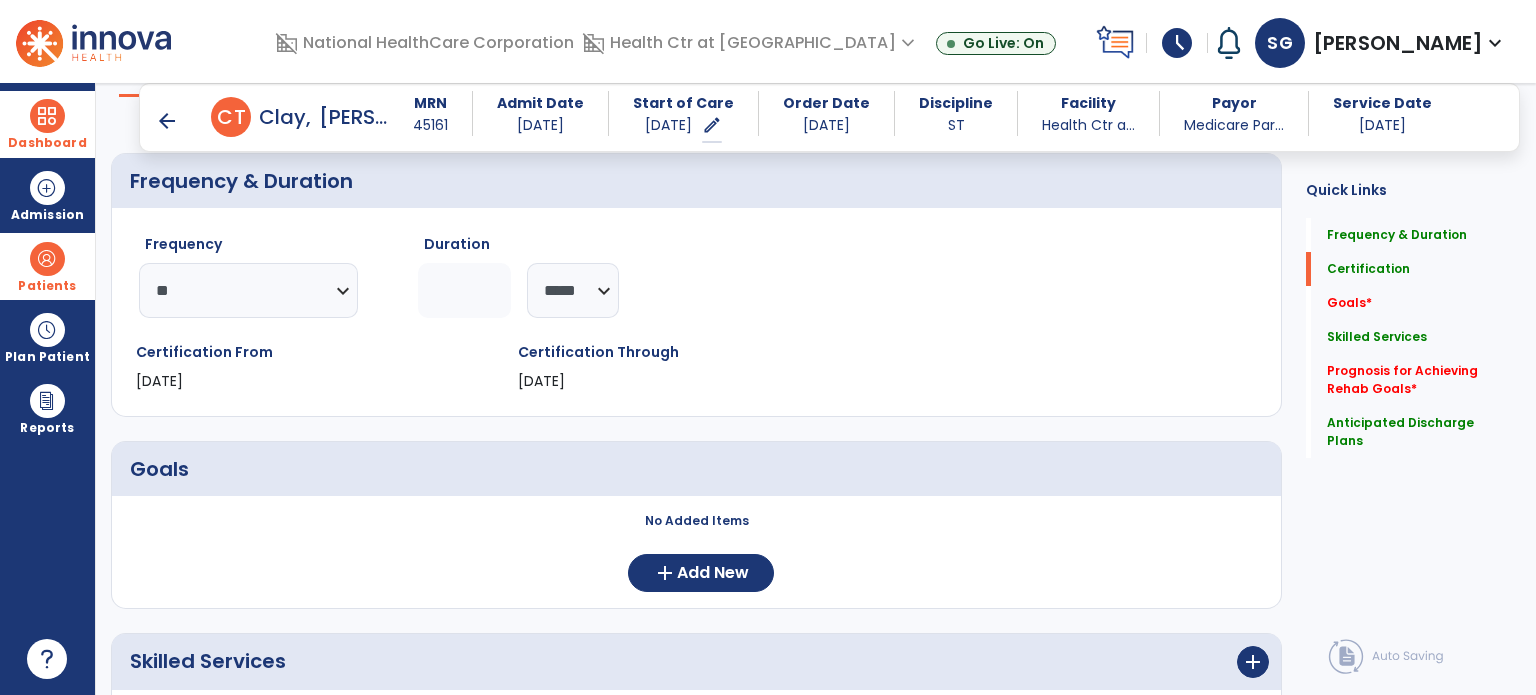 scroll, scrollTop: 41, scrollLeft: 0, axis: vertical 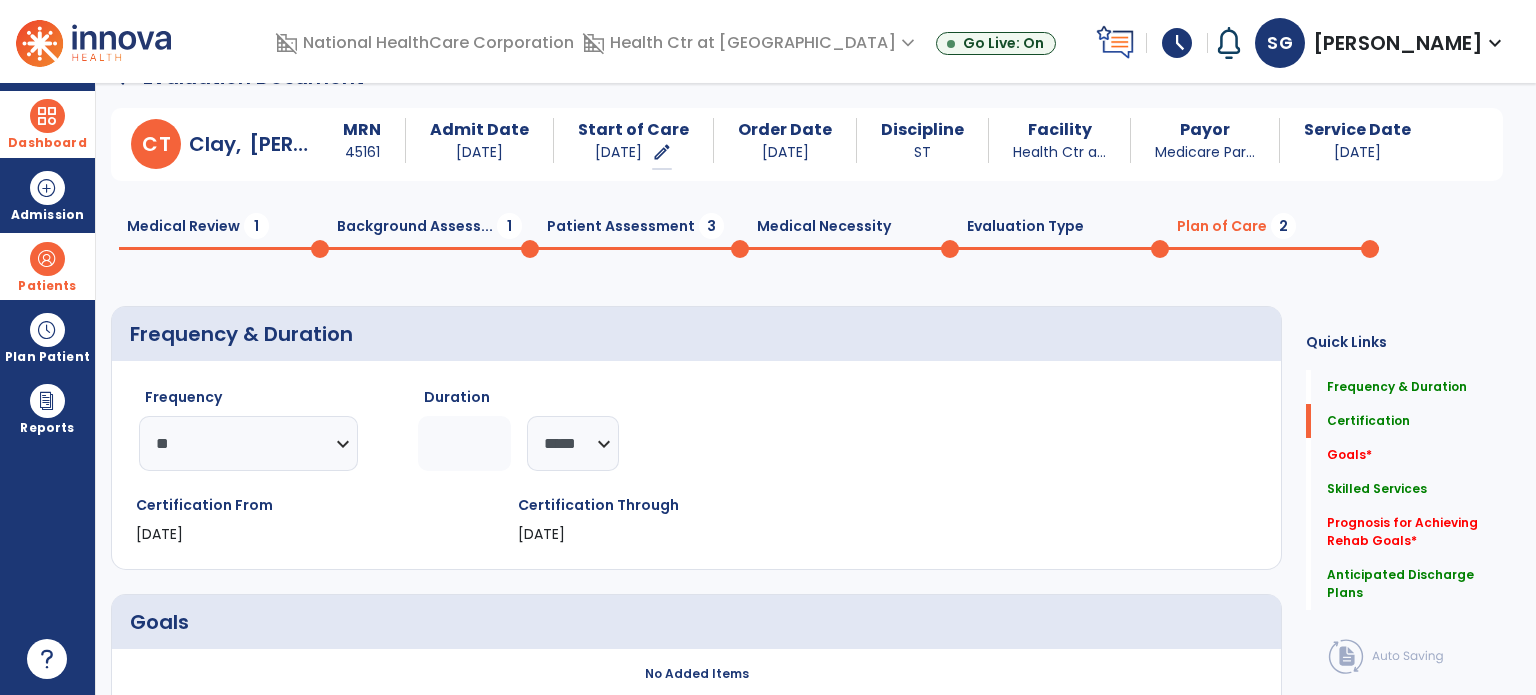 click on "3" 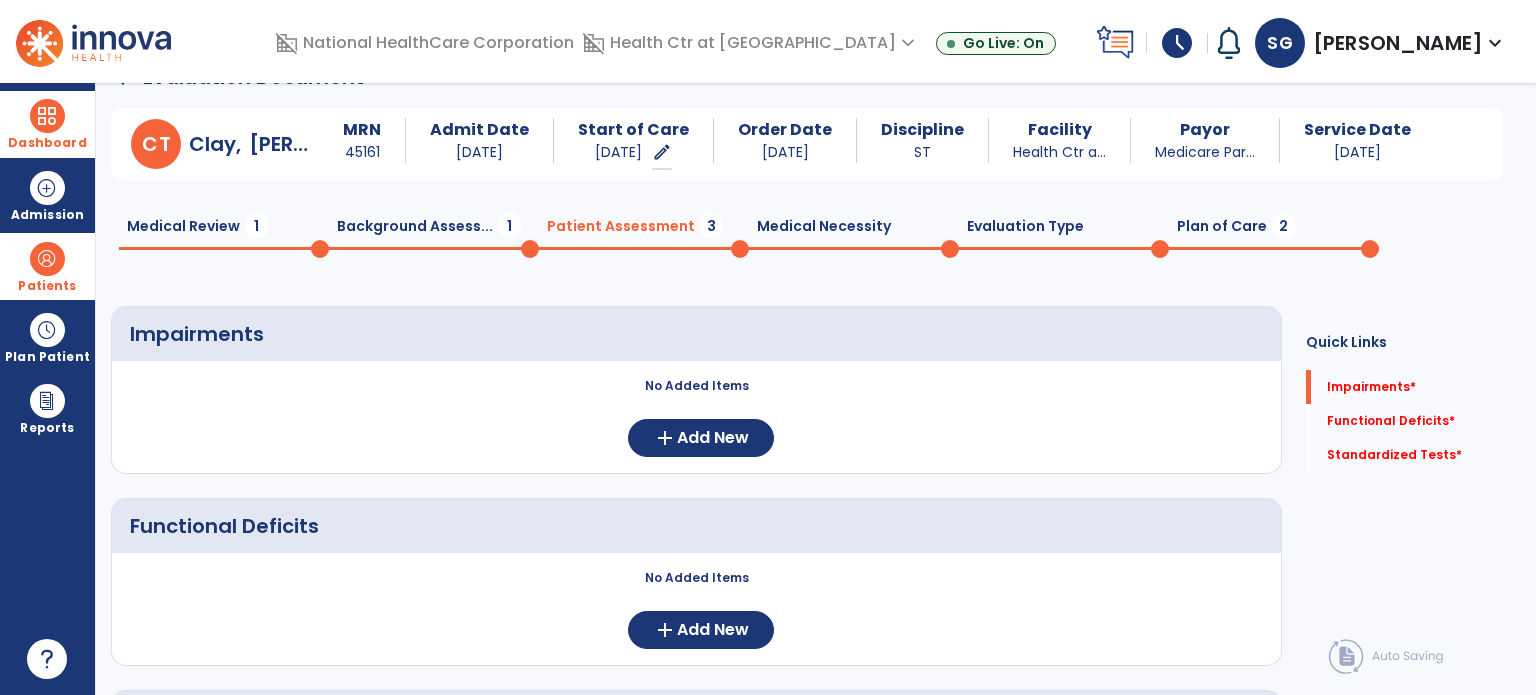 click on "Medical Review  1" 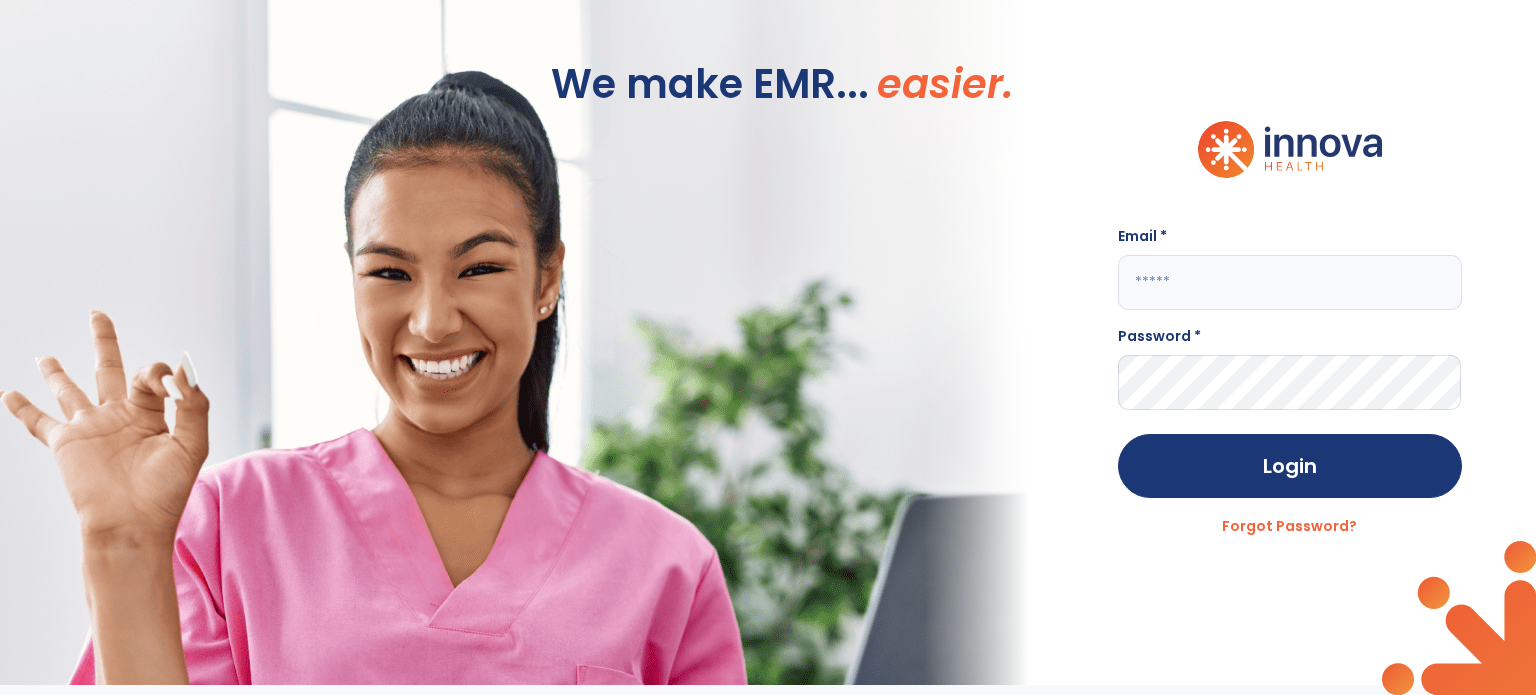 type on "**********" 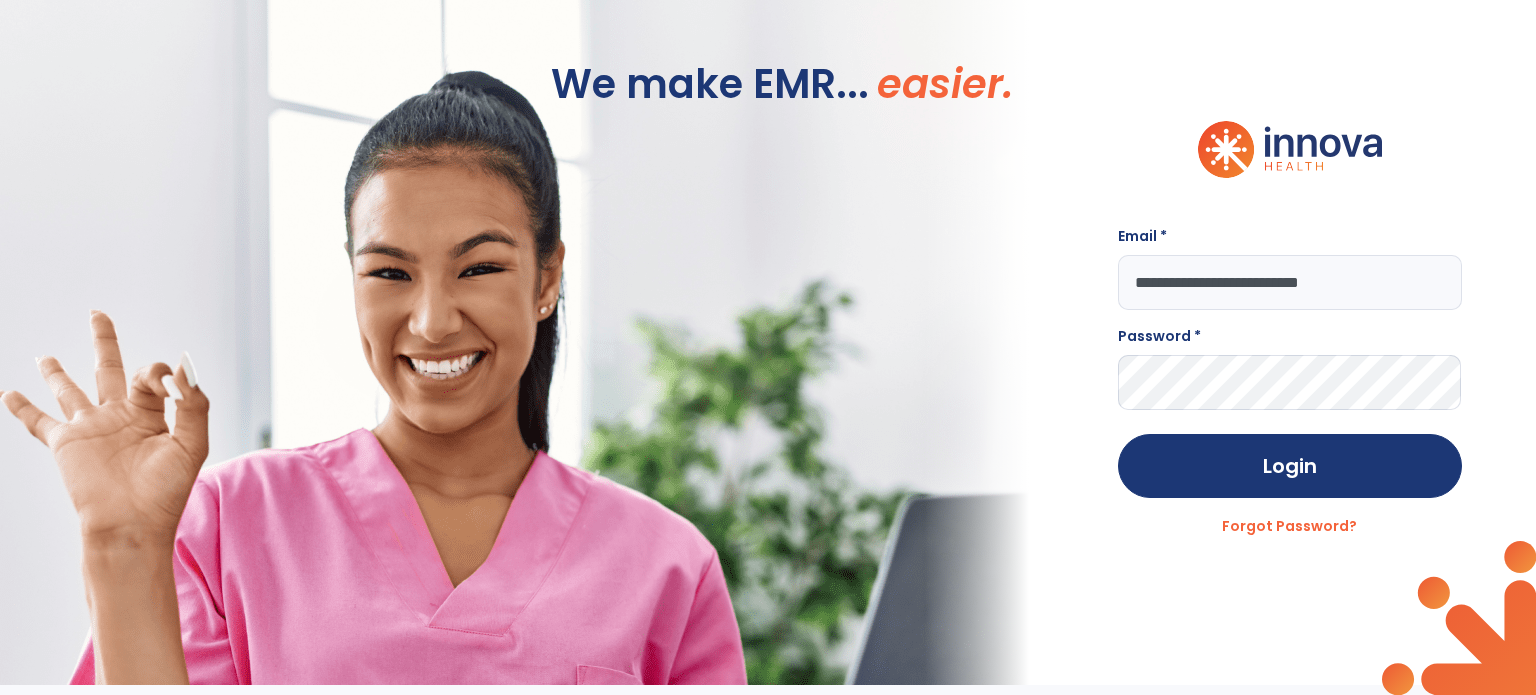 scroll, scrollTop: 0, scrollLeft: 0, axis: both 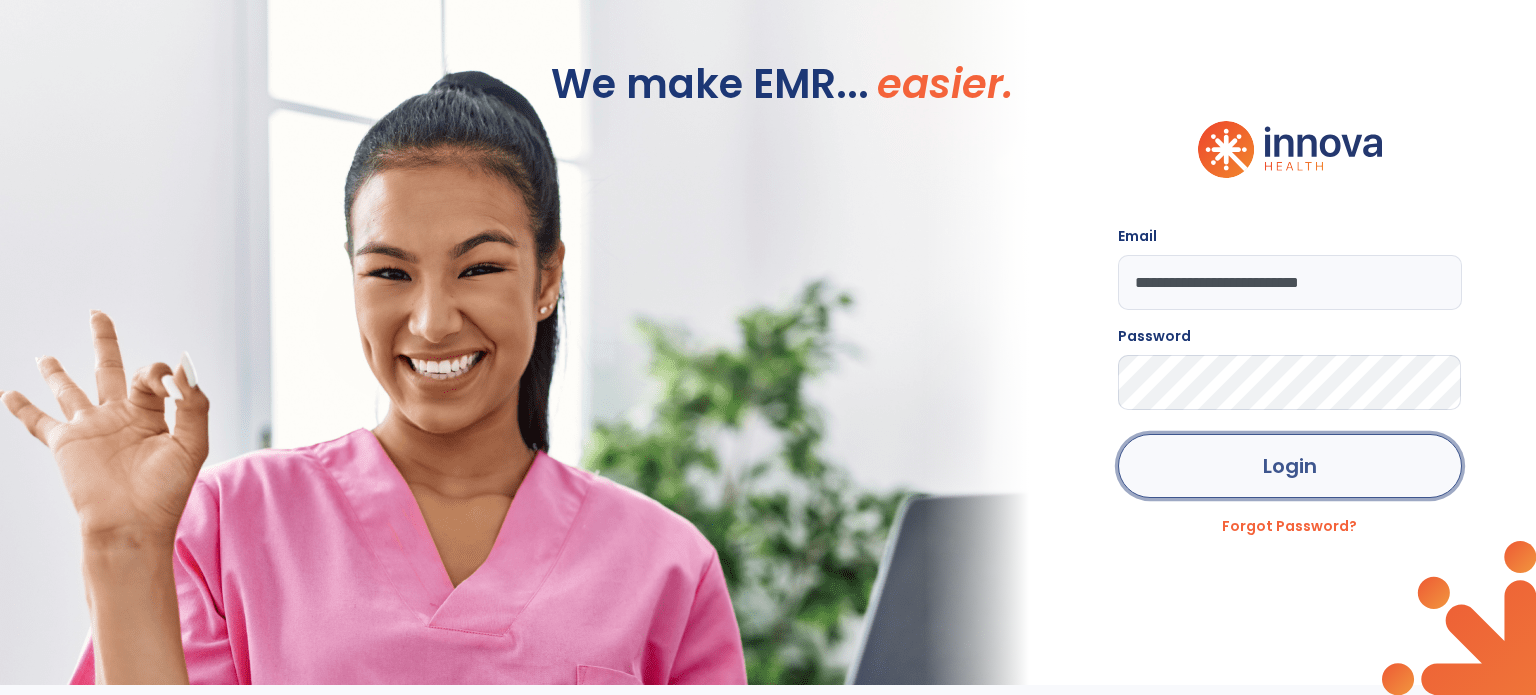 click on "Login" 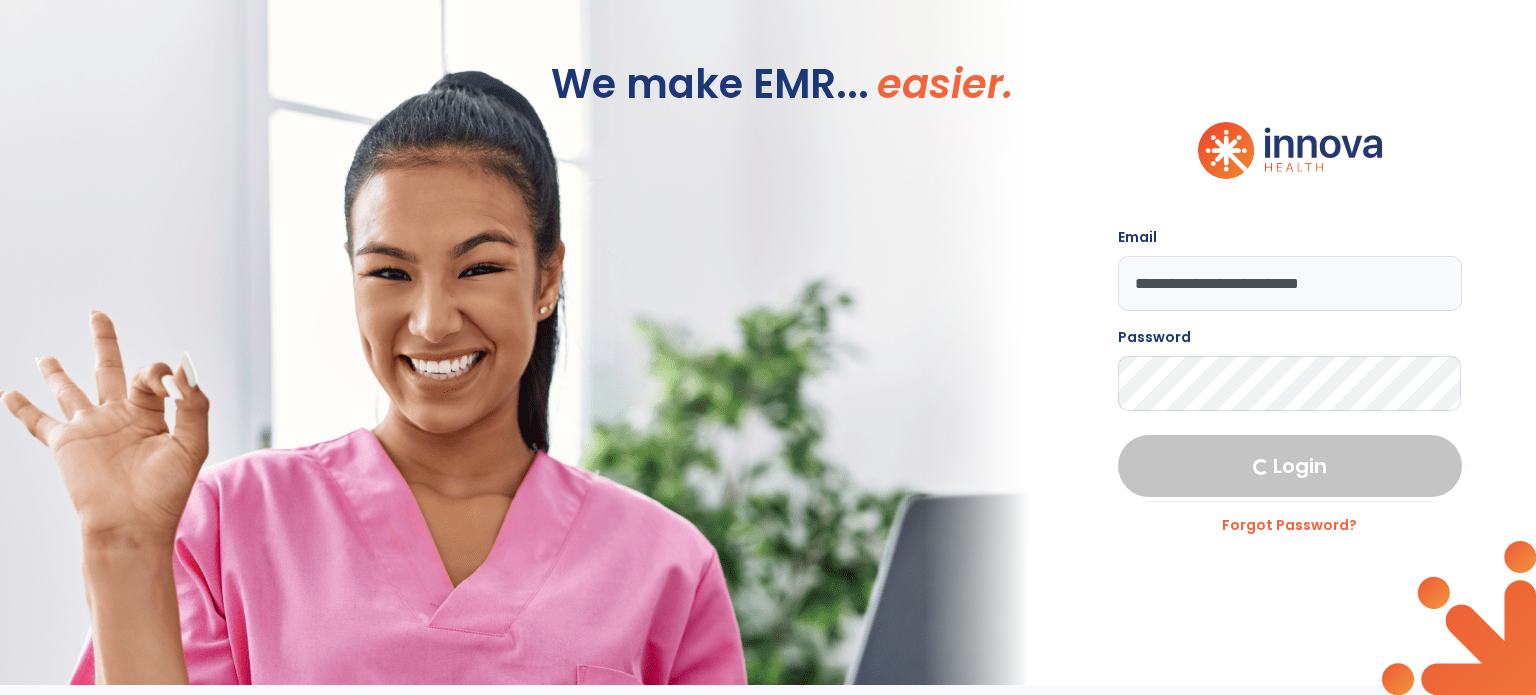 select on "****" 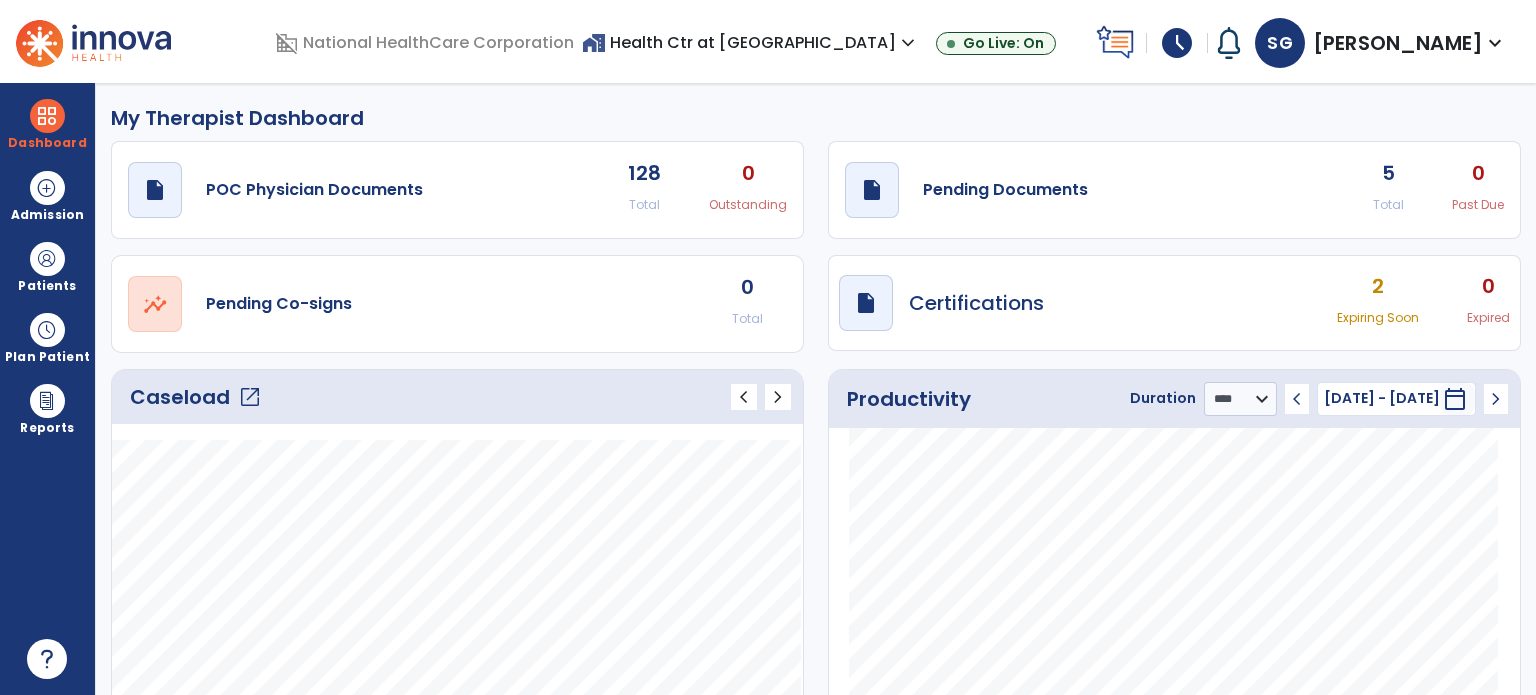 click on "draft   open_in_new  Pending Documents 5 Total 0 Past Due" 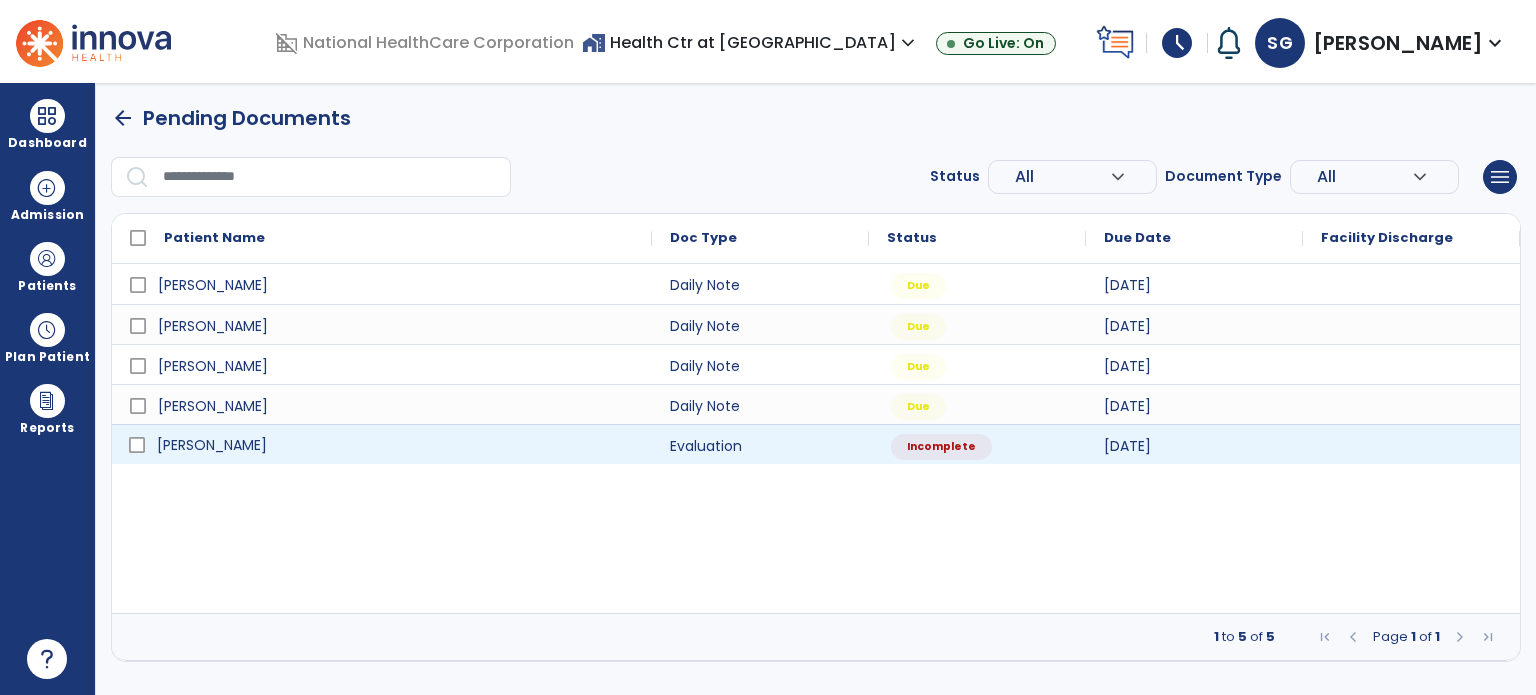 click on "[PERSON_NAME]" at bounding box center (396, 445) 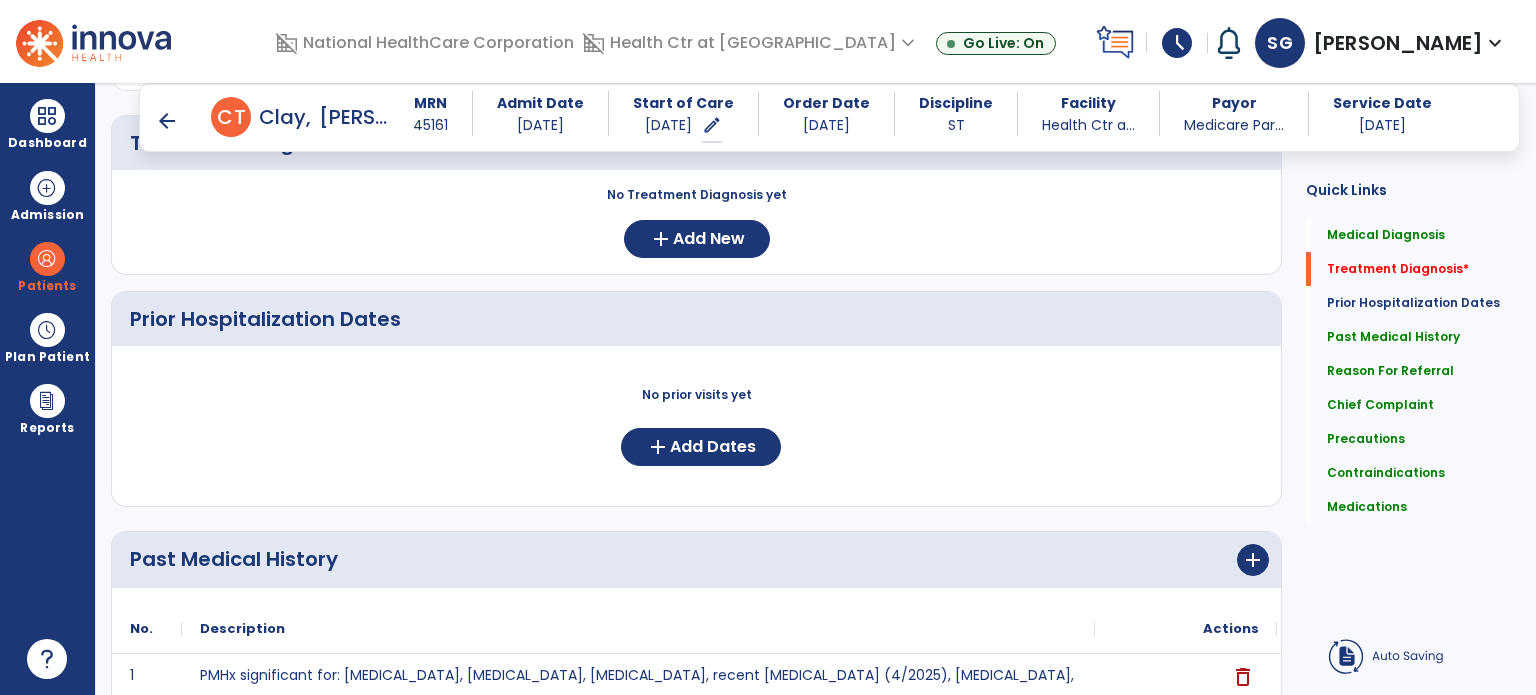 scroll, scrollTop: 400, scrollLeft: 0, axis: vertical 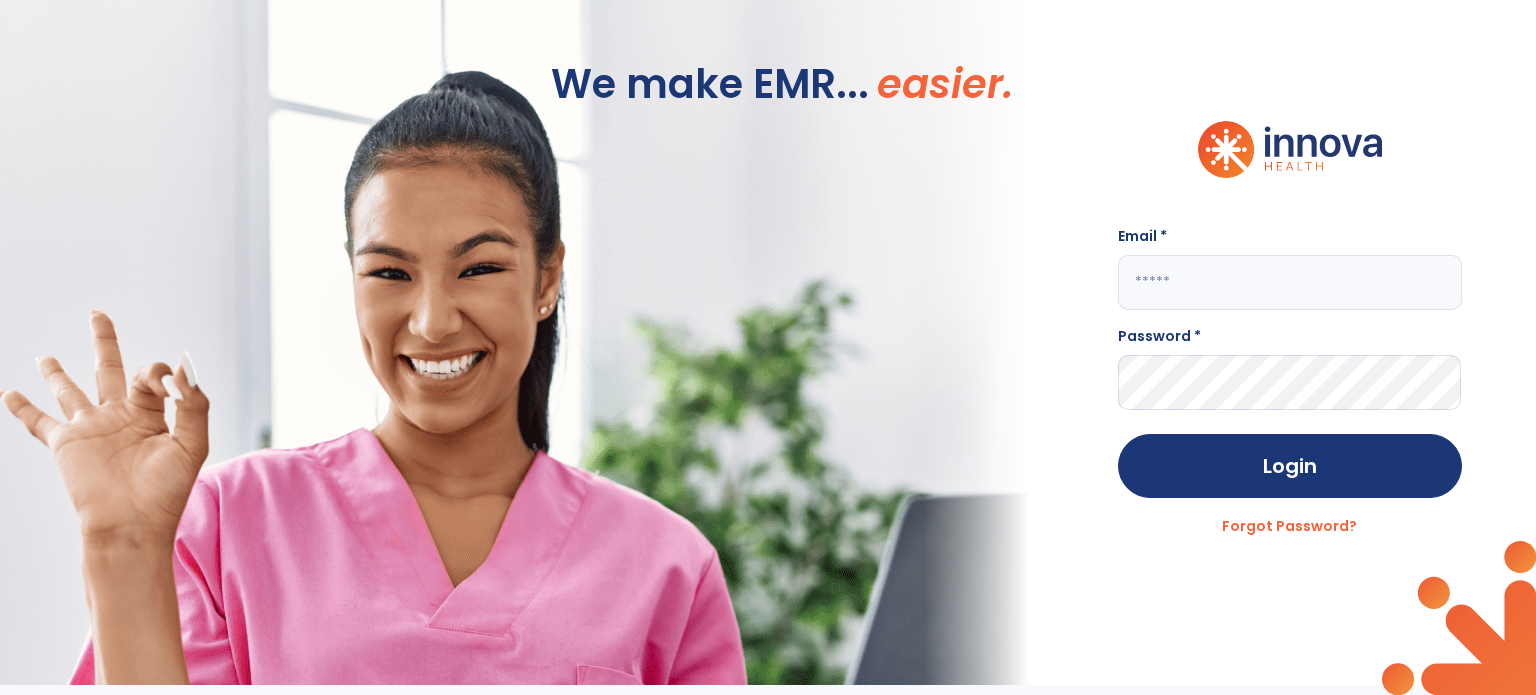 type on "**********" 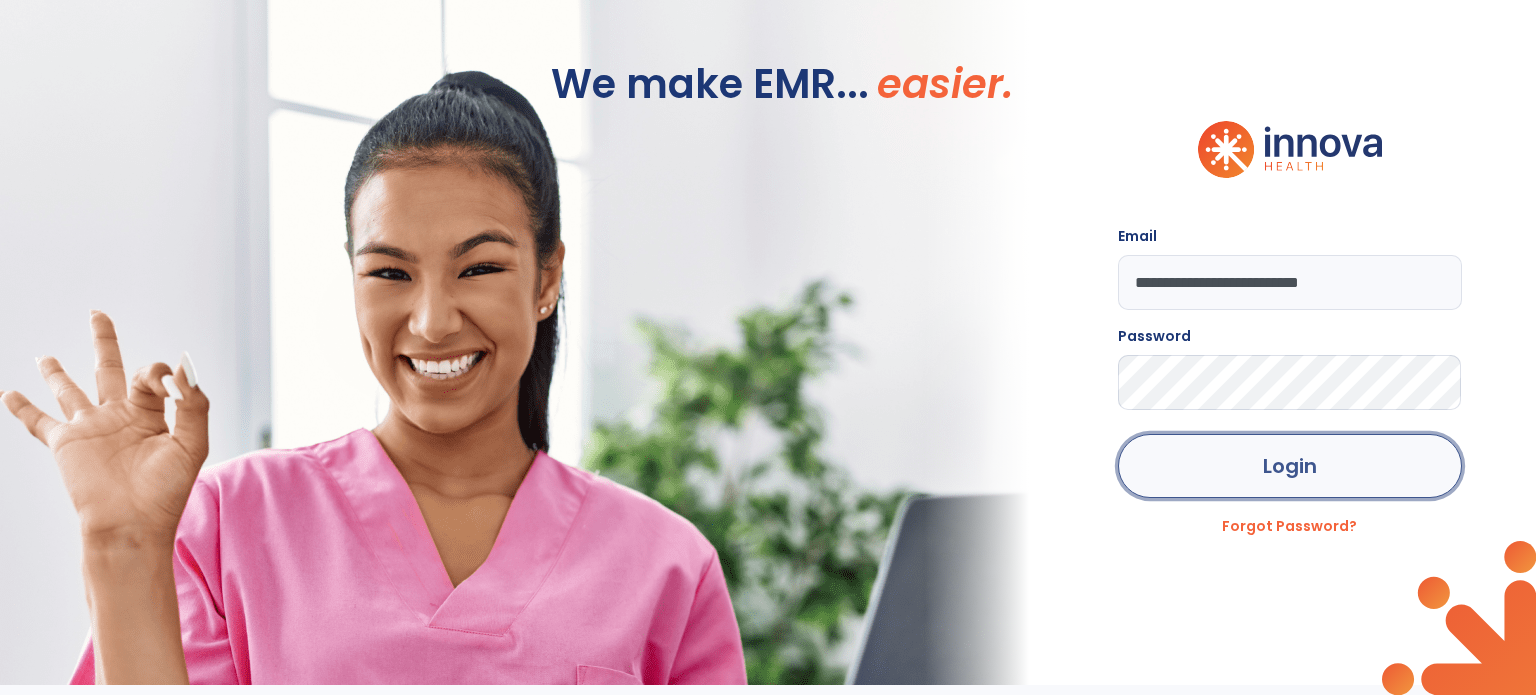 click on "Login" 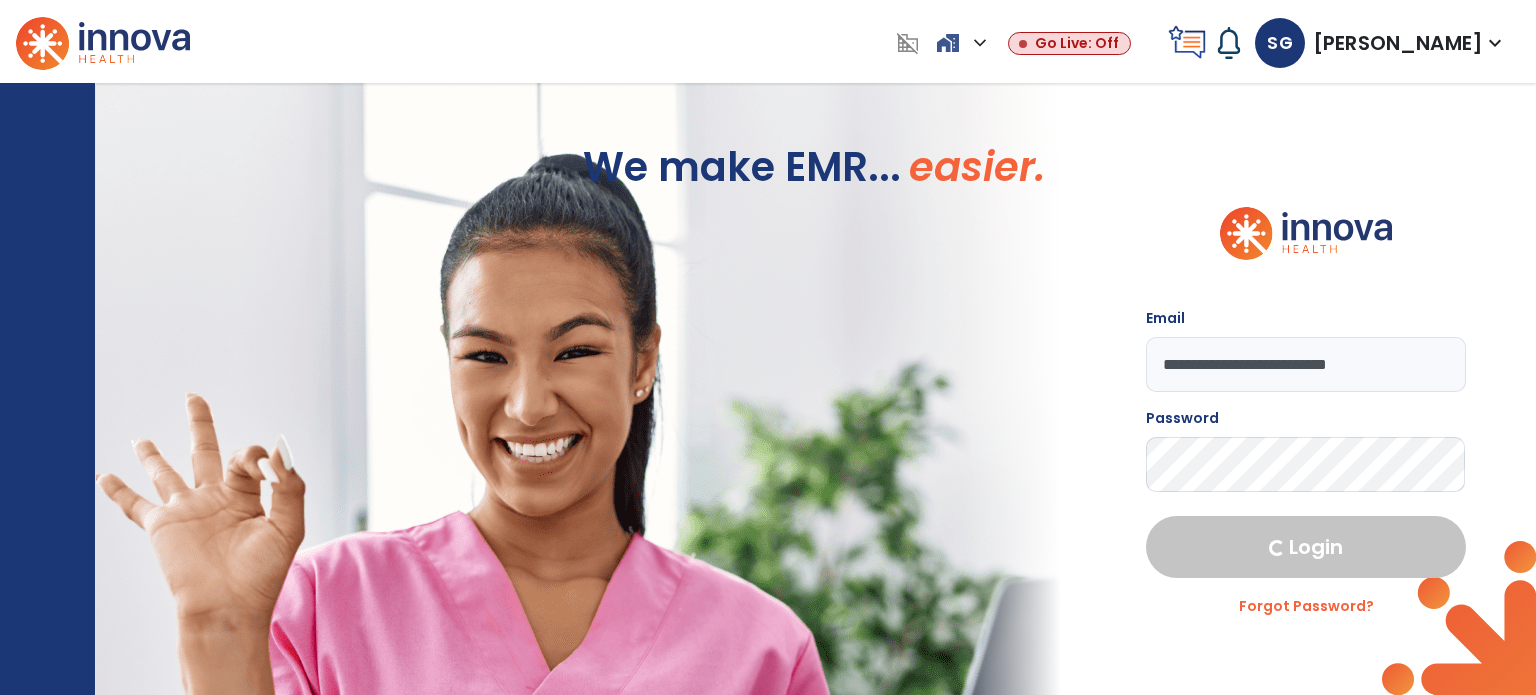 select on "****" 